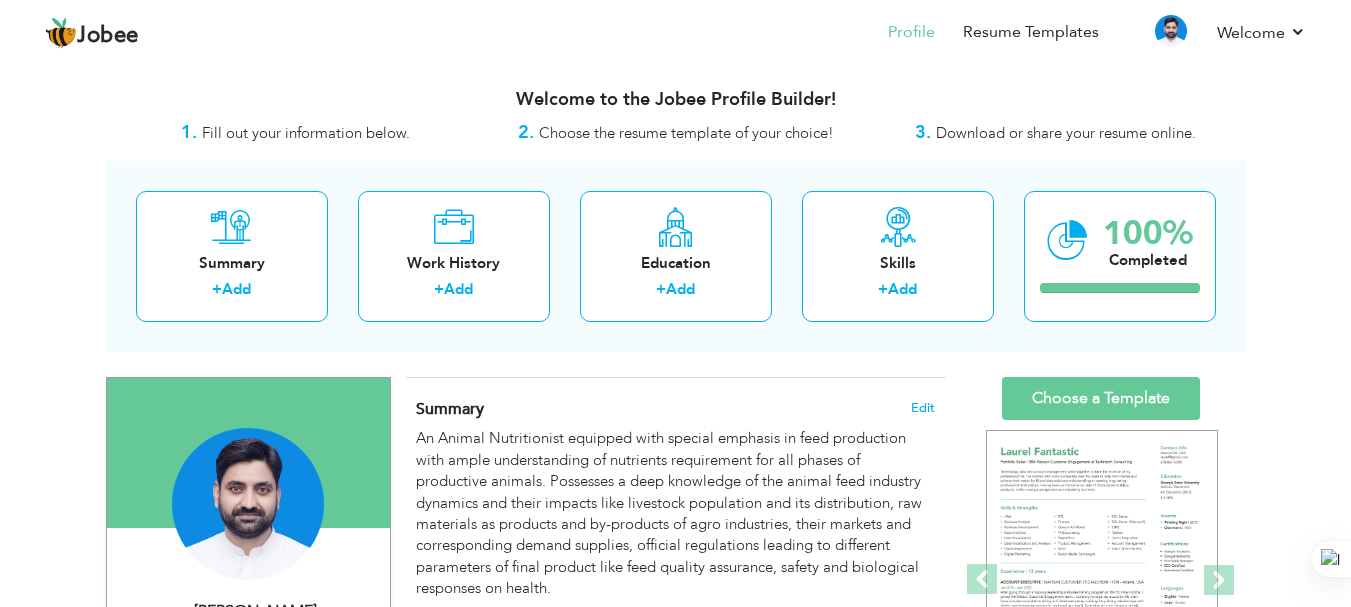 scroll, scrollTop: 0, scrollLeft: 0, axis: both 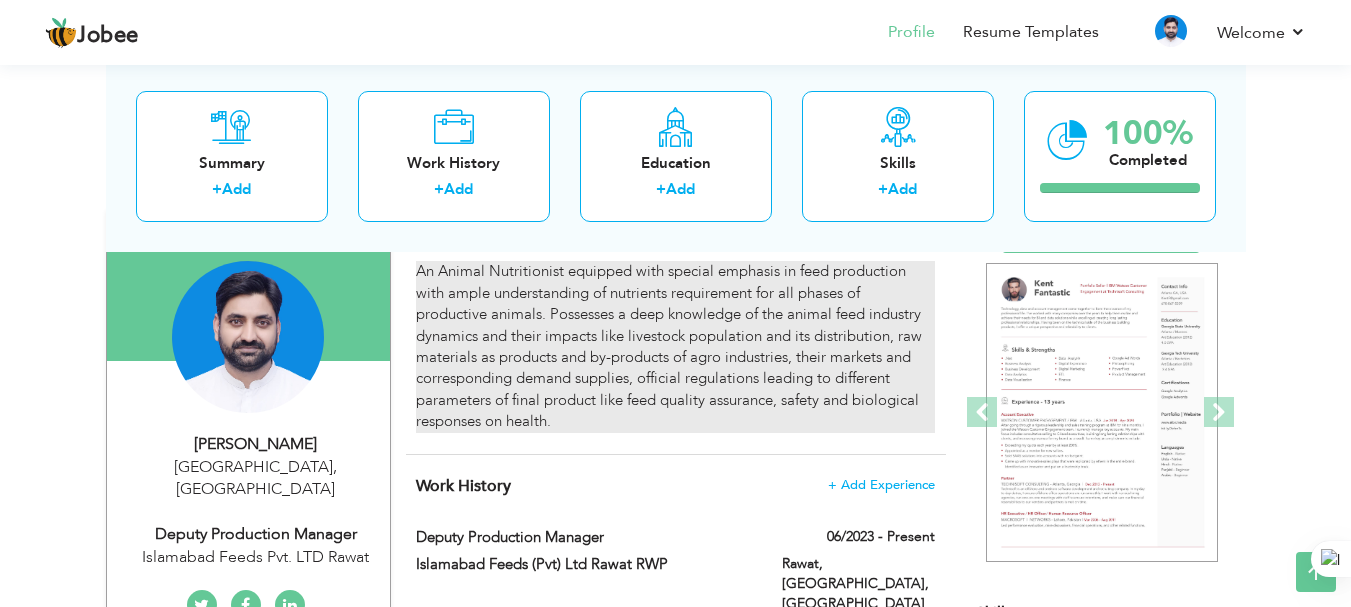 click on "An Animal Nutritionist equipped with special emphasis in feed production with ample understanding of nutrients requirement for all phases of productive animals. Possesses a deep knowledge of the animal feed industry dynamics and their impacts like livestock population and its distribution, raw materials as products and by-products of agro industries, their markets and corresponding demand supplies, official regulations leading to different parameters of final product like feed quality assurance, safety and biological responses on health." at bounding box center [675, 346] 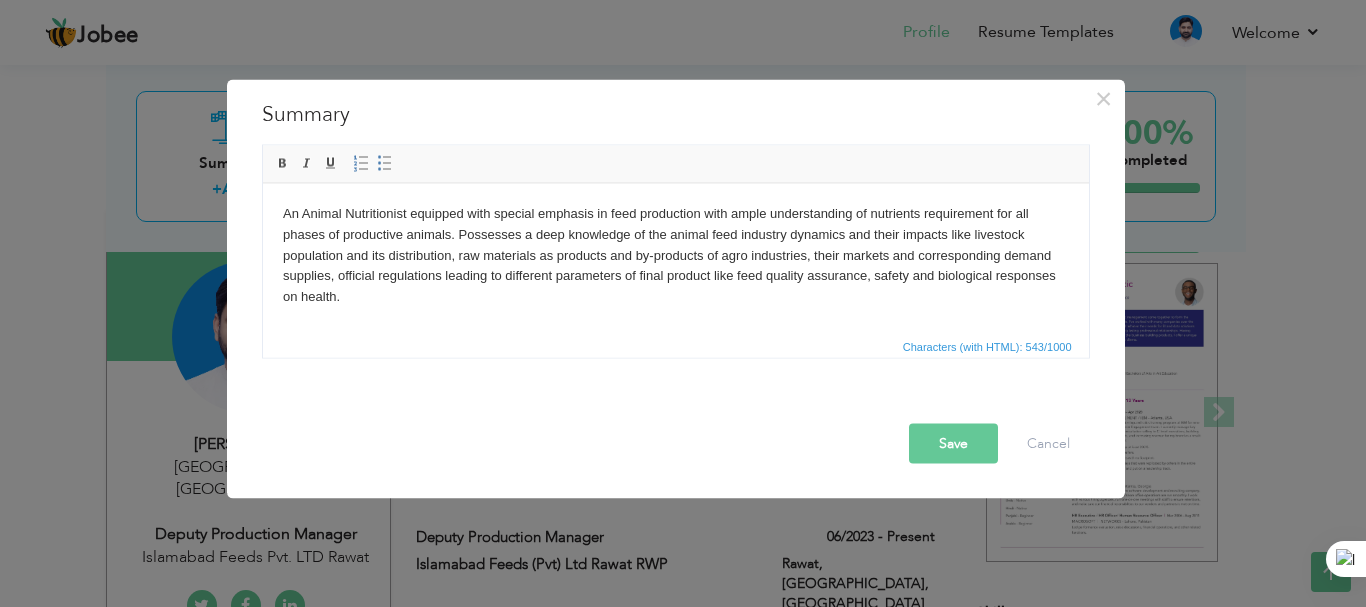 type 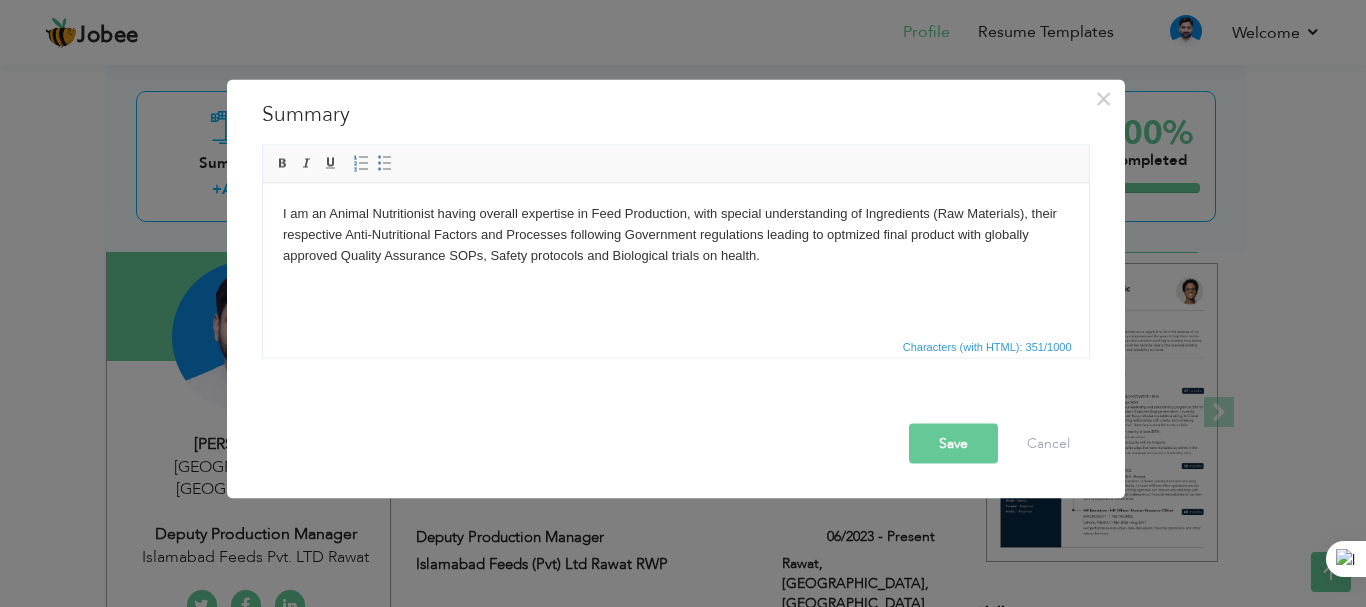 click on "Save" at bounding box center (953, 443) 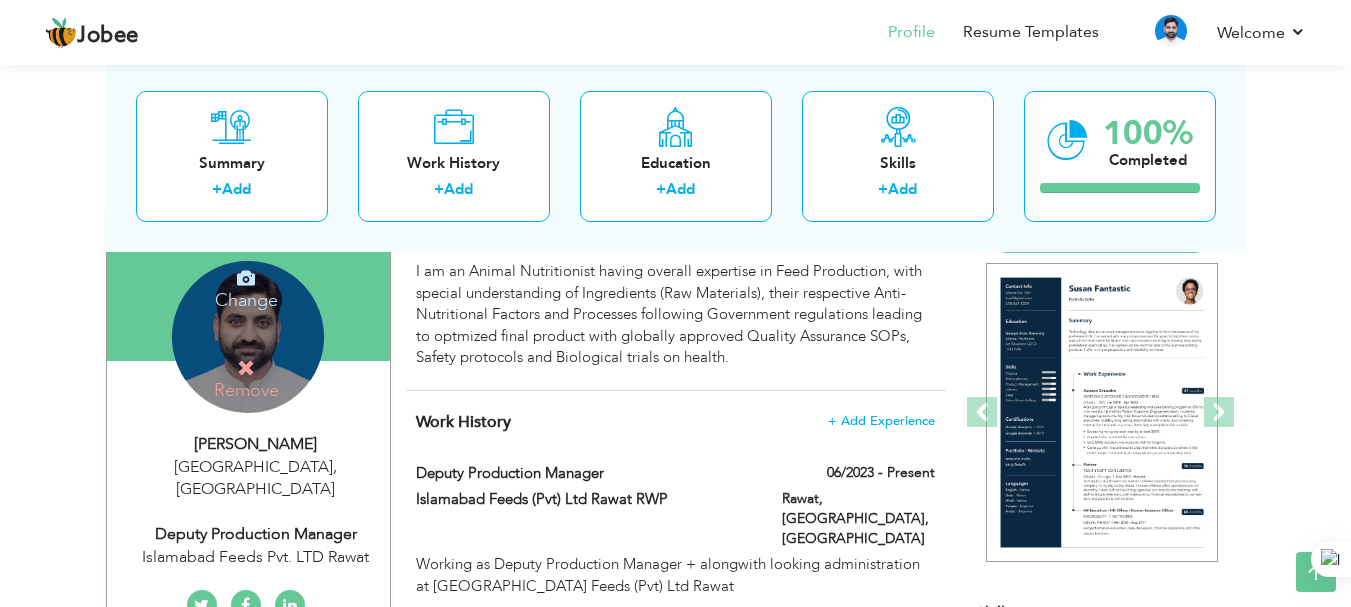 click on "Change
Remove" at bounding box center [248, 337] 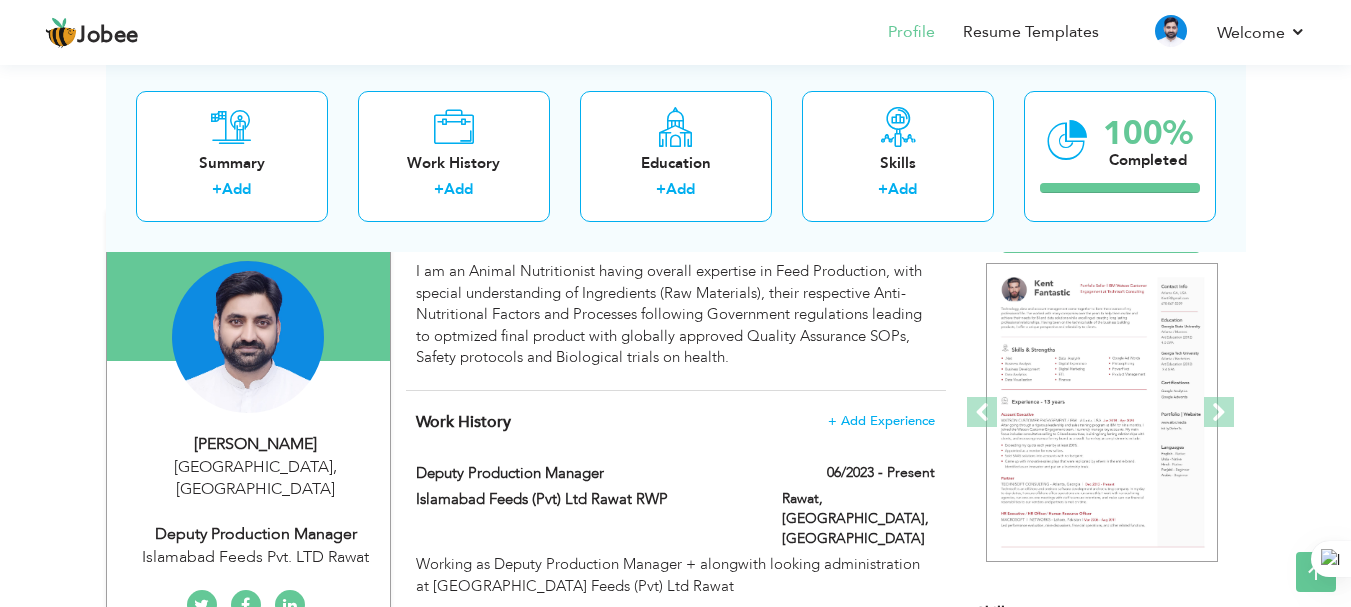 click on "View Resume
Export PDF
Profile
Summary
Public Link
Experience
Education
Awards
Work Histroy
Projects
Certifications
Skills
Preferred Job City" at bounding box center [675, 1241] 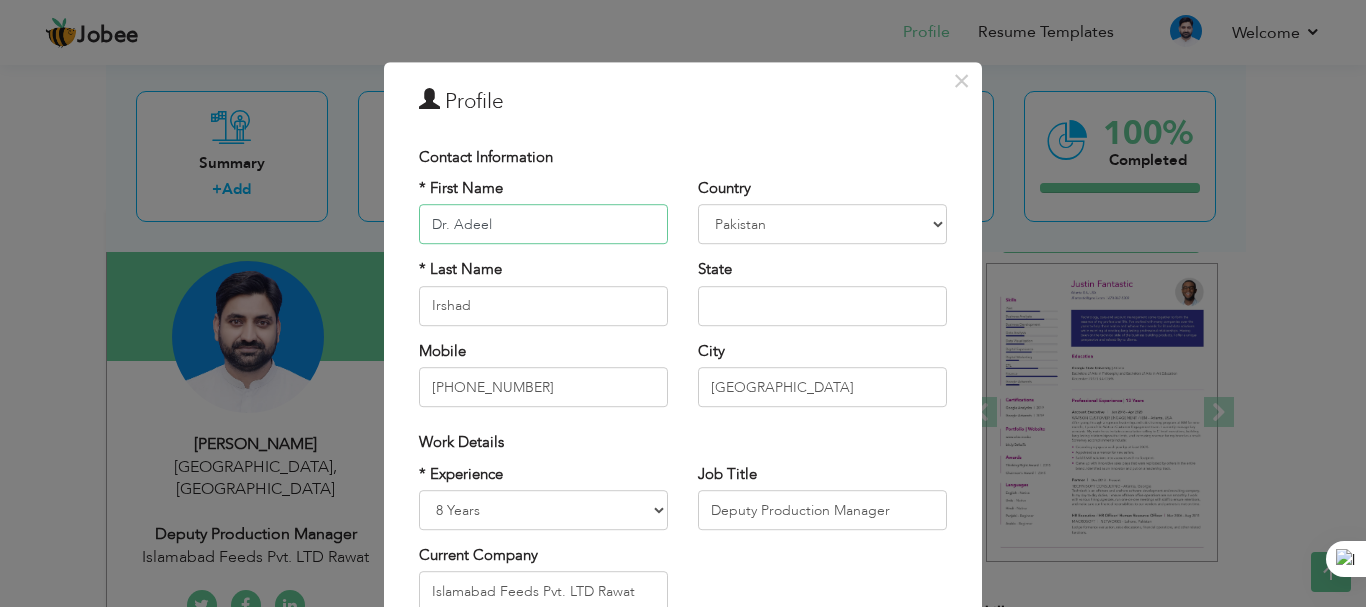 click on "Dr. Adeel" at bounding box center [543, 225] 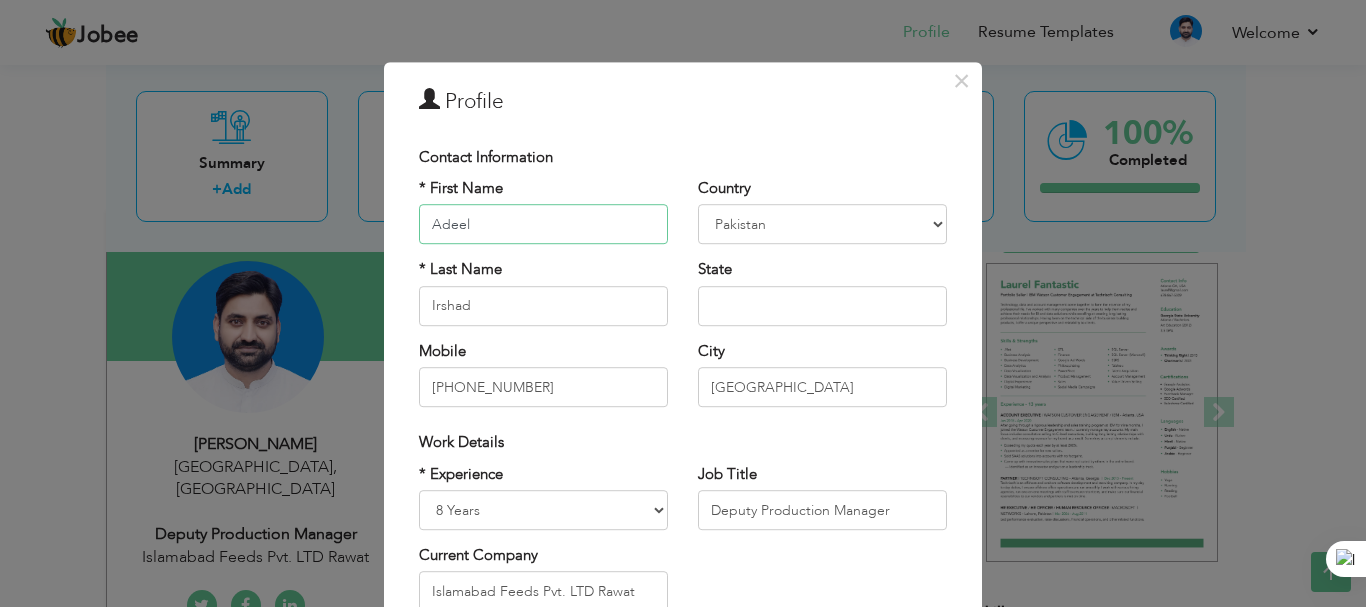 type on "Adeel" 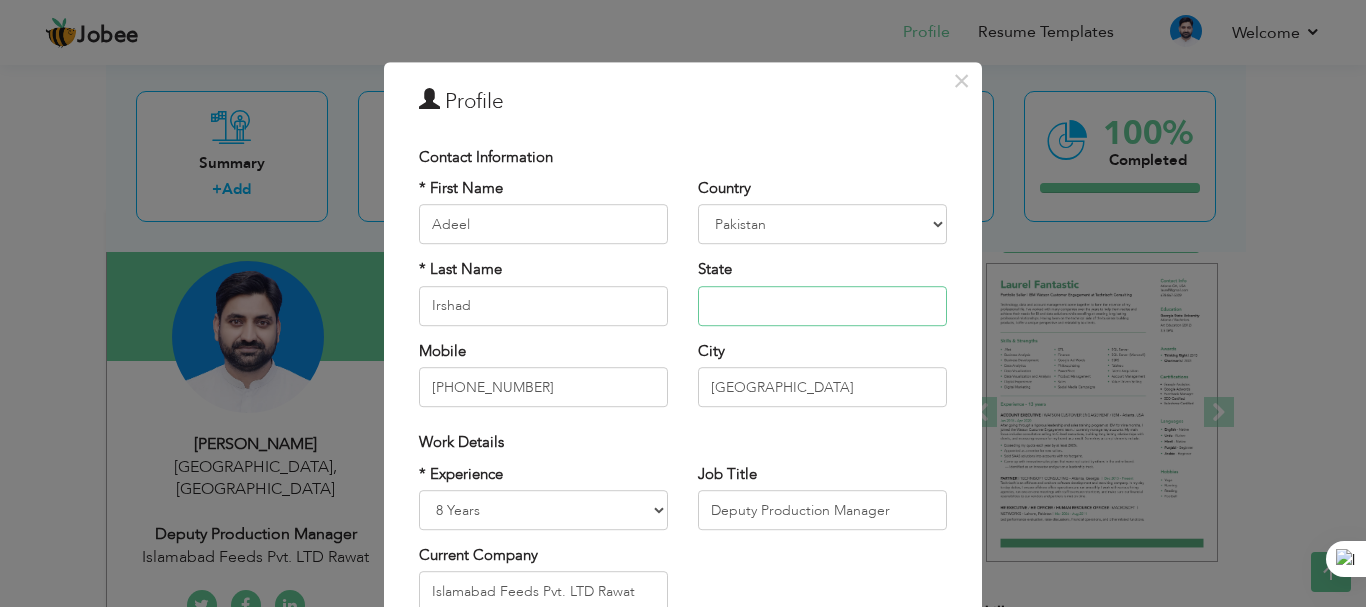 click at bounding box center (822, 306) 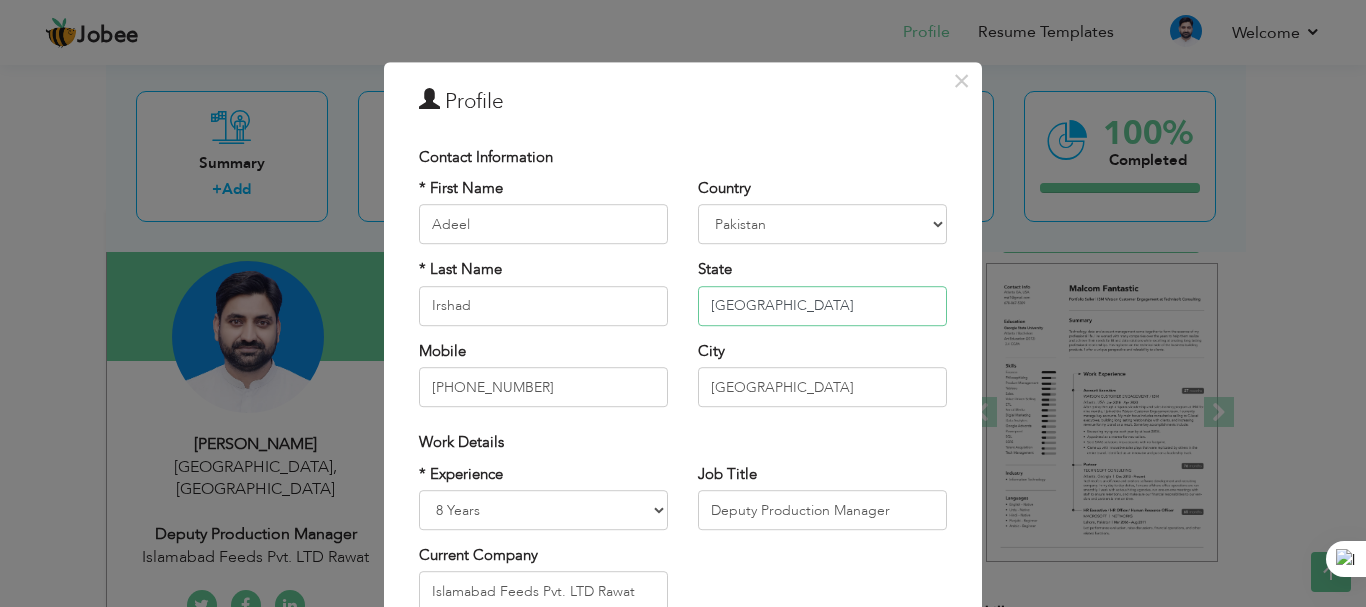 scroll, scrollTop: 167, scrollLeft: 0, axis: vertical 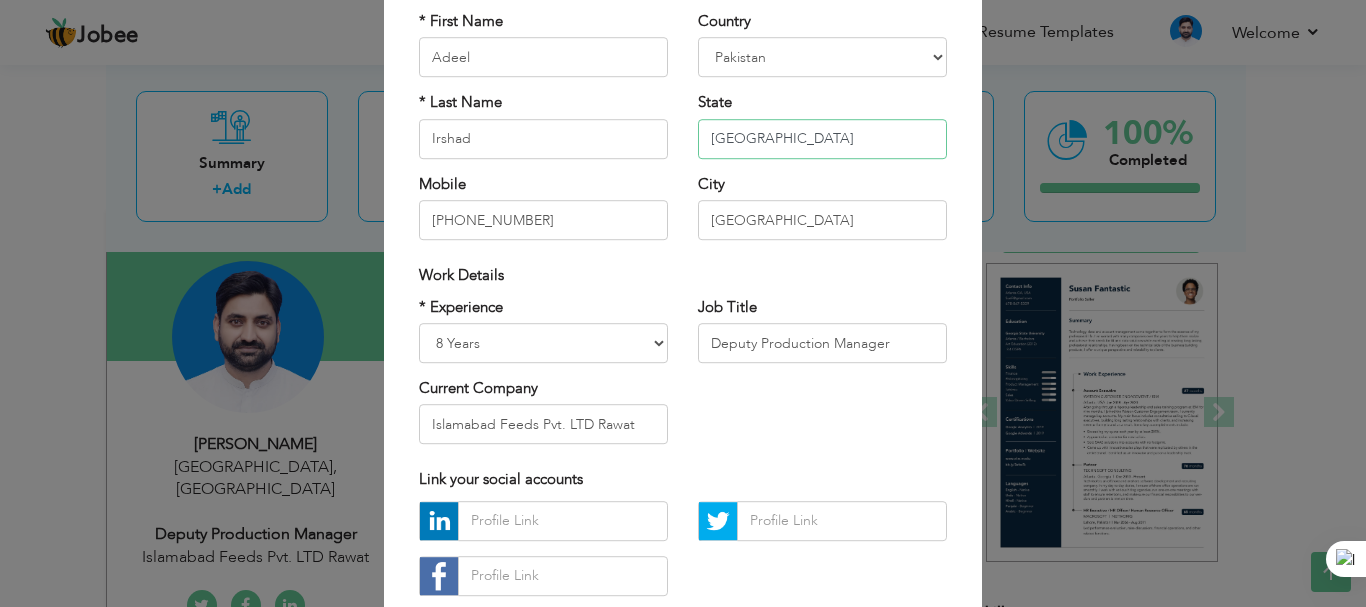 type on "[GEOGRAPHIC_DATA]" 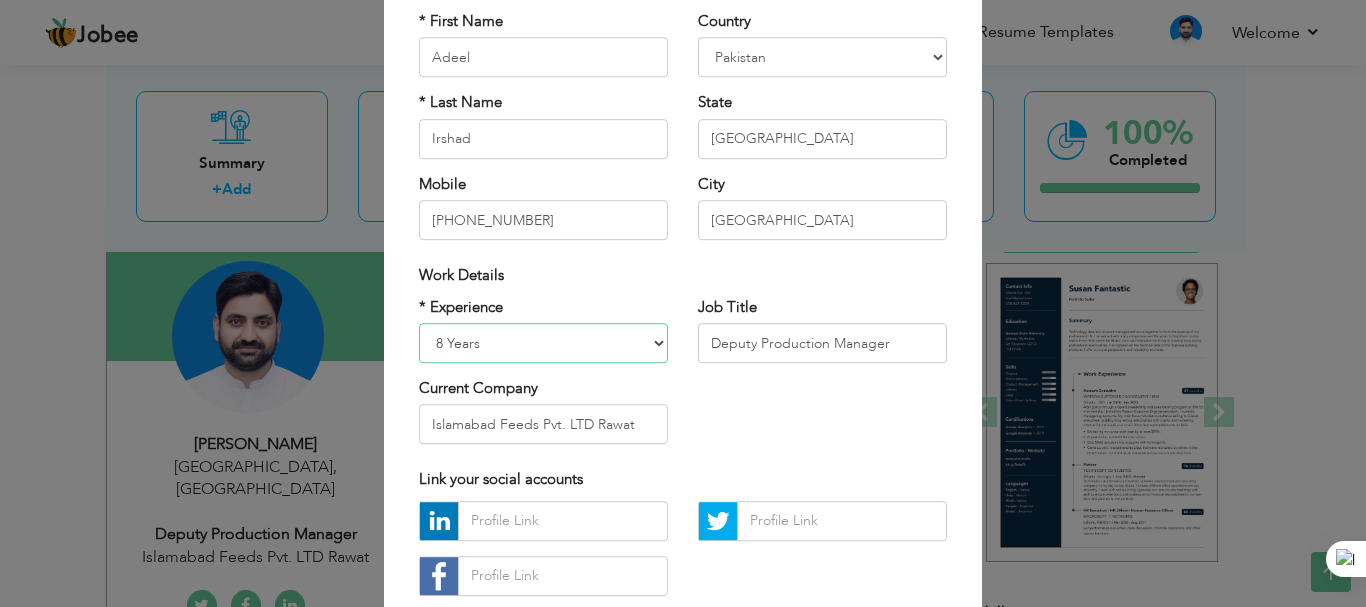 click on "Entry Level Less than 1 Year 1 Year 2 Years 3 Years 4 Years 5 Years 6 Years 7 Years 8 Years 9 Years 10 Years 11 Years 12 Years 13 Years 14 Years 15 Years 16 Years 17 Years 18 Years 19 Years 20 Years 21 Years 22 Years 23 Years 24 Years 25 Years 26 Years 27 Years 28 Years 29 Years 30 Years 31 Years 32 Years 33 Years 34 Years 35 Years More than 35 Years" at bounding box center (543, 343) 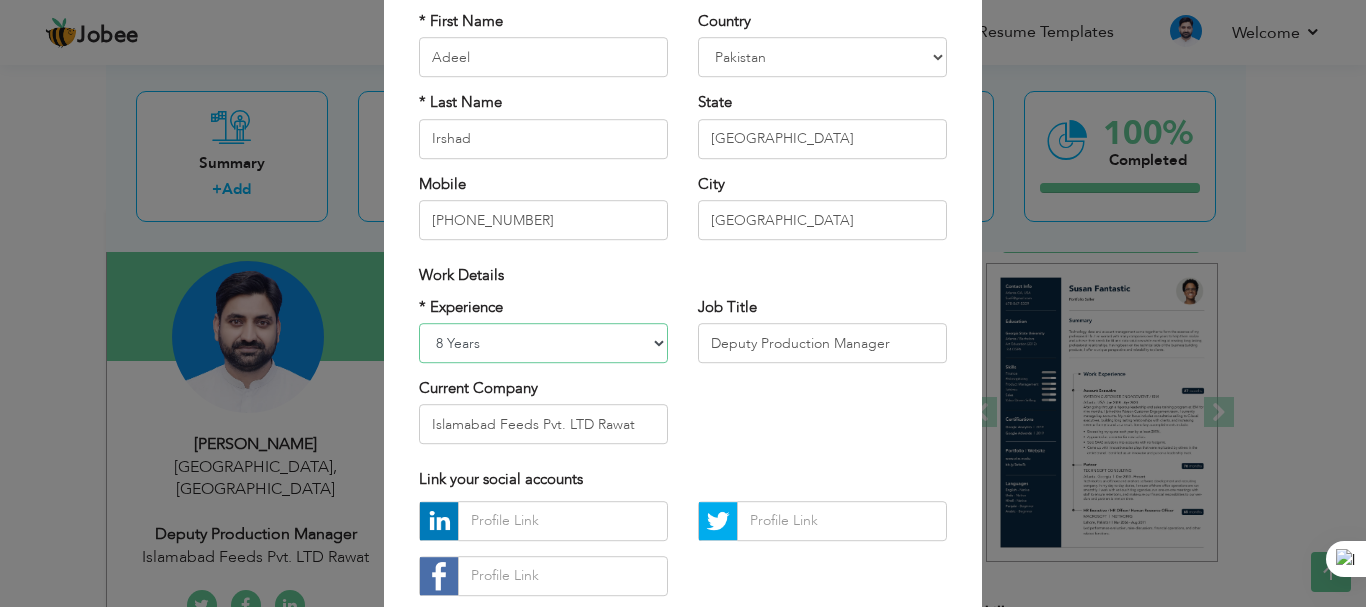 select on "number:11" 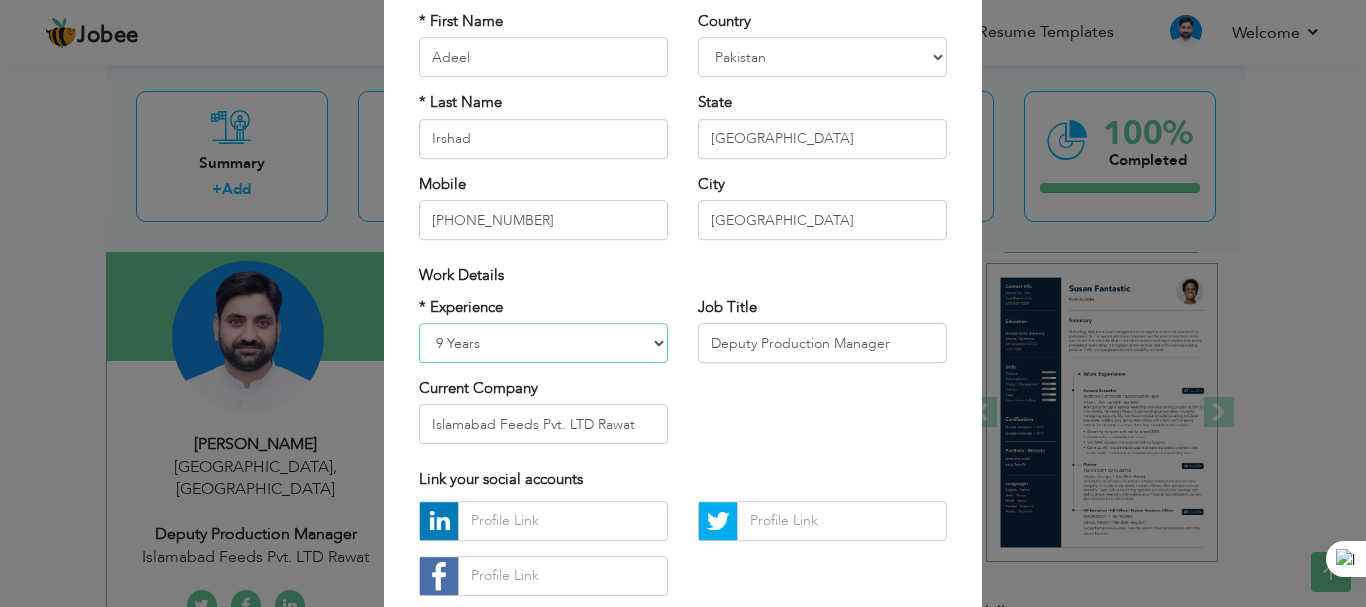 click on "Entry Level Less than 1 Year 1 Year 2 Years 3 Years 4 Years 5 Years 6 Years 7 Years 8 Years 9 Years 10 Years 11 Years 12 Years 13 Years 14 Years 15 Years 16 Years 17 Years 18 Years 19 Years 20 Years 21 Years 22 Years 23 Years 24 Years 25 Years 26 Years 27 Years 28 Years 29 Years 30 Years 31 Years 32 Years 33 Years 34 Years 35 Years More than 35 Years" at bounding box center [543, 343] 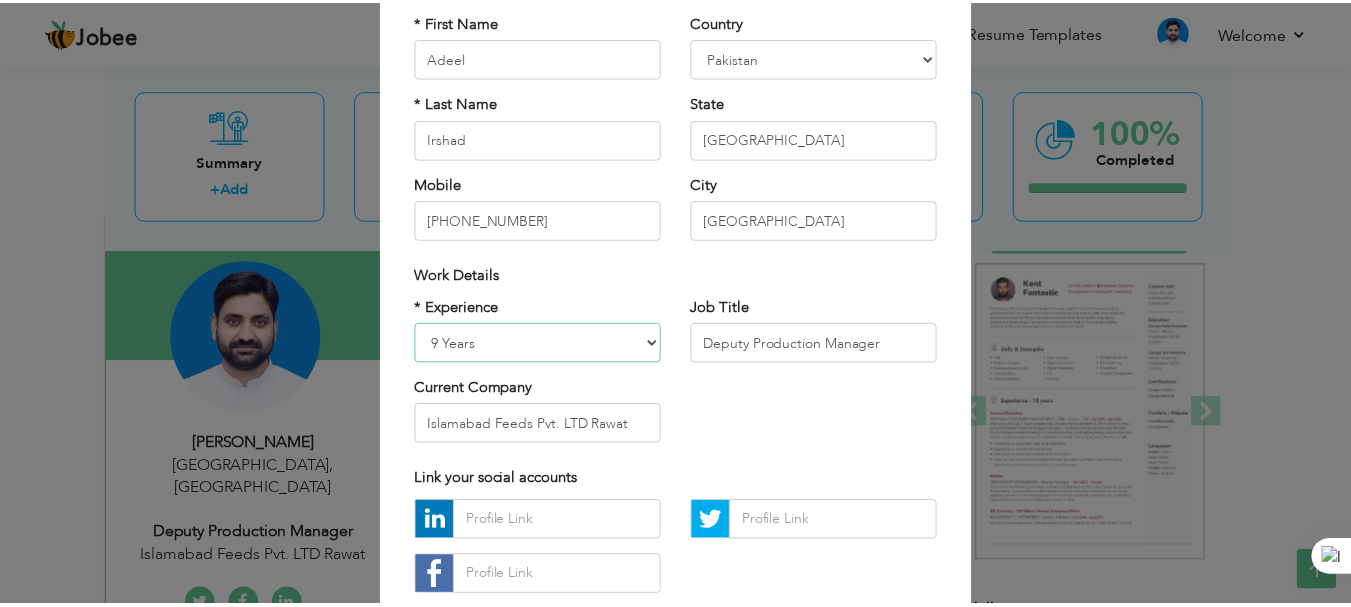 scroll, scrollTop: 292, scrollLeft: 0, axis: vertical 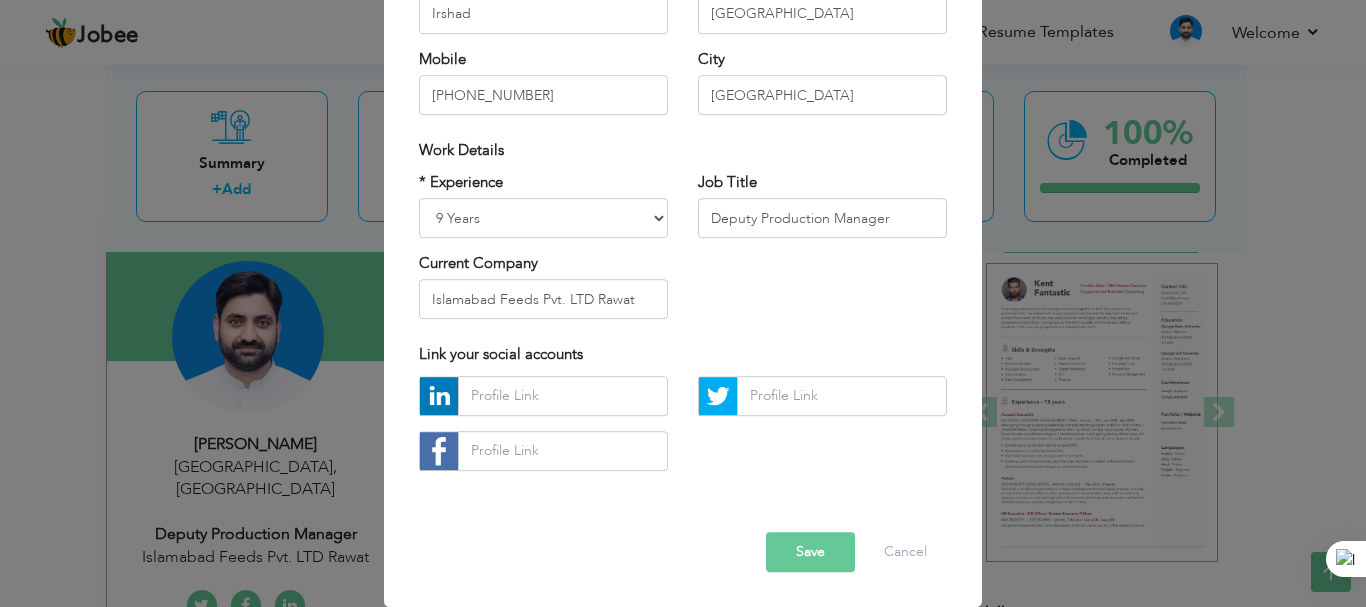 click on "Save" at bounding box center [810, 552] 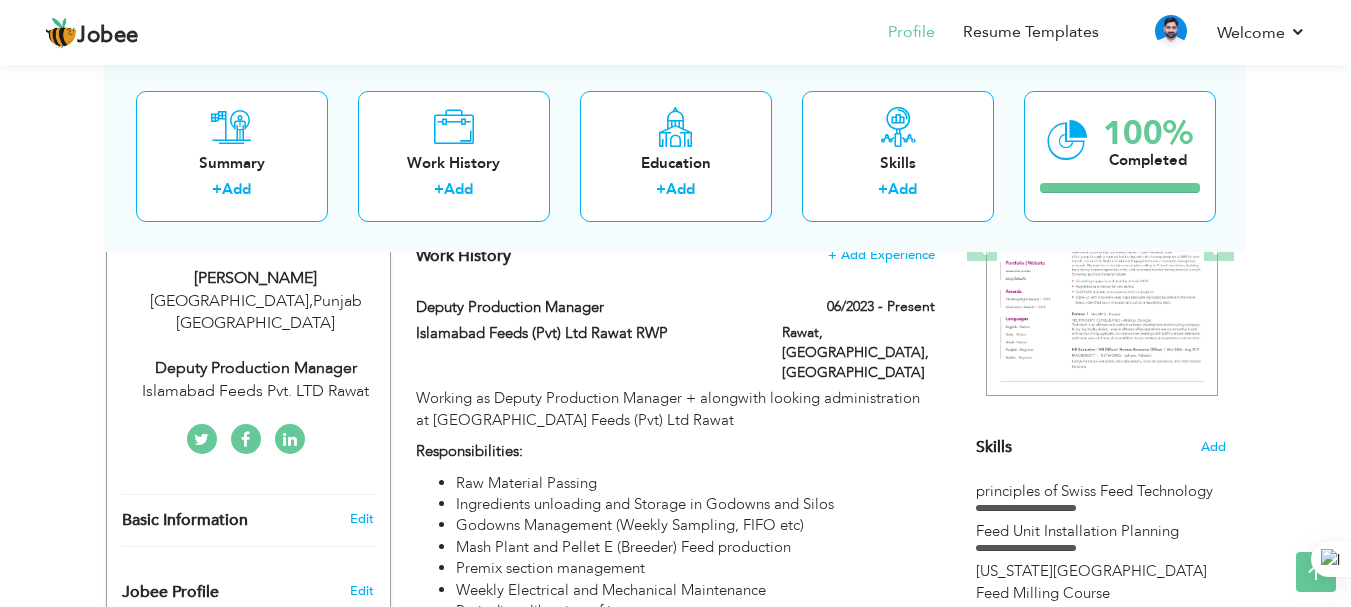 scroll, scrollTop: 167, scrollLeft: 0, axis: vertical 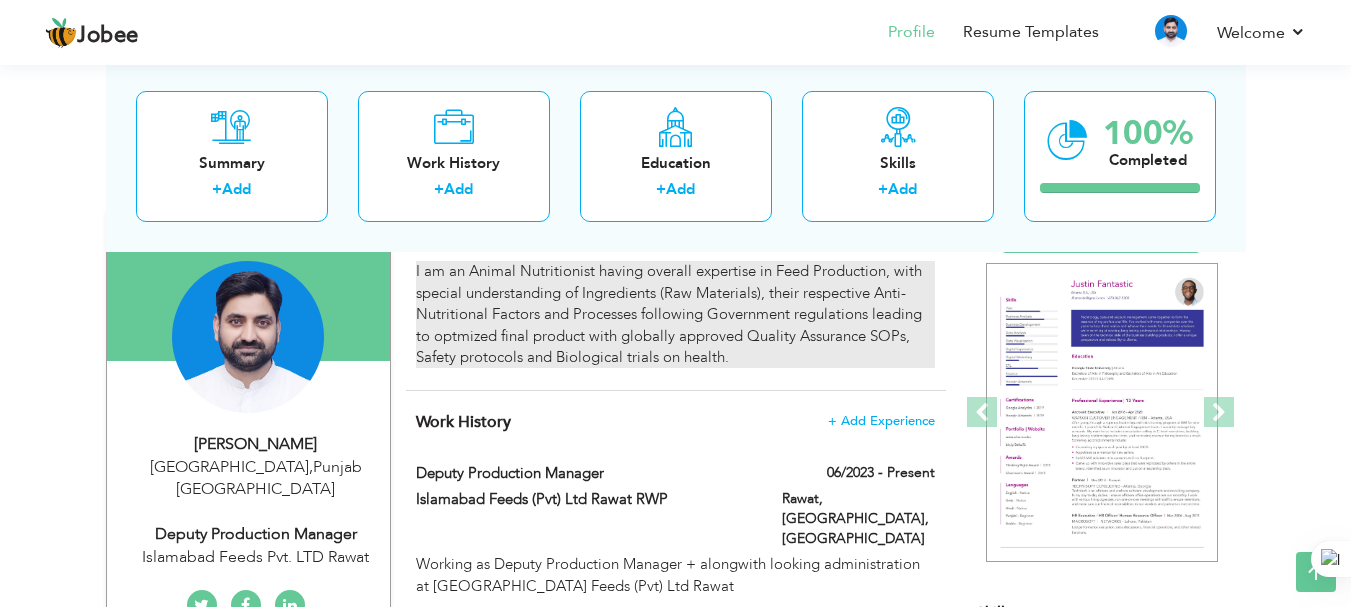 click on "I am an Animal Nutritionist having overall expertise in Feed Production, with special understanding of Ingredients (Raw Materials), their respective Anti-Nutritional Factors and Processes following Government regulations leading to optmized final product with globally approved Quality Assurance SOPs, Safety protocols and Biological trials on health." at bounding box center [675, 314] 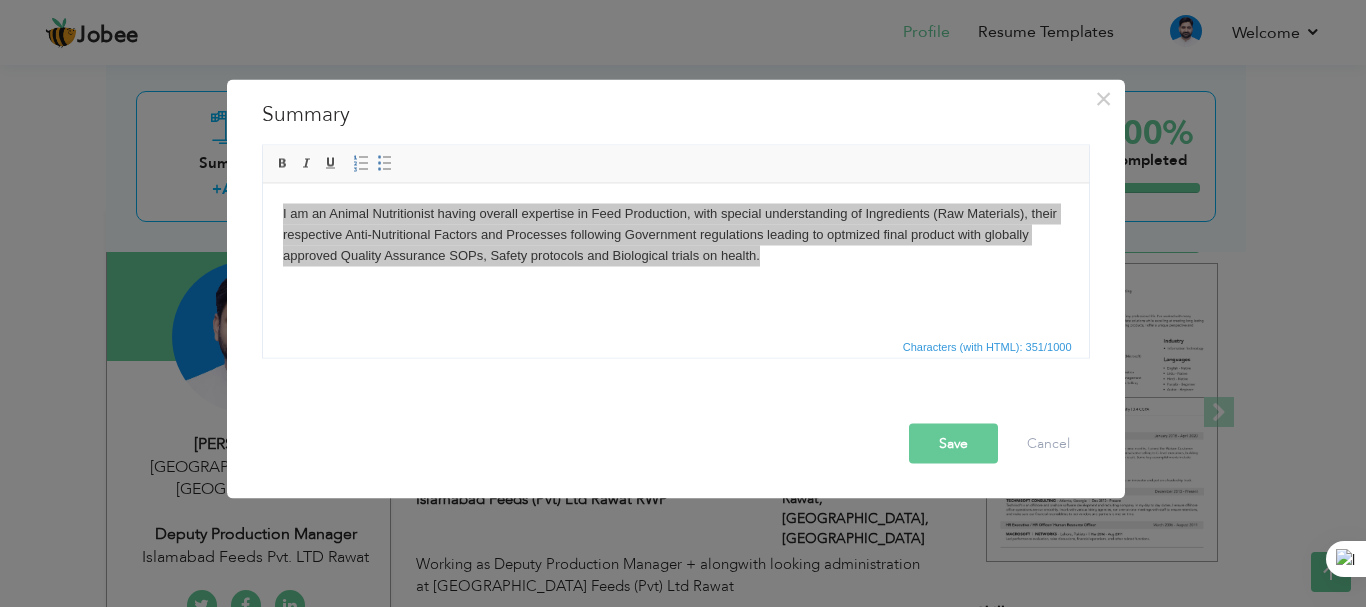 click at bounding box center (680, 405) 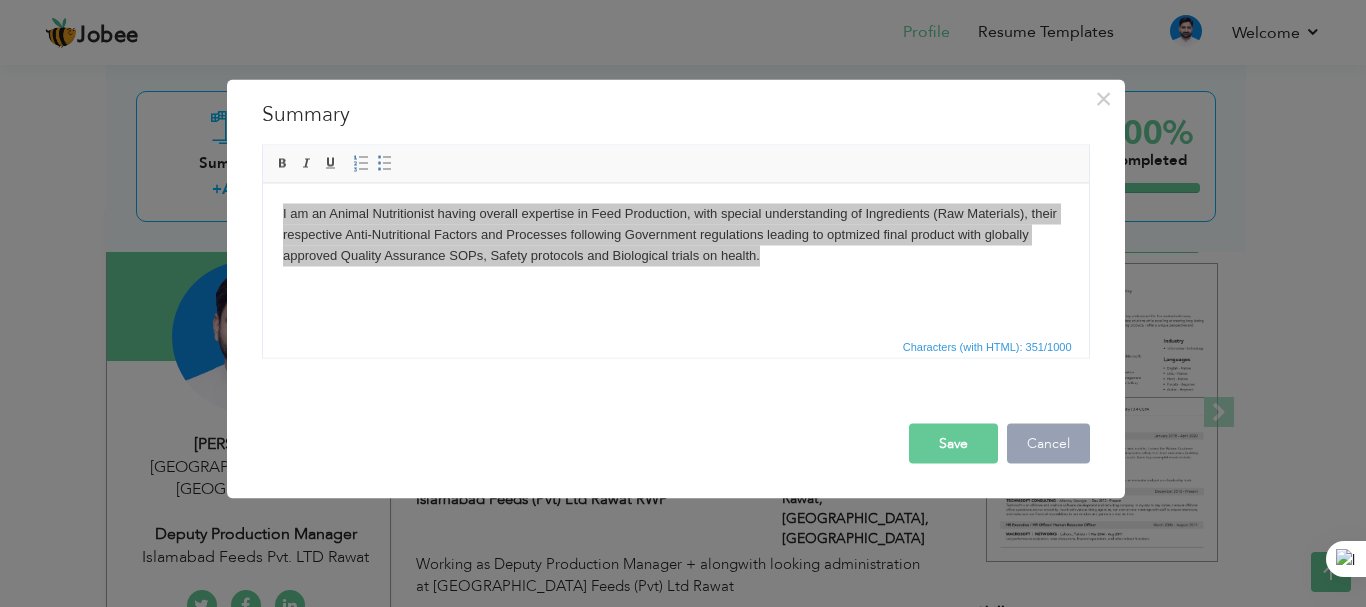 drag, startPoint x: 1063, startPoint y: 440, endPoint x: 1050, endPoint y: 440, distance: 13 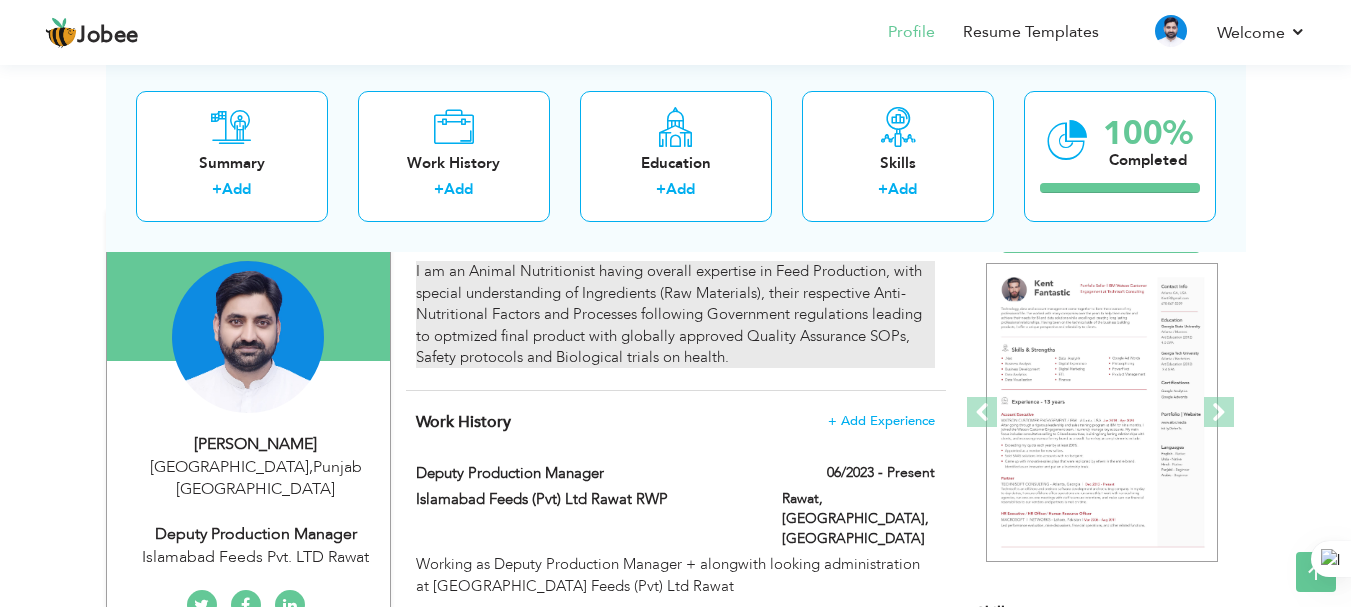 click on "I am an Animal Nutritionist having overall expertise in Feed Production, with special understanding of Ingredients (Raw Materials), their respective Anti-Nutritional Factors and Processes following Government regulations leading to optmized final product with globally approved Quality Assurance SOPs, Safety protocols and Biological trials on health." at bounding box center (675, 314) 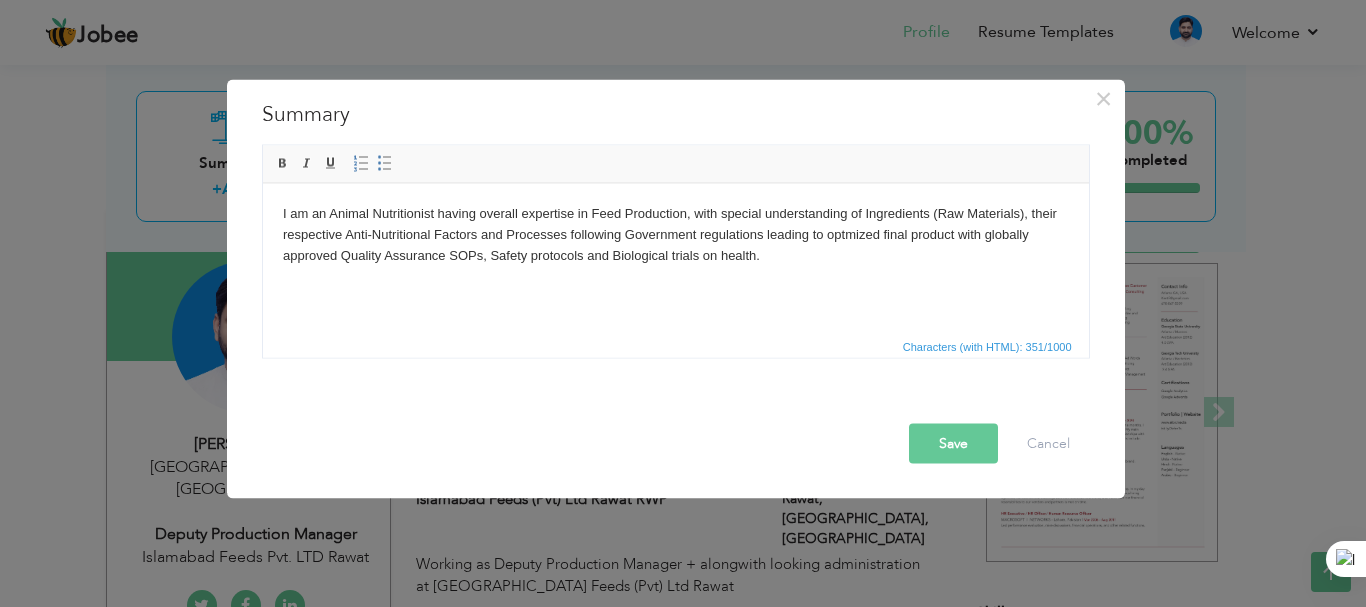 click on "I am an Animal Nutritionist having overall expertise in Feed Production, with special understanding of Ingredients (Raw Materials), their respective Anti-Nutritional Factors and Processes following Government regulations leading to optmized final product with globally approved Quality Assurance SOPs, Safety protocols and Biological trials on health." at bounding box center [675, 234] 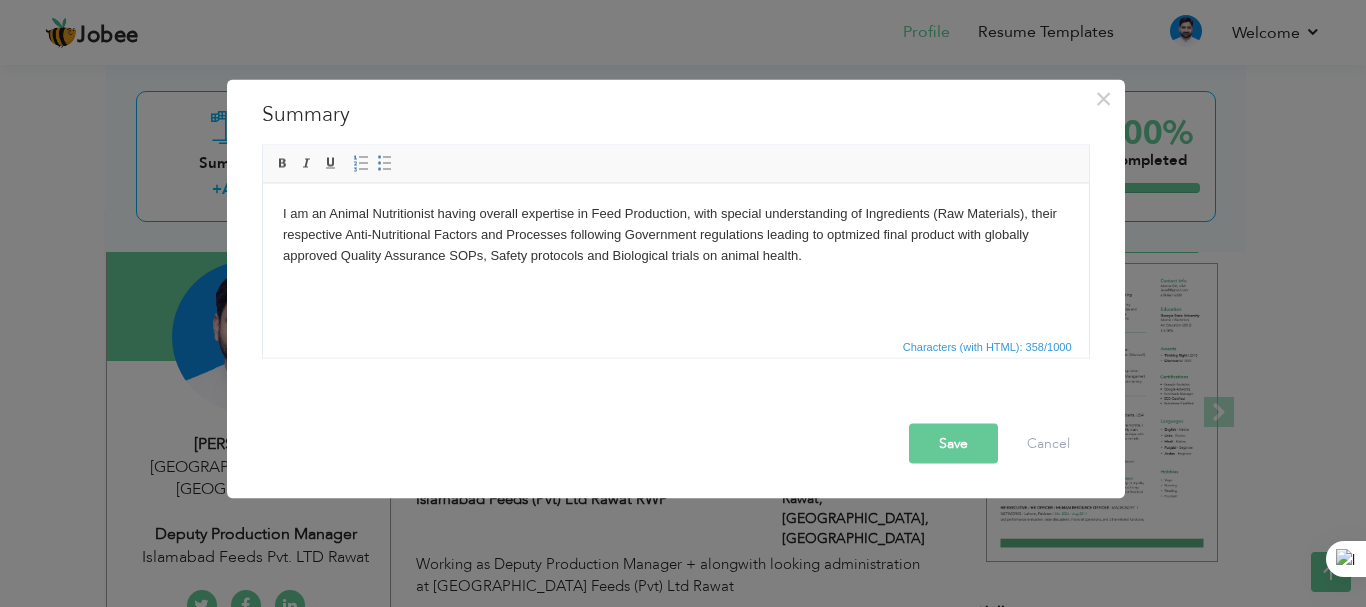 click on "Save" at bounding box center [953, 443] 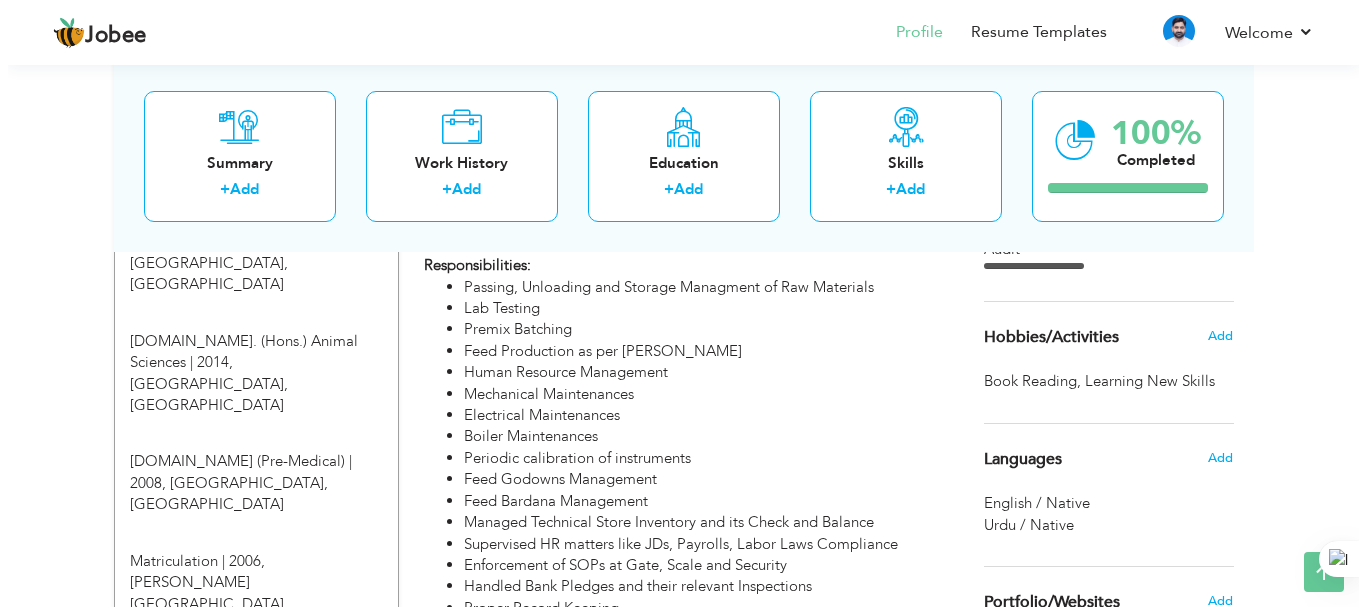 scroll, scrollTop: 794, scrollLeft: 0, axis: vertical 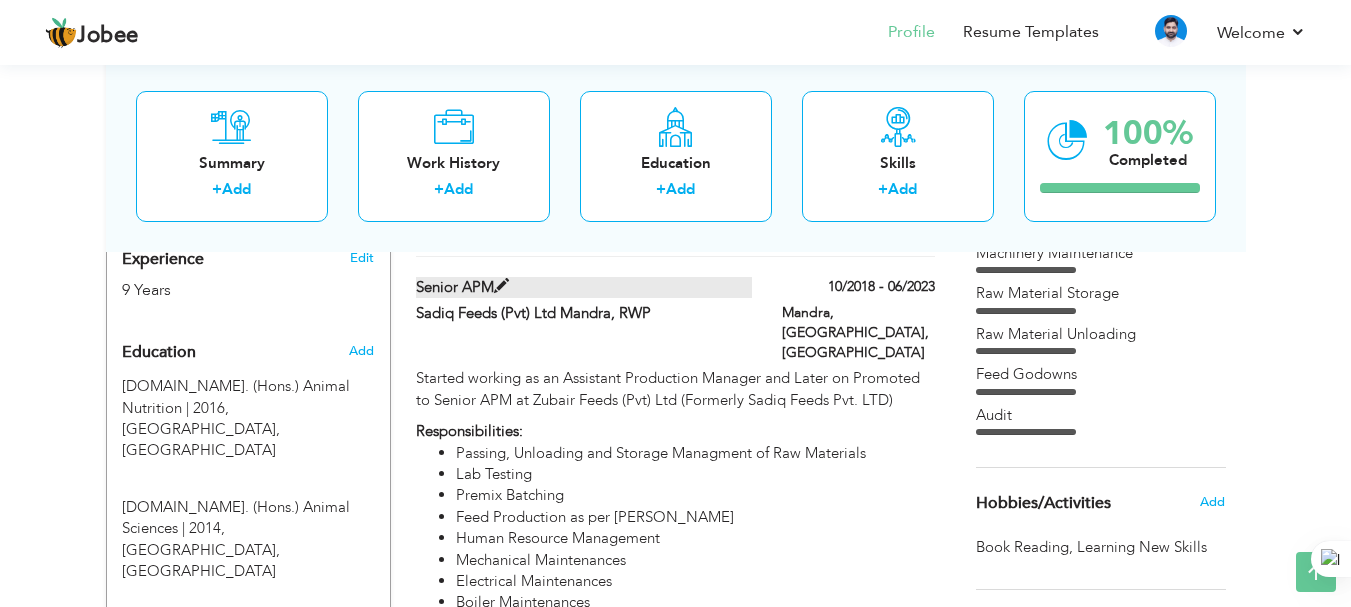 click on "Senior APM" at bounding box center [584, 287] 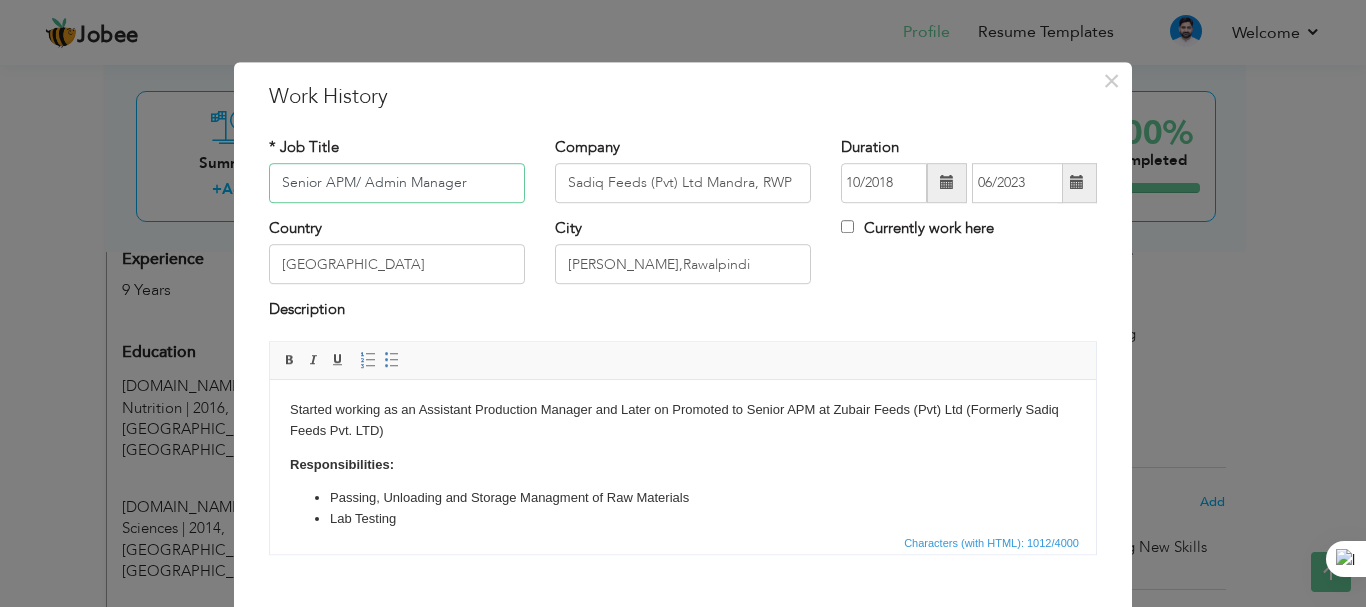 type on "Senior APM/ Admin Manager" 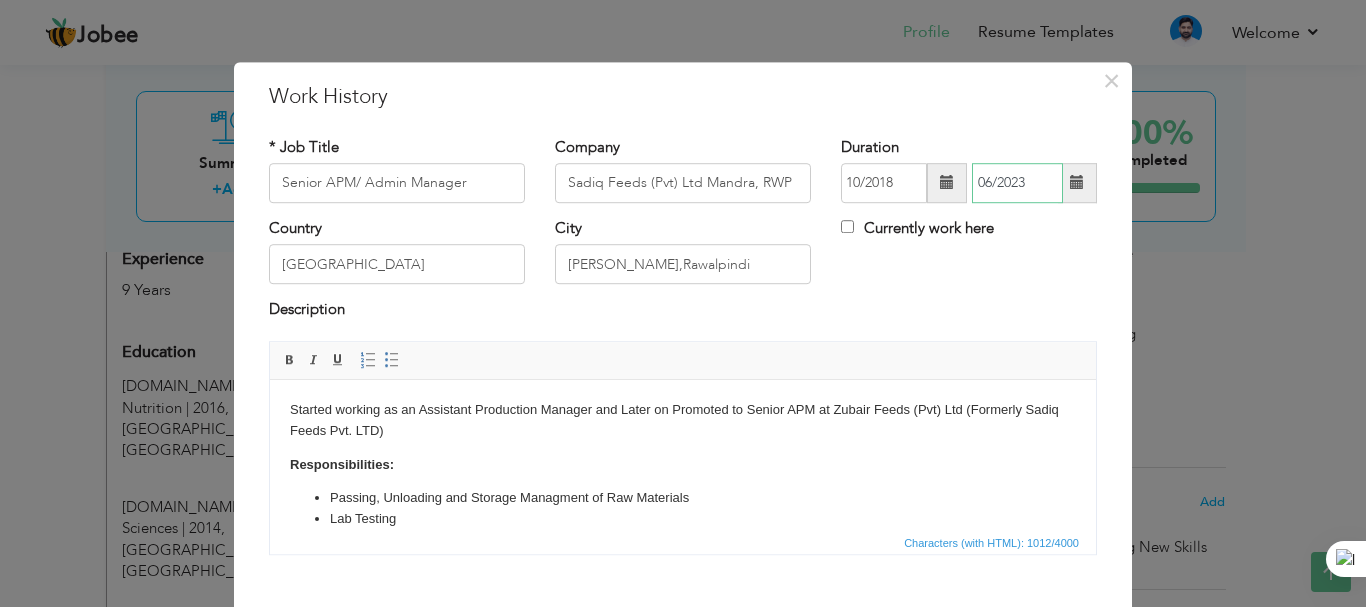 click on "06/2023" at bounding box center (1017, 183) 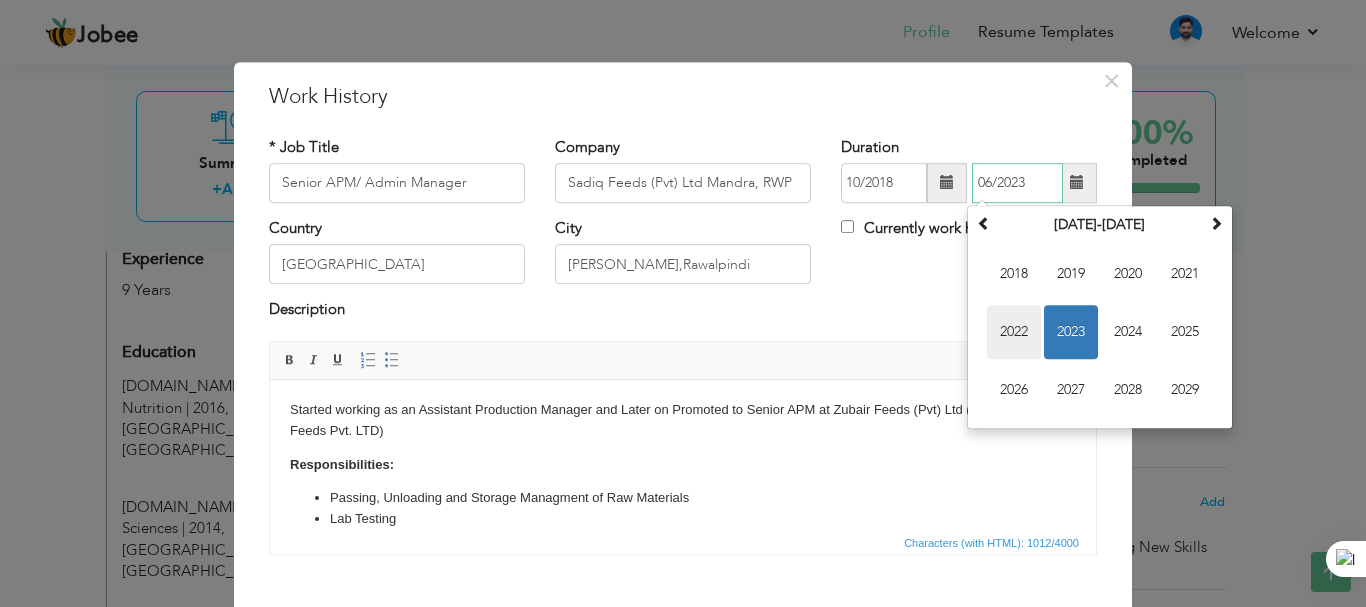 click on "2022" at bounding box center (1014, 332) 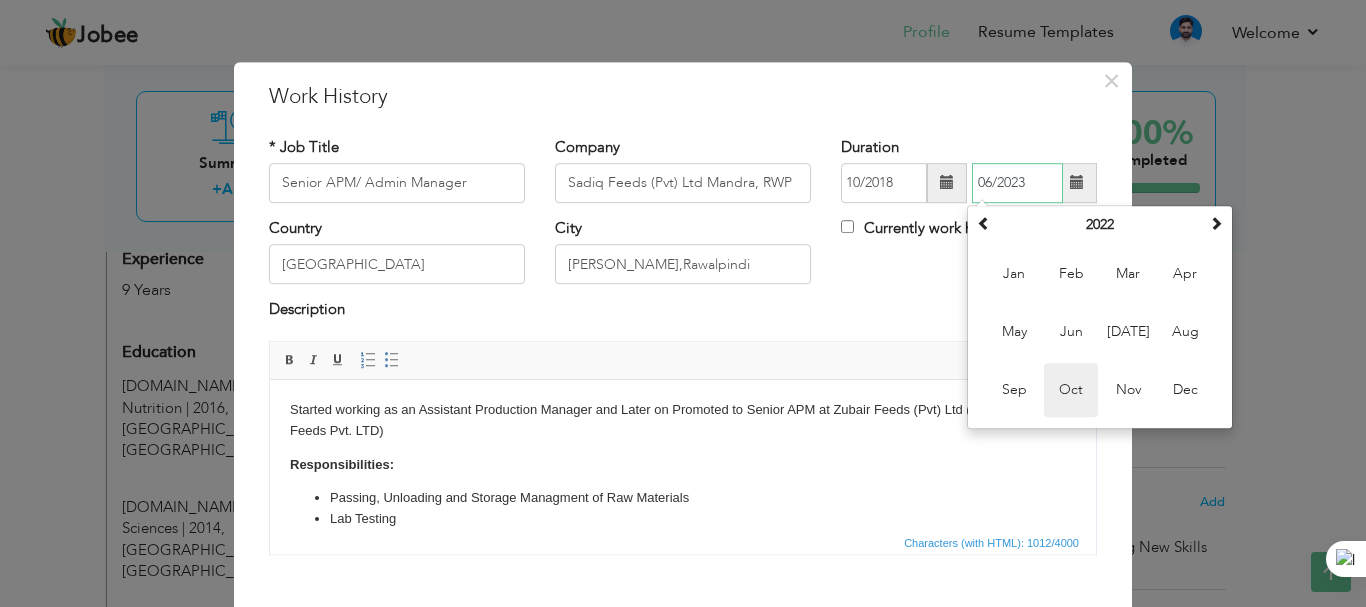 click on "Oct" at bounding box center [1071, 390] 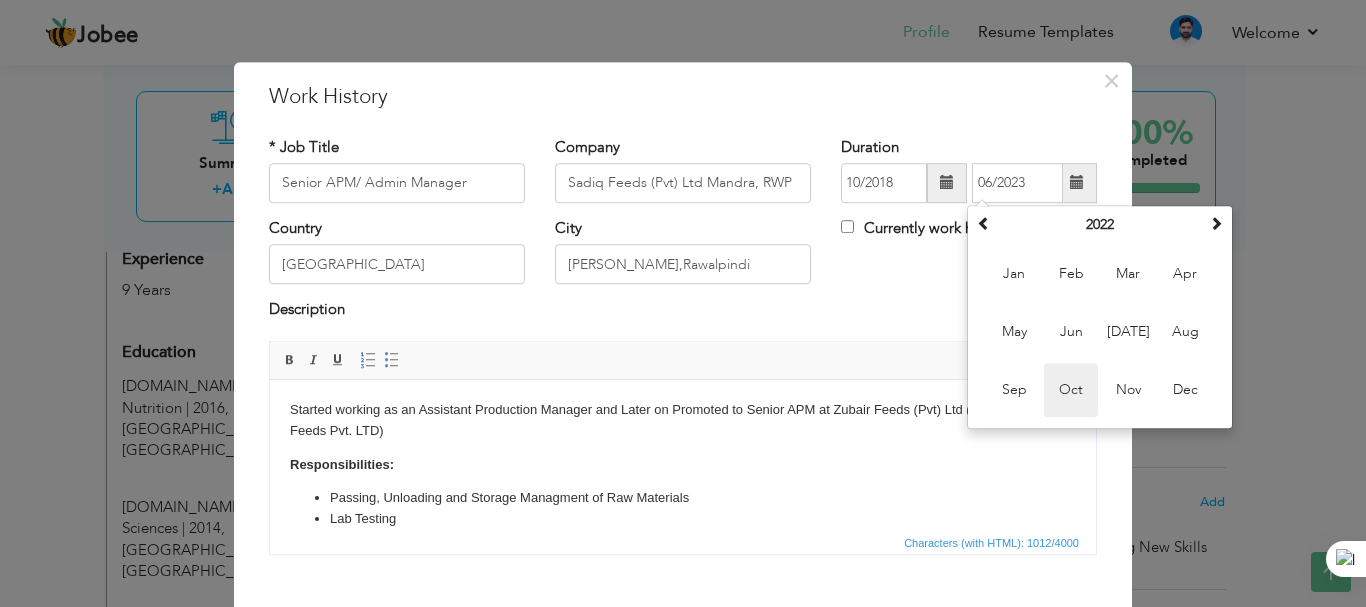 type on "10/2022" 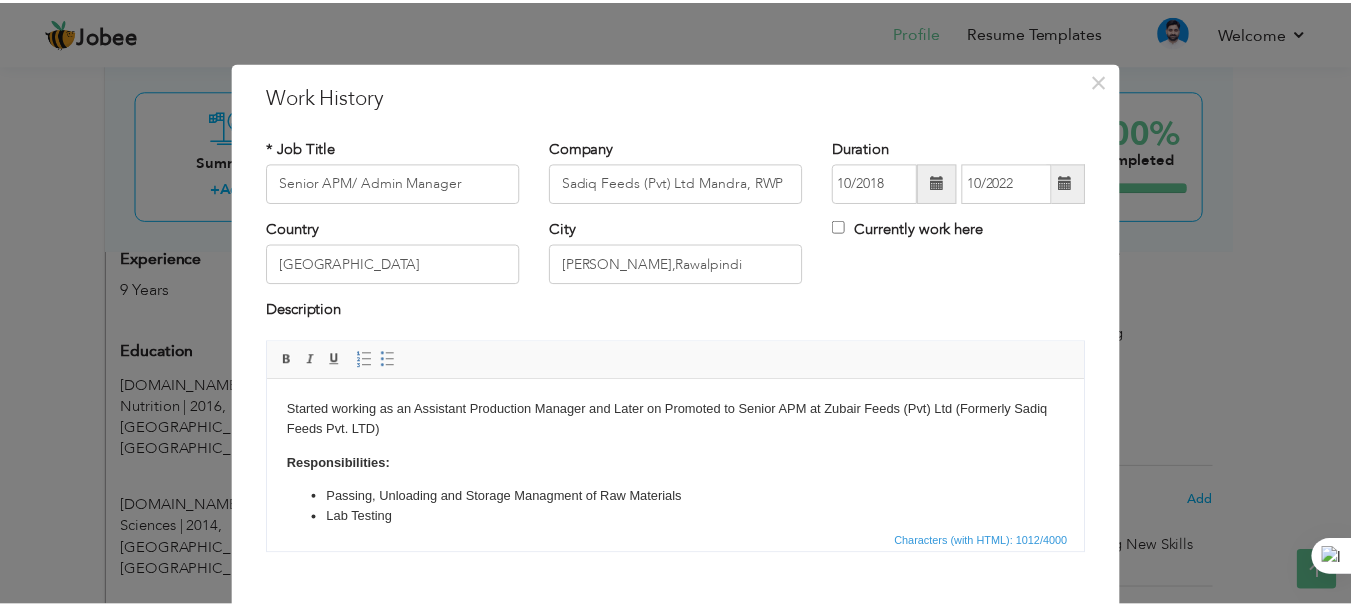 scroll, scrollTop: 112, scrollLeft: 0, axis: vertical 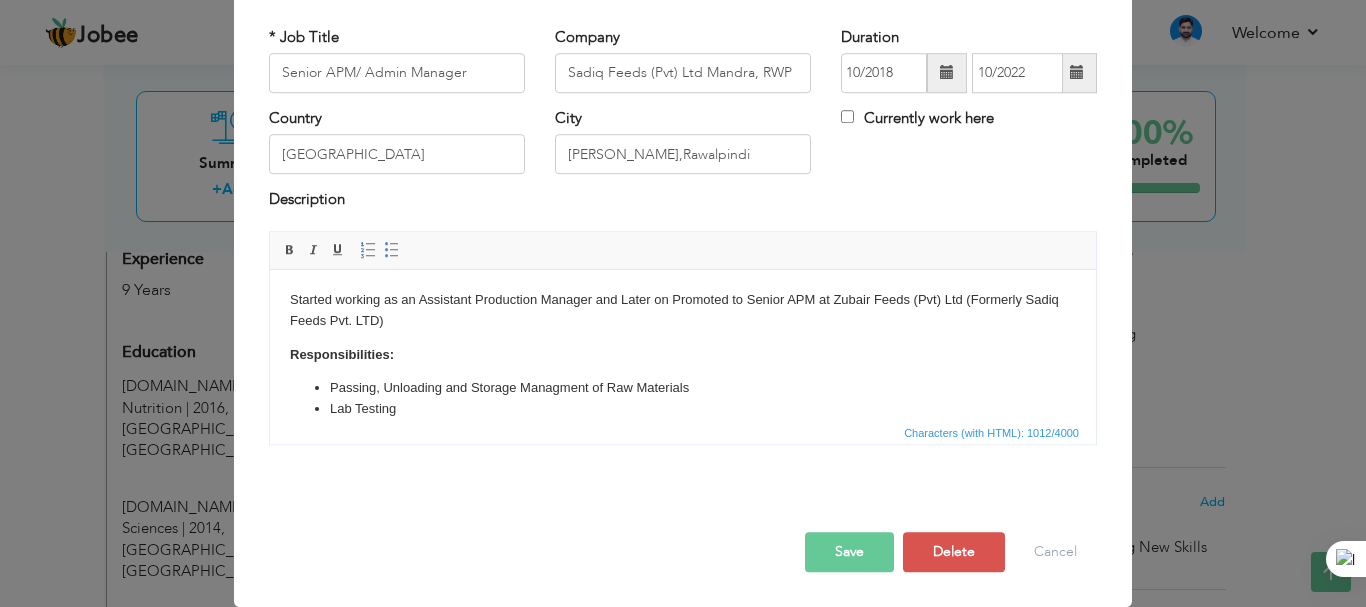 click on "Save" at bounding box center [849, 552] 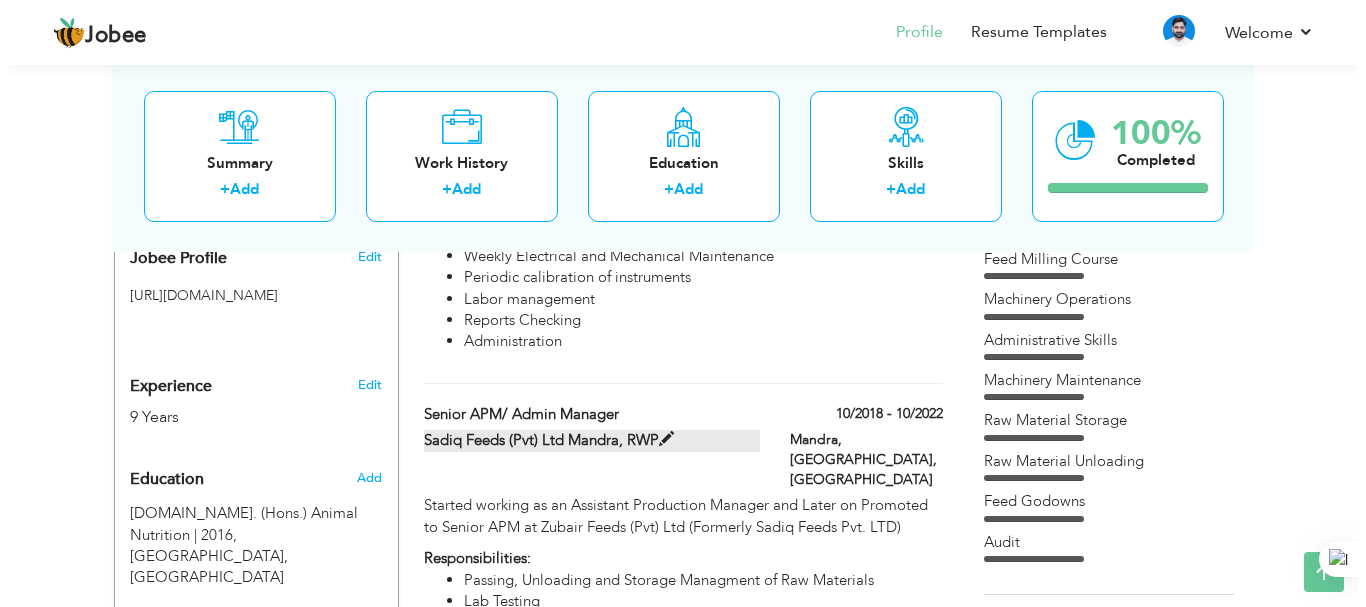 scroll, scrollTop: 833, scrollLeft: 0, axis: vertical 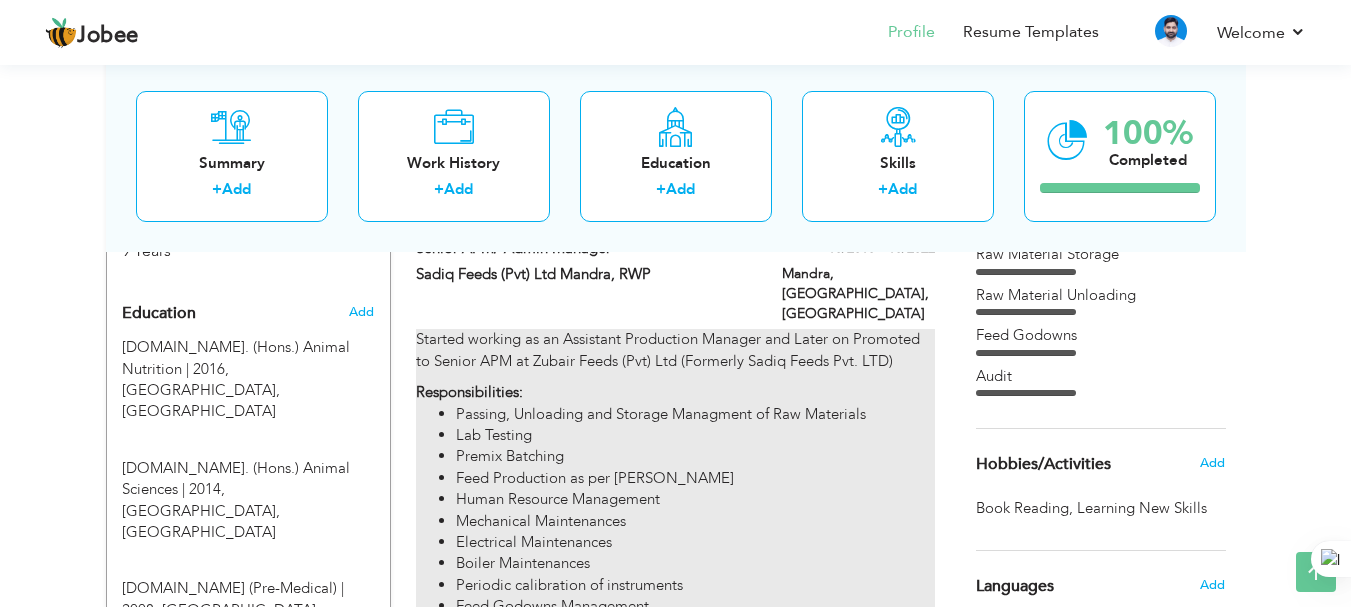 click on "Feed Production as per Demand" at bounding box center (695, 478) 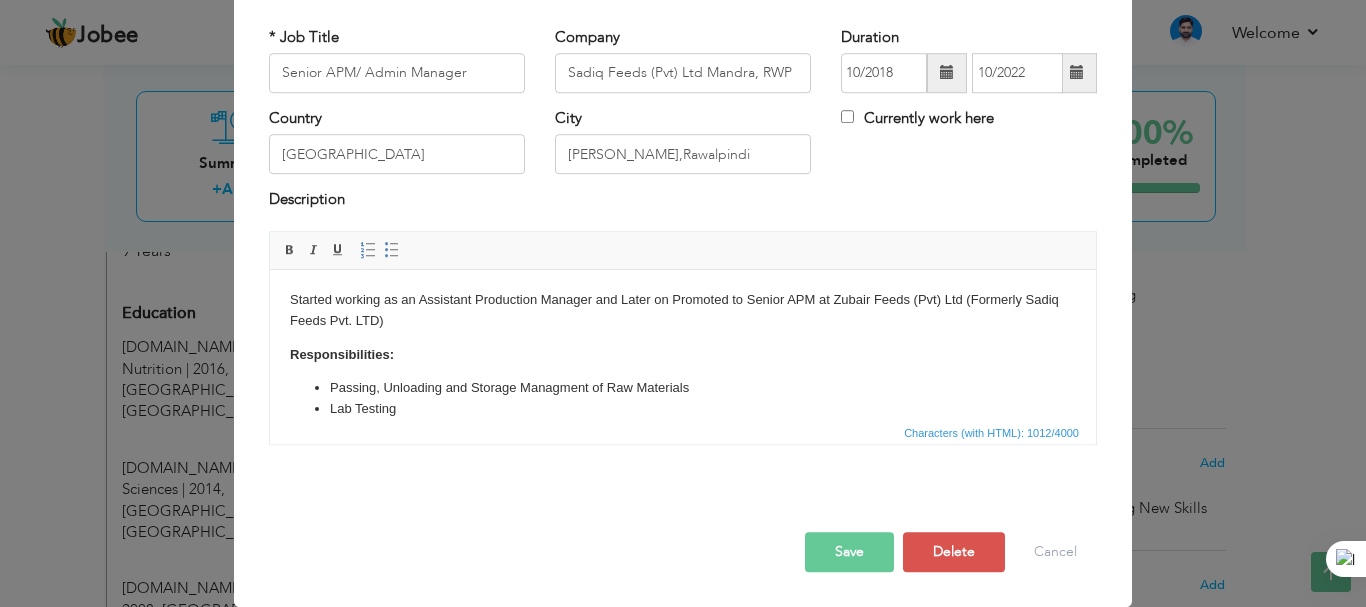 scroll, scrollTop: 0, scrollLeft: 0, axis: both 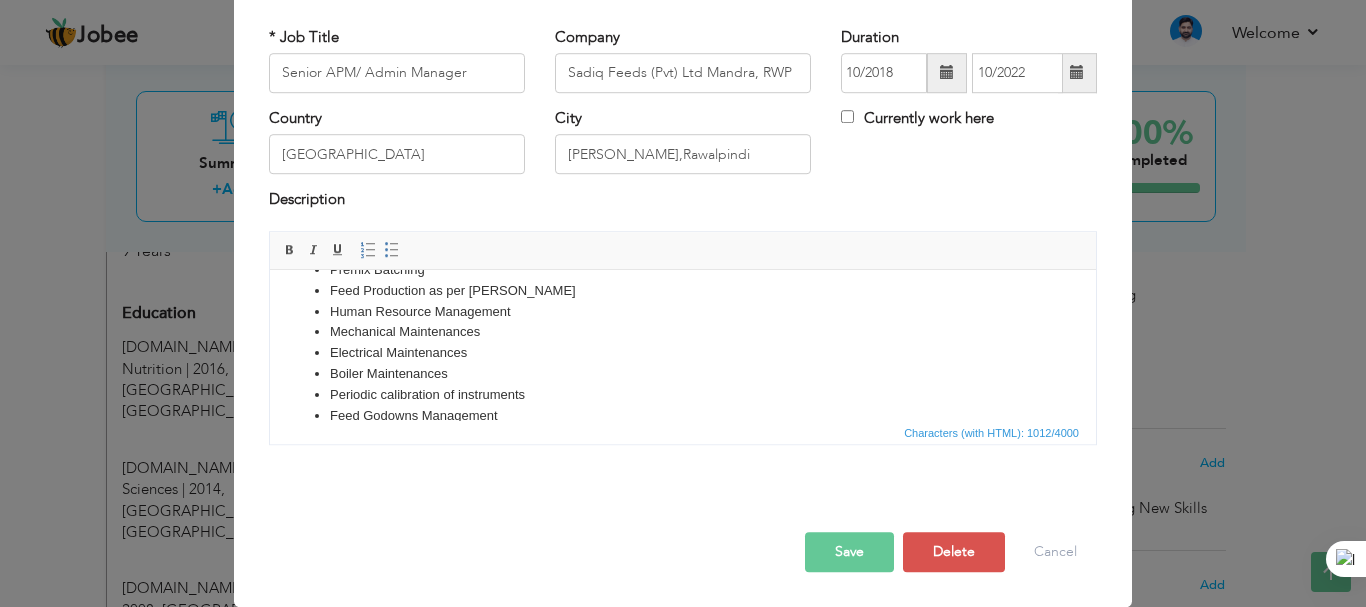 click on "Human Resource Management" at bounding box center [683, 311] 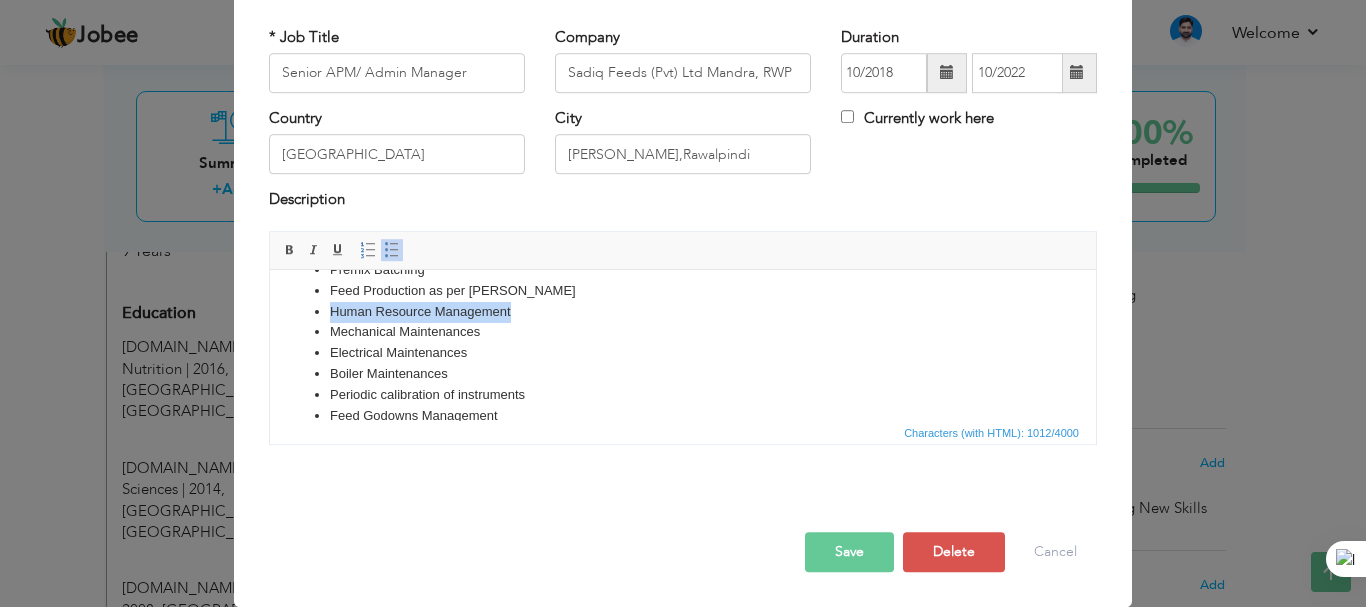 drag, startPoint x: 330, startPoint y: 307, endPoint x: 527, endPoint y: 315, distance: 197.16237 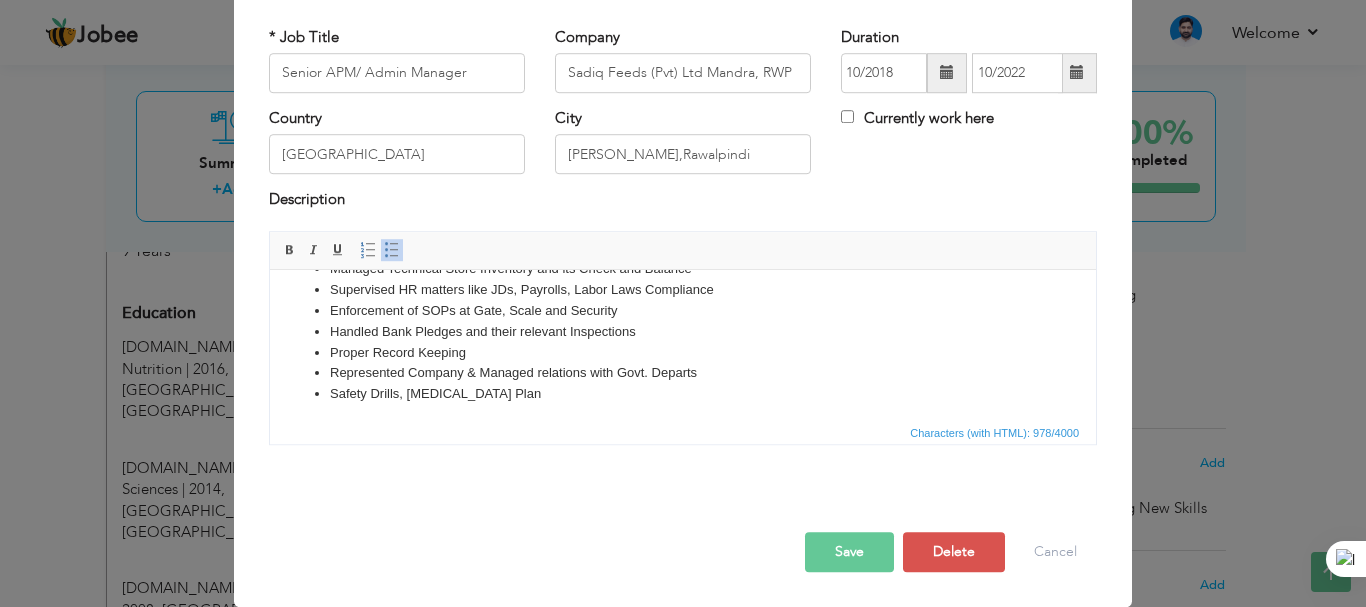 scroll, scrollTop: 160, scrollLeft: 0, axis: vertical 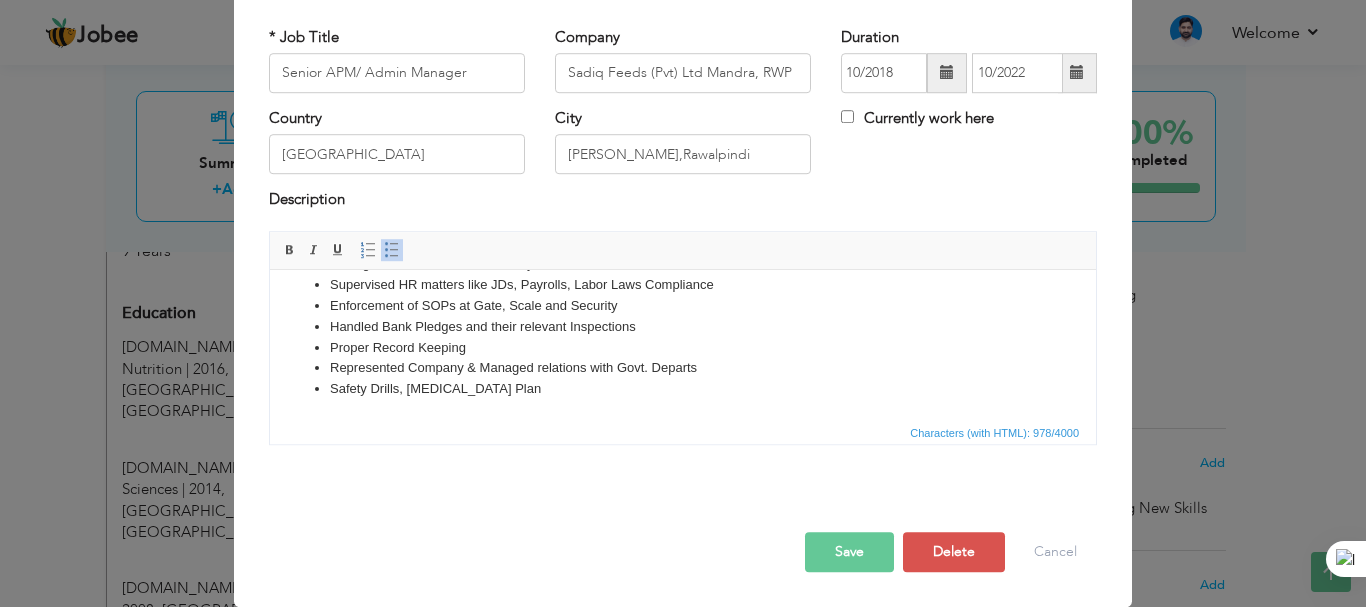 click on "Proper Record Keeping" at bounding box center (683, 347) 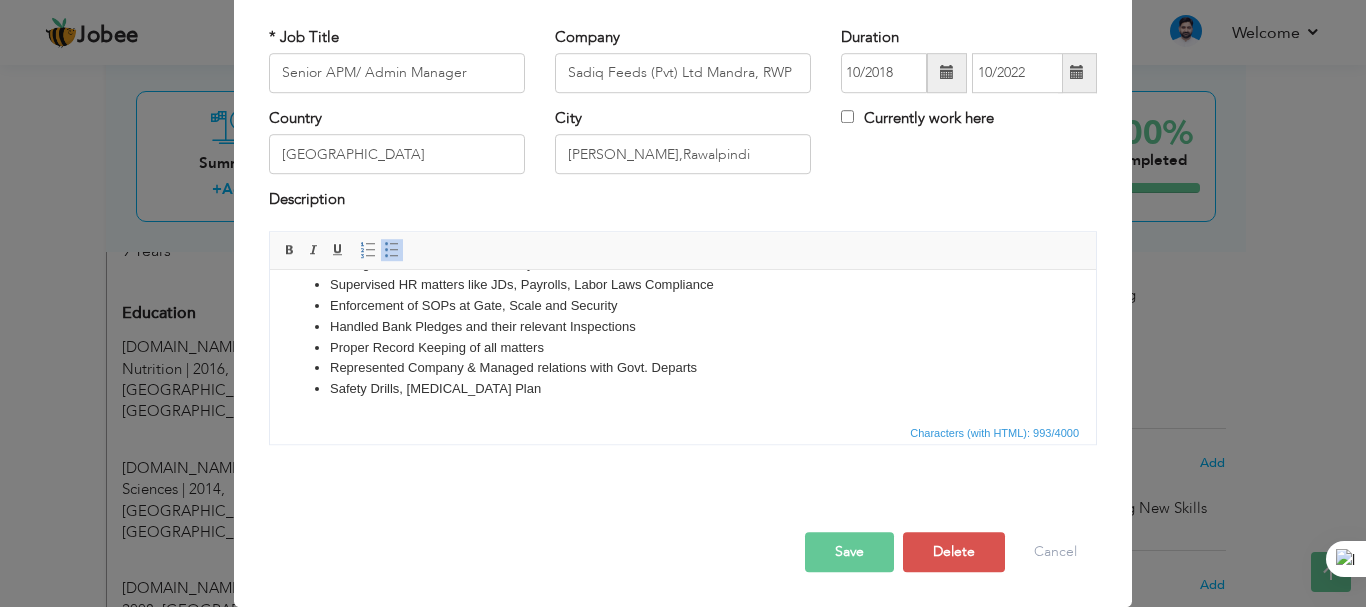 click on "Proper Record Keeping of all ma tters" at bounding box center (683, 347) 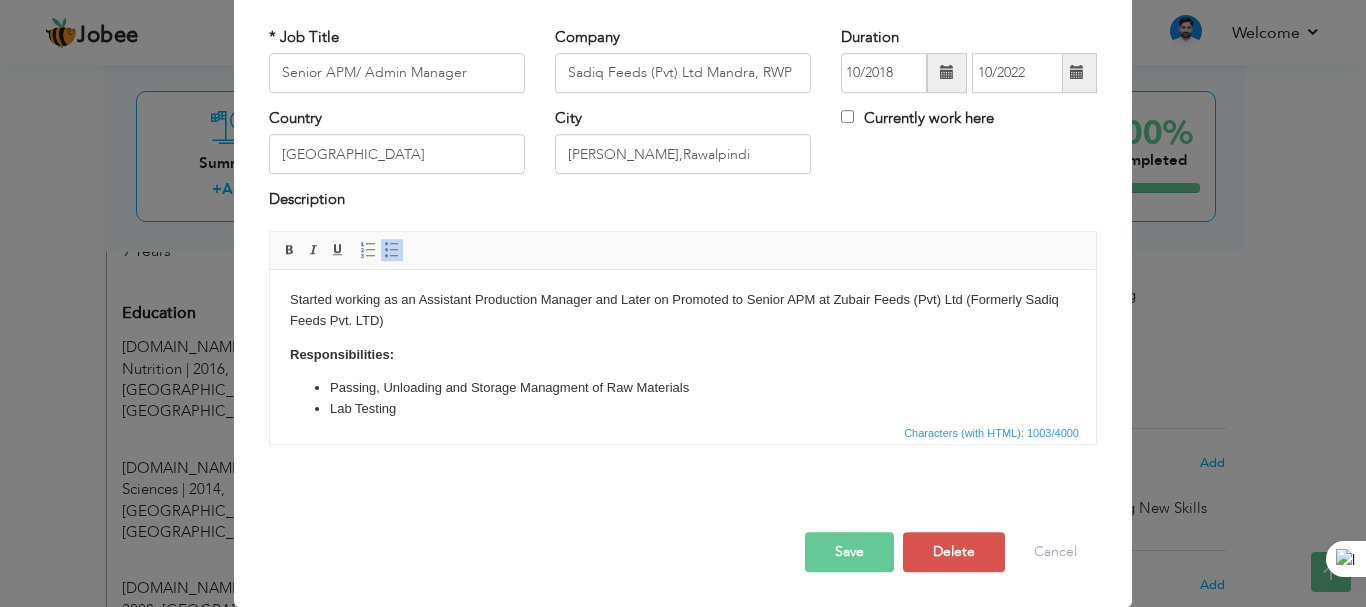 scroll, scrollTop: 167, scrollLeft: 0, axis: vertical 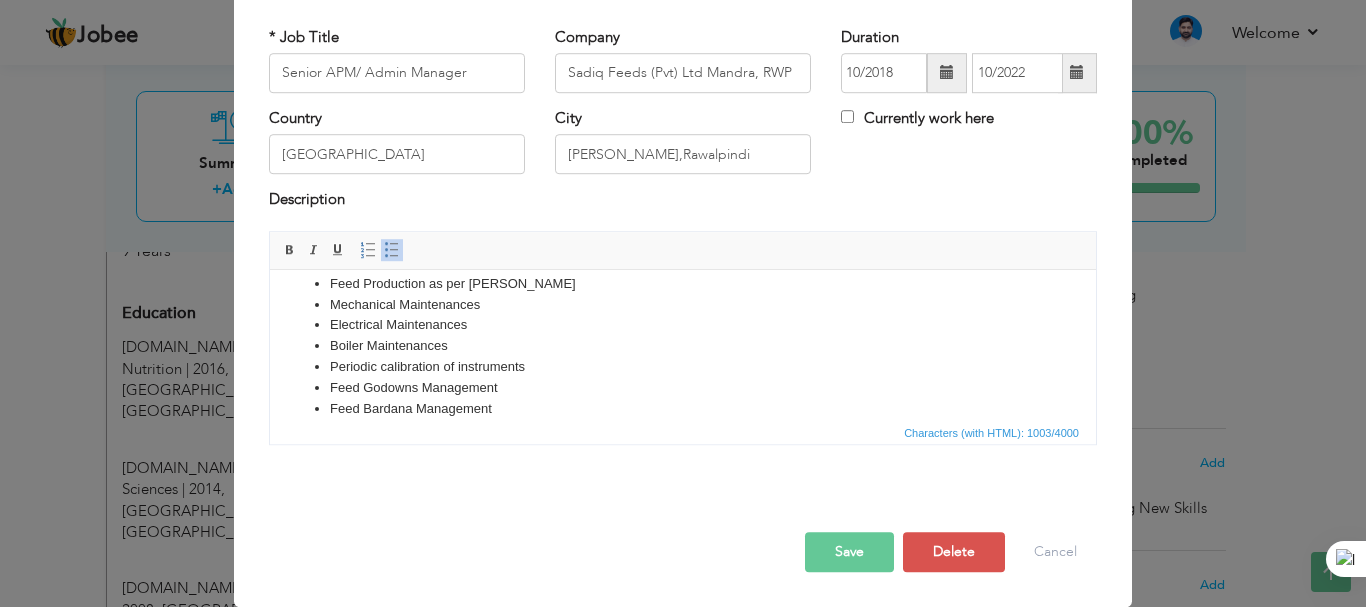 click on "Feed Production as per [PERSON_NAME]" at bounding box center (683, 283) 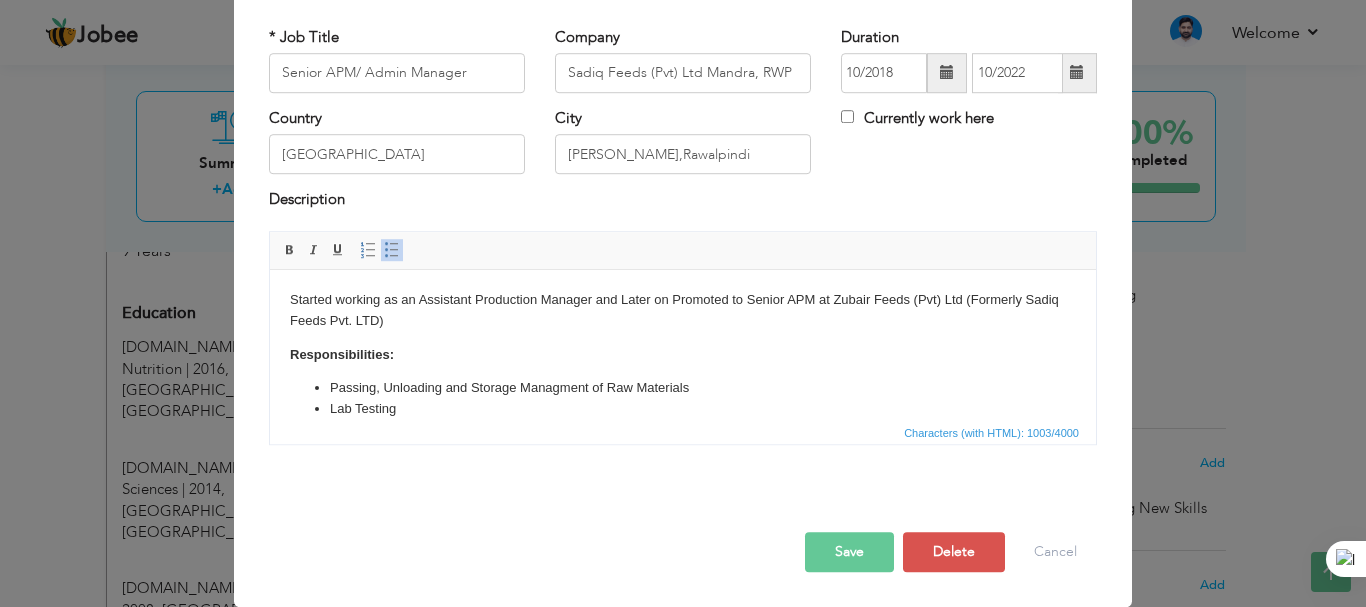 scroll, scrollTop: 167, scrollLeft: 0, axis: vertical 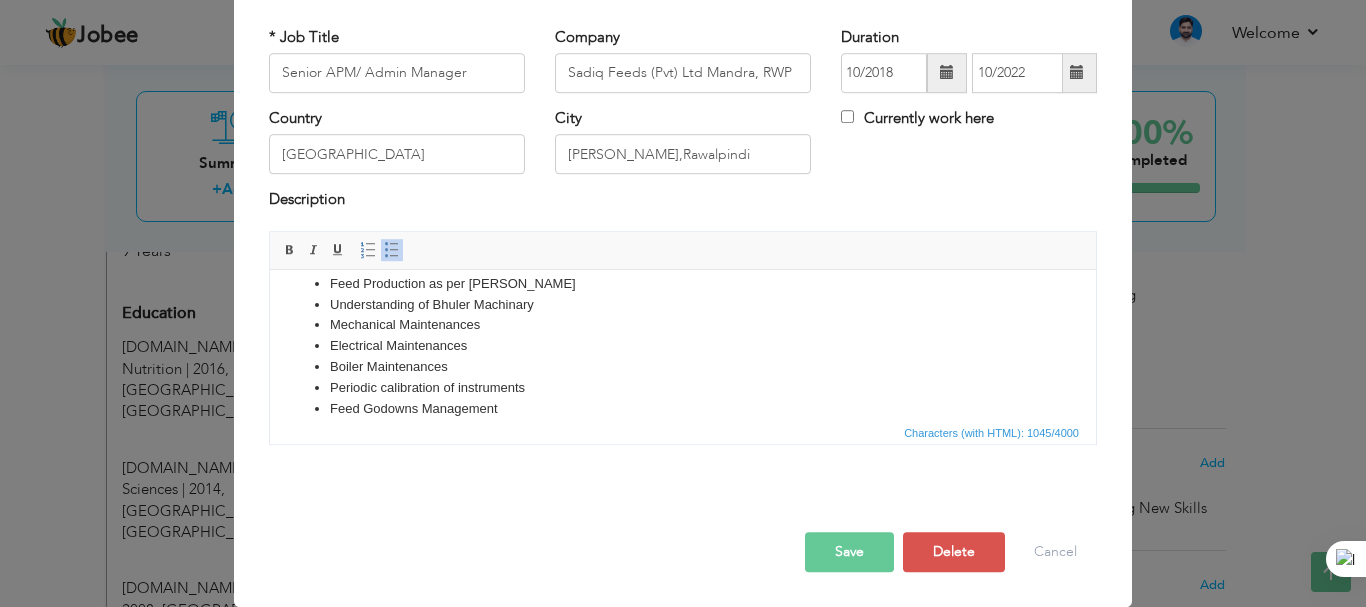click on "Understanding of Bhuler Machinary" at bounding box center [683, 304] 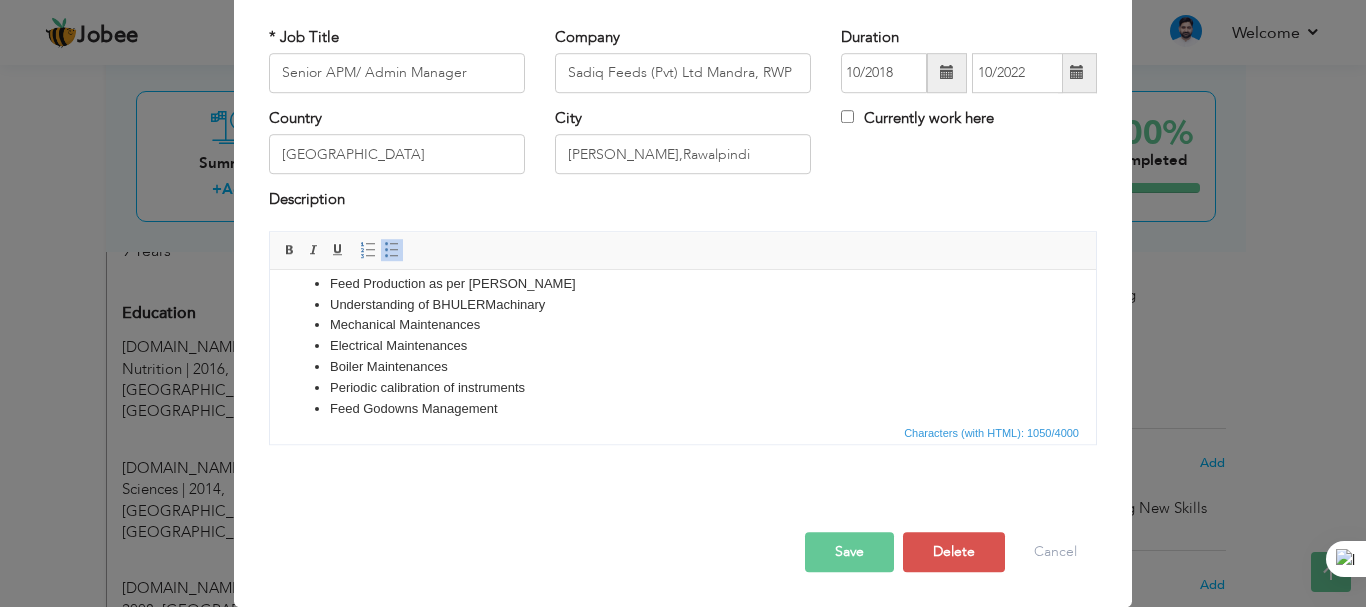 click on "Save" at bounding box center [849, 552] 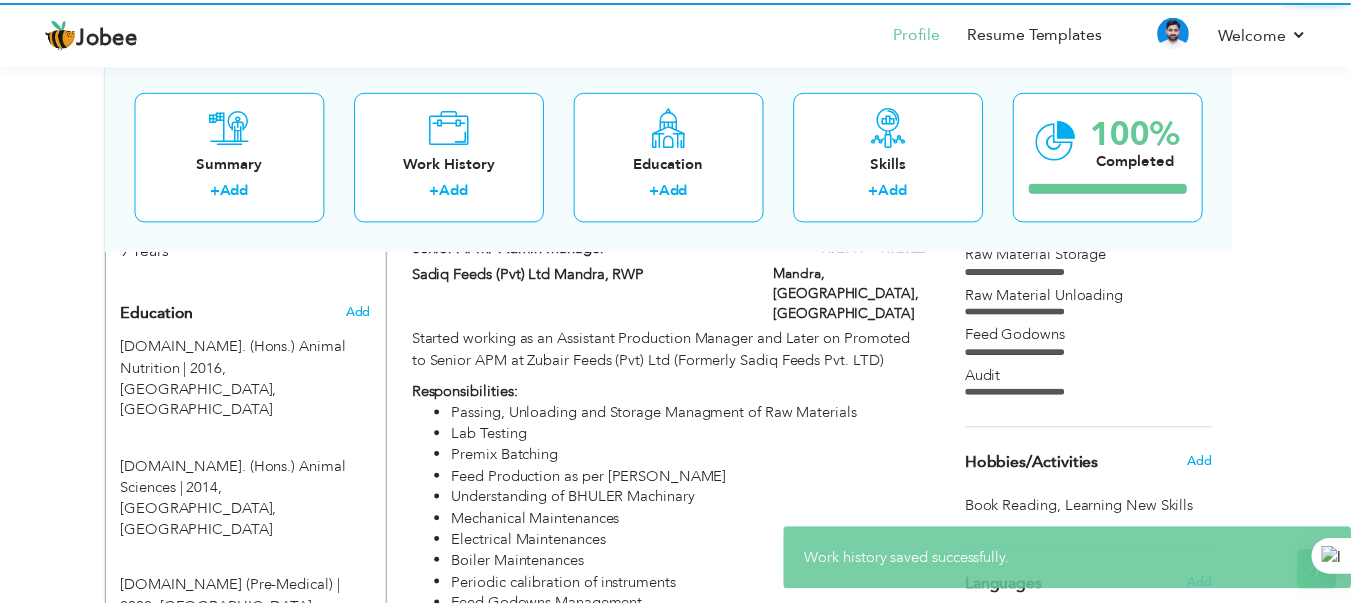scroll, scrollTop: 0, scrollLeft: 0, axis: both 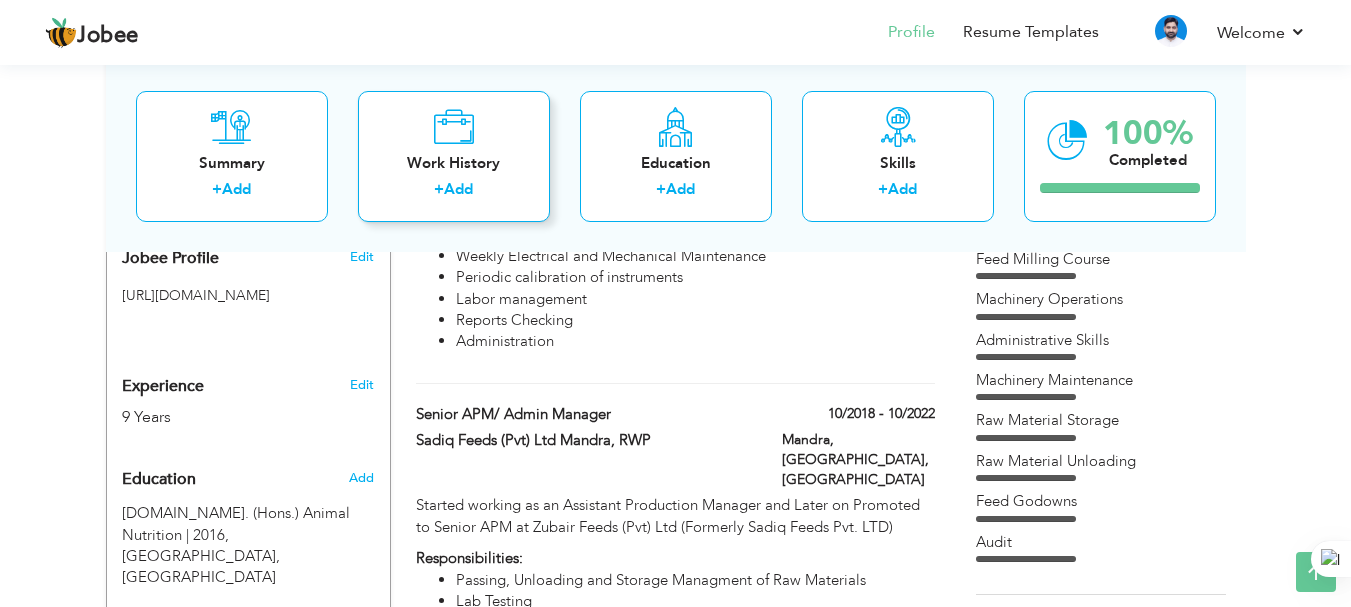 click on "Work History
+  Add" at bounding box center (454, 155) 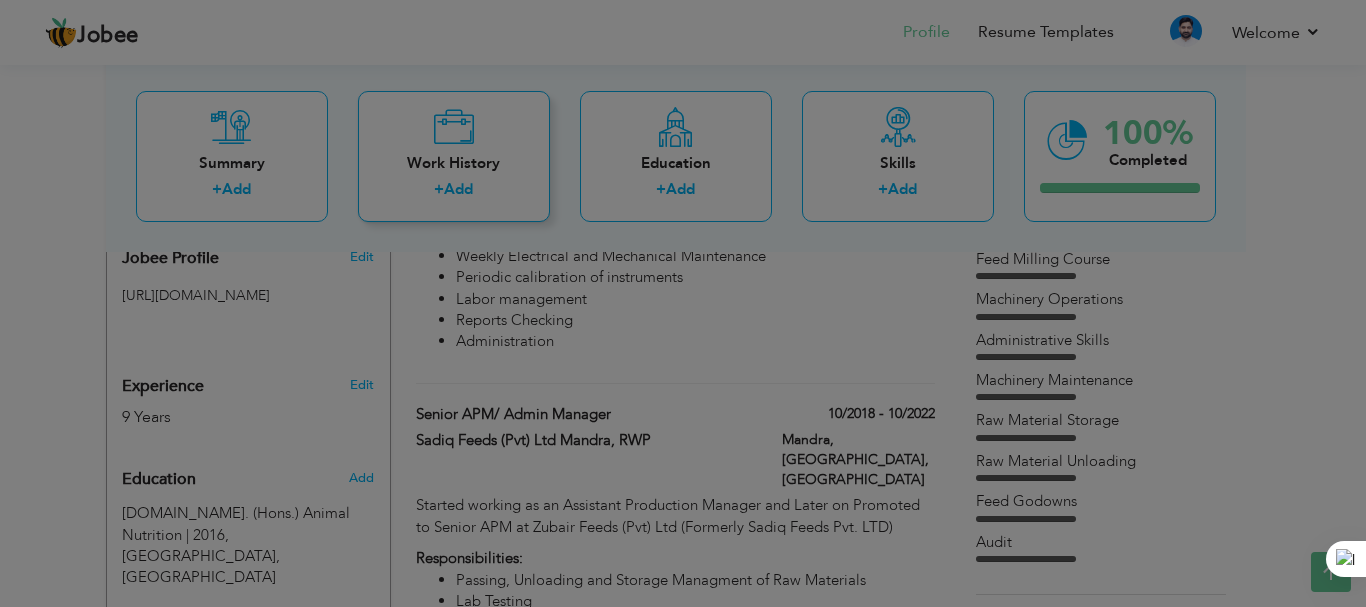 scroll, scrollTop: 0, scrollLeft: 0, axis: both 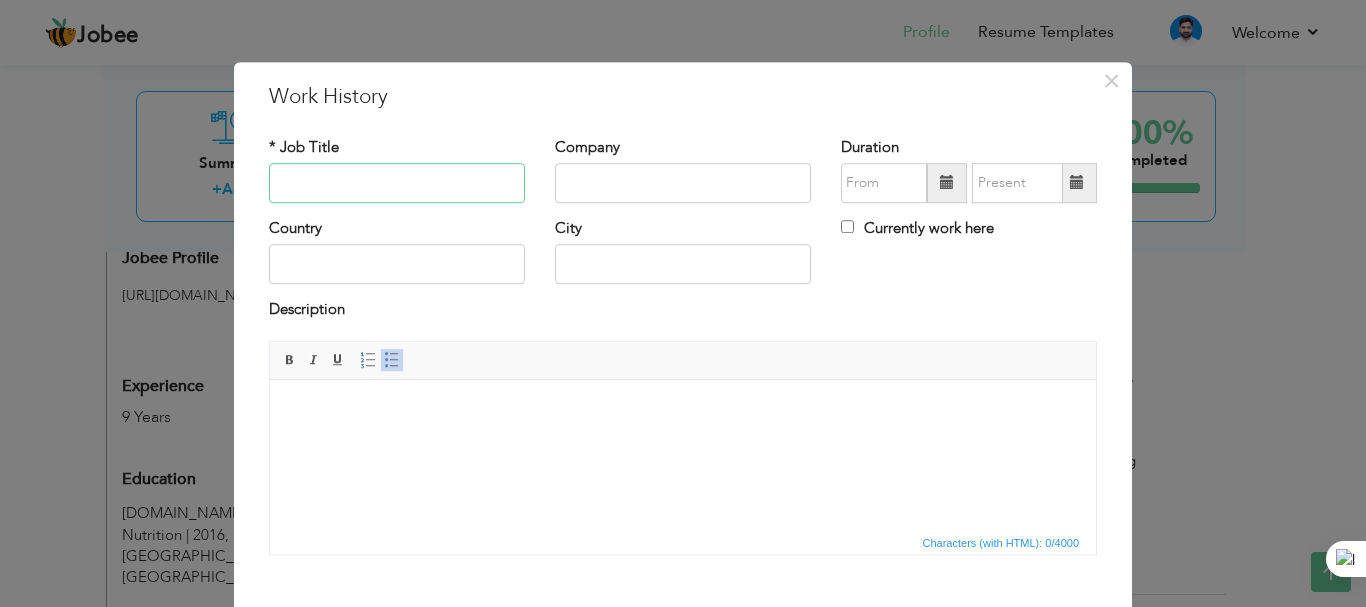 click at bounding box center (397, 183) 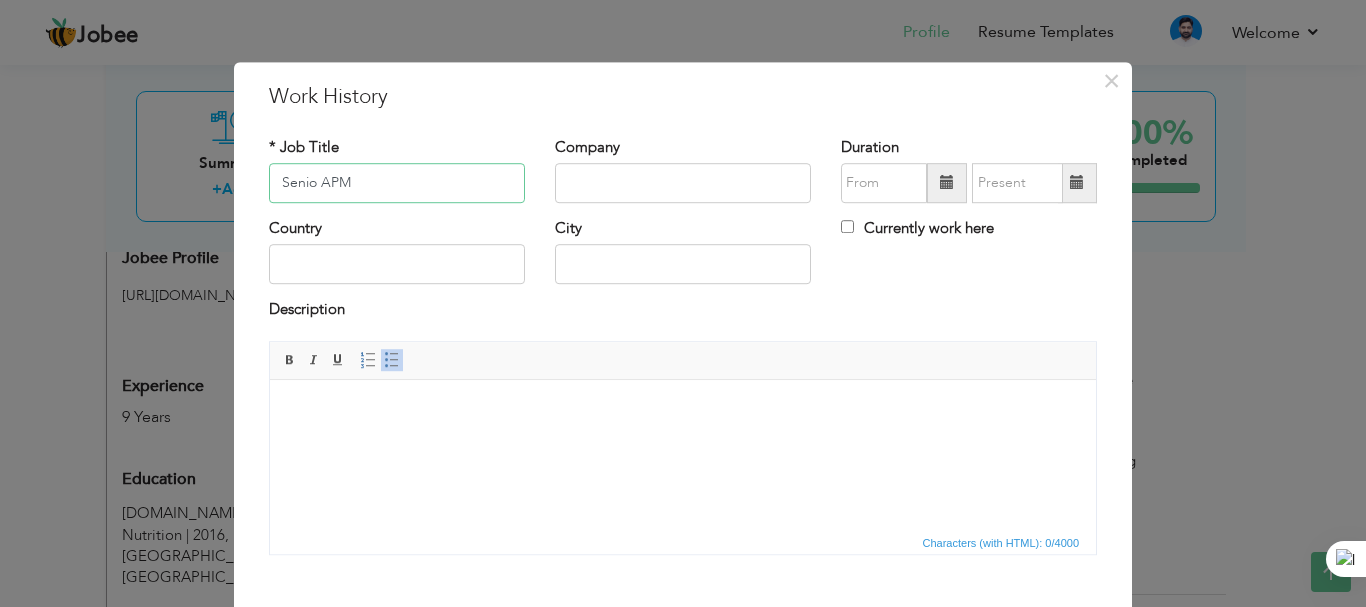 type on "Senio APM" 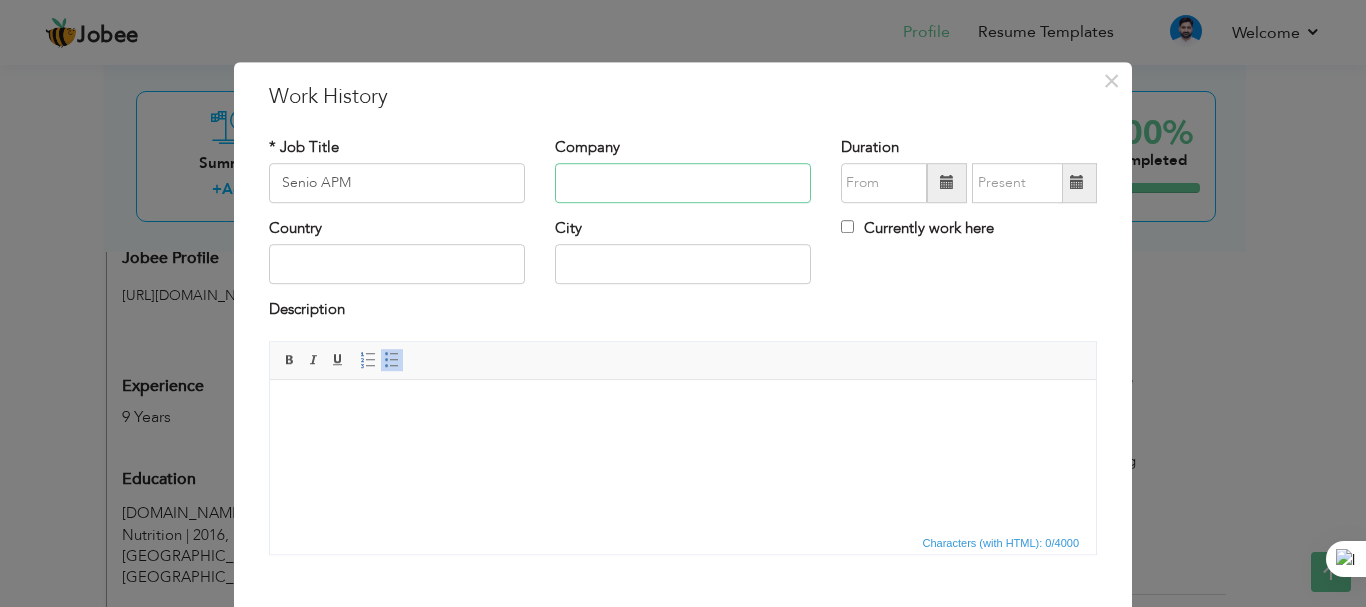 type on "Z" 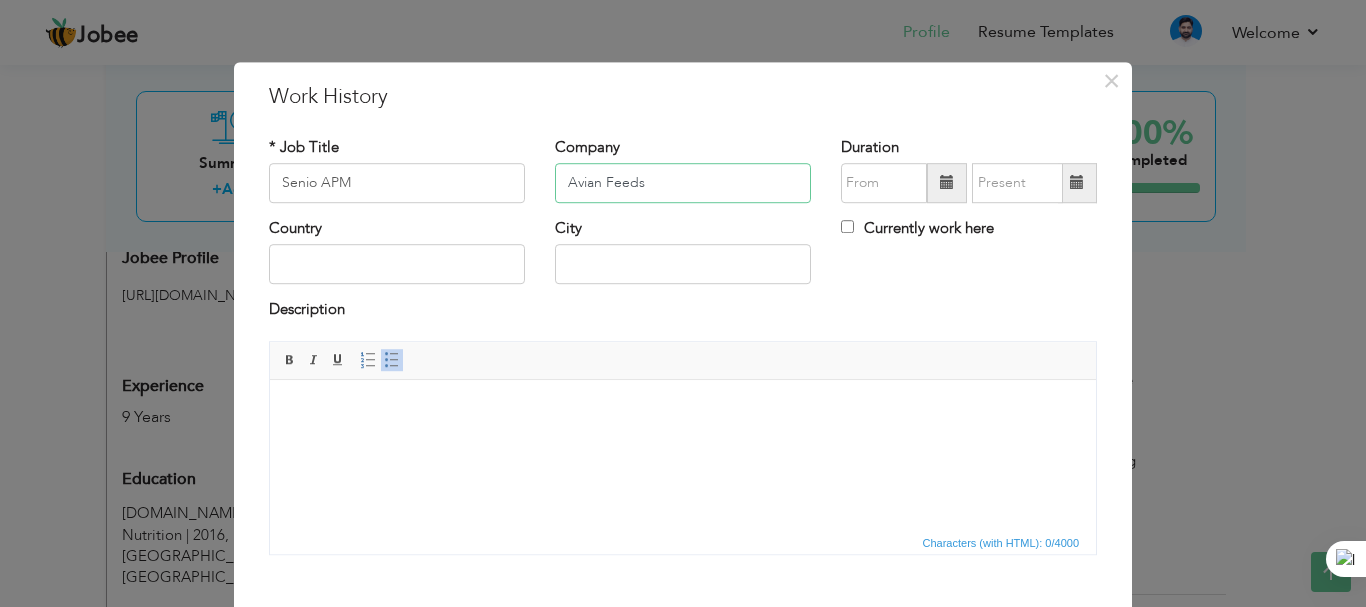 type on "Avian Feeds" 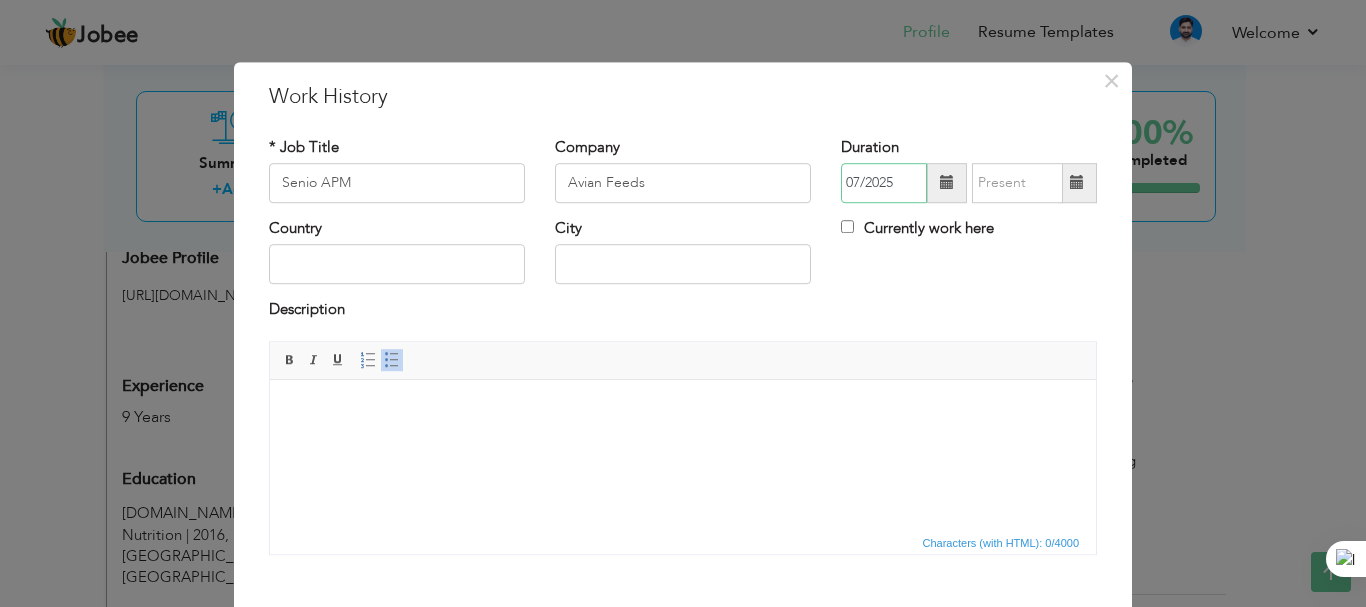 click on "07/2025" at bounding box center (884, 183) 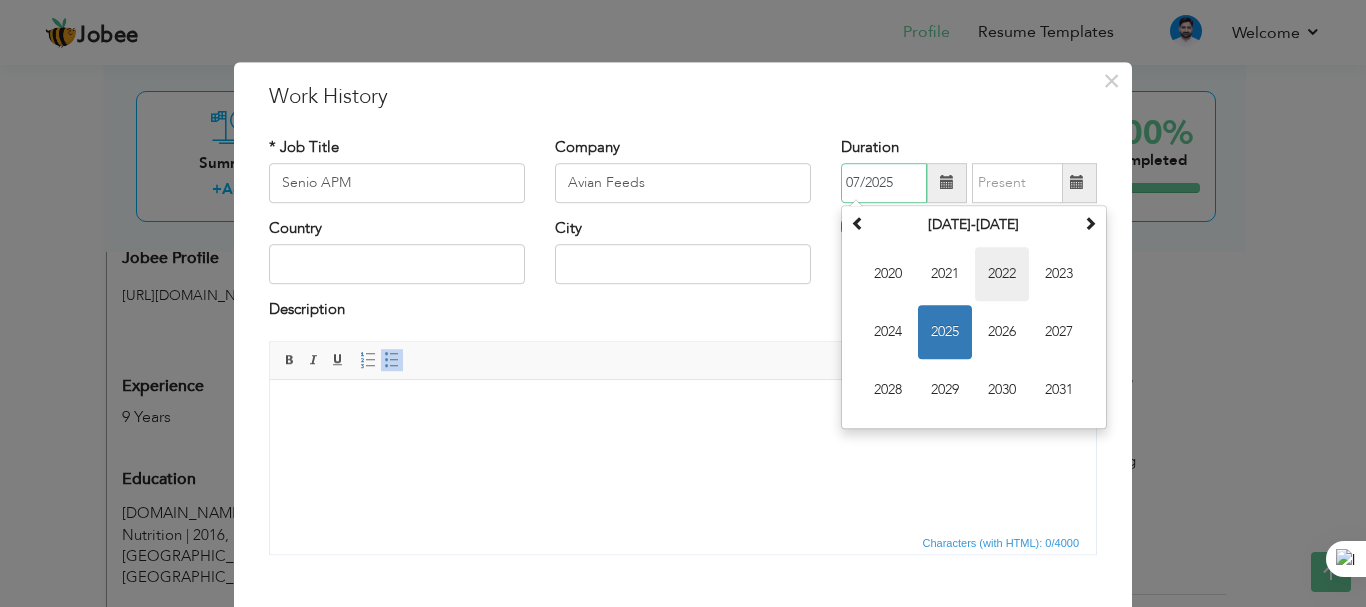 click on "2022" at bounding box center (1002, 274) 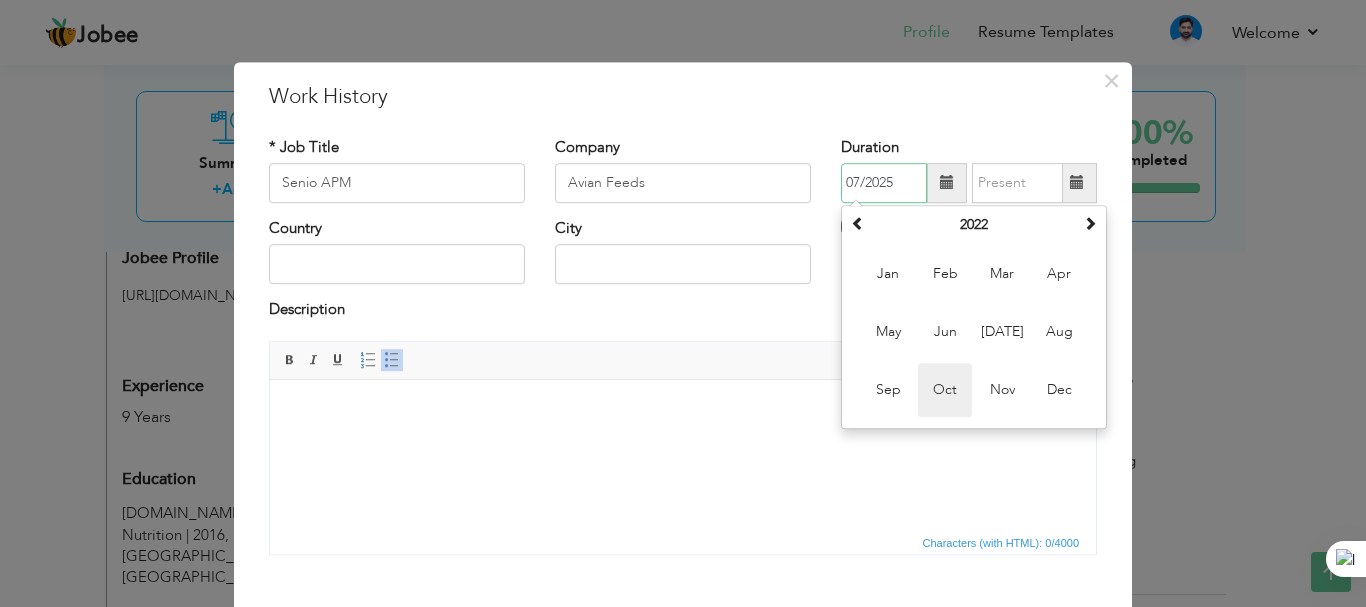click on "Oct" at bounding box center (945, 390) 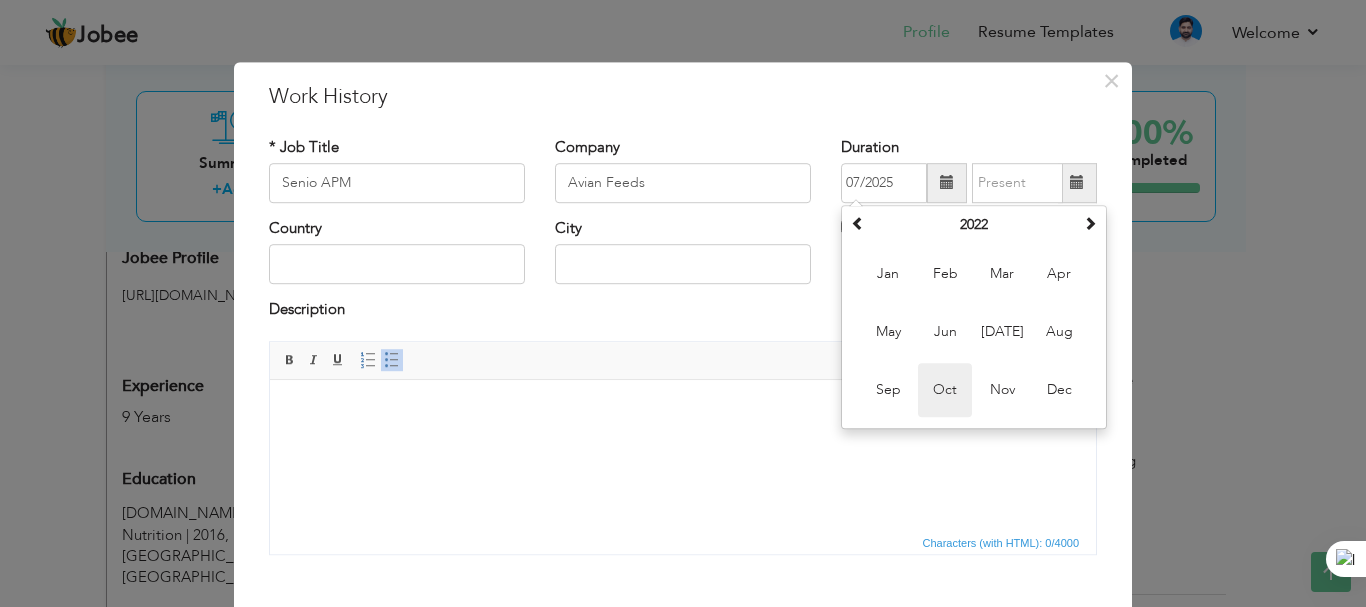 type on "10/2022" 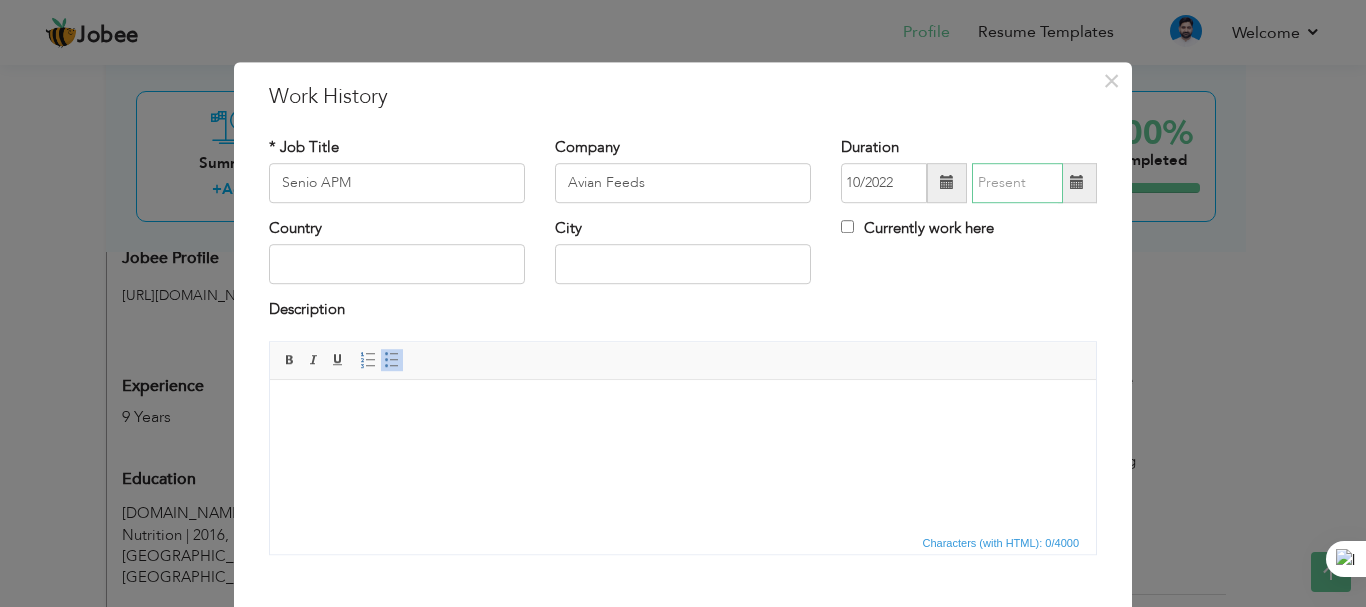 click at bounding box center [1017, 183] 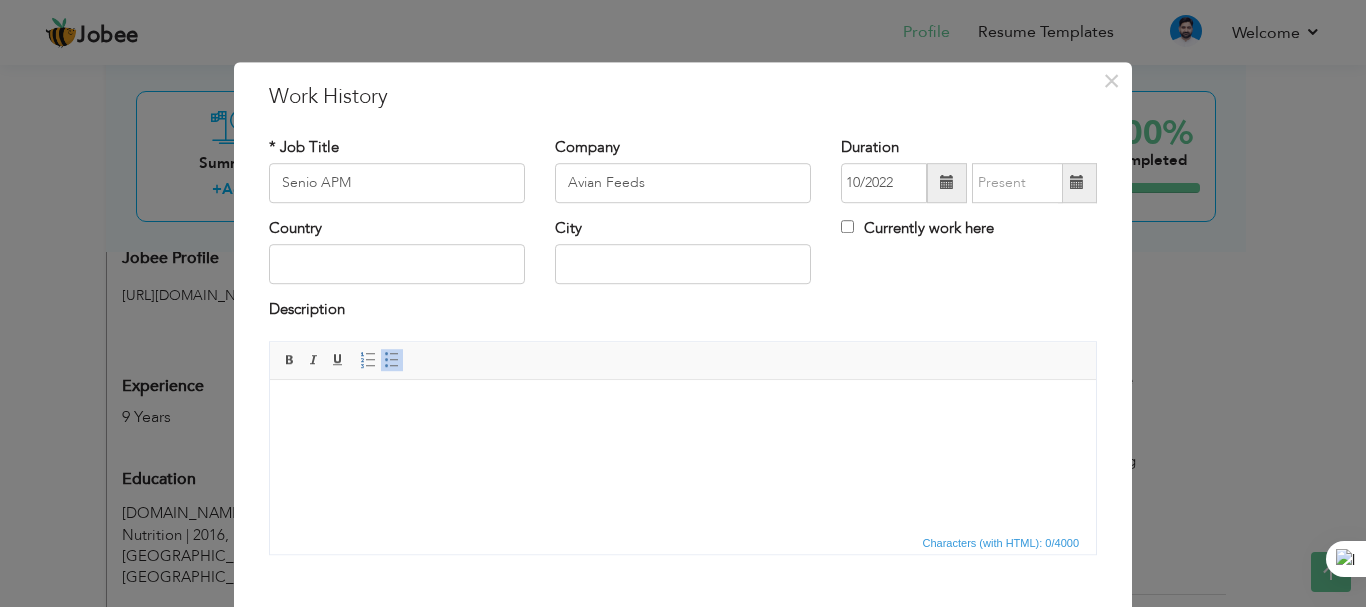 click at bounding box center (1077, 183) 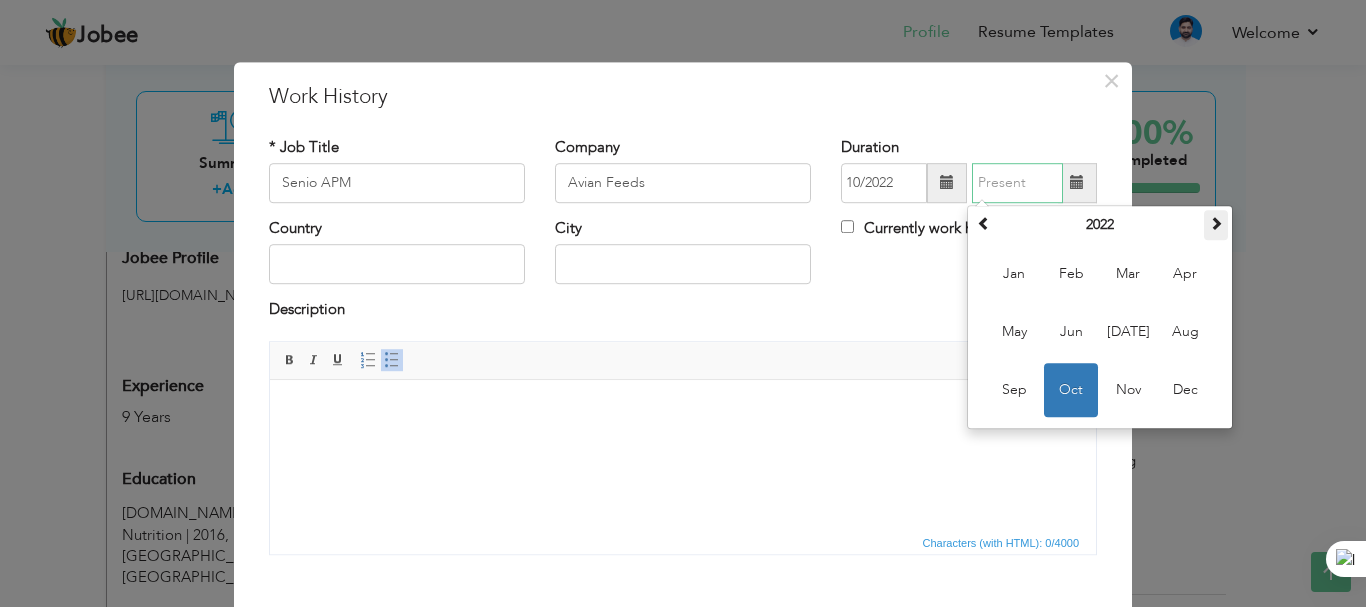 click at bounding box center [1216, 223] 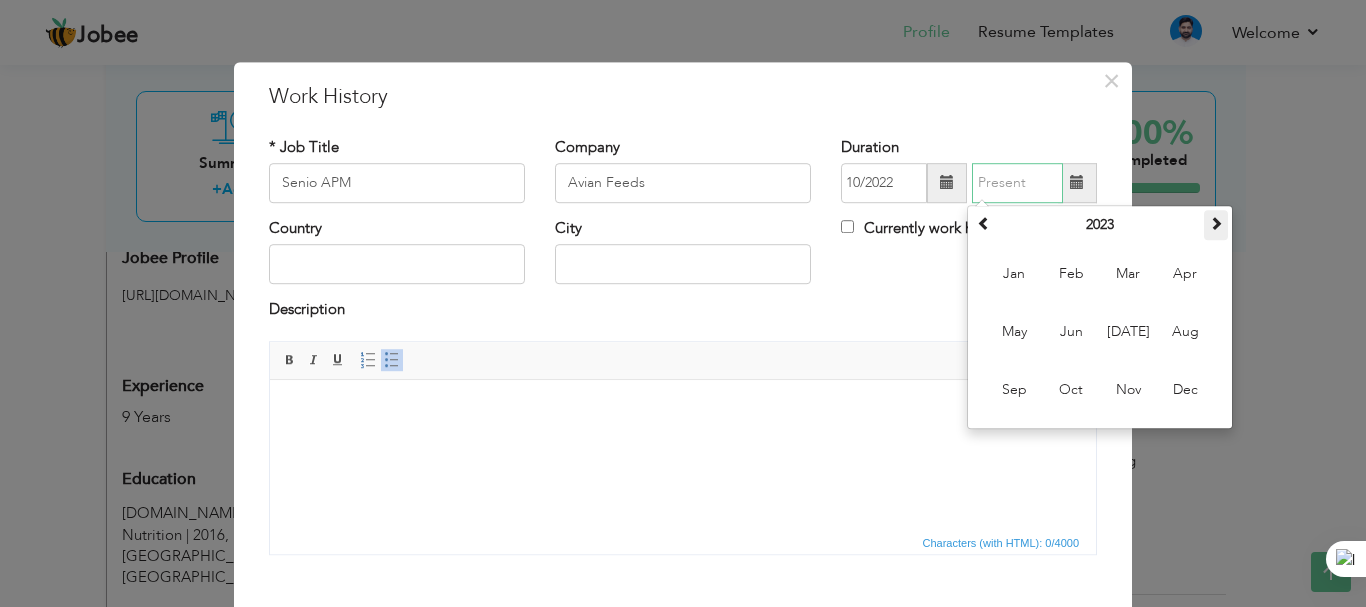 click at bounding box center [1216, 223] 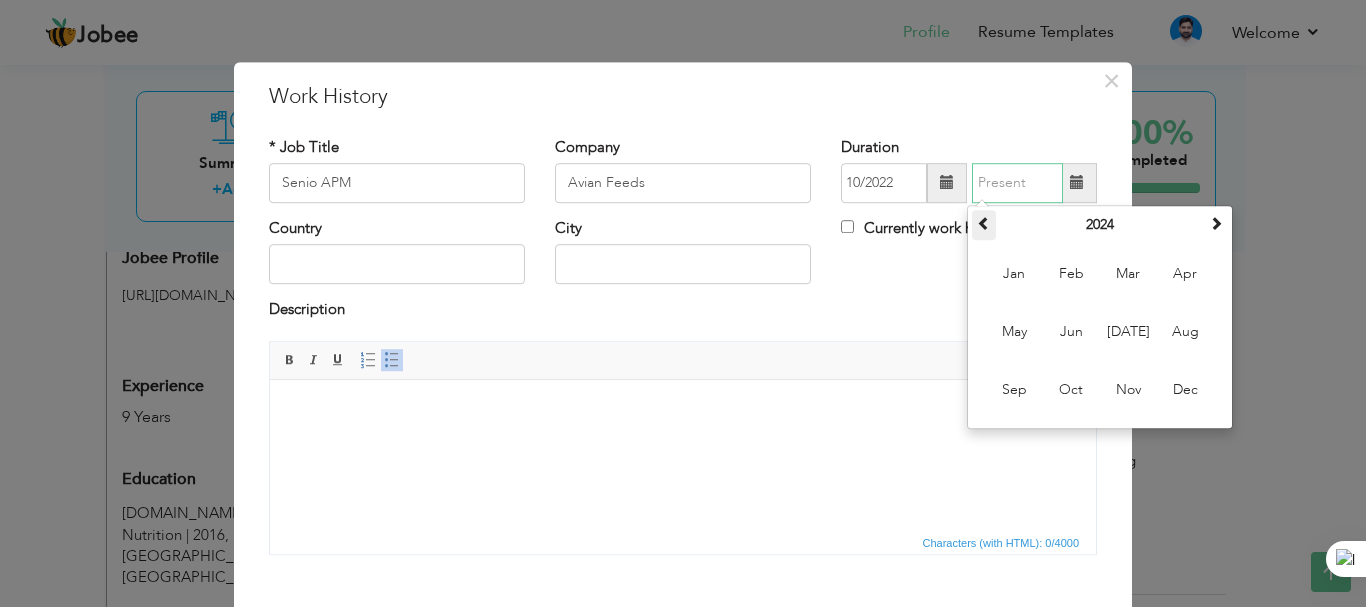 click at bounding box center [984, 223] 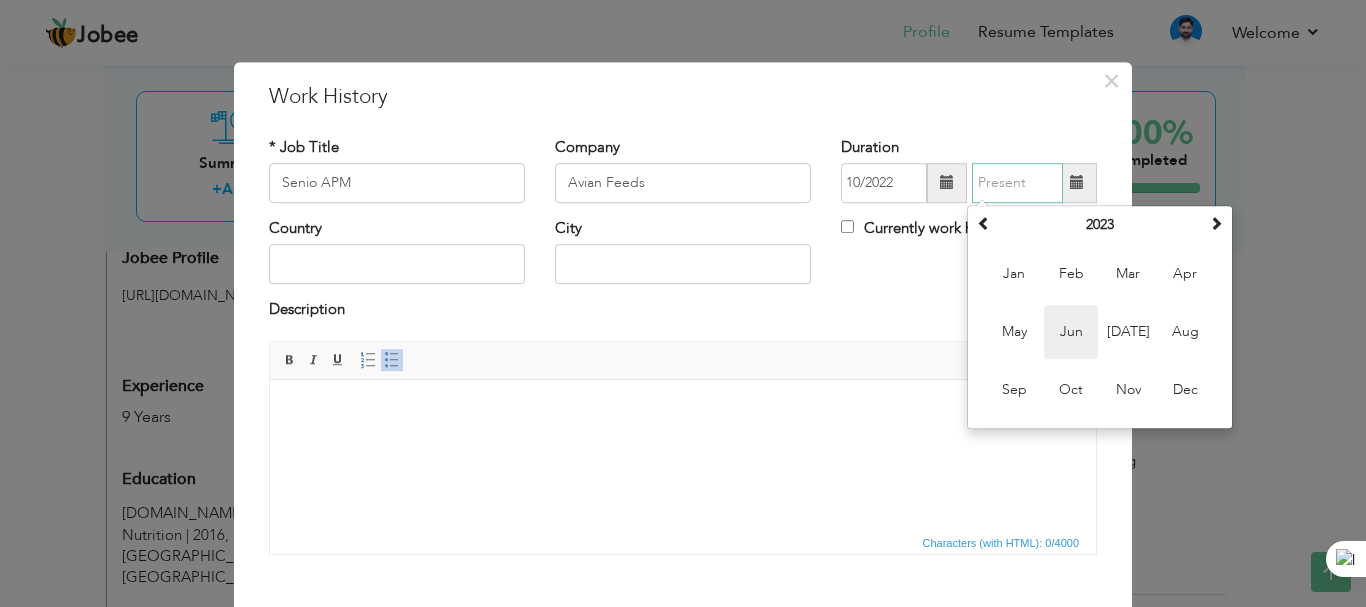 click on "Jun" at bounding box center (1071, 332) 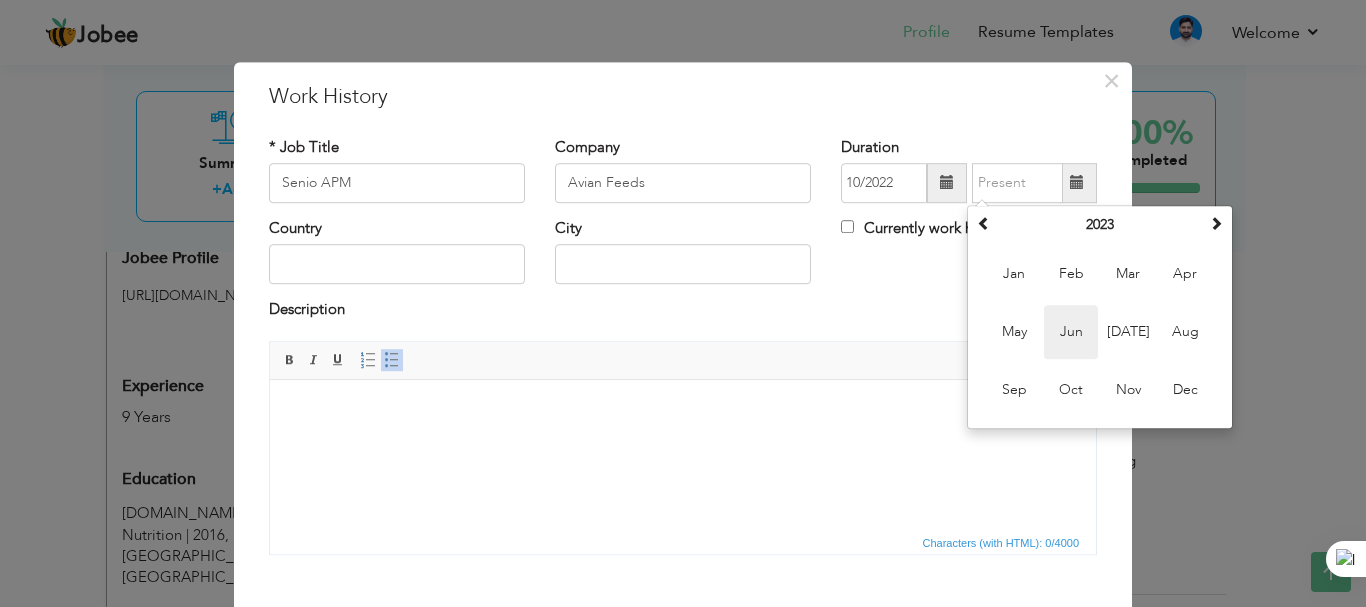 type on "06/2023" 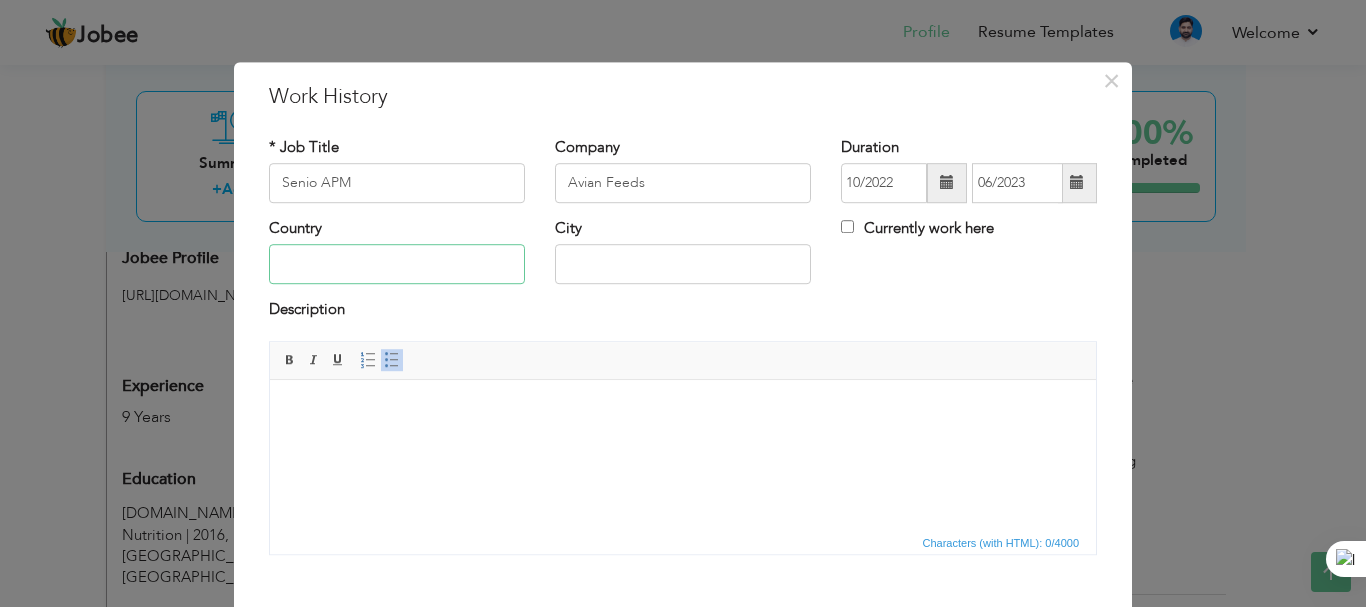 click at bounding box center [397, 265] 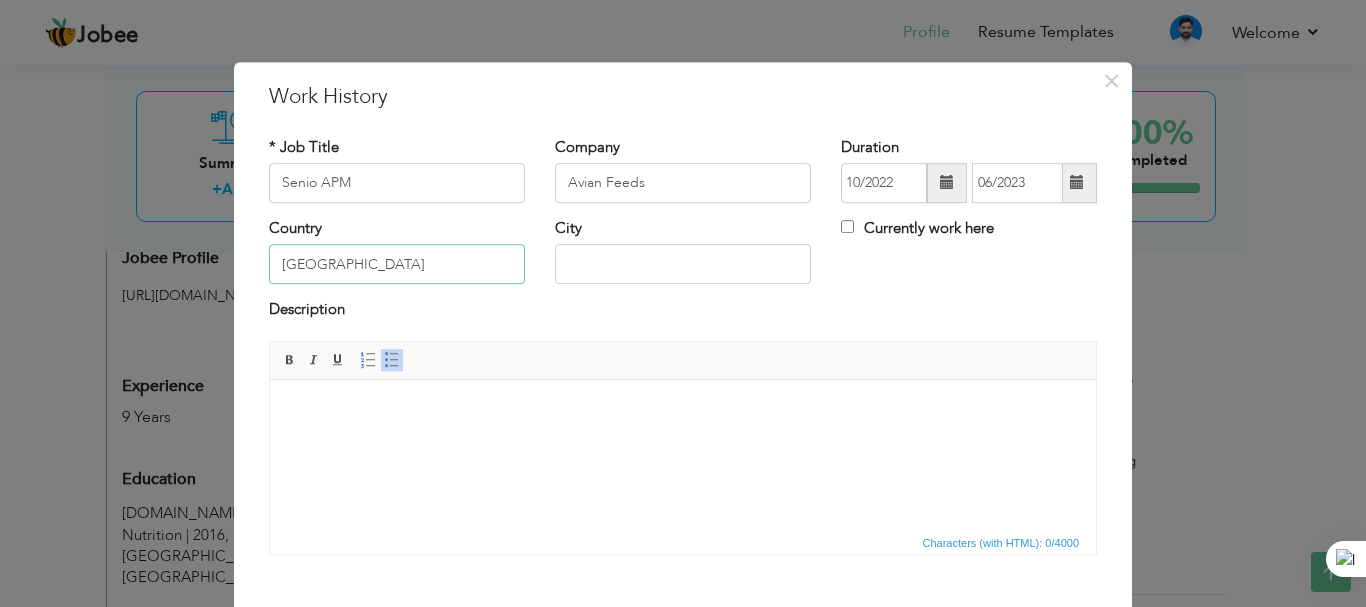 type on "[GEOGRAPHIC_DATA]" 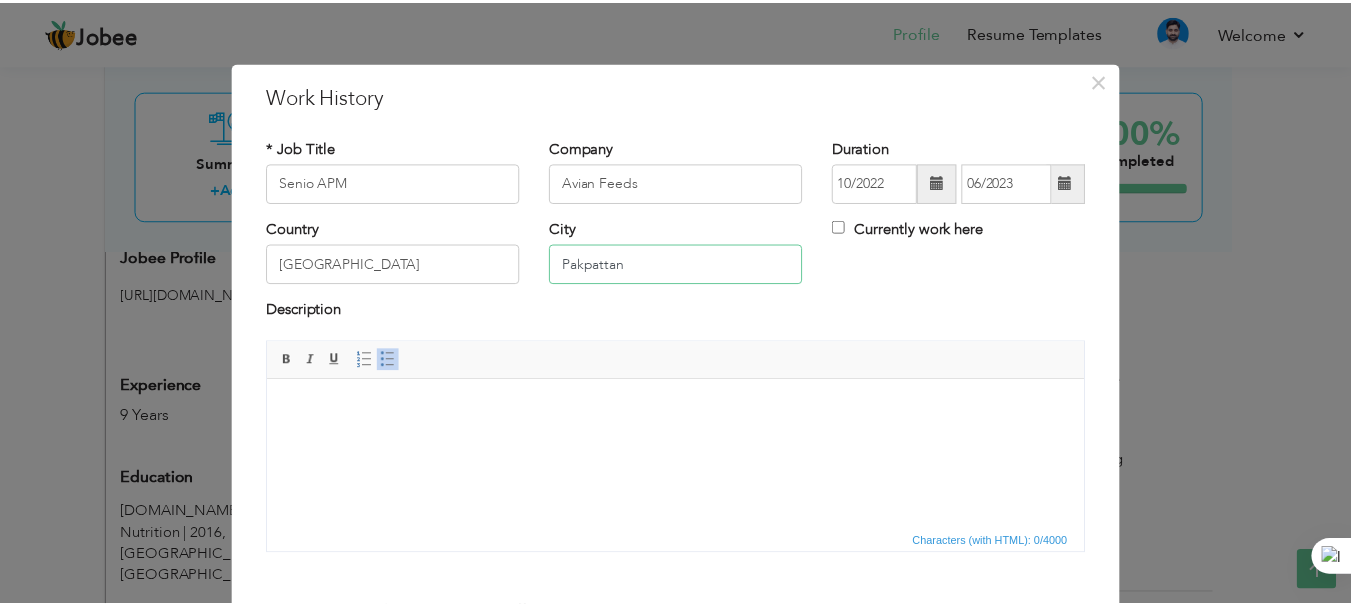 scroll, scrollTop: 112, scrollLeft: 0, axis: vertical 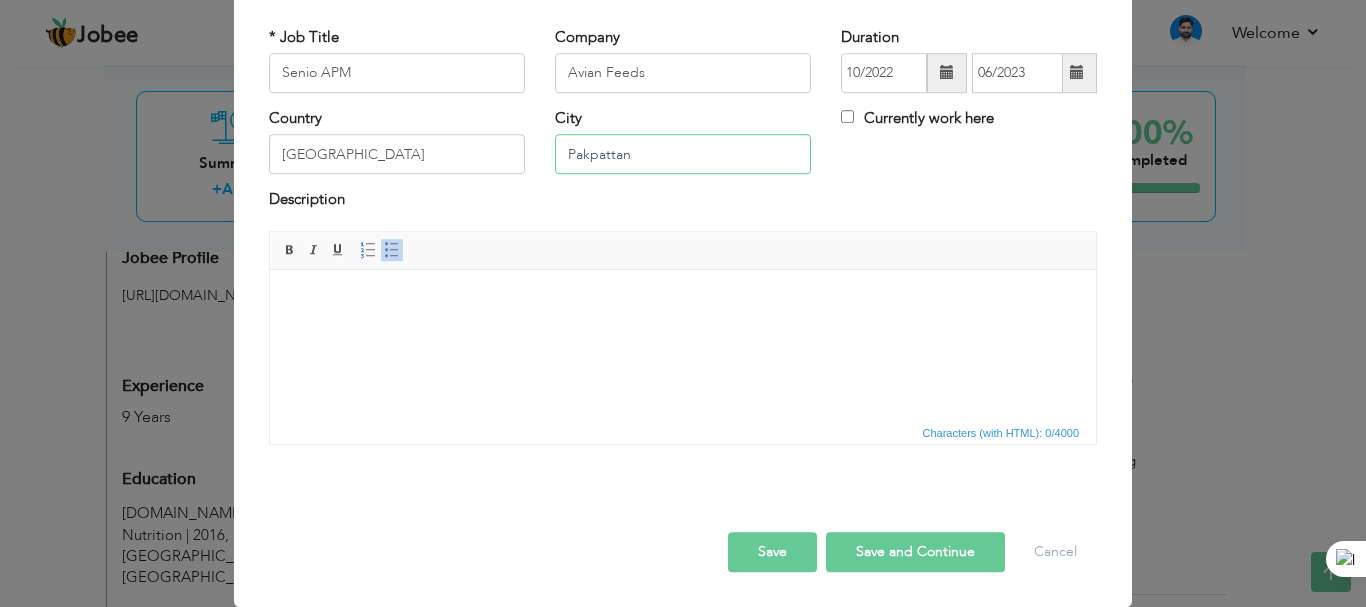type on "Pakpattan" 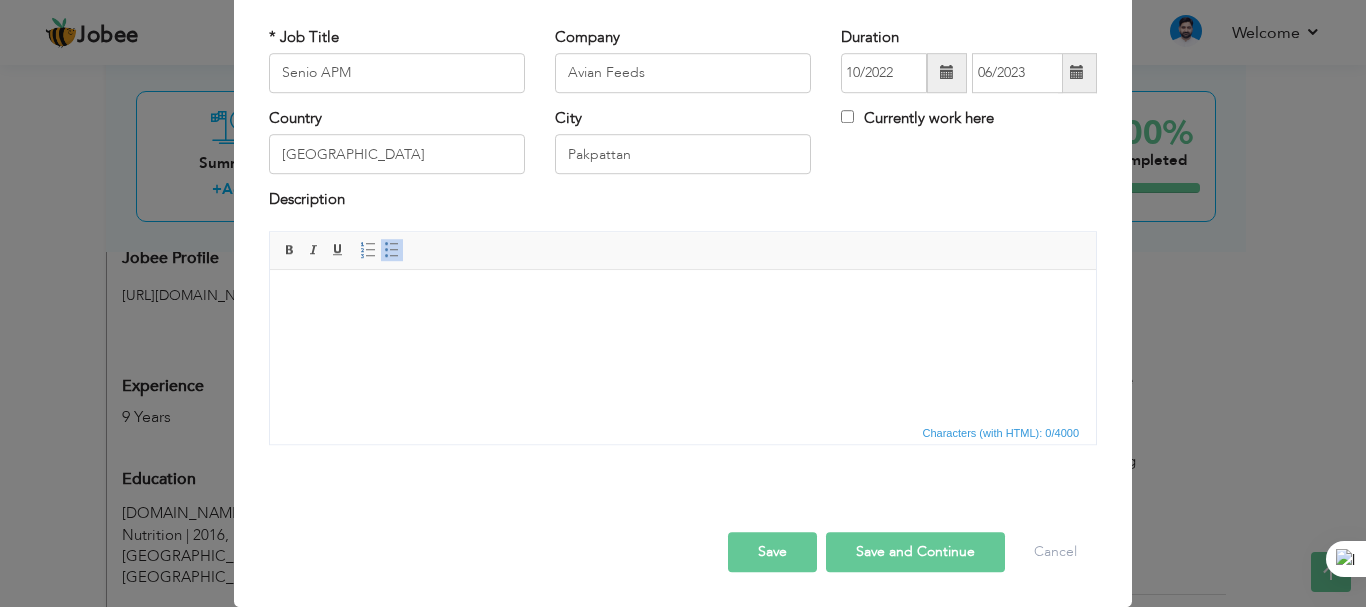 drag, startPoint x: 779, startPoint y: 552, endPoint x: 968, endPoint y: 492, distance: 198.29523 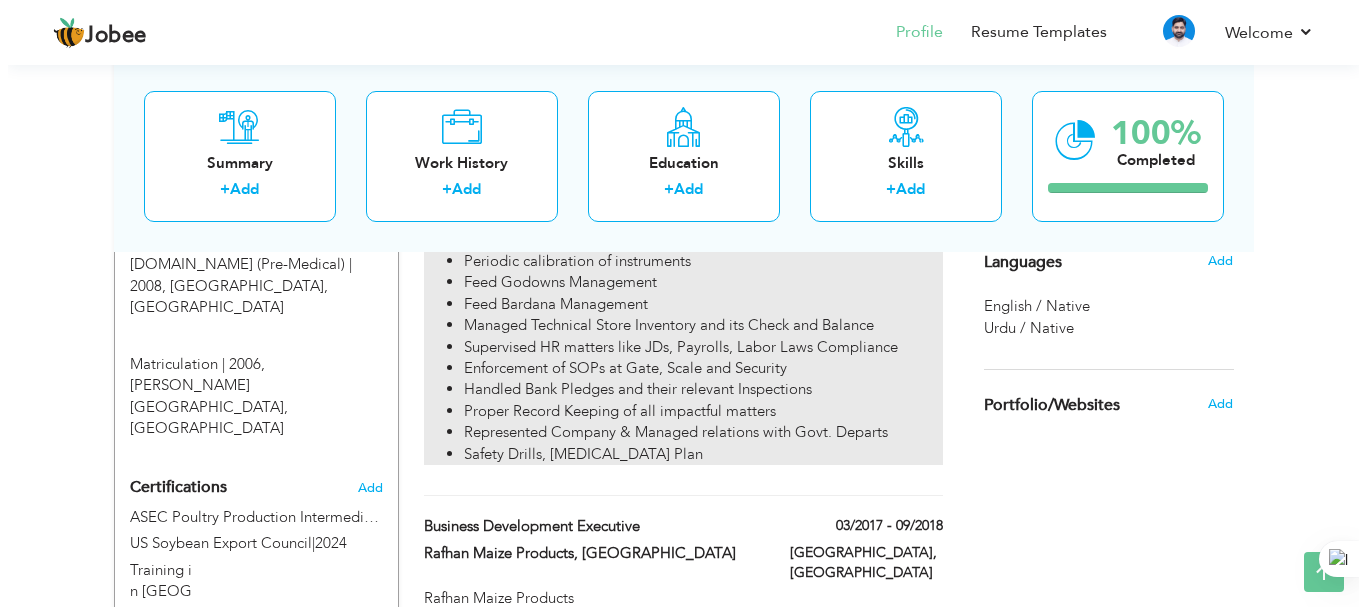 scroll, scrollTop: 824, scrollLeft: 0, axis: vertical 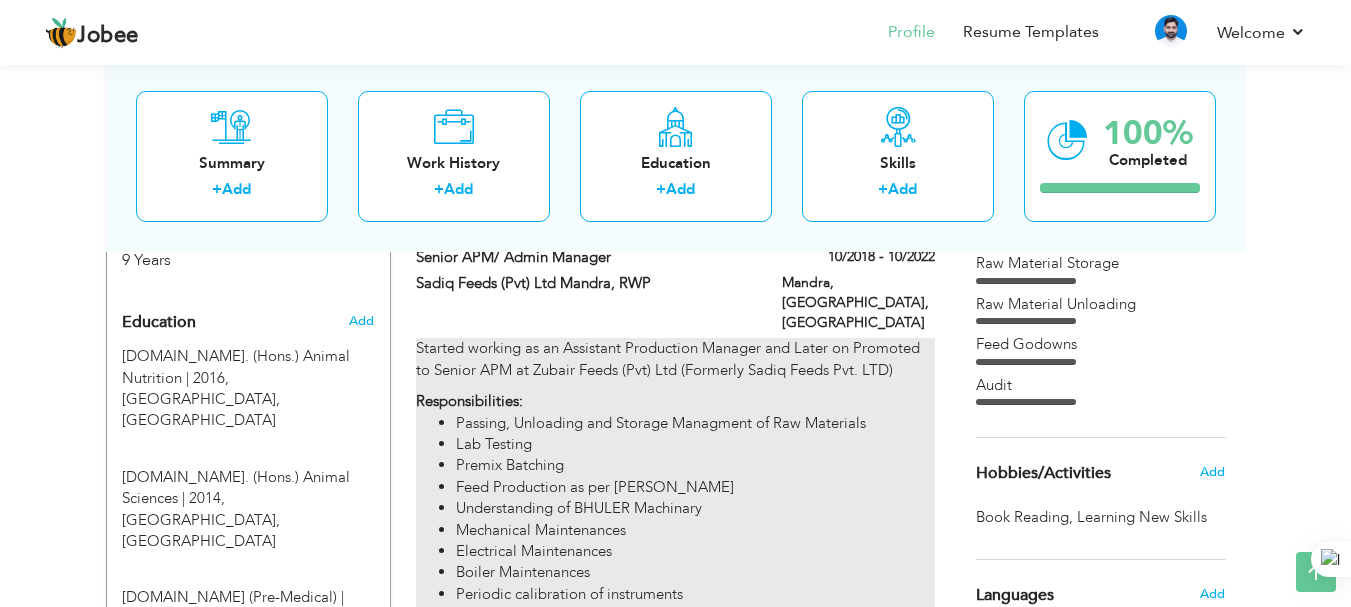 click on "Electrical Maintenances" at bounding box center [695, 551] 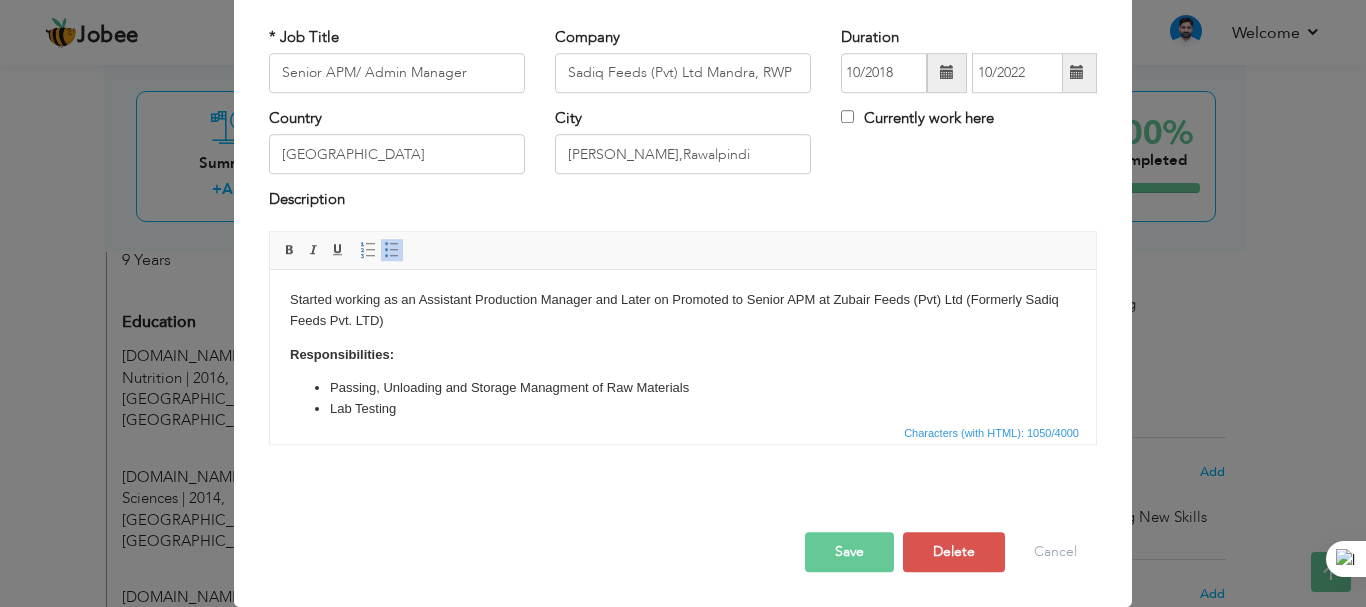 scroll, scrollTop: 0, scrollLeft: 0, axis: both 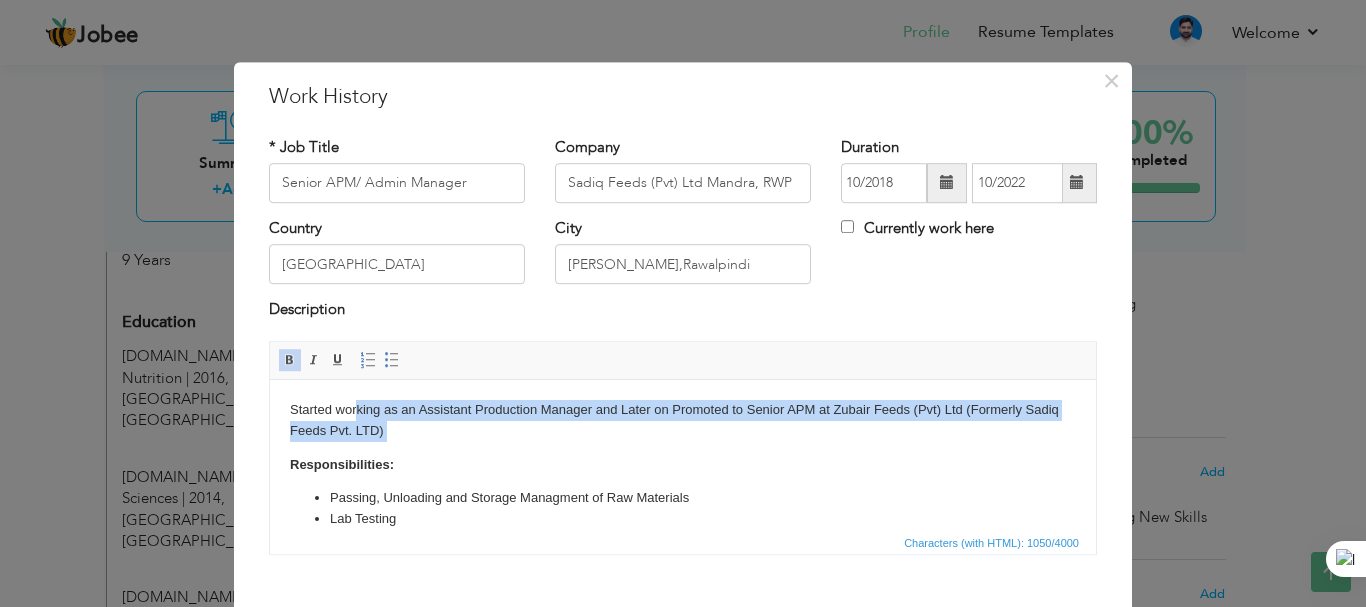 drag, startPoint x: 285, startPoint y: 467, endPoint x: 354, endPoint y: 392, distance: 101.91173 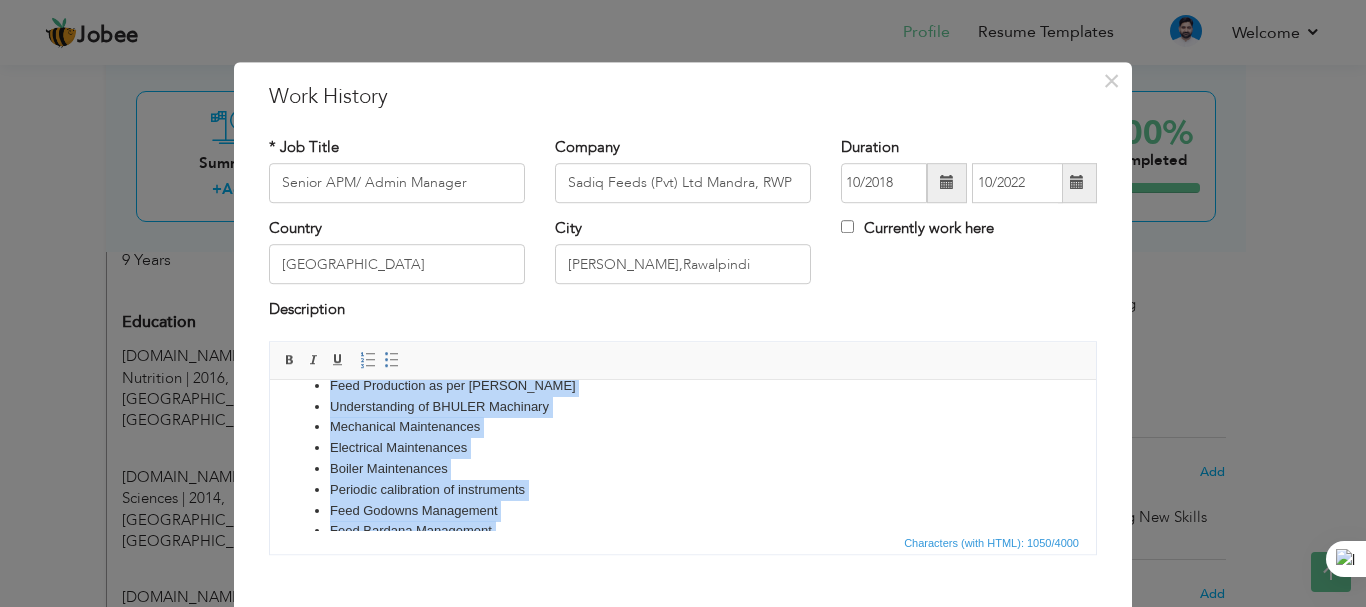 scroll, scrollTop: 353, scrollLeft: 0, axis: vertical 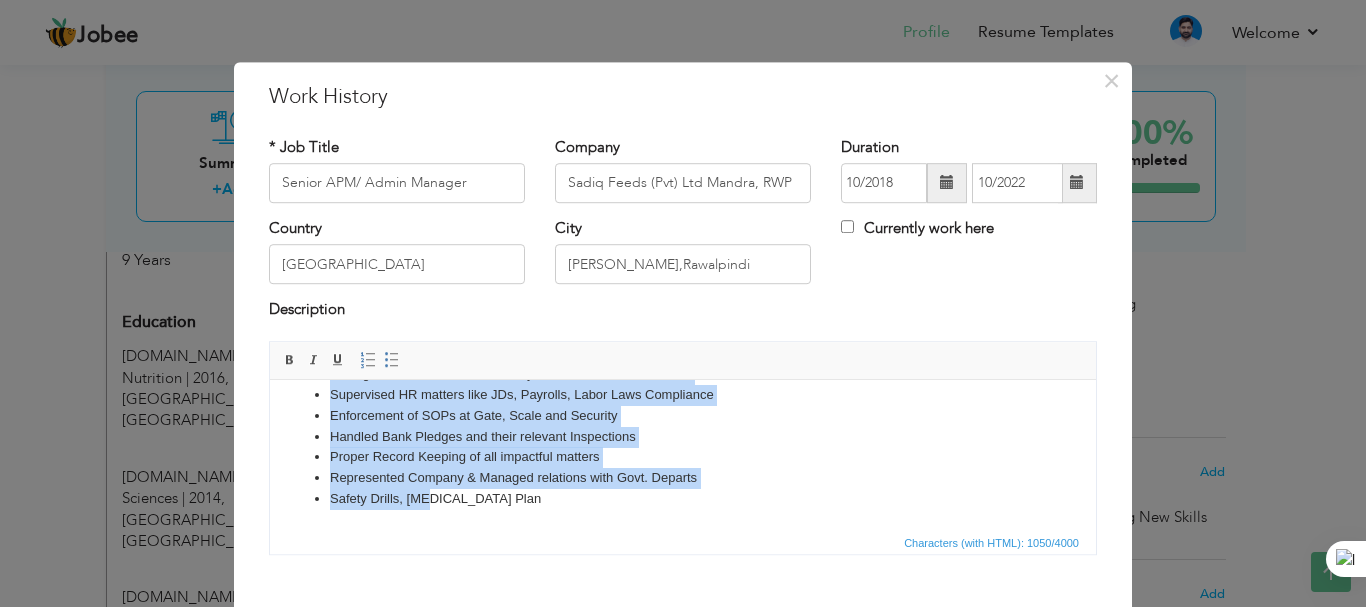 drag, startPoint x: 289, startPoint y: 402, endPoint x: 599, endPoint y: 512, distance: 328.93768 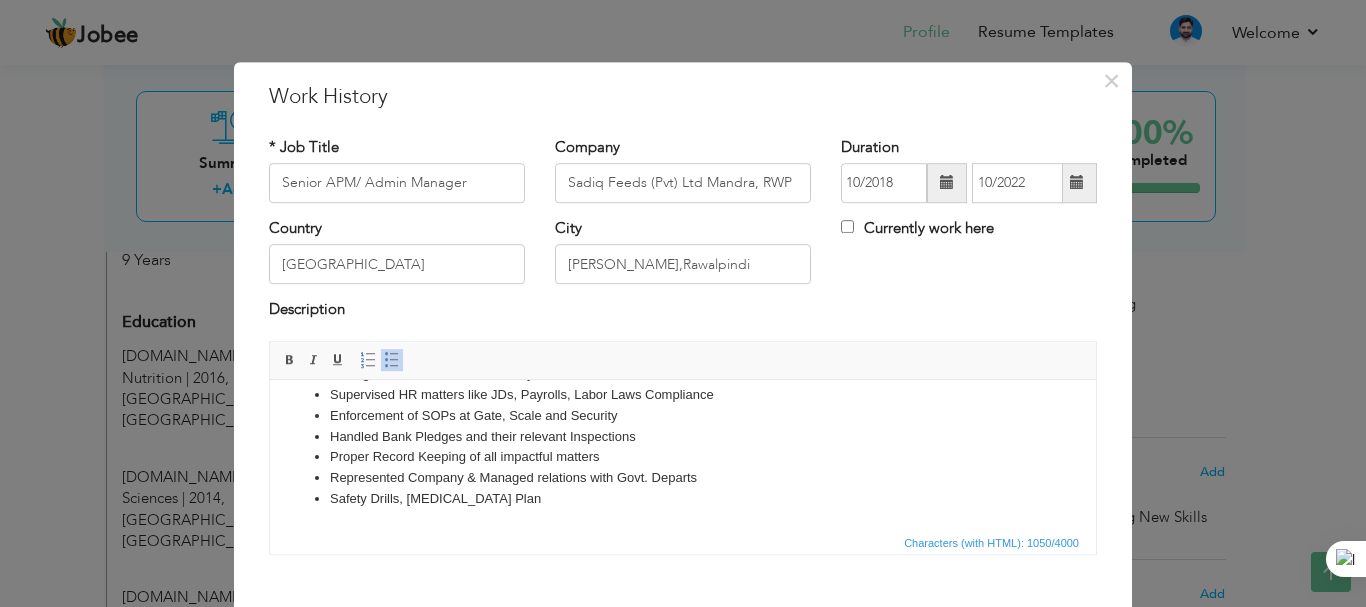 scroll, scrollTop: 112, scrollLeft: 0, axis: vertical 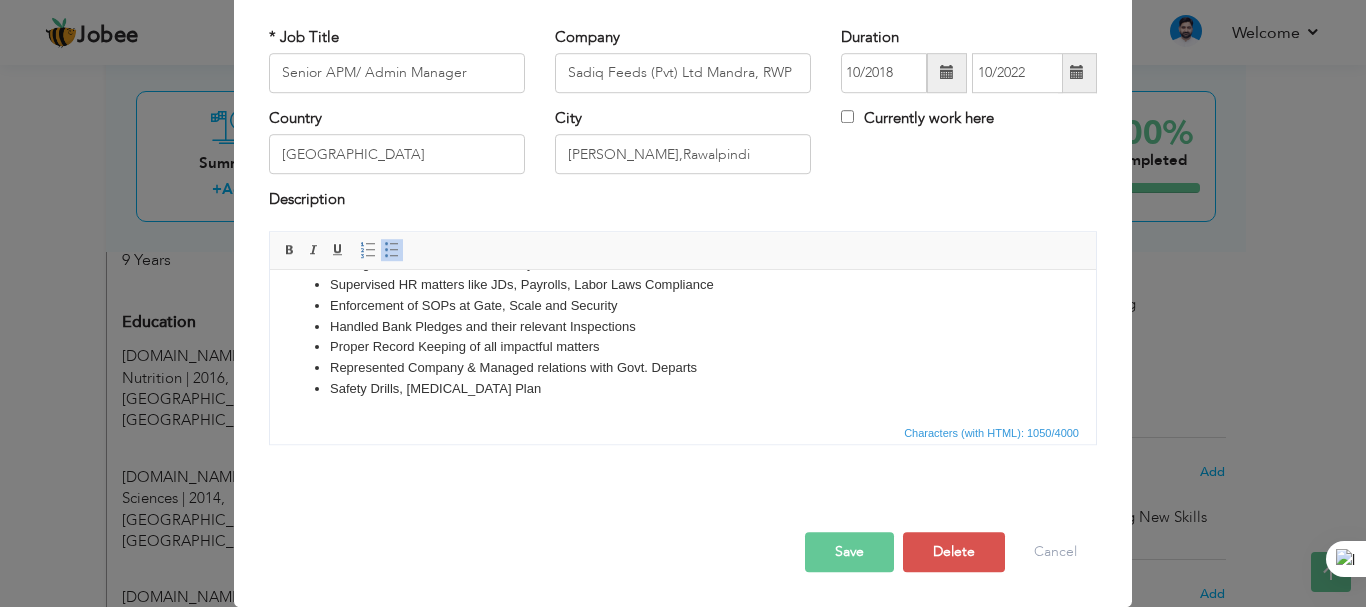 click on "Save" at bounding box center [849, 552] 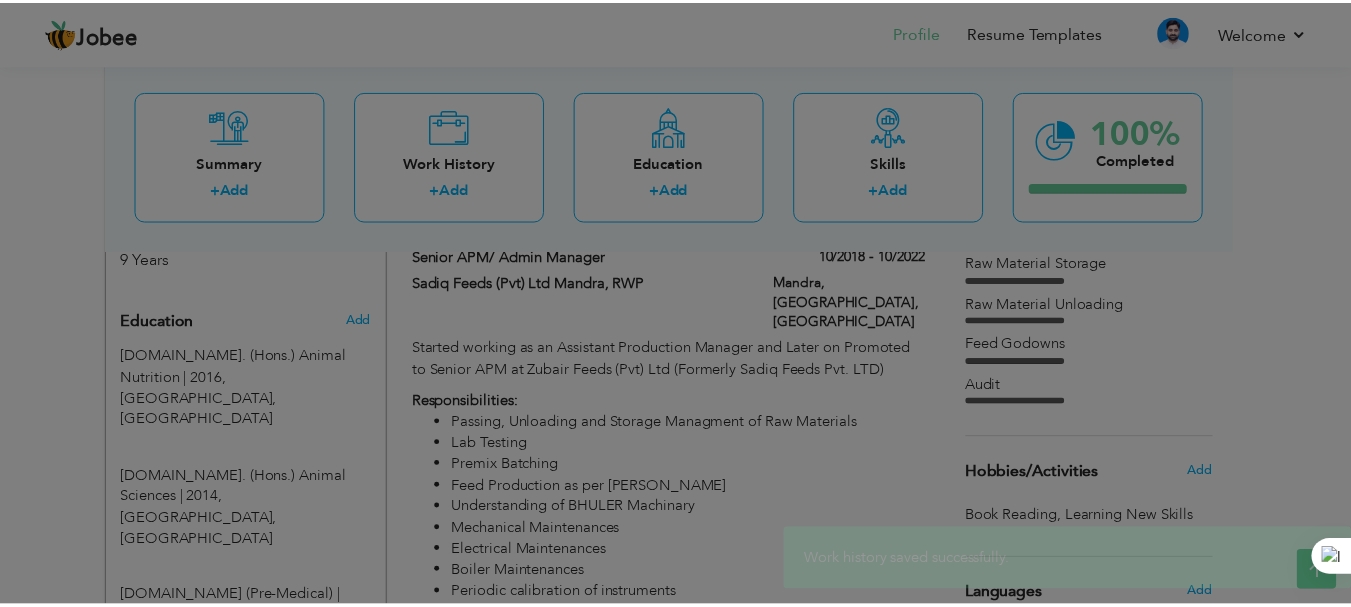 scroll, scrollTop: 0, scrollLeft: 0, axis: both 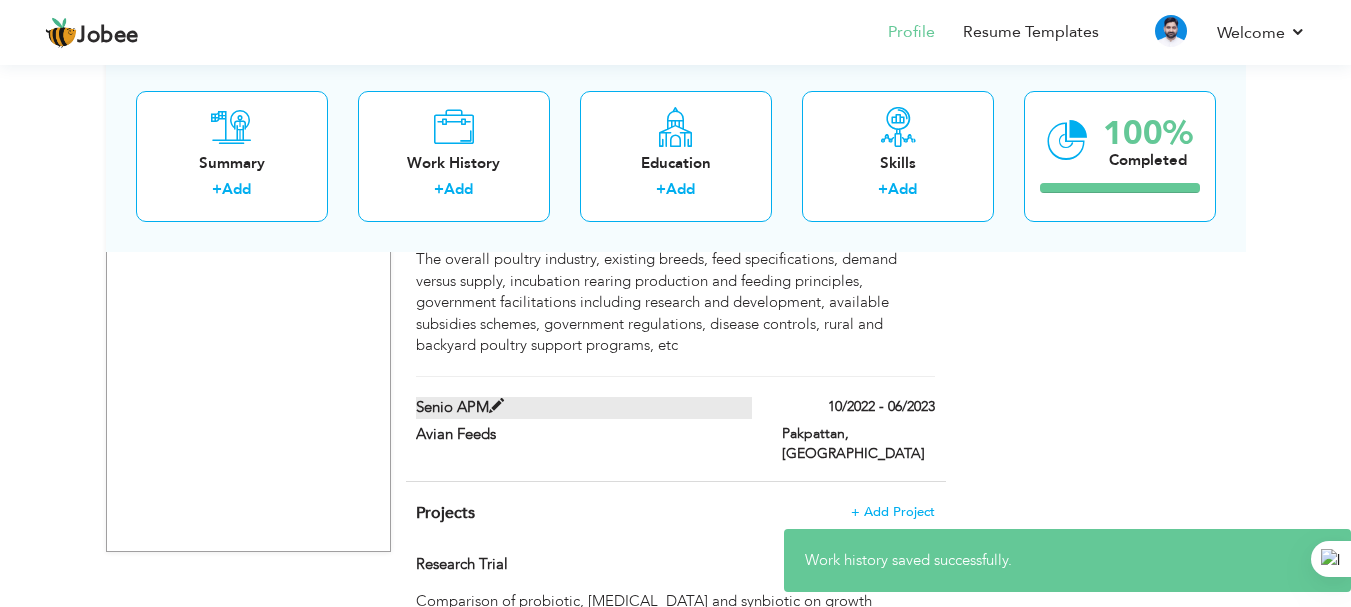 click on "Senio APM" at bounding box center [584, 407] 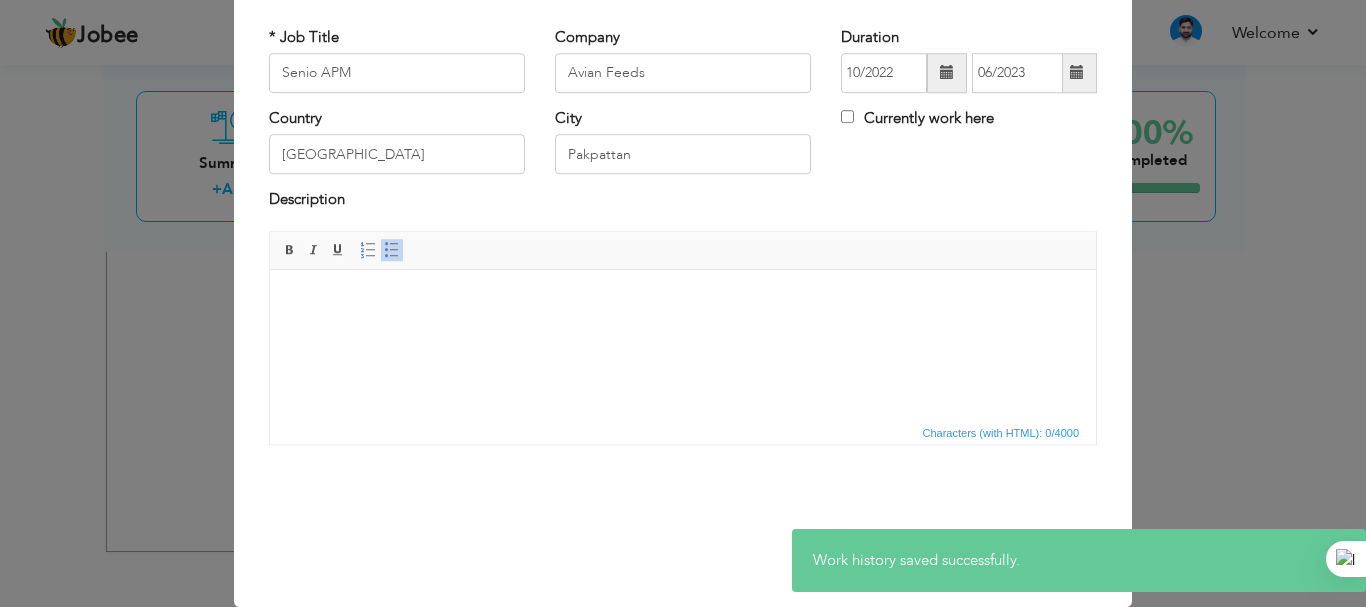 scroll, scrollTop: 0, scrollLeft: 0, axis: both 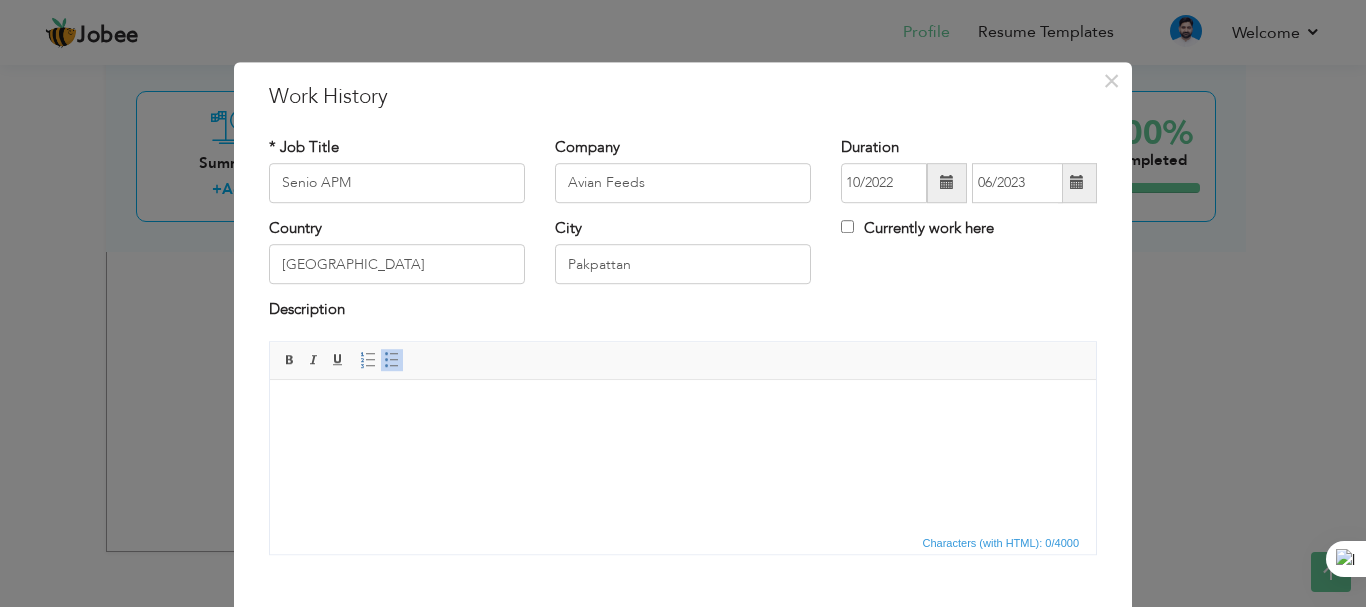 click at bounding box center (683, 409) 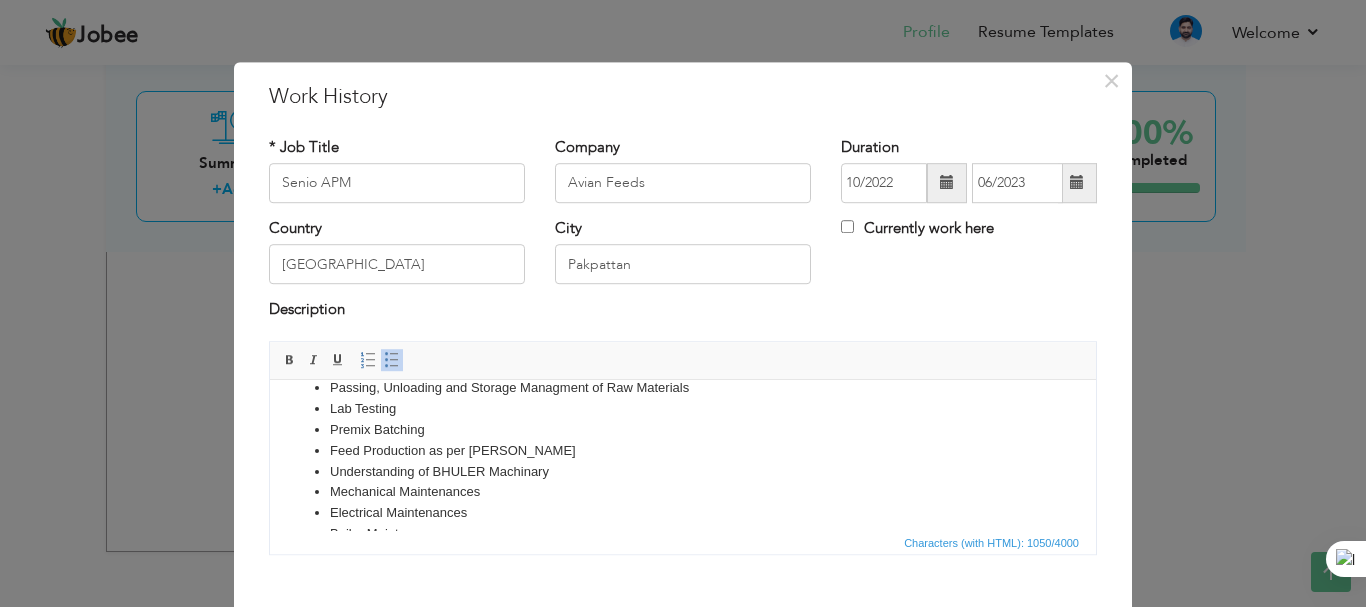 scroll, scrollTop: 22, scrollLeft: 0, axis: vertical 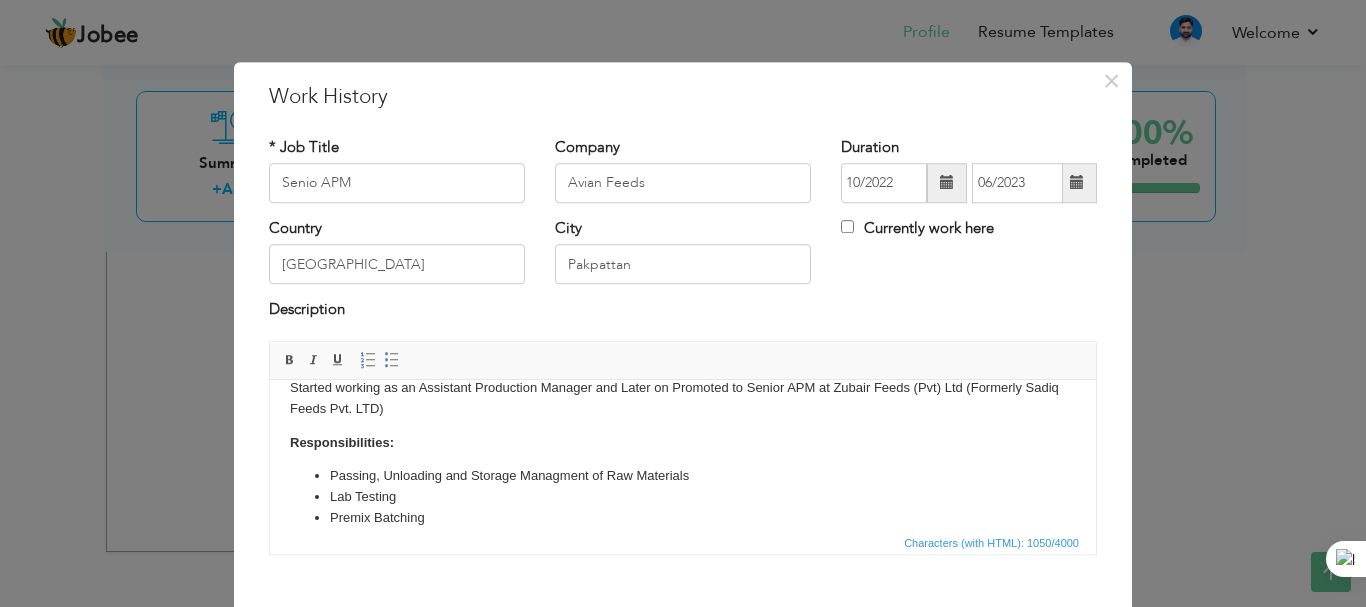 type 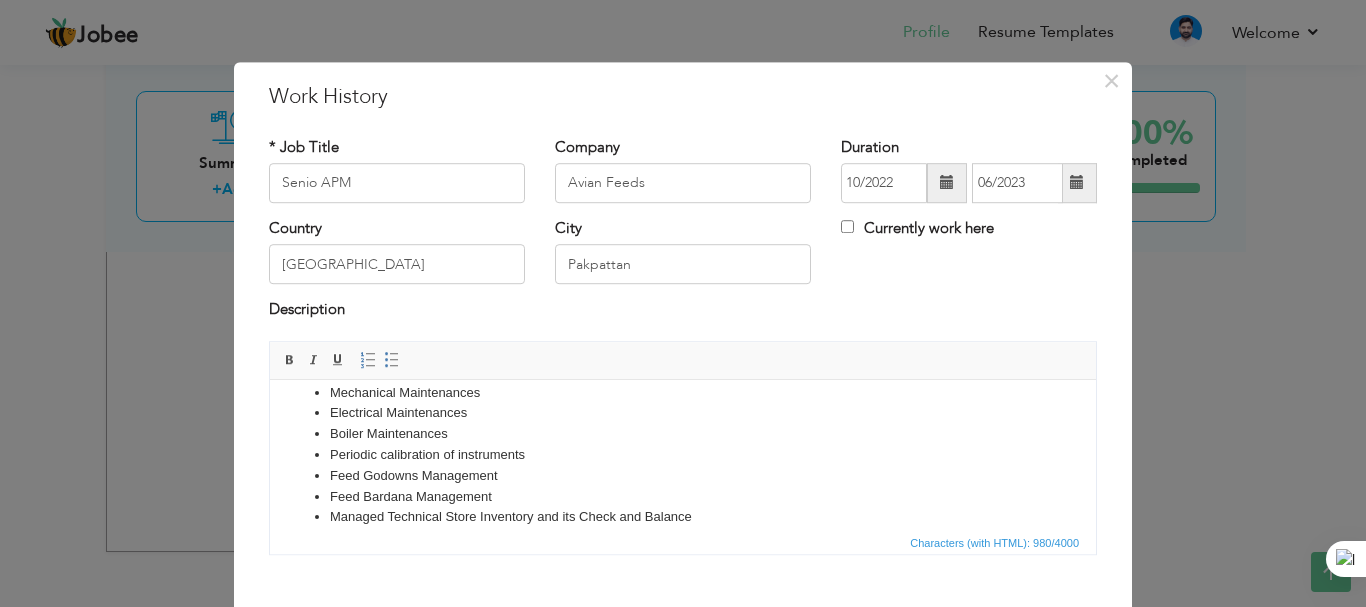 scroll, scrollTop: 22, scrollLeft: 0, axis: vertical 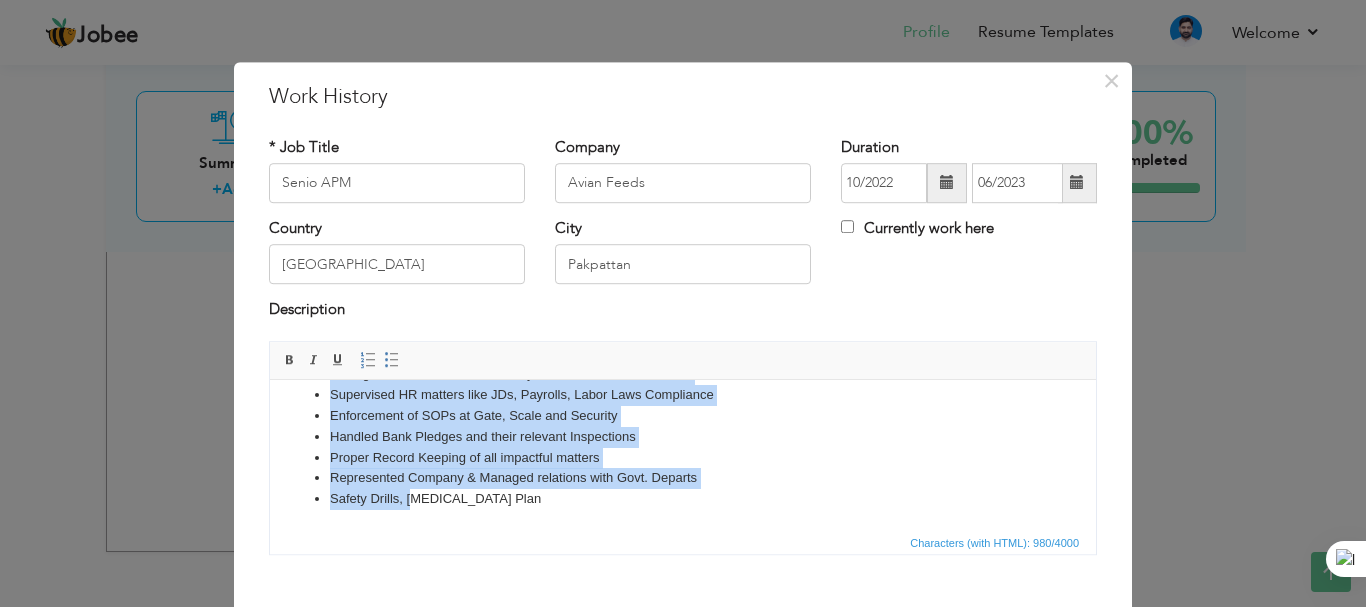 drag, startPoint x: 538, startPoint y: 518, endPoint x: 443, endPoint y: 482, distance: 101.59232 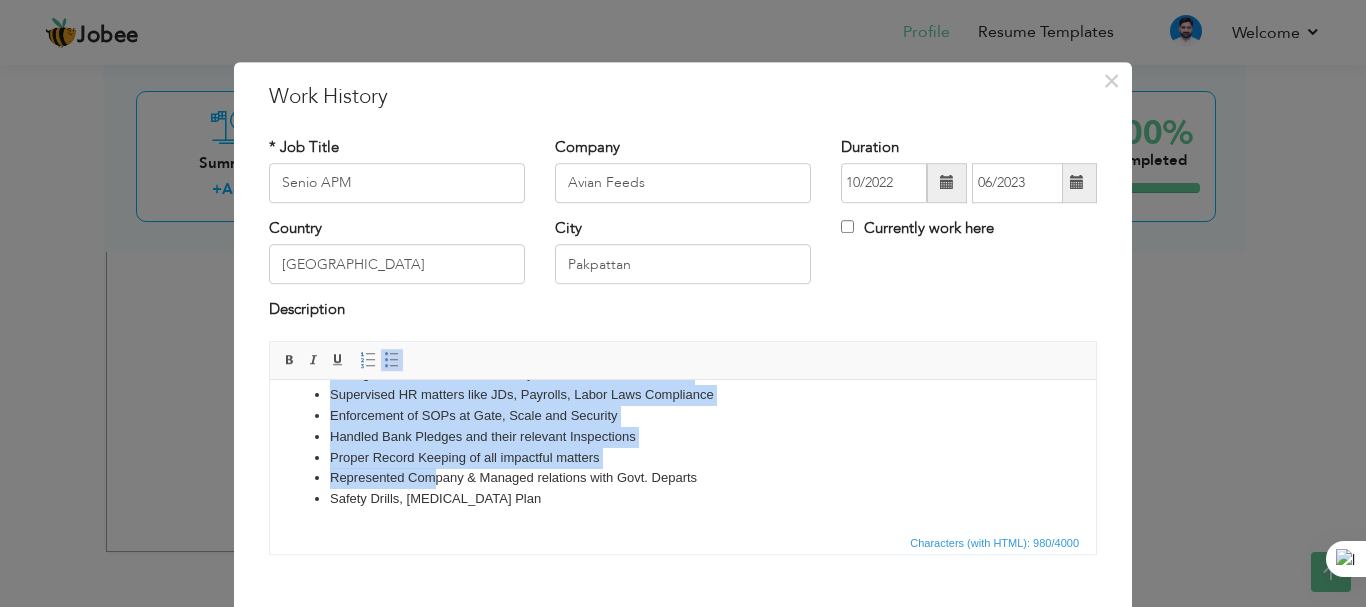 click on "Proper Record Keeping of all impactful matters" at bounding box center [683, 457] 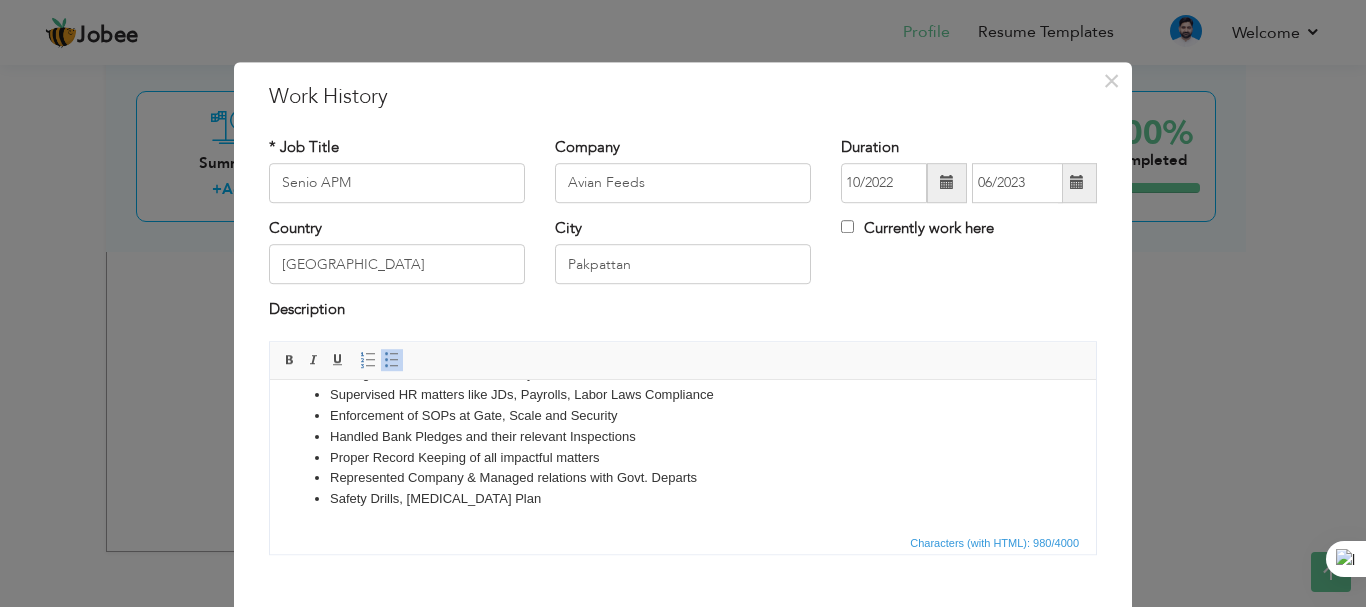 scroll, scrollTop: 0, scrollLeft: 0, axis: both 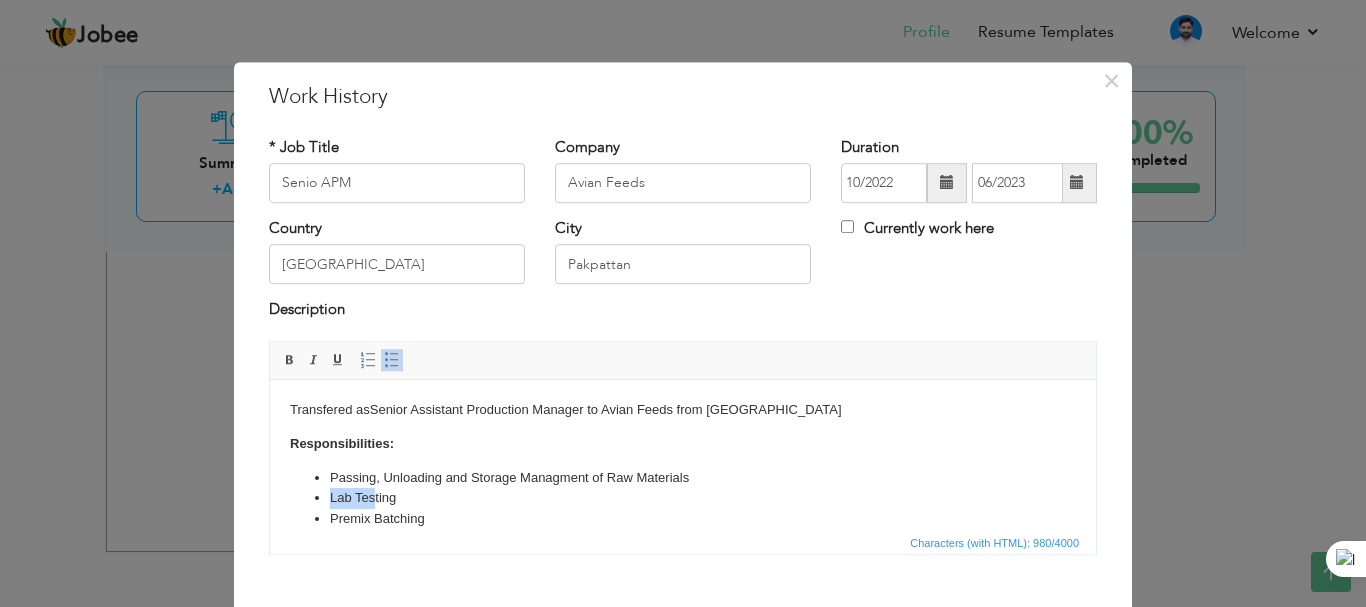 drag, startPoint x: 328, startPoint y: 497, endPoint x: 376, endPoint y: 507, distance: 49.0306 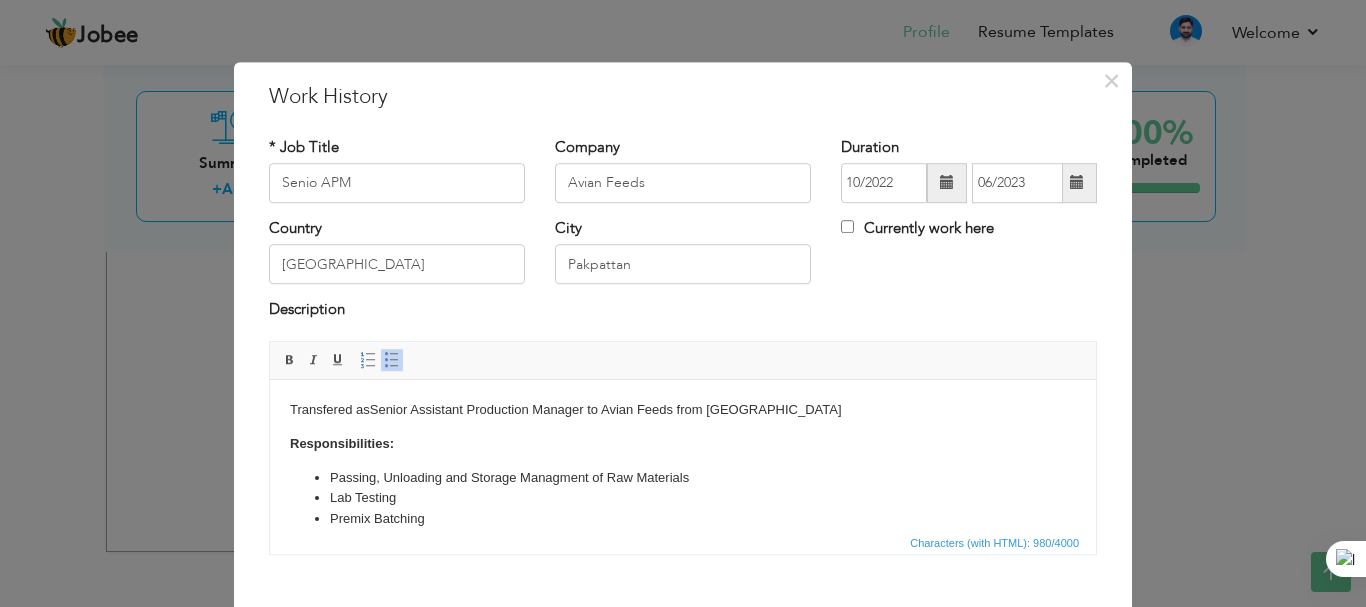 click on "Lab Testing" at bounding box center [683, 497] 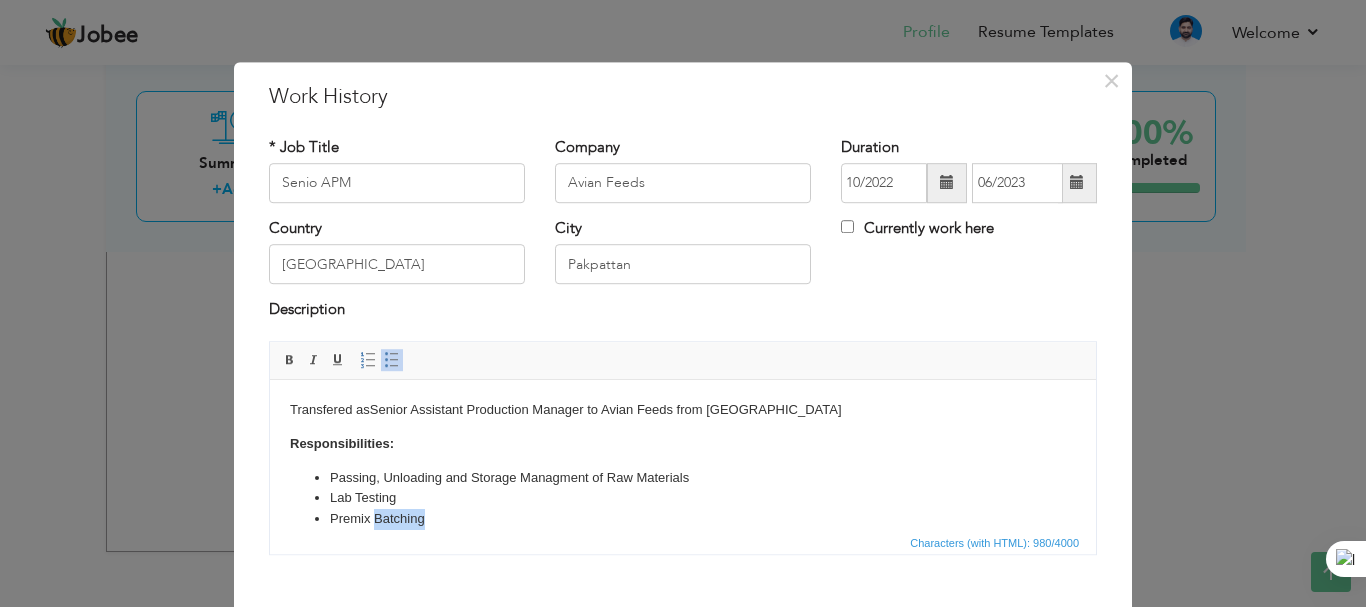 click on "Premix Batching" at bounding box center [683, 518] 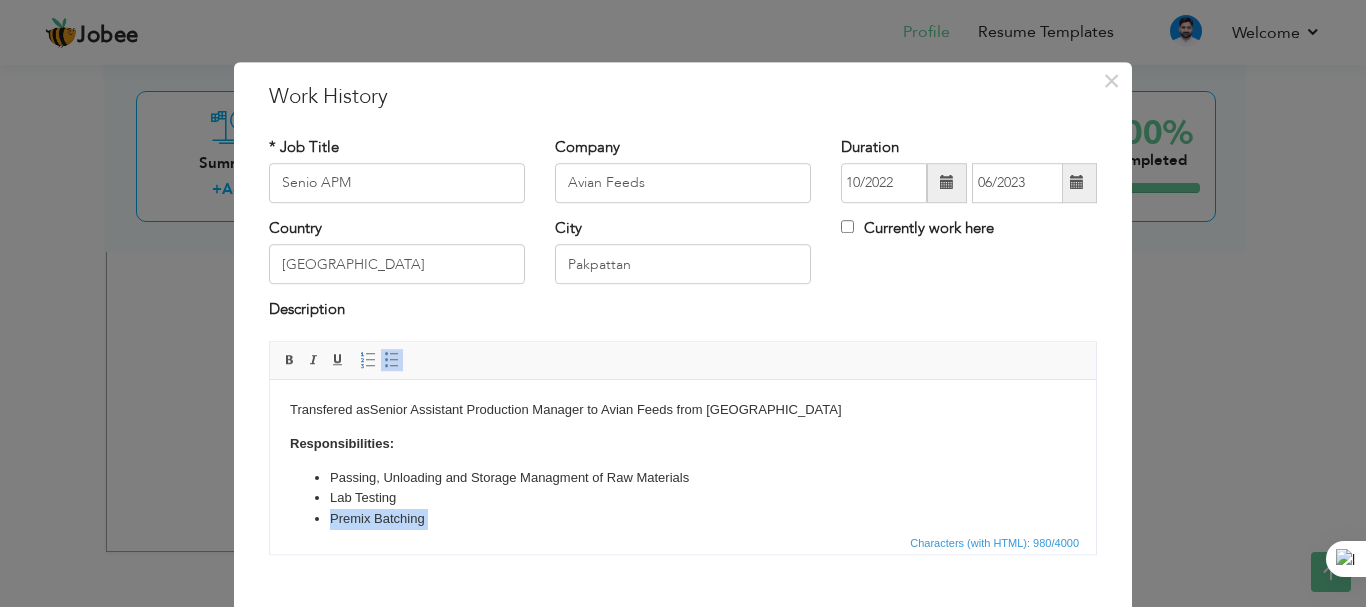 click on "Premix Batching" at bounding box center [683, 518] 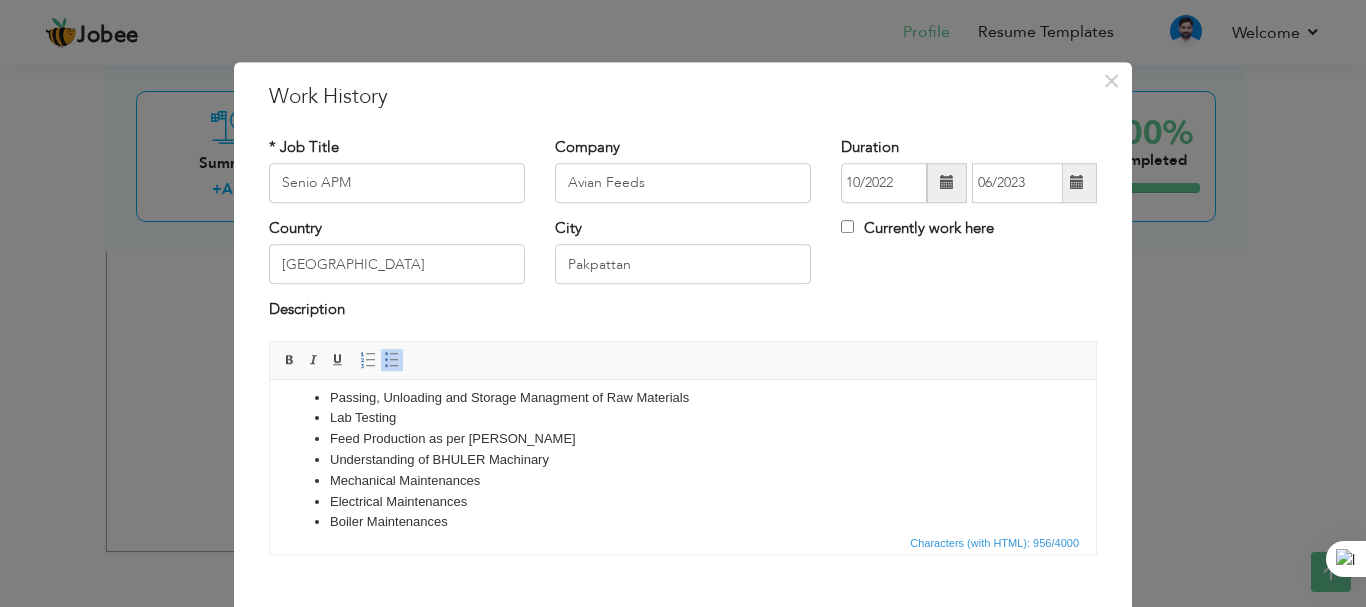 scroll, scrollTop: 120, scrollLeft: 0, axis: vertical 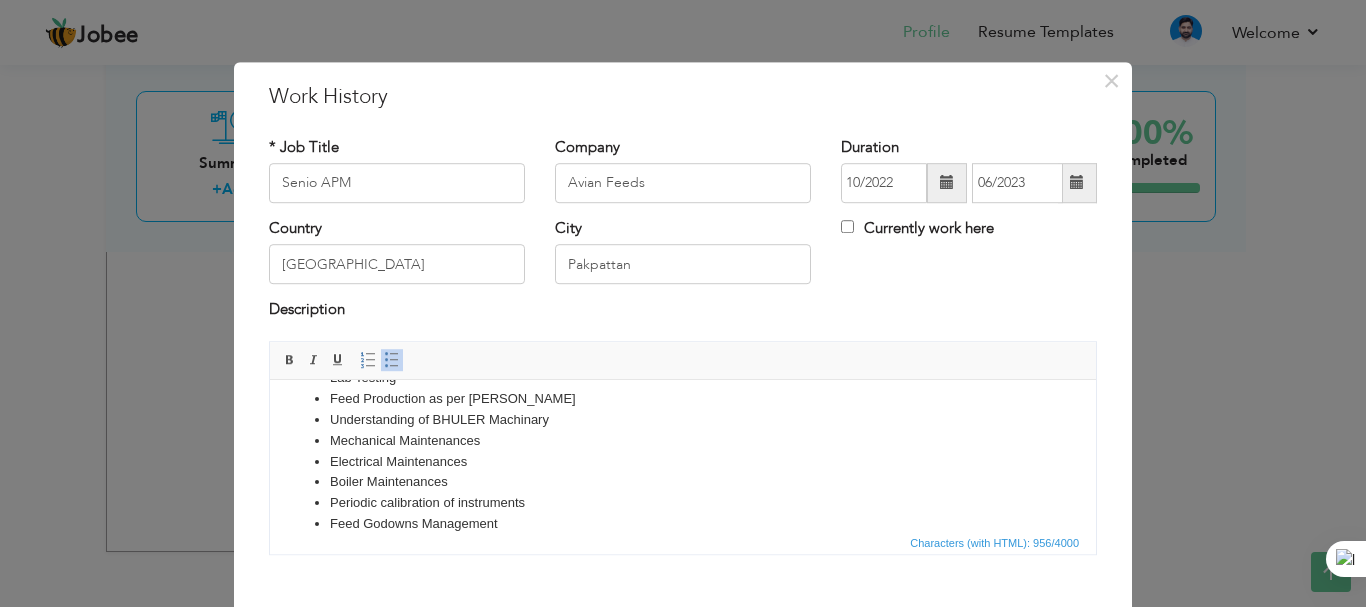click on "Feed Production as per [PERSON_NAME]" at bounding box center [683, 398] 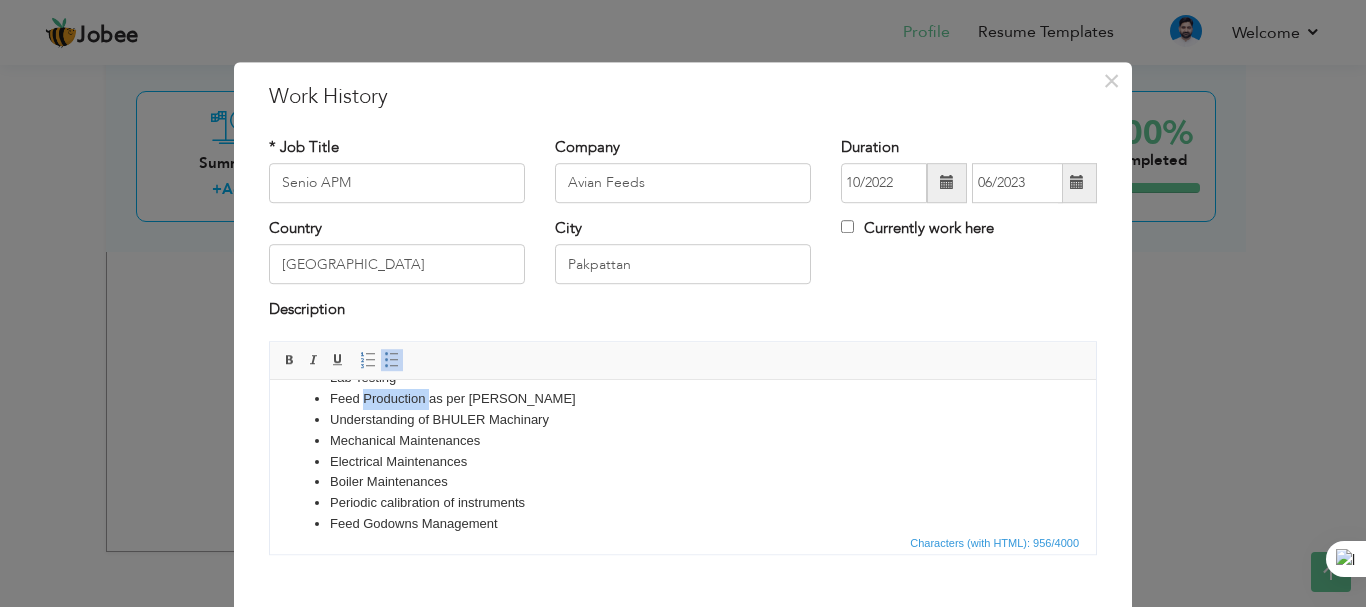 click on "Feed Production as per [PERSON_NAME]" at bounding box center (683, 398) 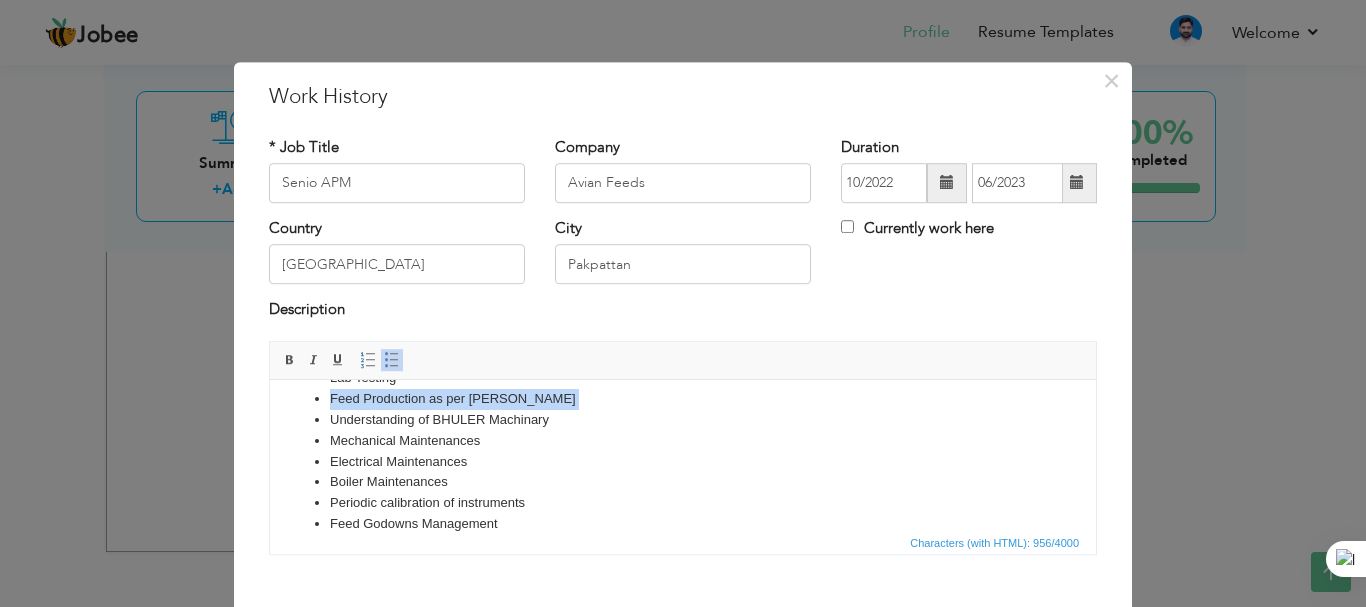 click on "Feed Production as per [PERSON_NAME]" at bounding box center (683, 398) 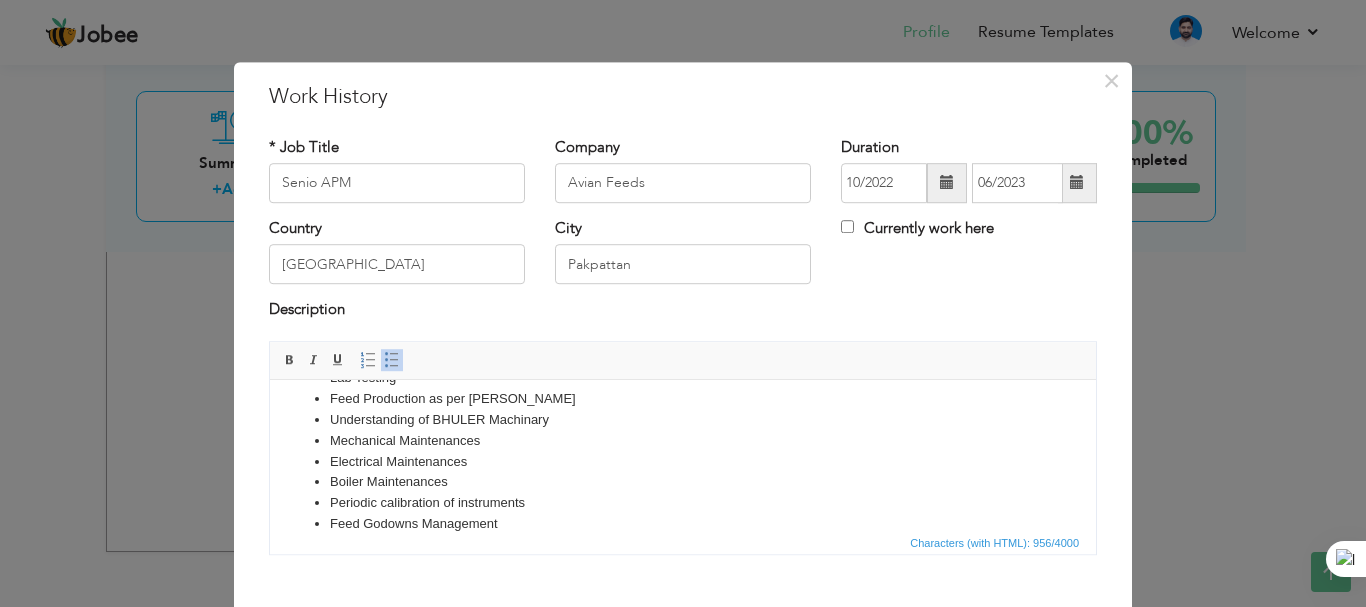 click on "Understanding of BHULER Machinary" at bounding box center (683, 419) 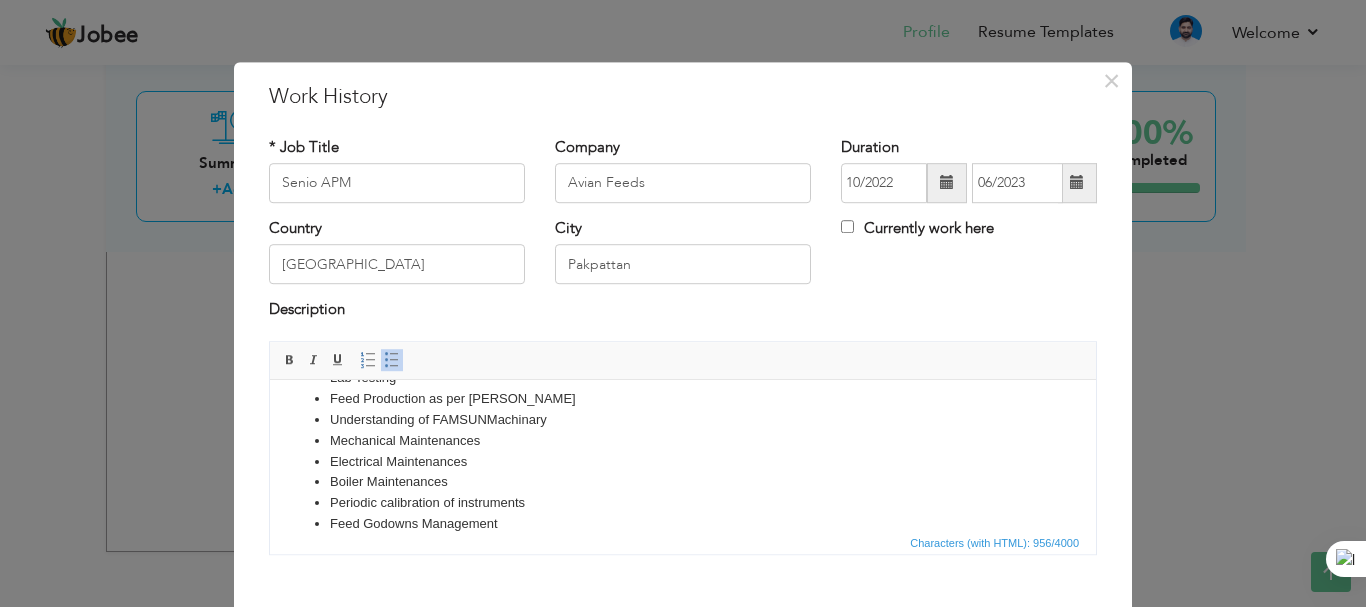 click on "Boiler Maintenances" at bounding box center [683, 481] 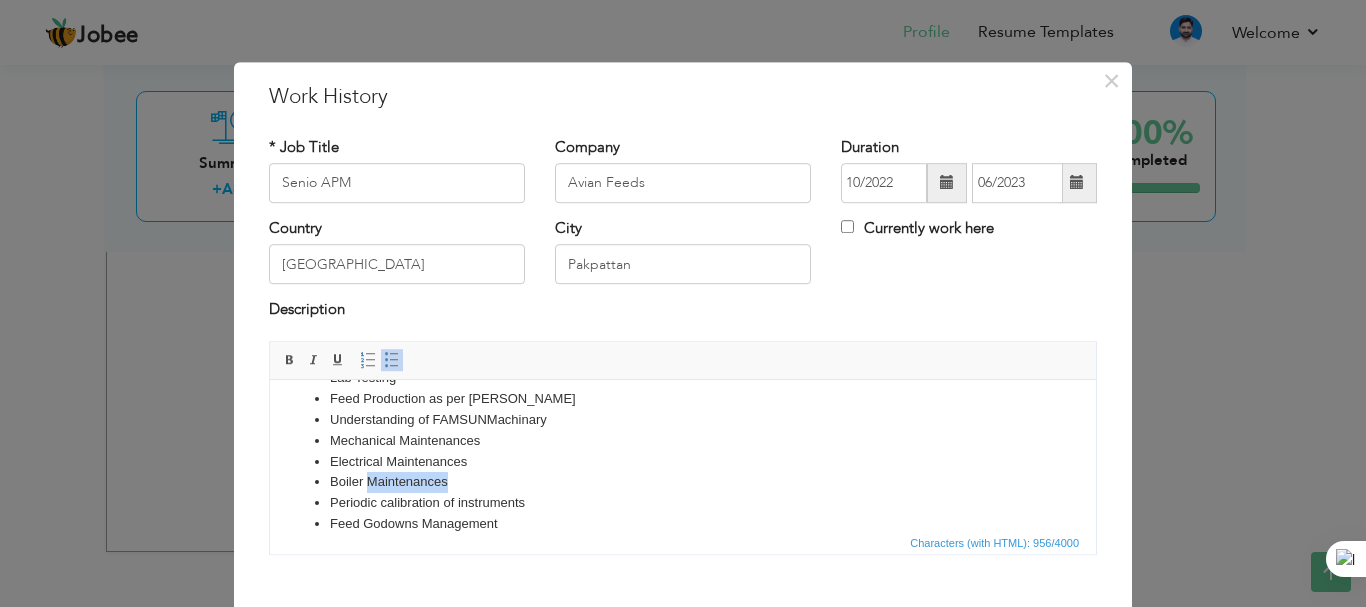 click on "Boiler Maintenances" at bounding box center [683, 481] 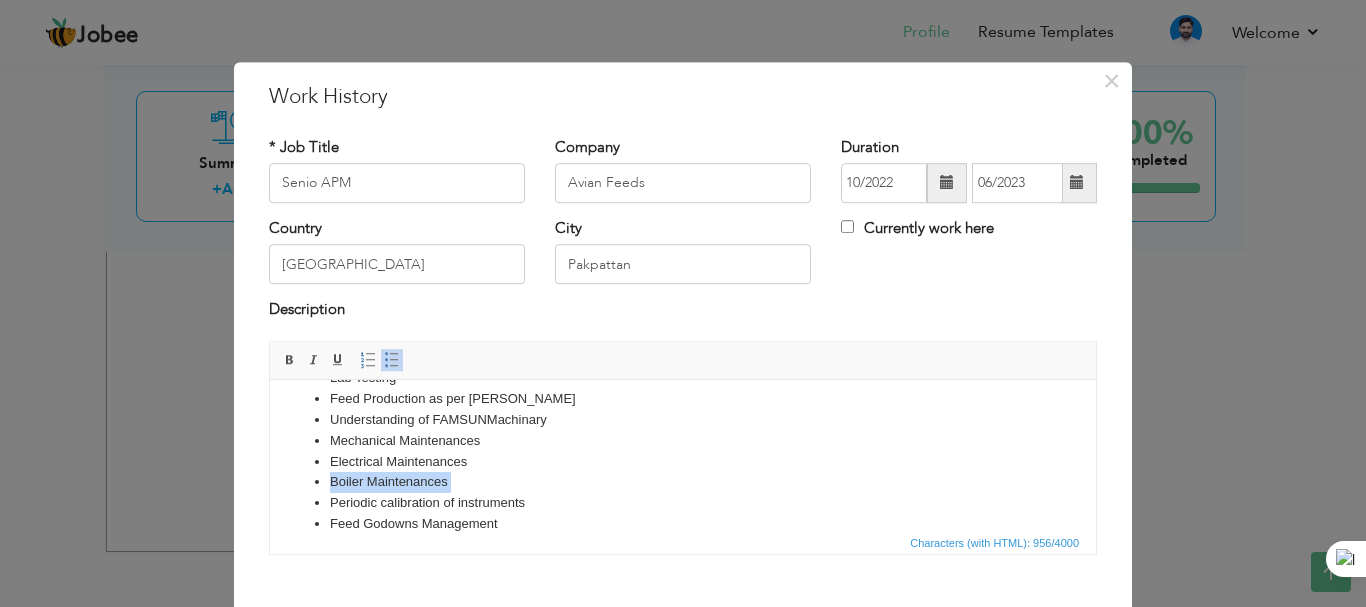 click on "Boiler Maintenances" at bounding box center (683, 481) 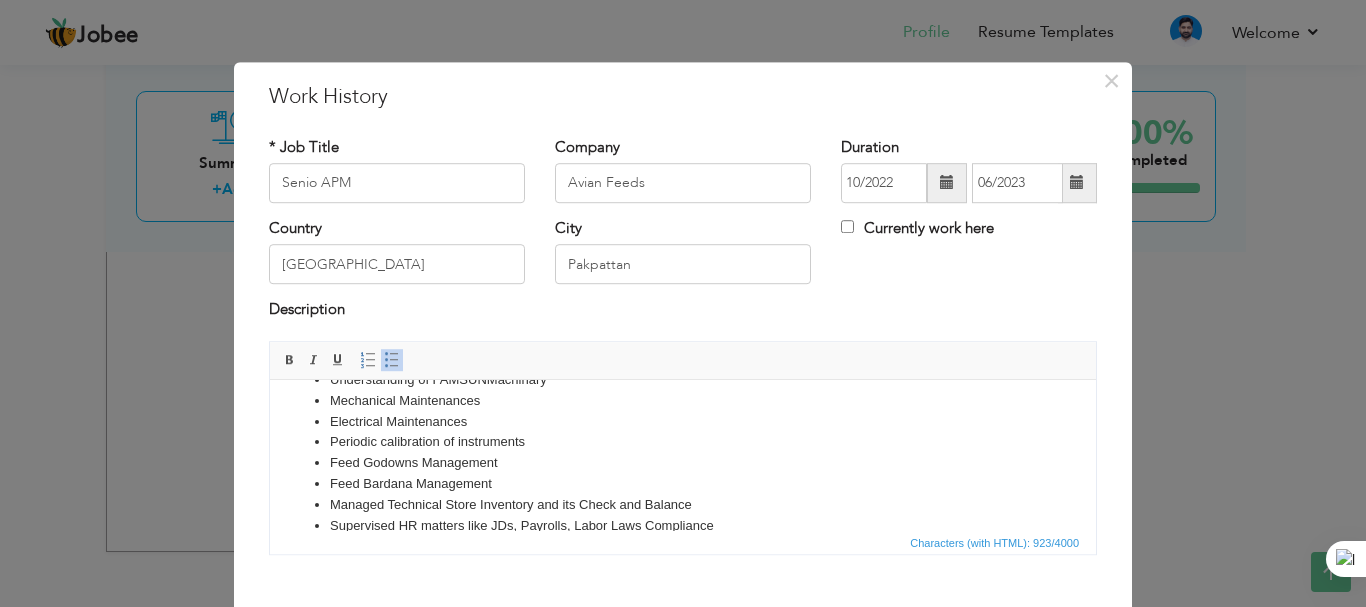 scroll, scrollTop: 120, scrollLeft: 0, axis: vertical 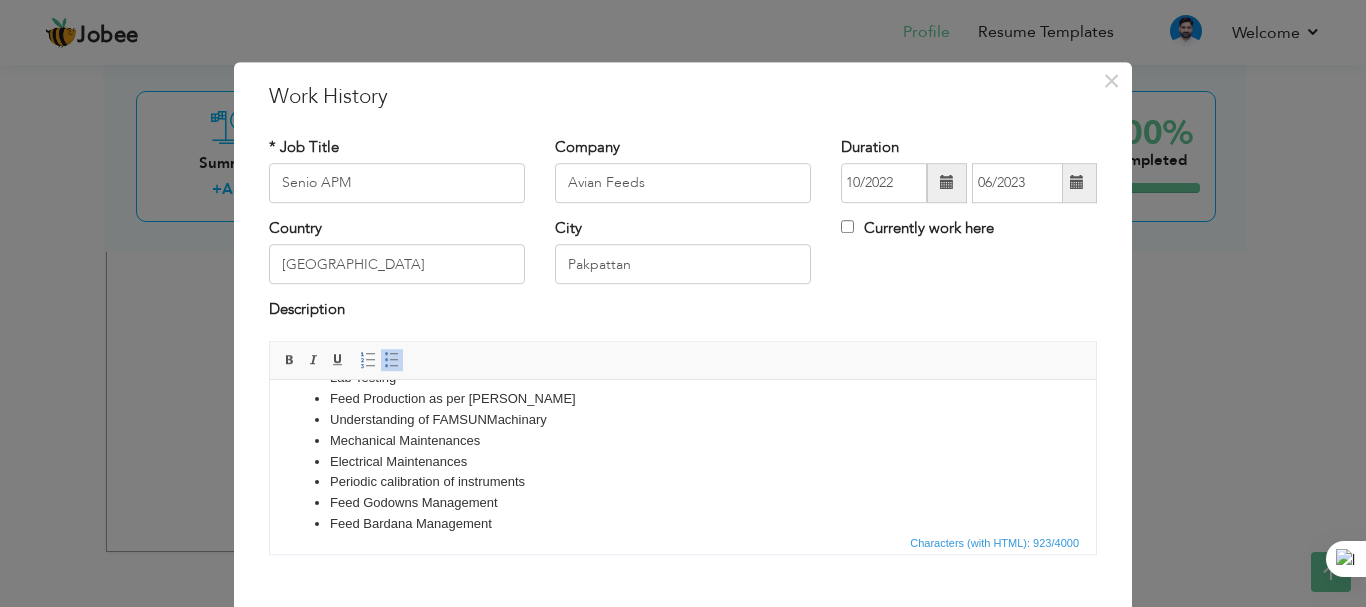 click on "Understanding of FAMSUN  Machinary" at bounding box center [683, 419] 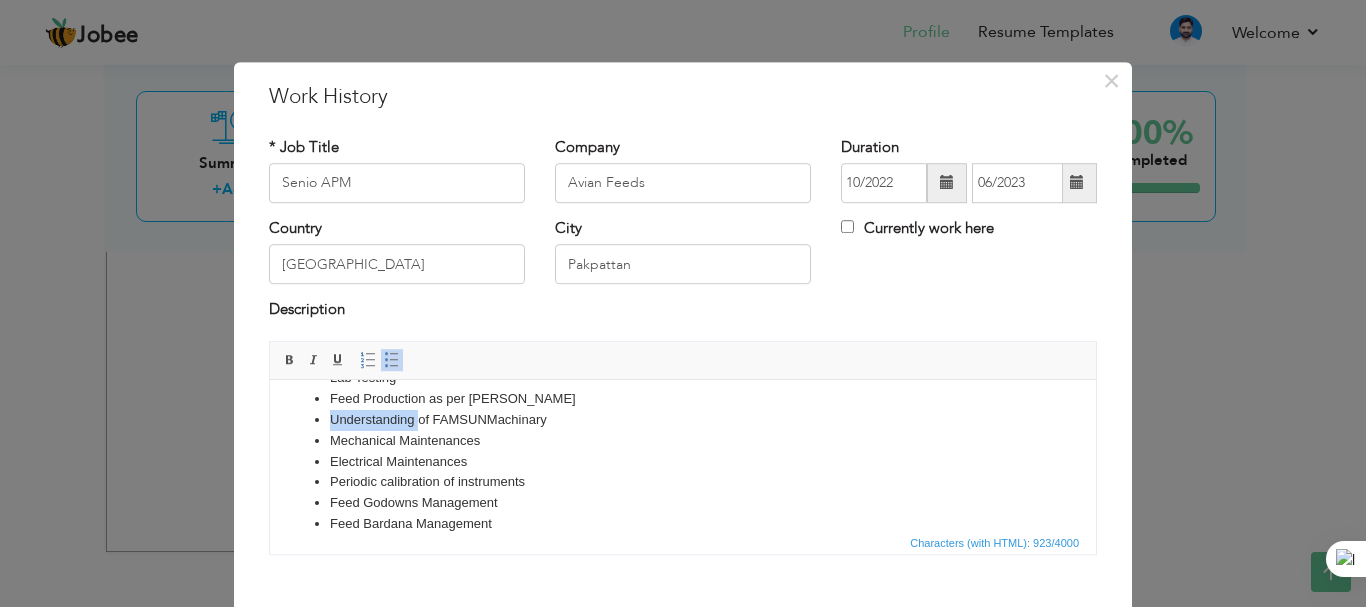click on "Understanding of FAMSUN  Machinary" at bounding box center [683, 419] 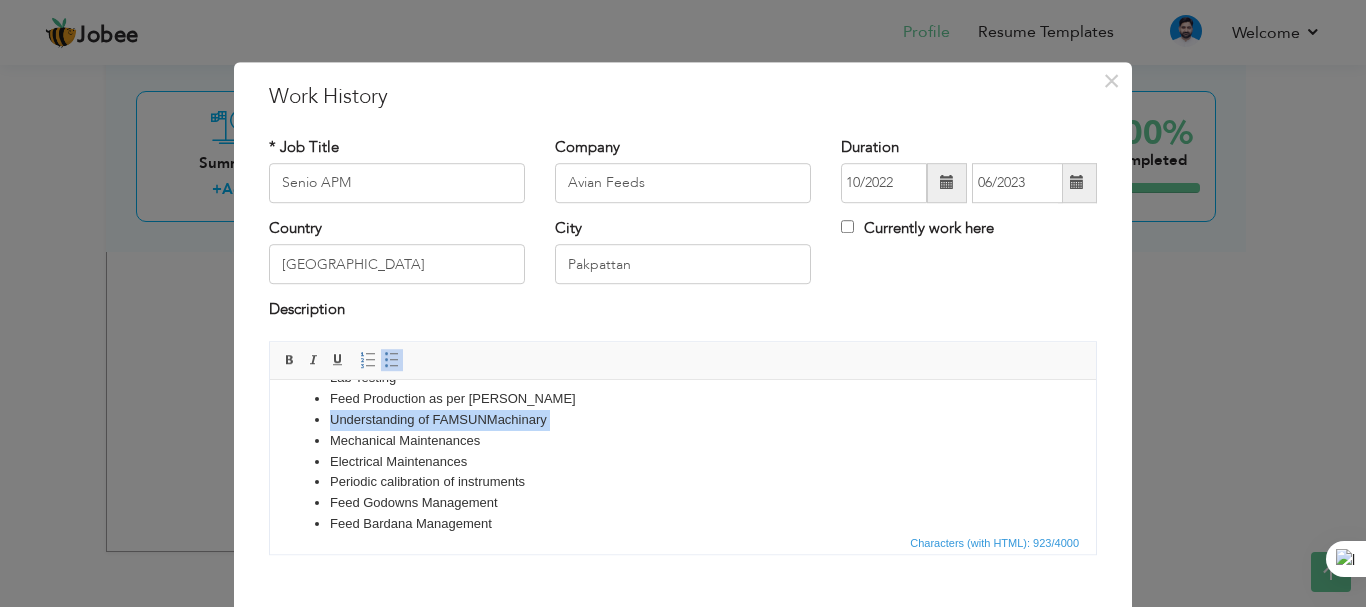 click on "Understanding of FAMSUN  Machinary" at bounding box center [683, 419] 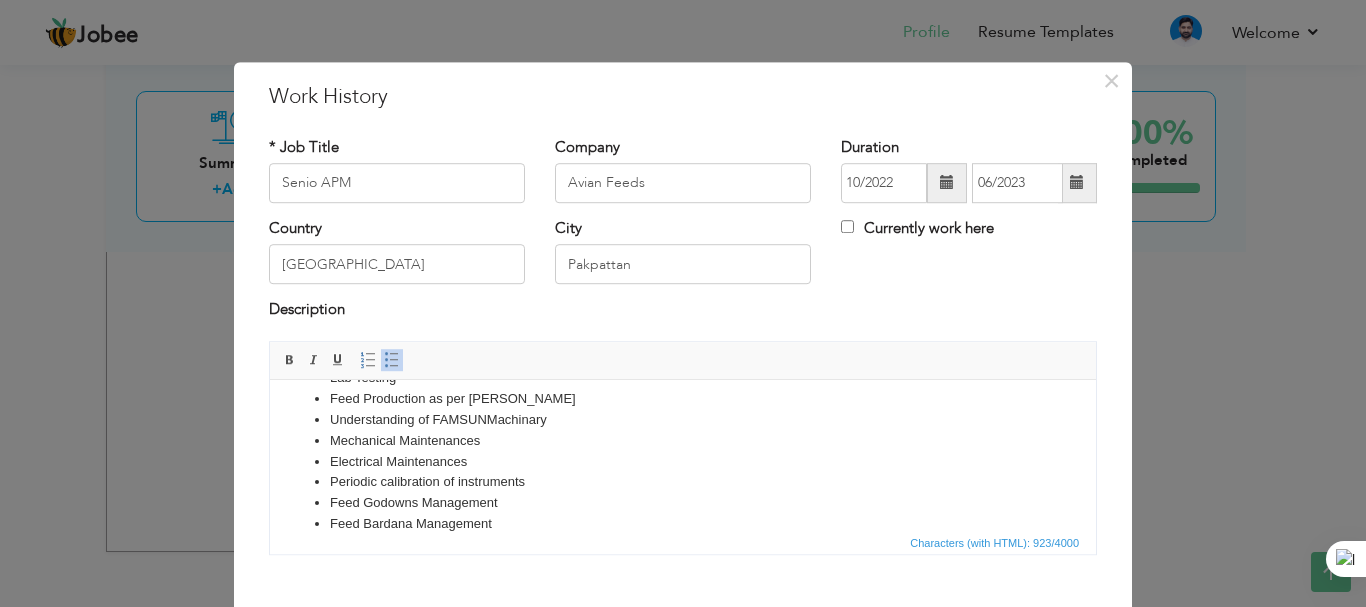 click on "Understanding of FAMSUN  Machinary" at bounding box center (683, 419) 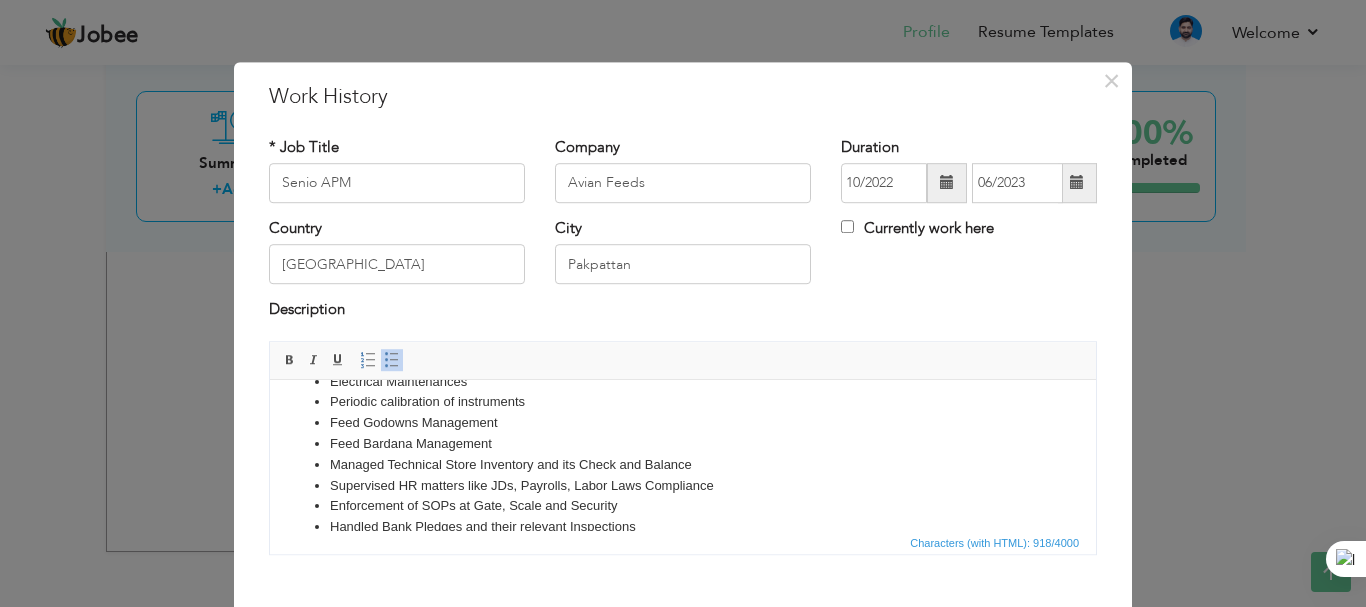 scroll, scrollTop: 240, scrollLeft: 0, axis: vertical 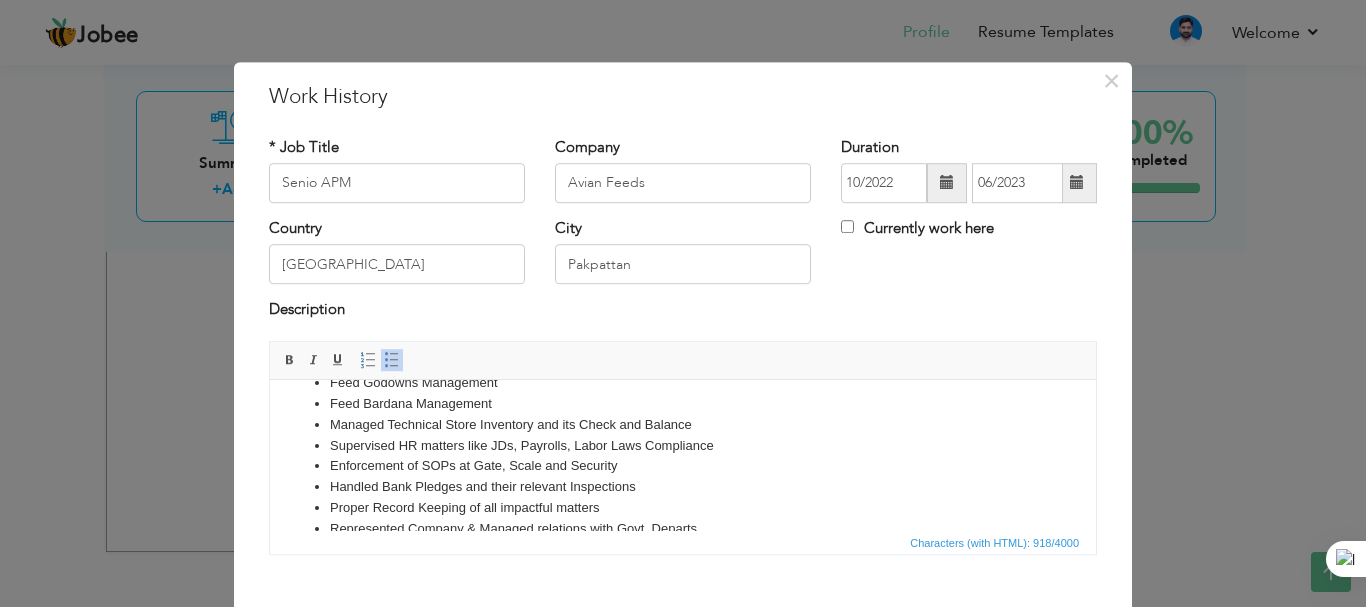 click on "Feed Bardana Management" at bounding box center (683, 403) 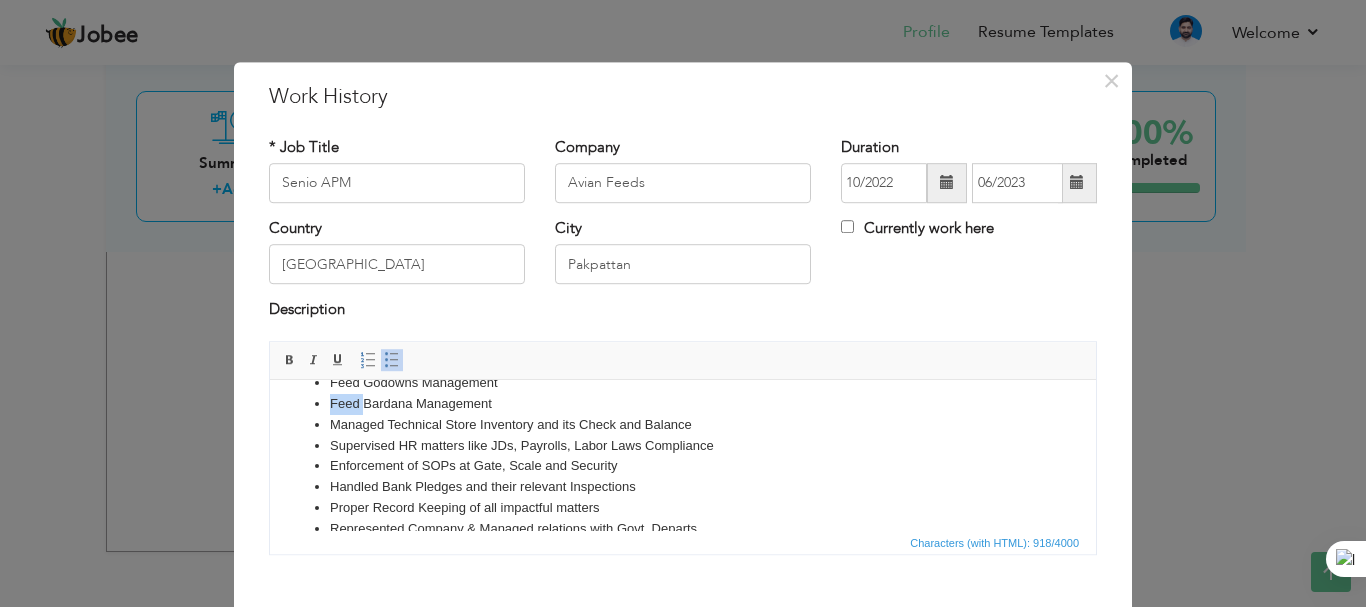 click on "Feed Bardana Management" at bounding box center (683, 403) 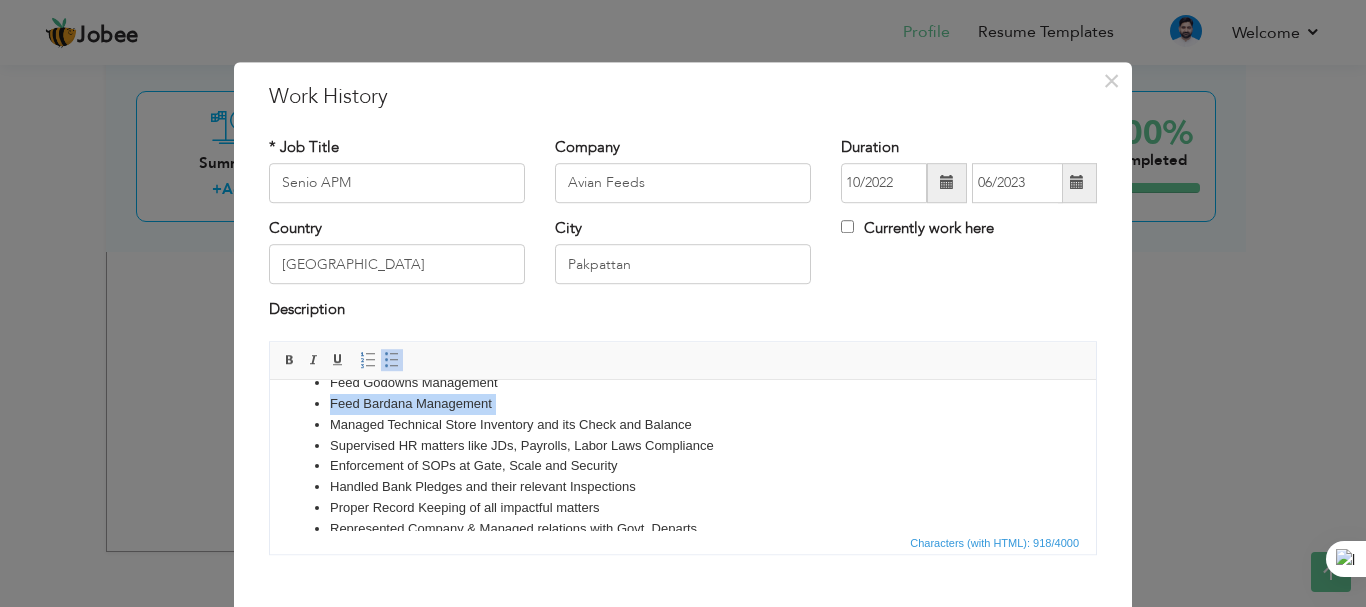 click on "Feed Bardana Management" at bounding box center (683, 403) 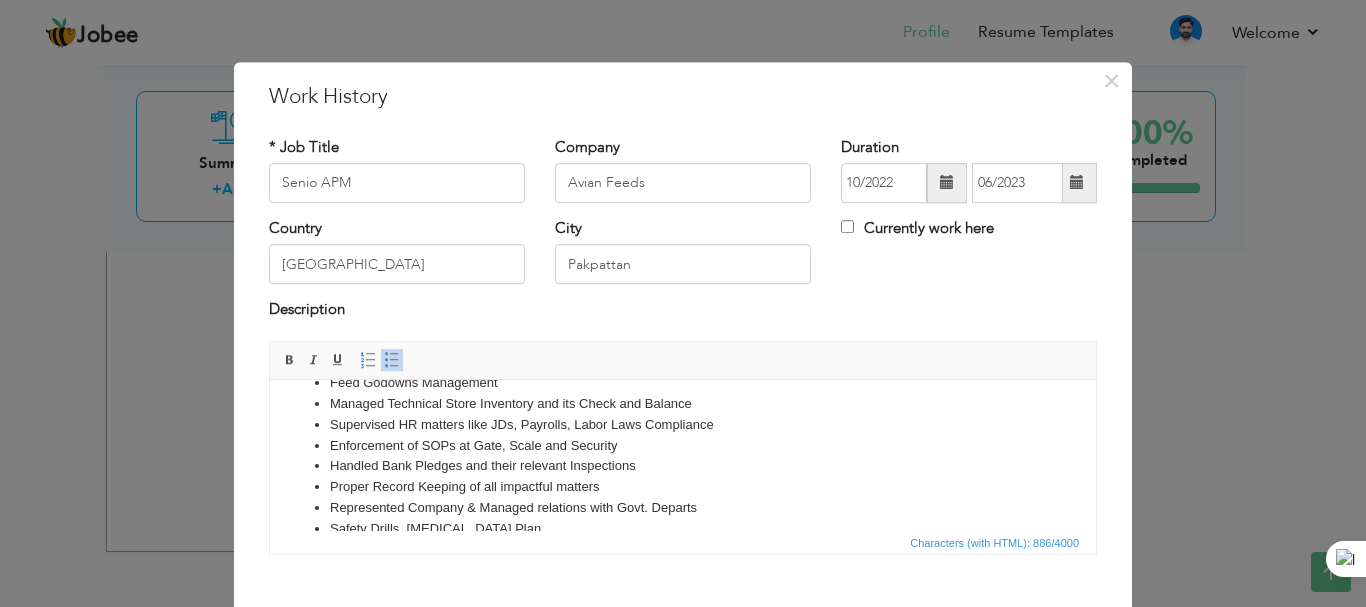 click on "Managed Technical Store Inventory and its Check and Balance" at bounding box center (683, 403) 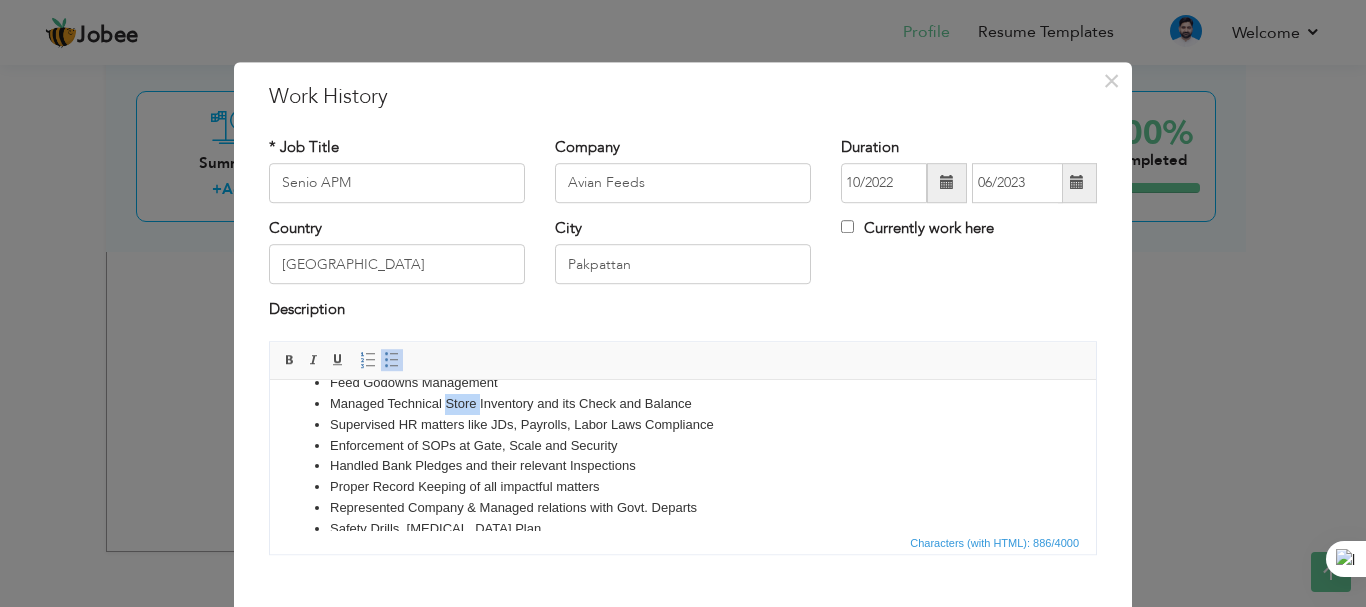 click on "Managed Technical Store Inventory and its Check and Balance" at bounding box center (683, 403) 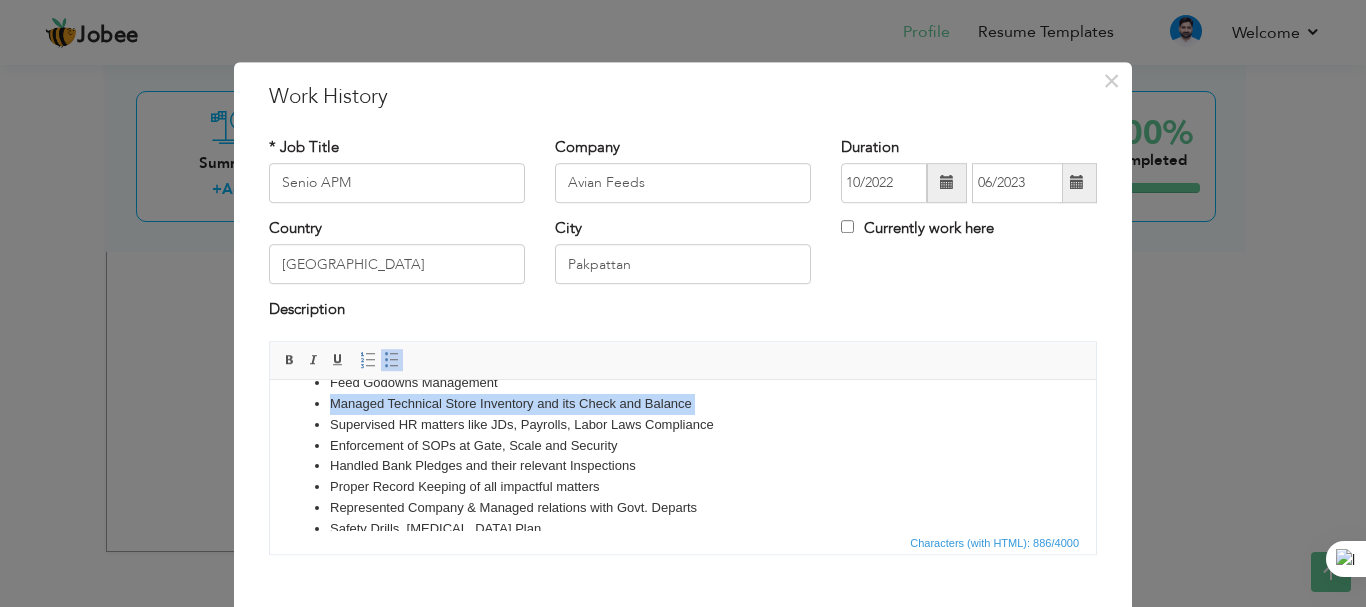 click on "Managed Technical Store Inventory and its Check and Balance" at bounding box center (683, 403) 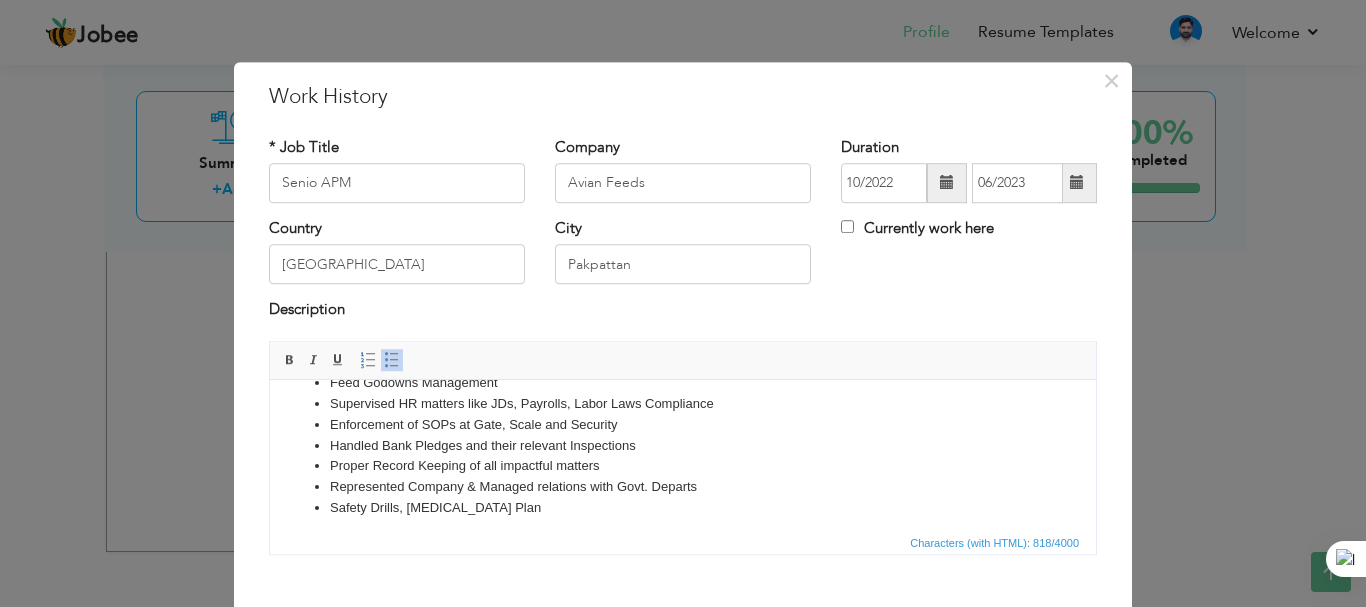 click on "Supervised HR matters like JDs, Payrolls, Labor Laws Compliance" at bounding box center [683, 403] 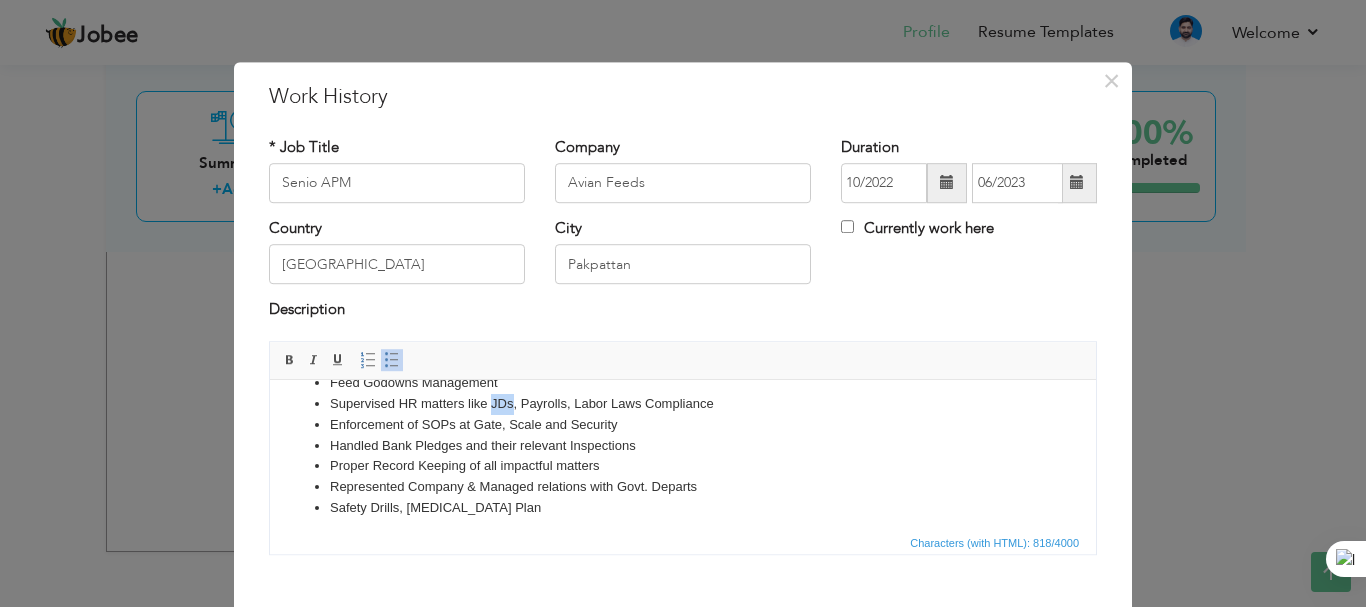 click on "Supervised HR matters like JDs, Payrolls, Labor Laws Compliance" at bounding box center (683, 403) 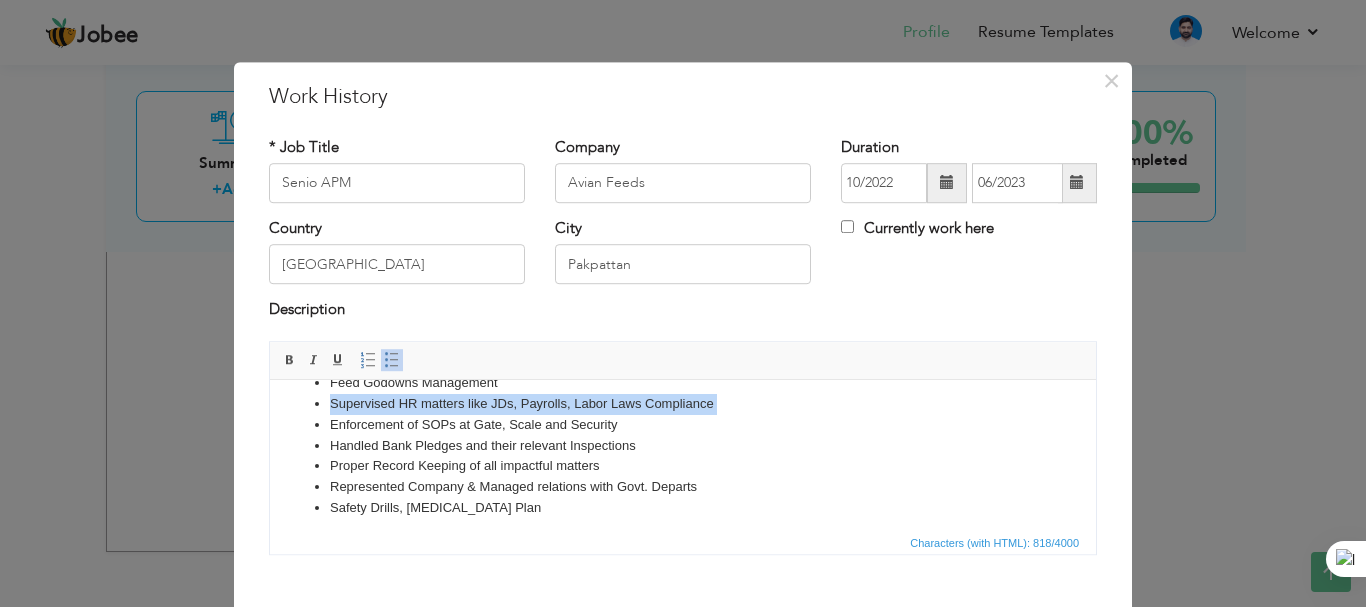 click on "Supervised HR matters like JDs, Payrolls, Labor Laws Compliance" at bounding box center (683, 403) 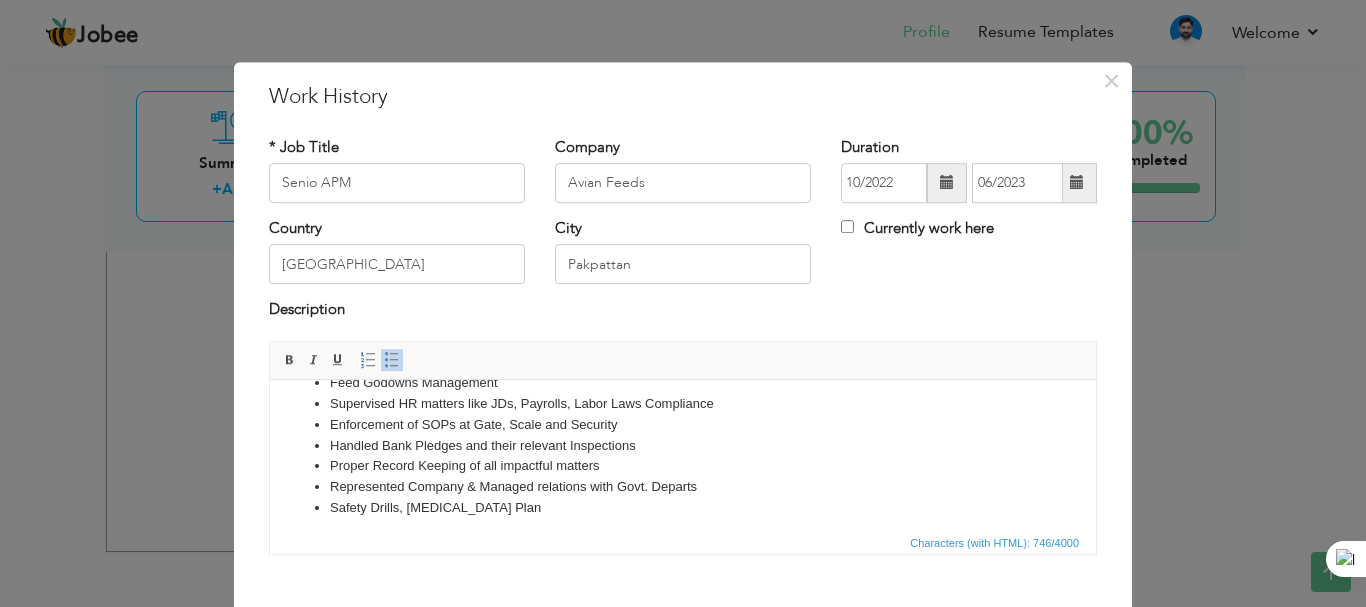 scroll, scrollTop: 228, scrollLeft: 0, axis: vertical 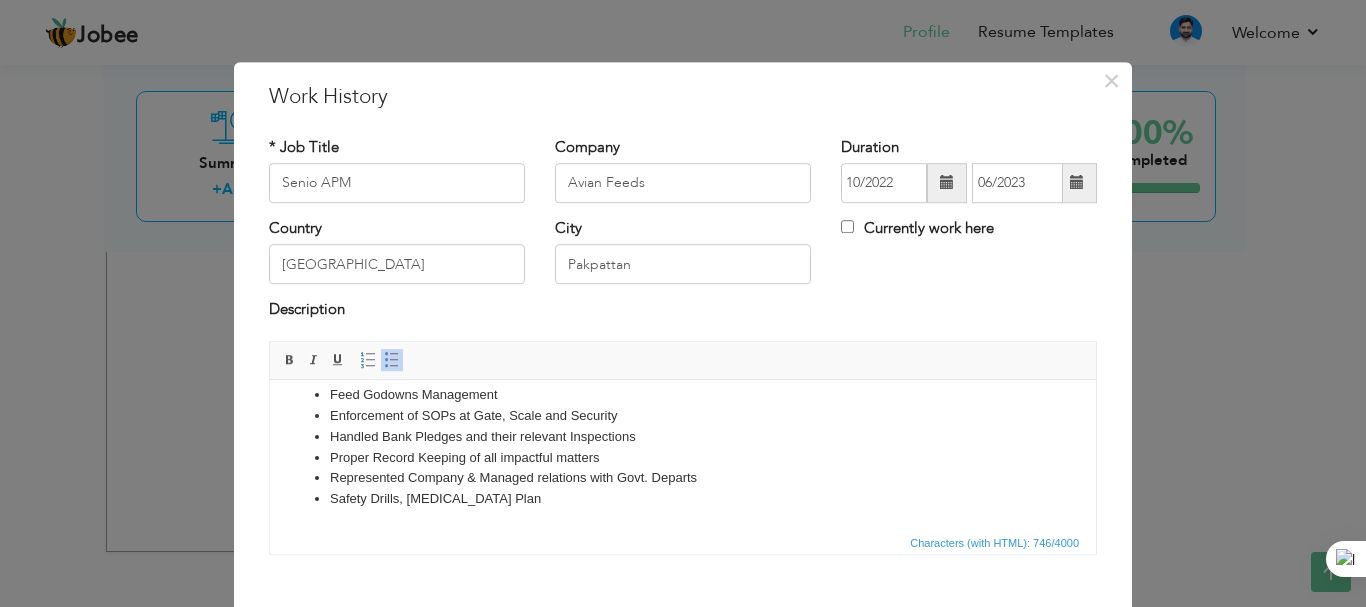 click on "Enforcement of SOPs at Gate, Scale and Security" at bounding box center (683, 415) 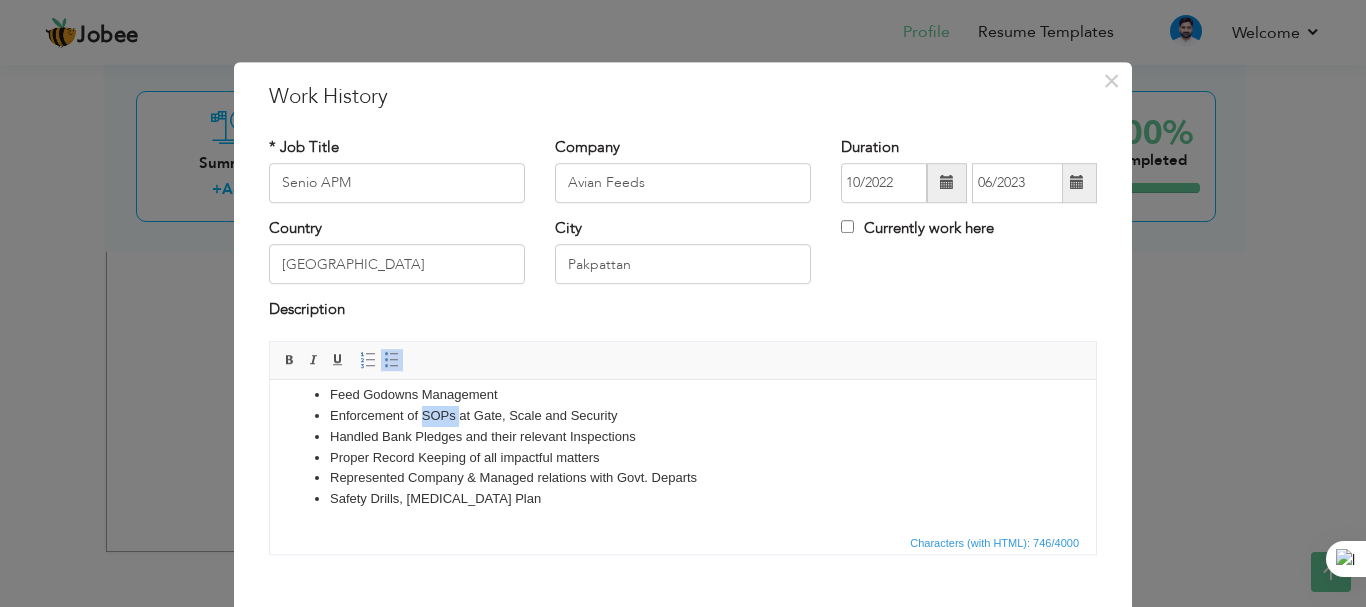 click on "Enforcement of SOPs at Gate, Scale and Security" at bounding box center (683, 415) 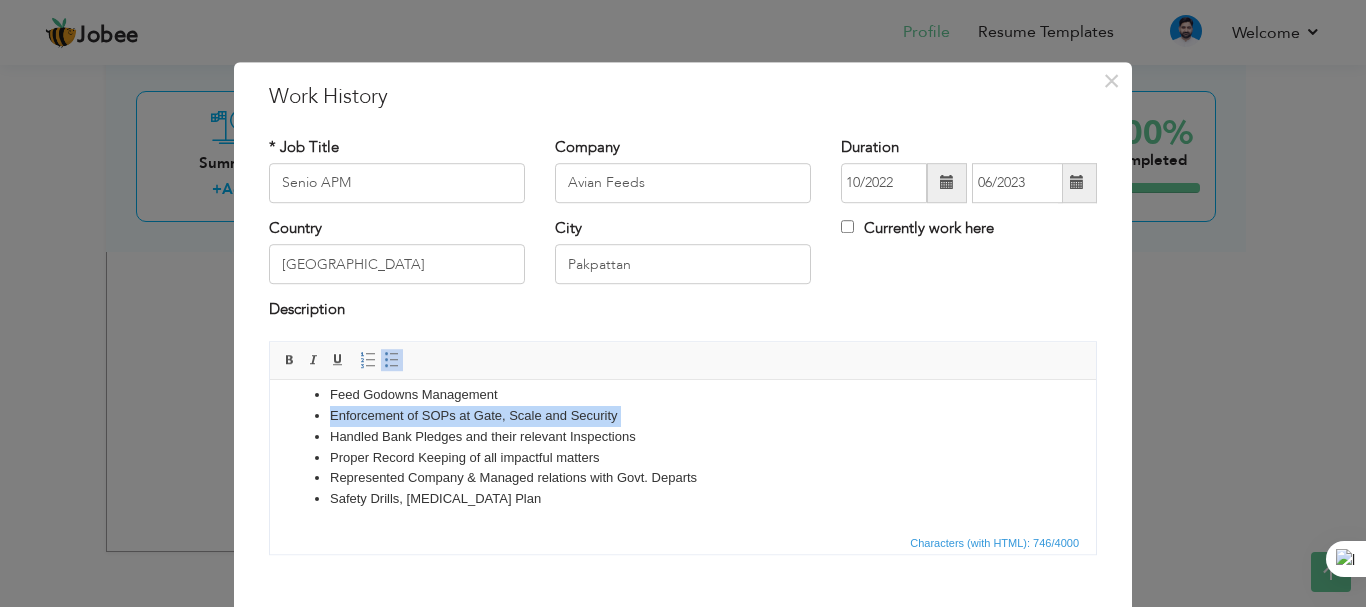 click on "Enforcement of SOPs at Gate, Scale and Security" at bounding box center [683, 415] 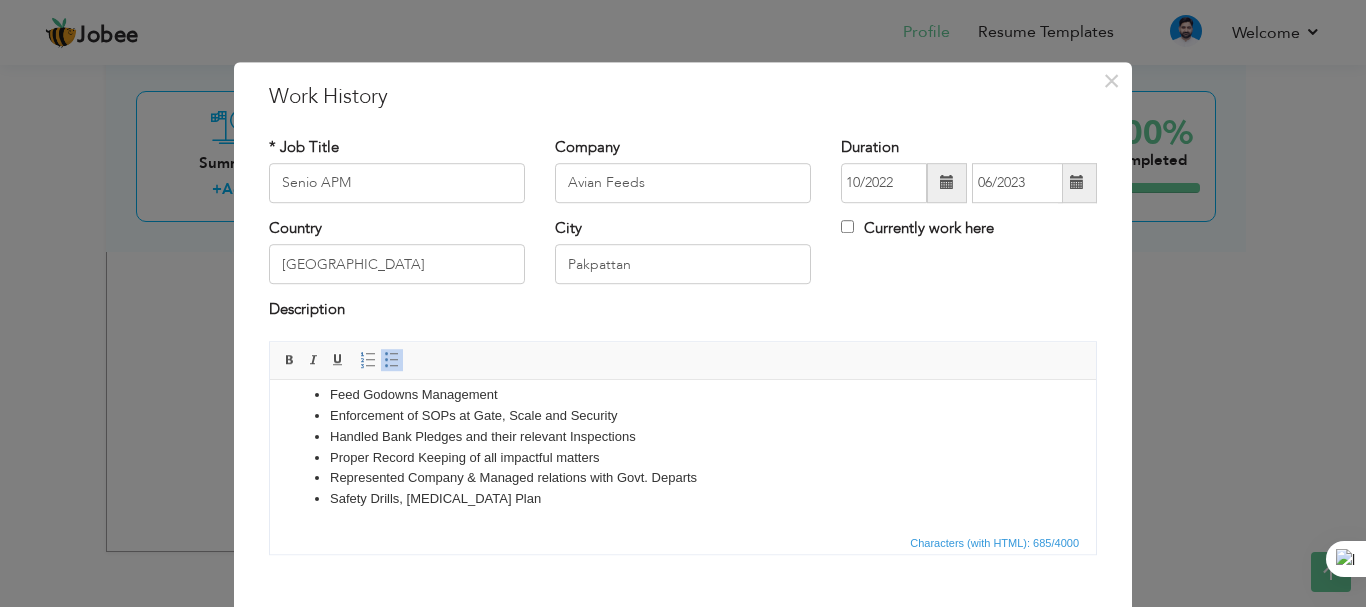 scroll, scrollTop: 207, scrollLeft: 0, axis: vertical 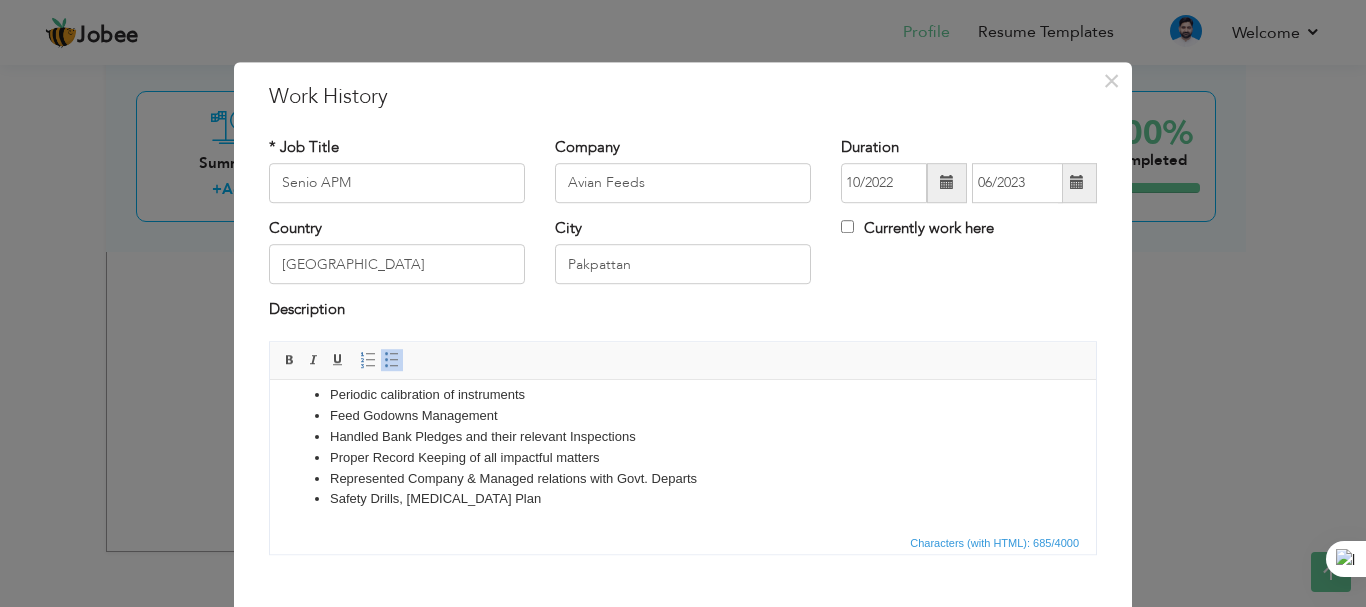 click on "Represented Company & Managed relations with Govt. Departs" at bounding box center [683, 478] 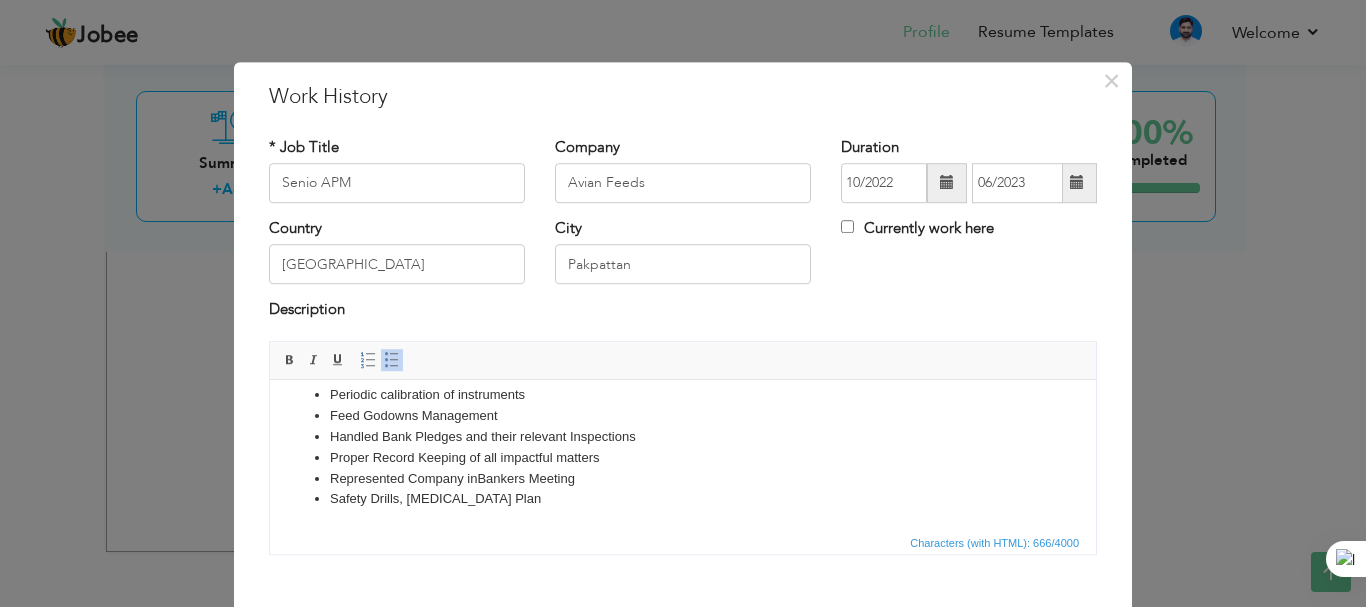 click on "Handled Bank Pledges and their relevant Inspections" at bounding box center (683, 436) 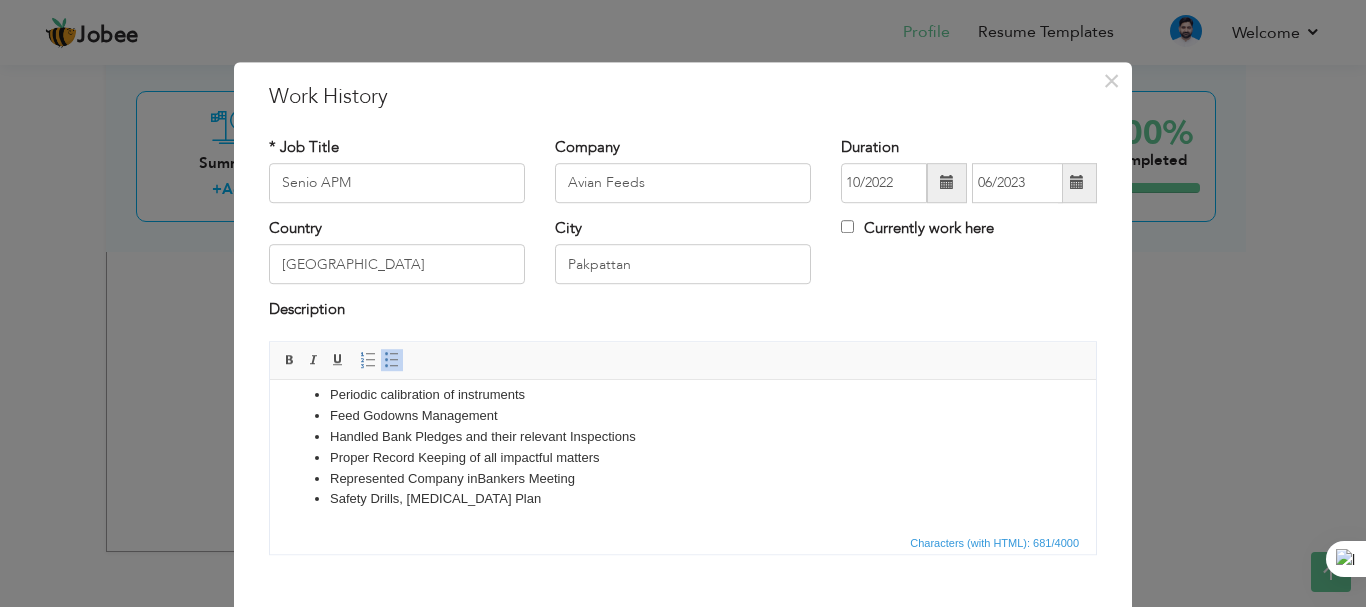scroll, scrollTop: 228, scrollLeft: 0, axis: vertical 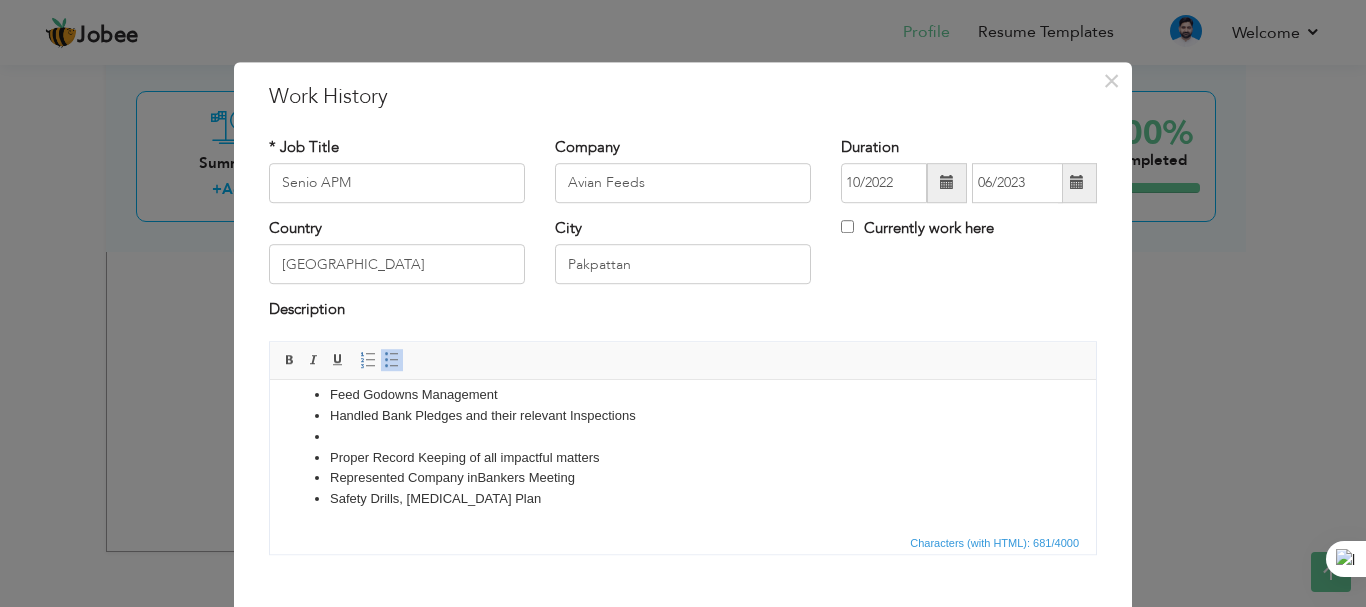 click on "Represented Company in  Bankers Meeting" at bounding box center [683, 477] 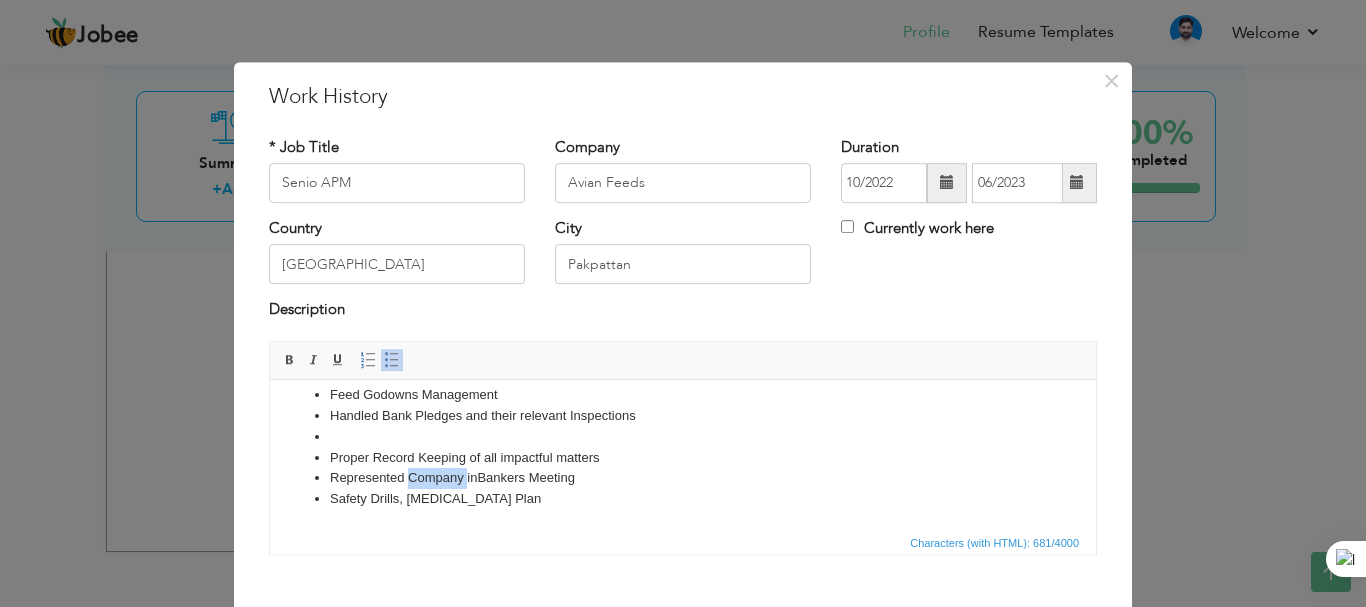 click on "Represented Company in  Bankers Meeting" at bounding box center (683, 477) 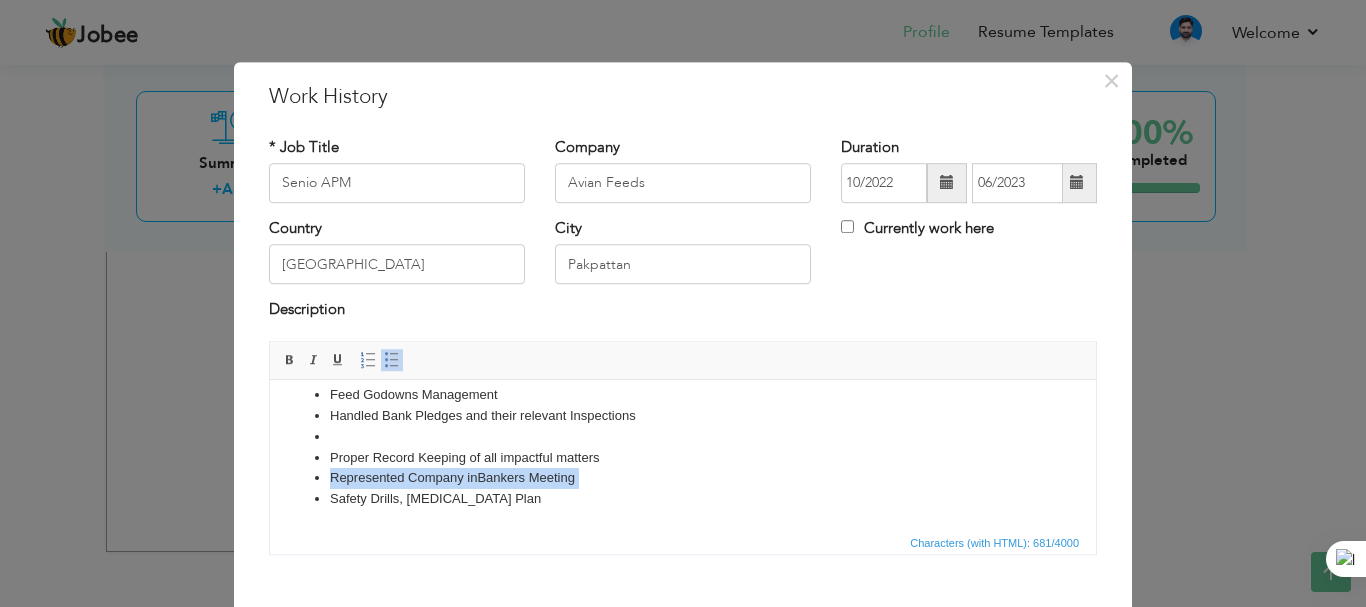 click on "Represented Company in  Bankers Meeting" at bounding box center [683, 477] 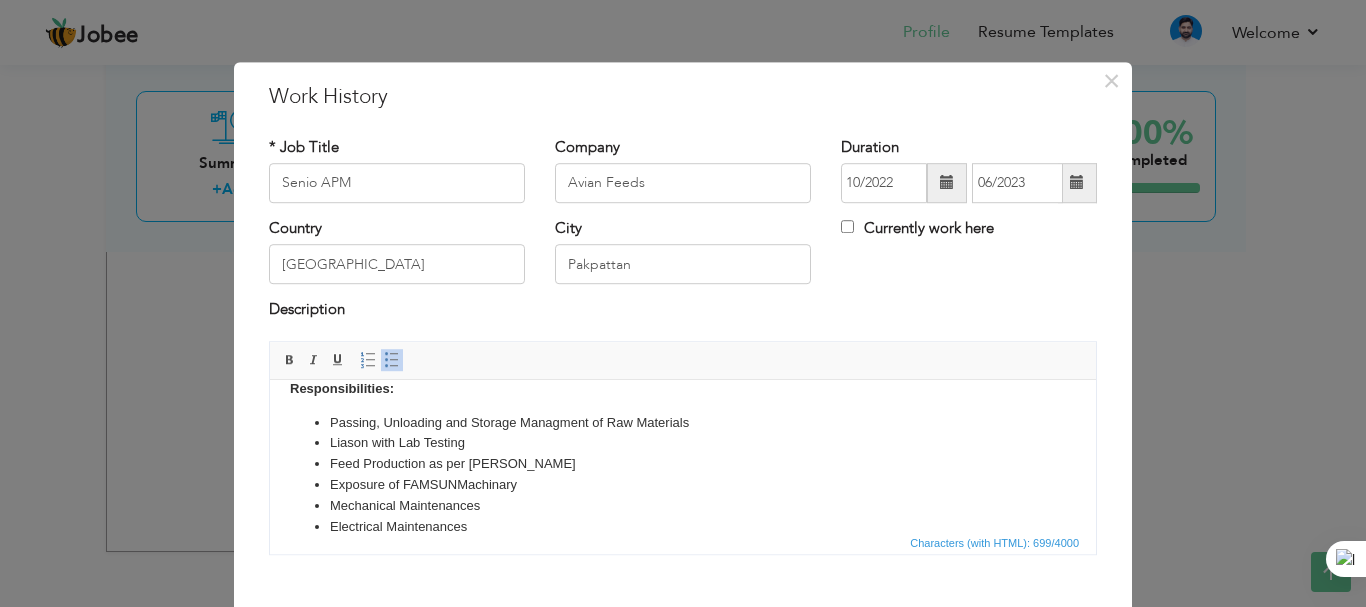 scroll, scrollTop: 207, scrollLeft: 0, axis: vertical 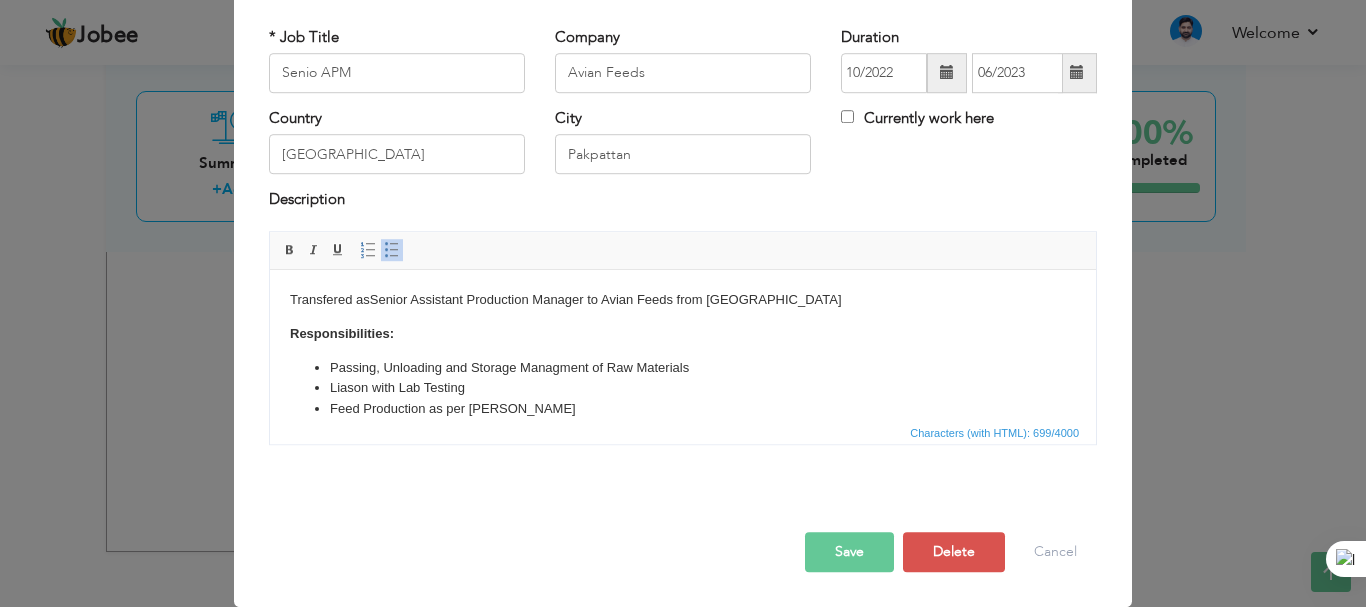 click on "Save" at bounding box center (849, 552) 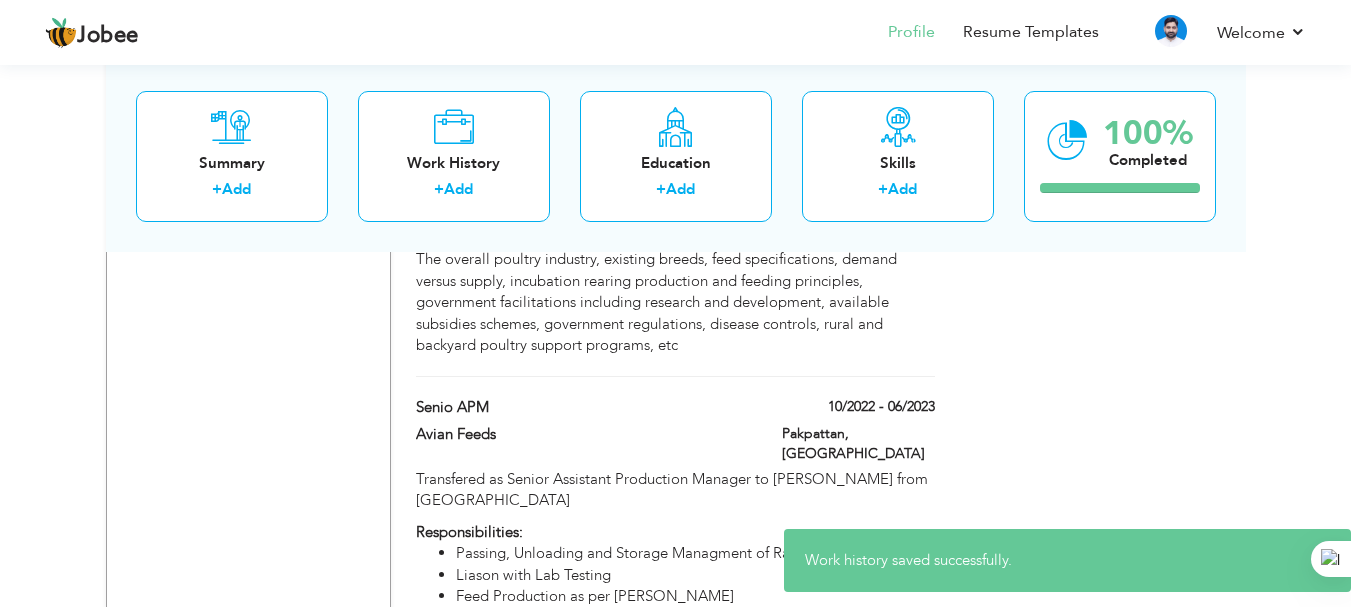 click on "Choose a Template
‹" at bounding box center (1103, -444) 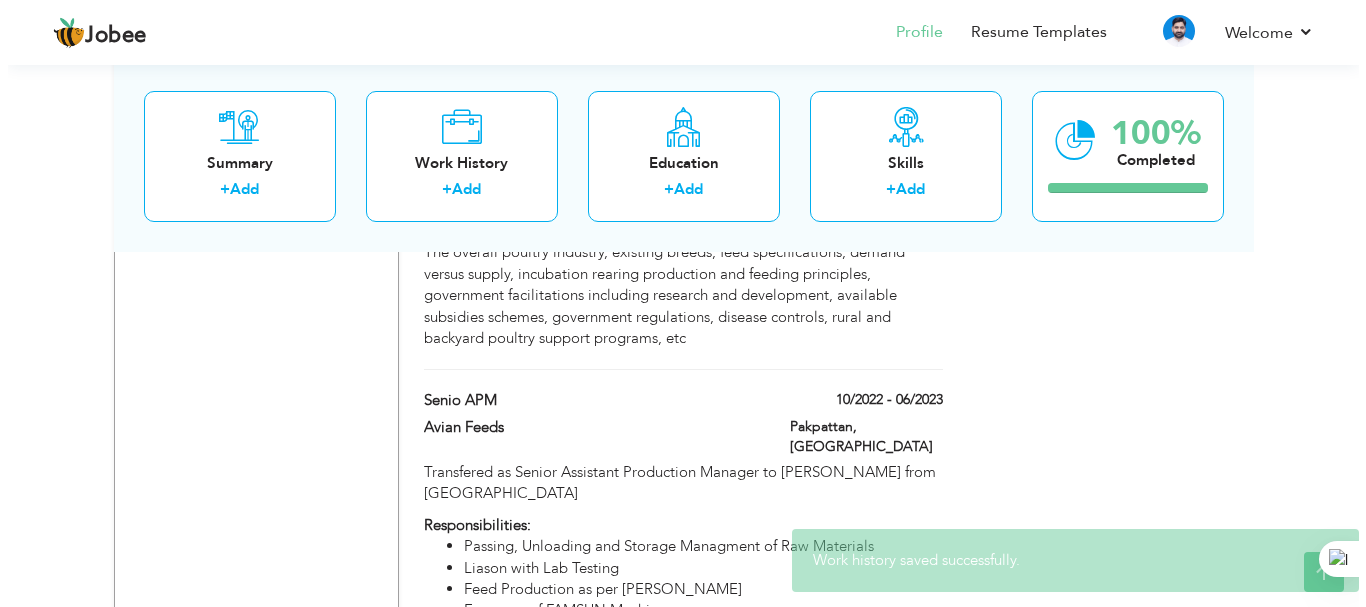 scroll, scrollTop: 1997, scrollLeft: 0, axis: vertical 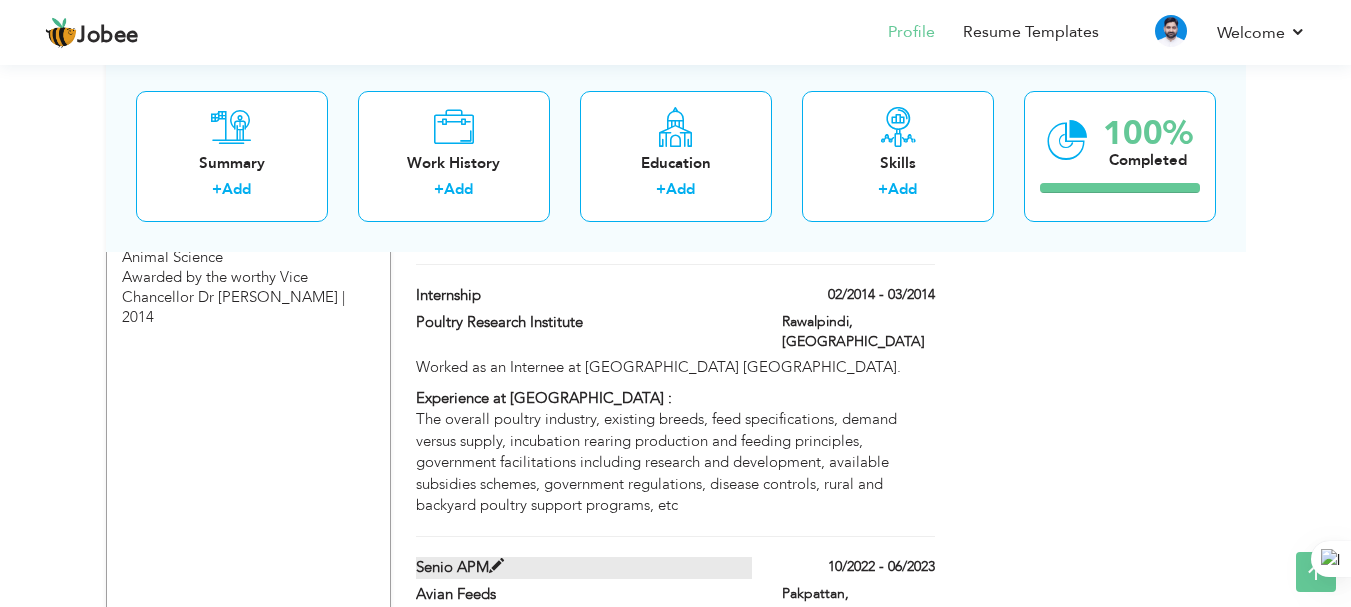 click at bounding box center (496, 566) 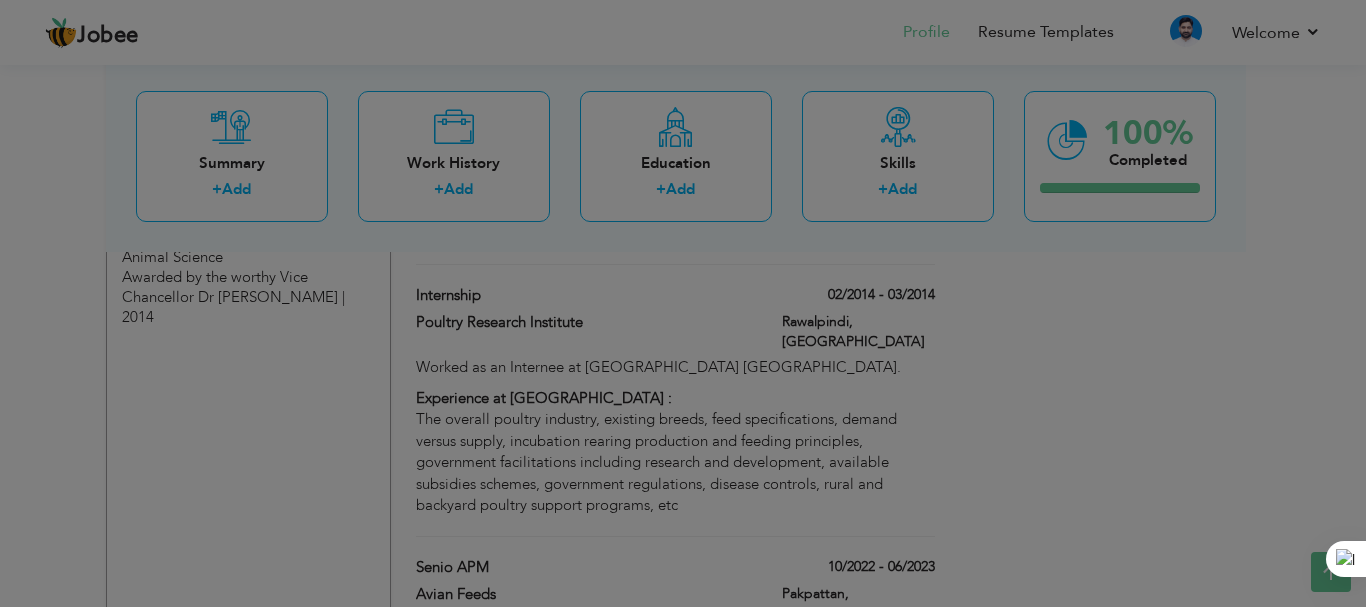 scroll, scrollTop: 0, scrollLeft: 0, axis: both 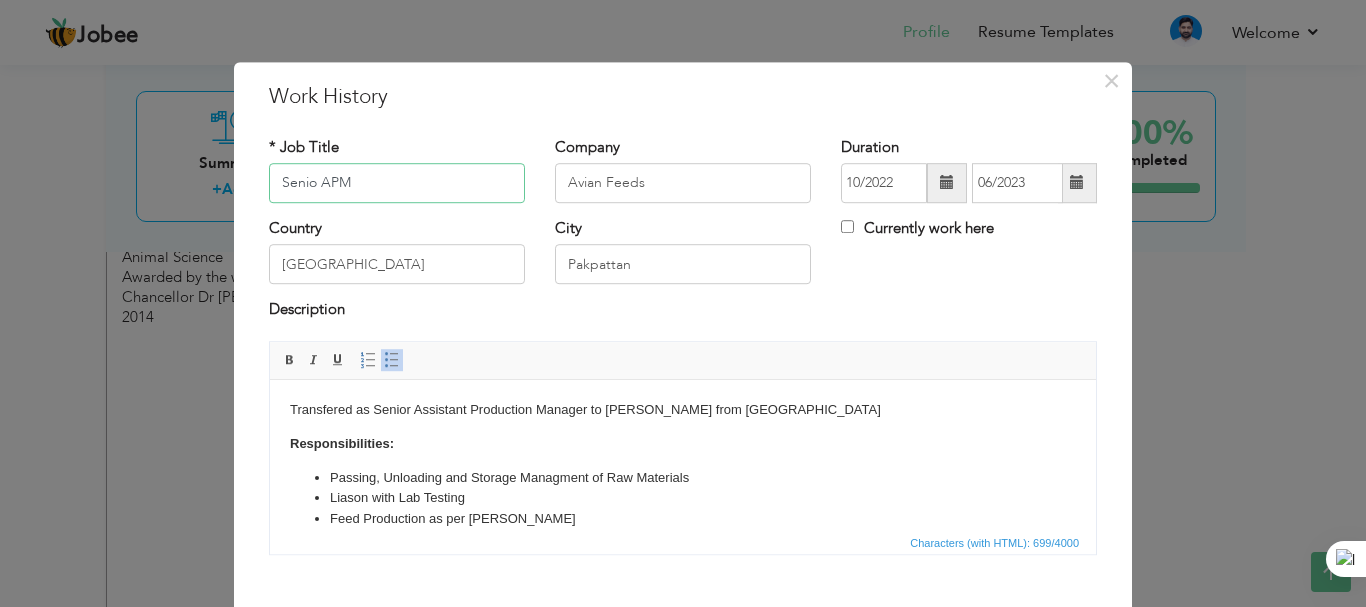 click on "Senio APM" at bounding box center (397, 183) 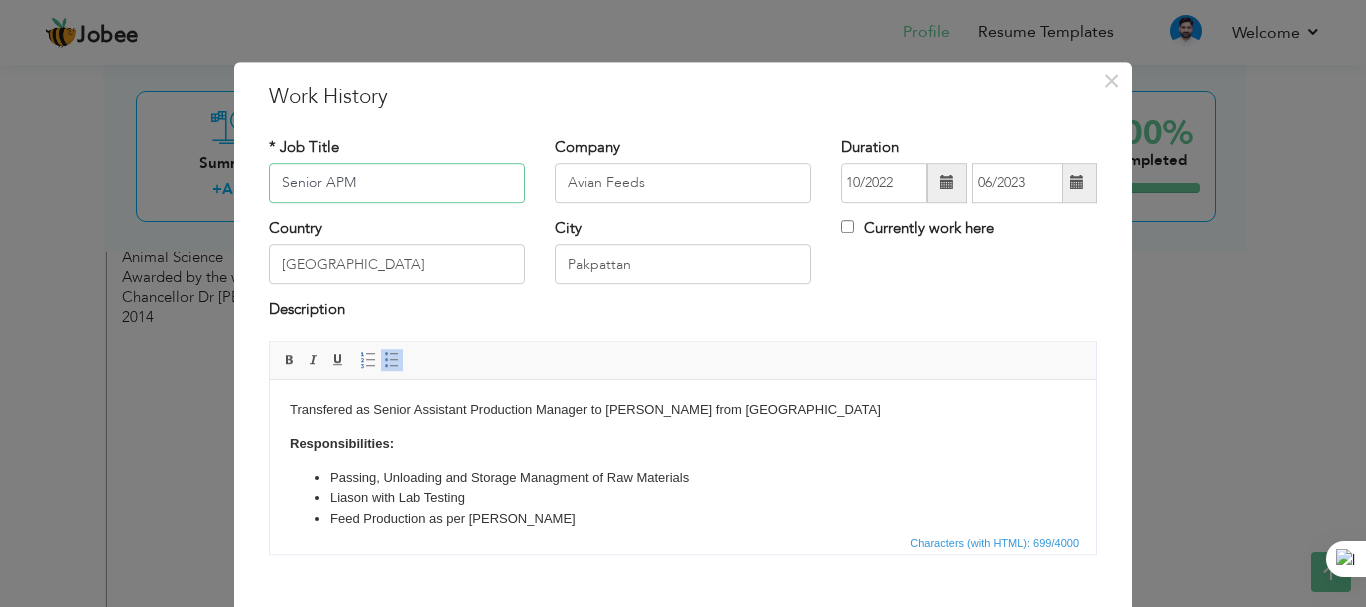 type on "Senior APM" 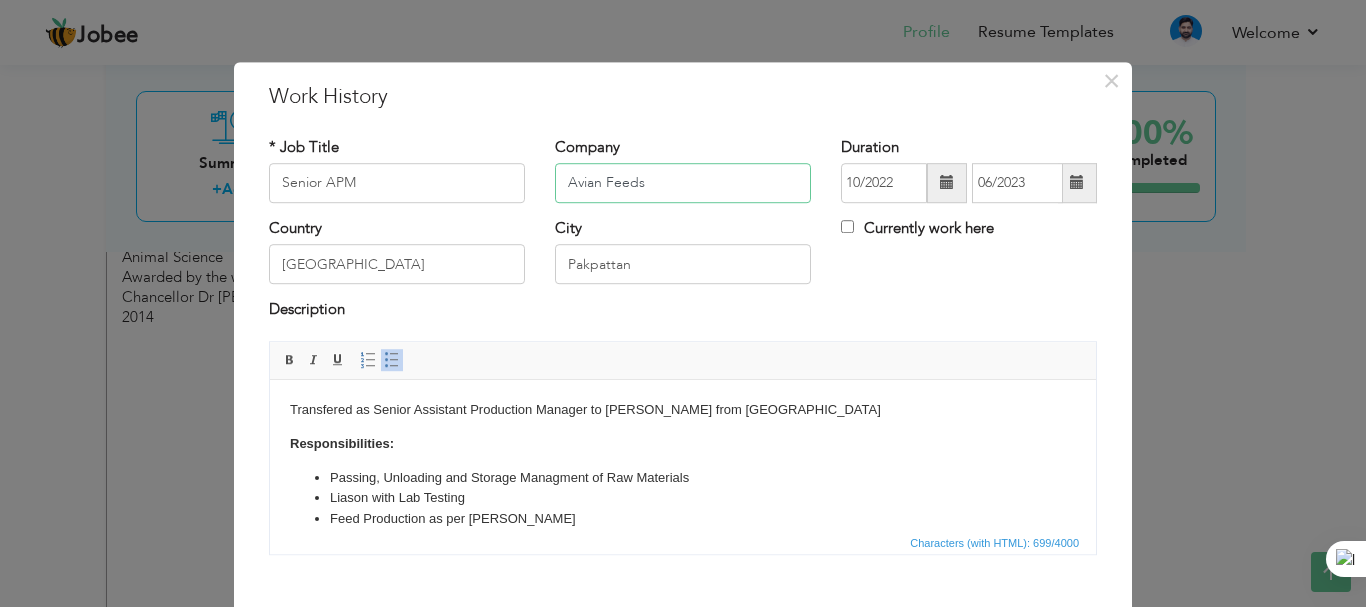 click on "Avian Feeds" at bounding box center (683, 183) 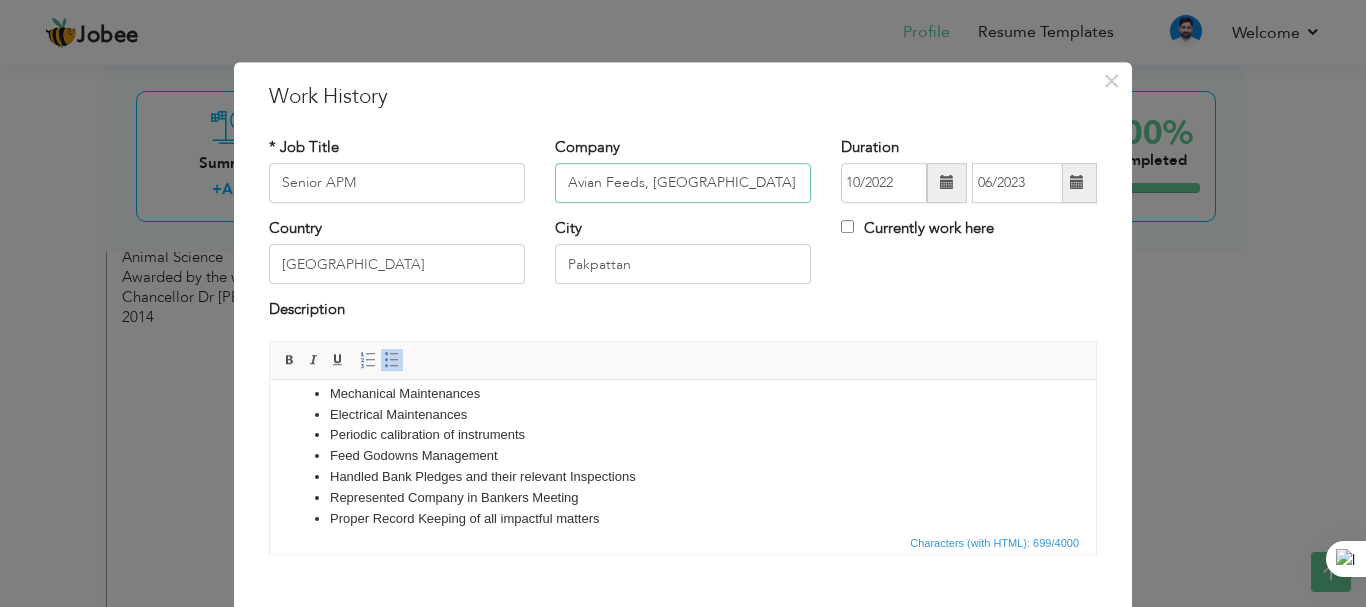 scroll, scrollTop: 207, scrollLeft: 0, axis: vertical 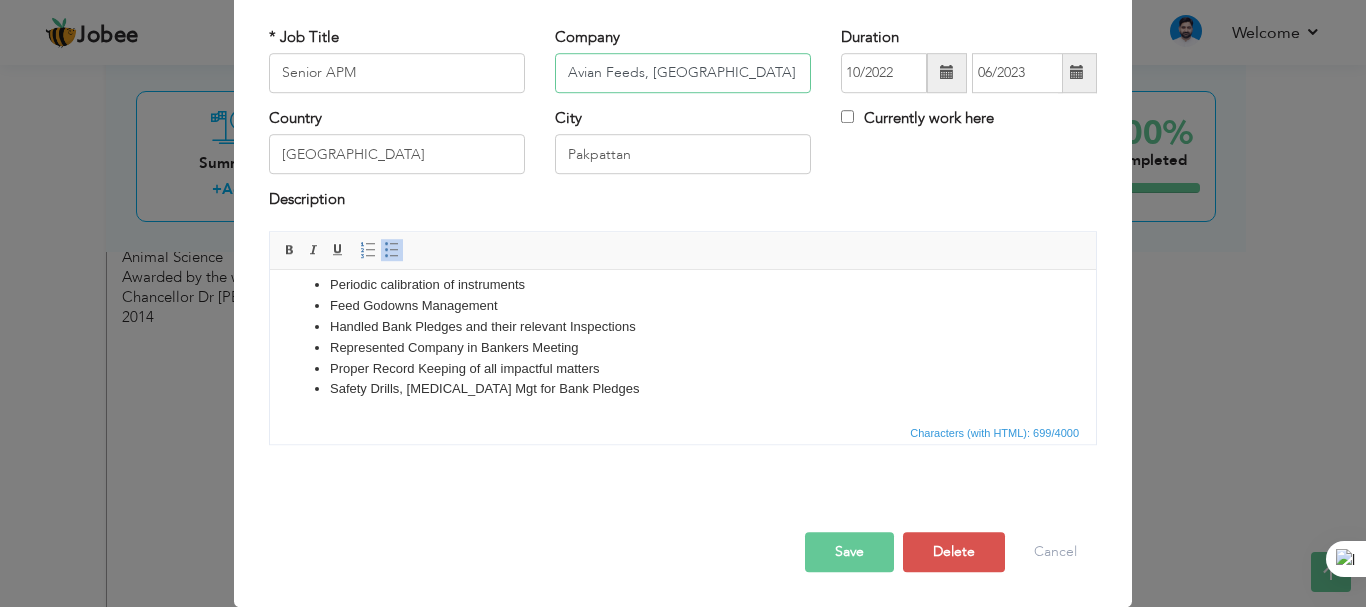 type on "Avian Feeds, [GEOGRAPHIC_DATA]" 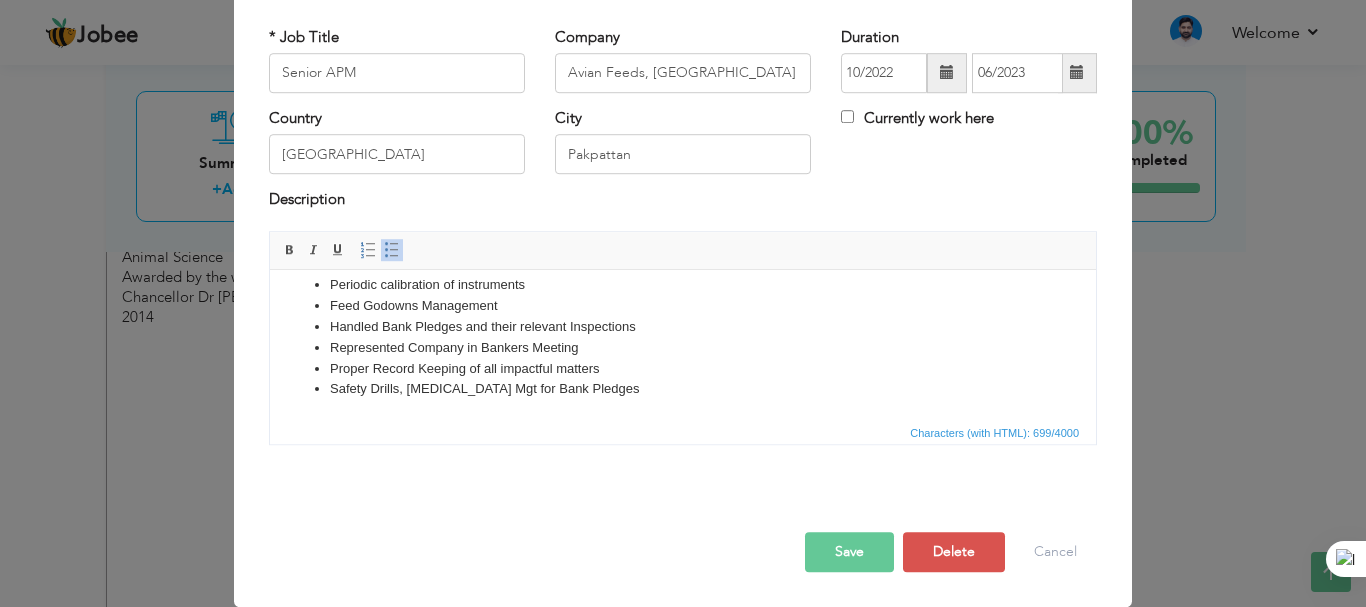 click on "Save" at bounding box center (849, 552) 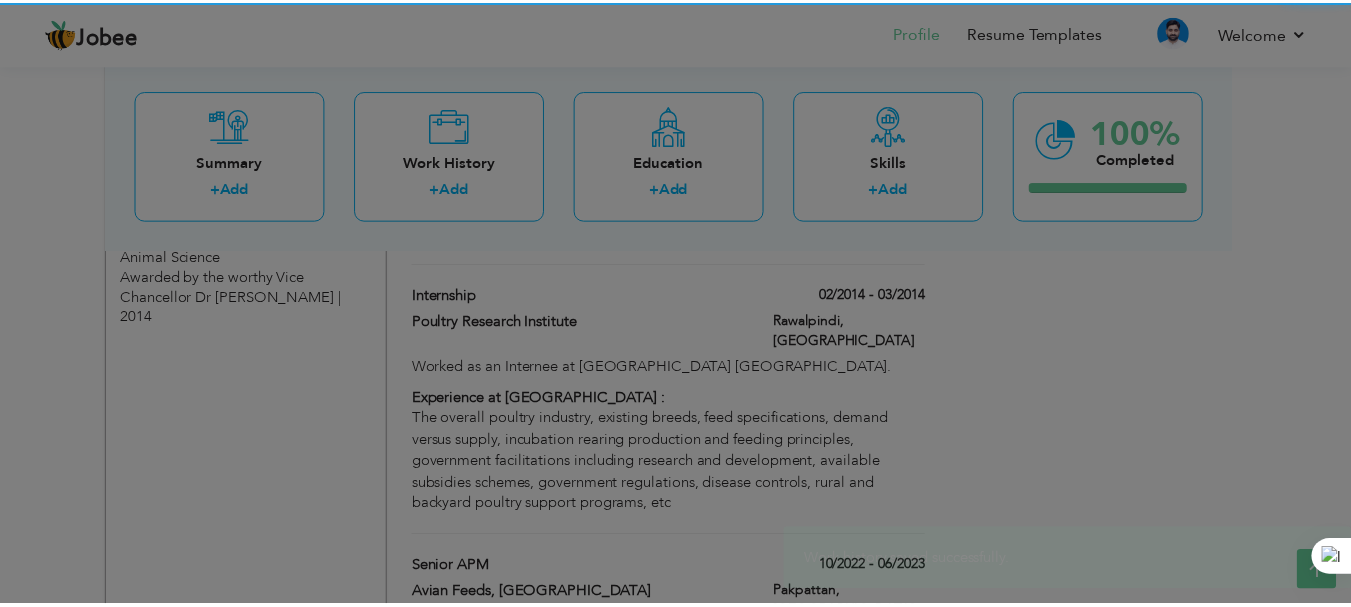 scroll, scrollTop: 0, scrollLeft: 0, axis: both 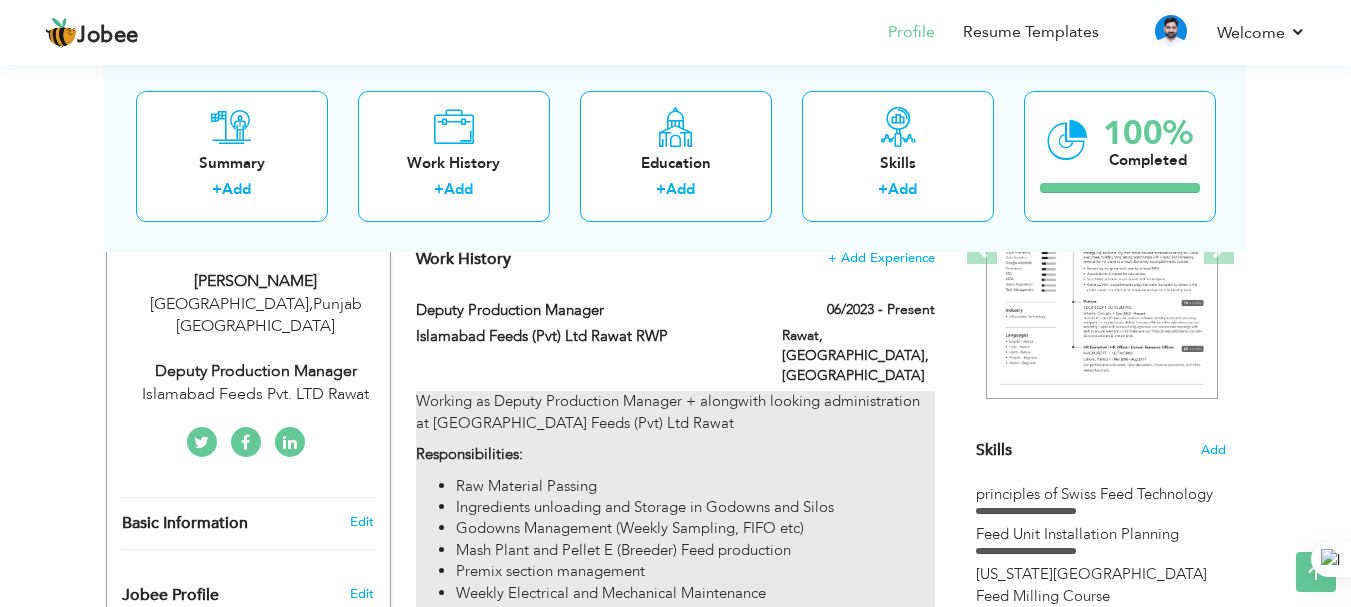 click on "Working as Deputy Production Manager + alongwith looking administration at Islamabad Feeds (Pvt) Ltd Rawat
Responsibilities:
Raw Material Passing
Ingredients unloading and Storage in Godowns and Silos
Godowns Management (Weekly Sampling, FIFO etc)
Mash Plant and Pellet E (Breeder) Feed production
Premix section management
Weekly Electrical and Mechanical Maintenance
Periodic calibration of instruments
Labor management
Reports Checking
Administration" at bounding box center [675, 540] 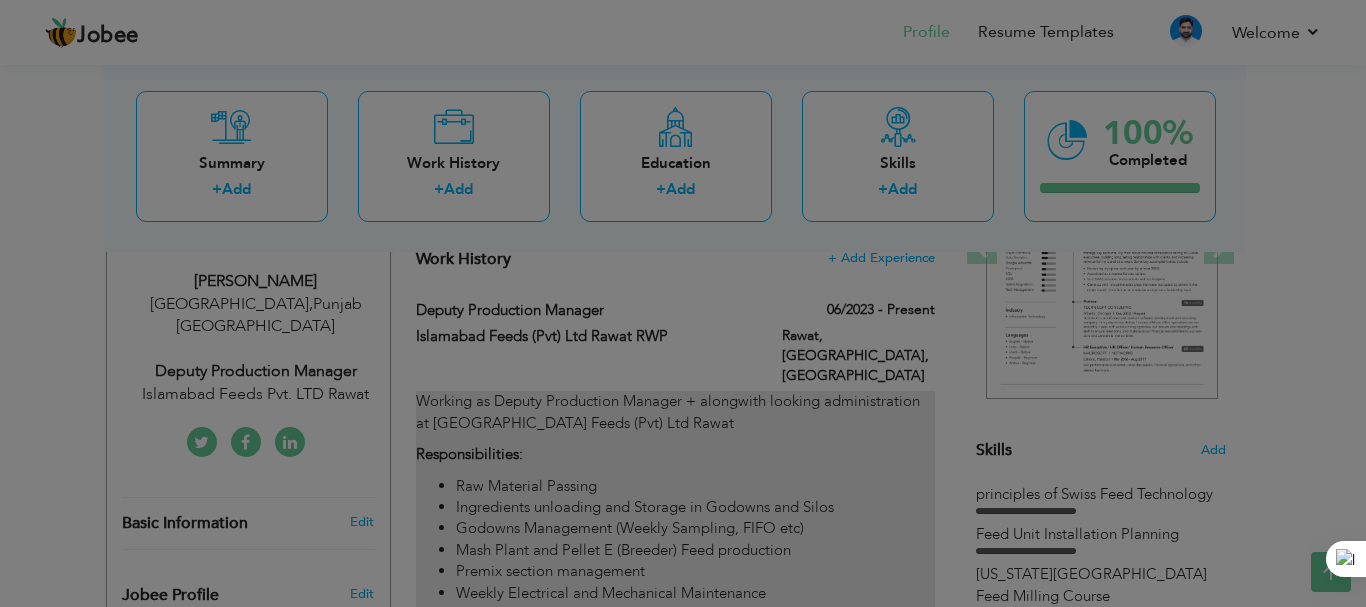 scroll, scrollTop: 0, scrollLeft: 0, axis: both 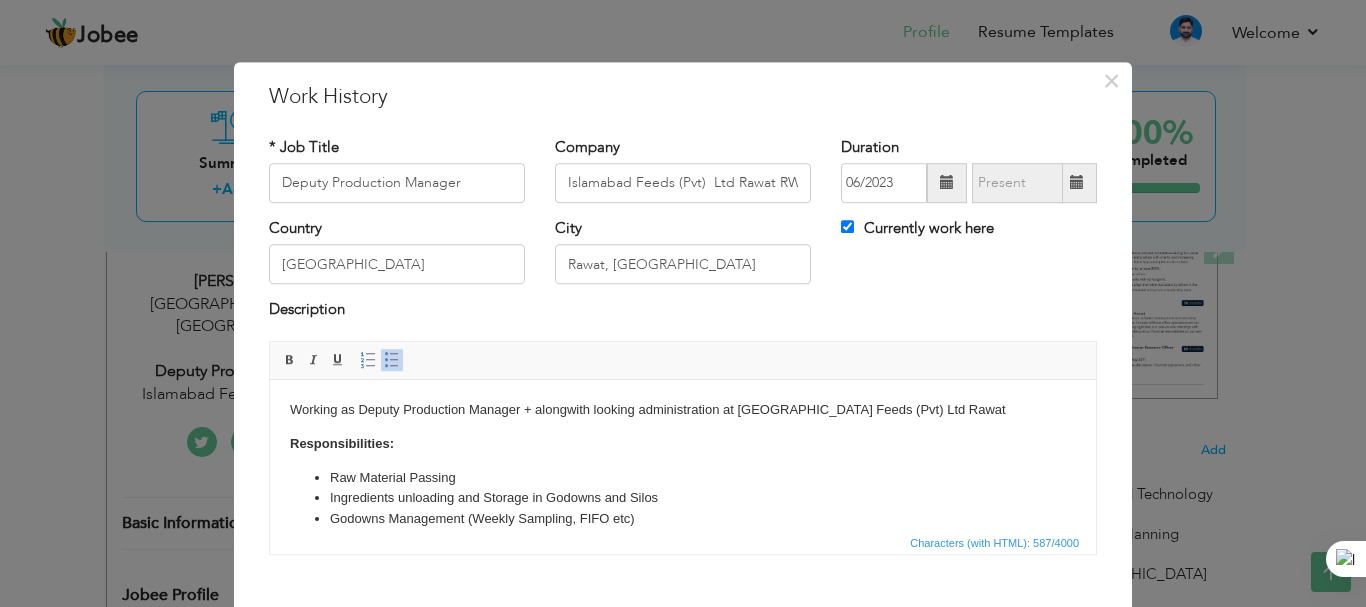 click at bounding box center [1077, 183] 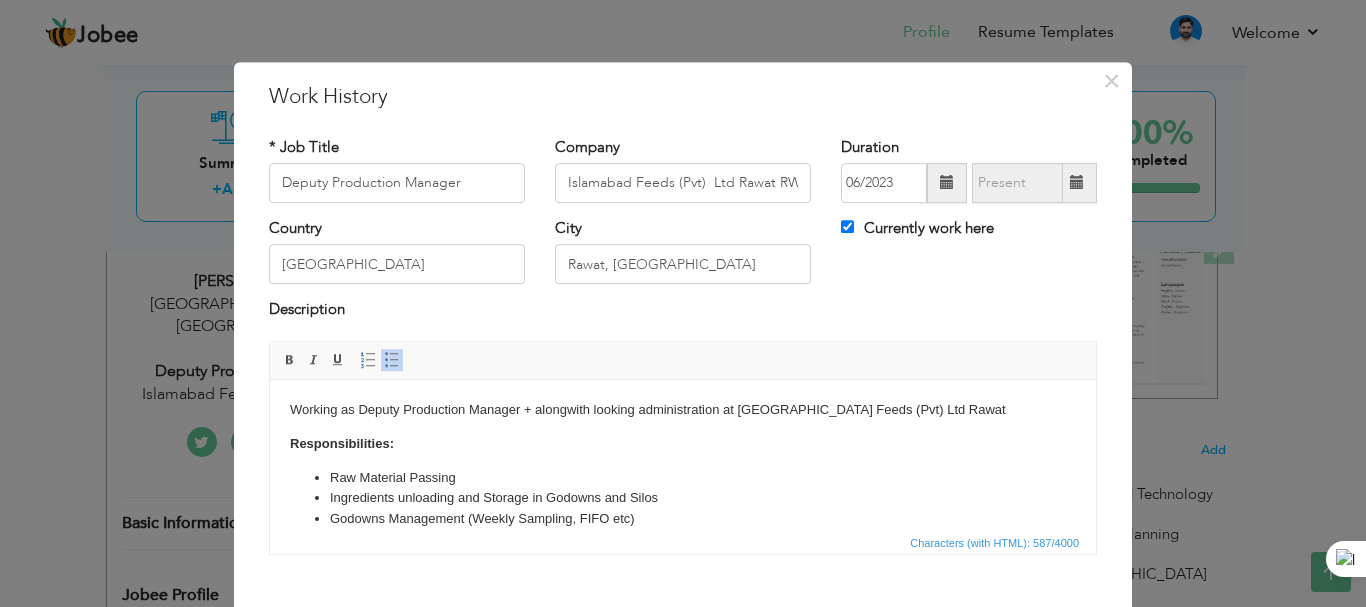click on "Currently work here" at bounding box center [917, 228] 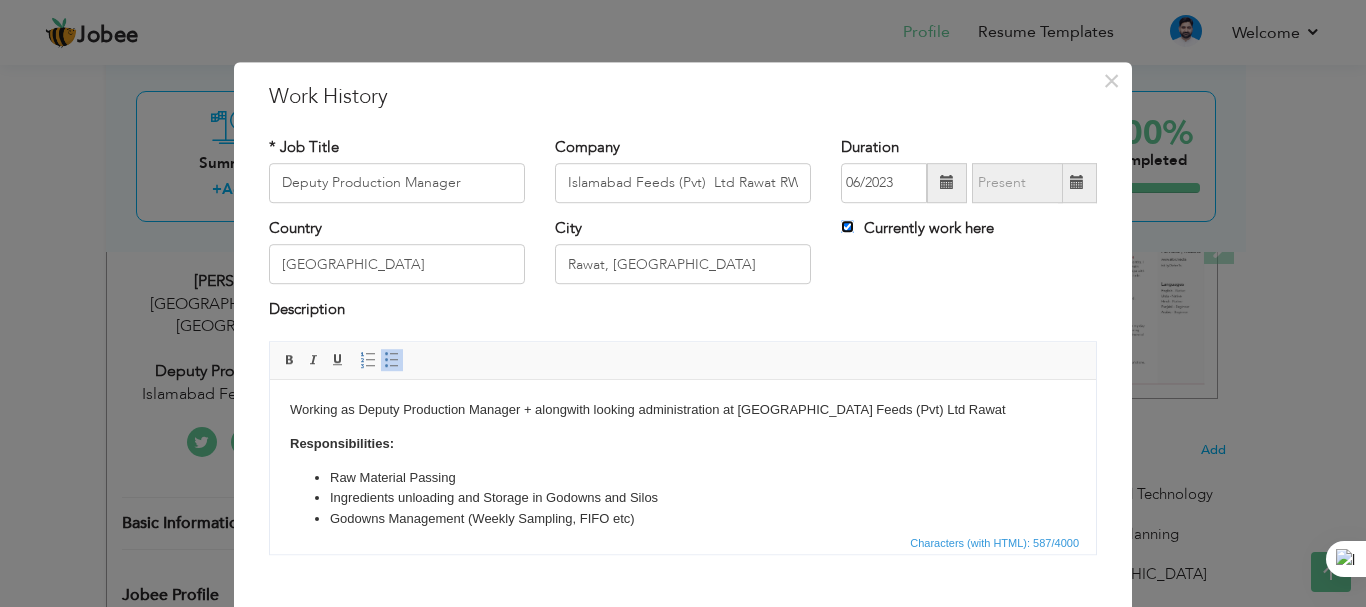 click on "Currently work here" at bounding box center (847, 226) 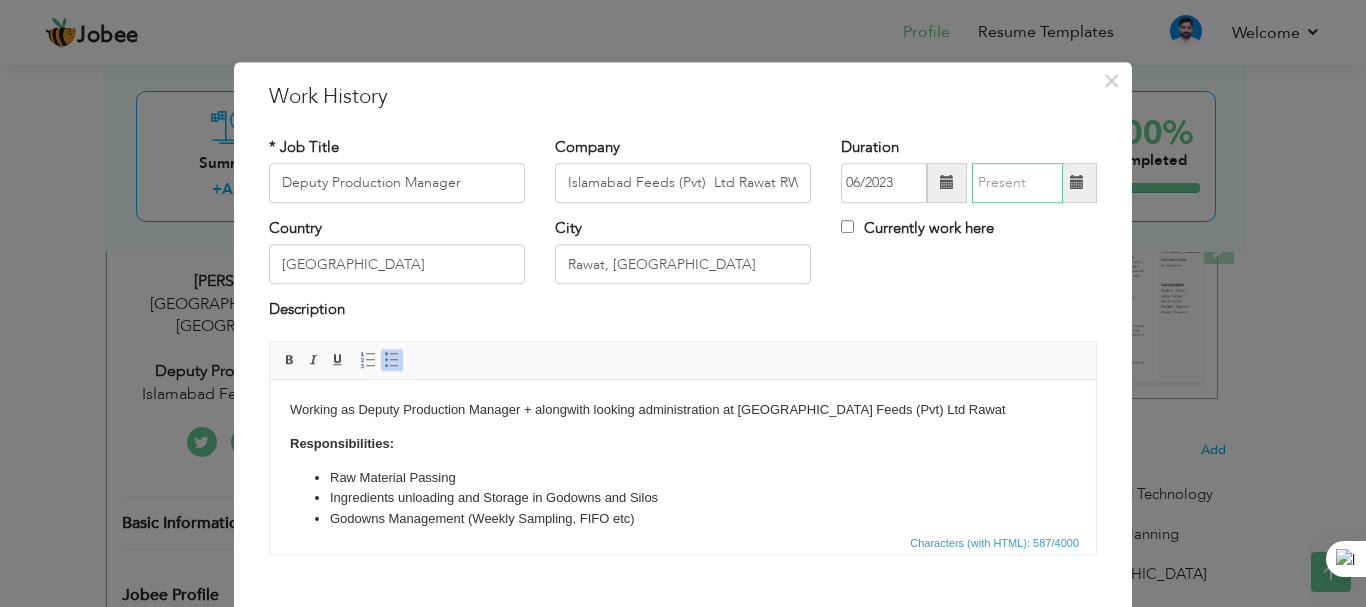 click at bounding box center [1017, 183] 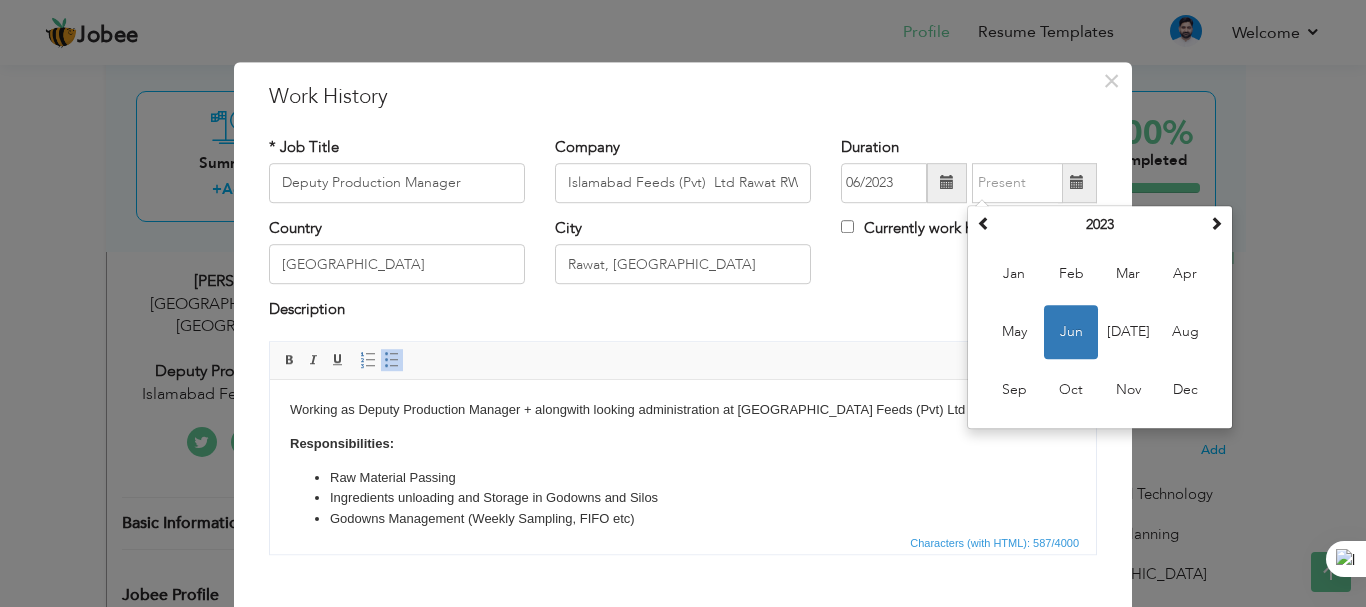 click on "Description" at bounding box center [683, 313] 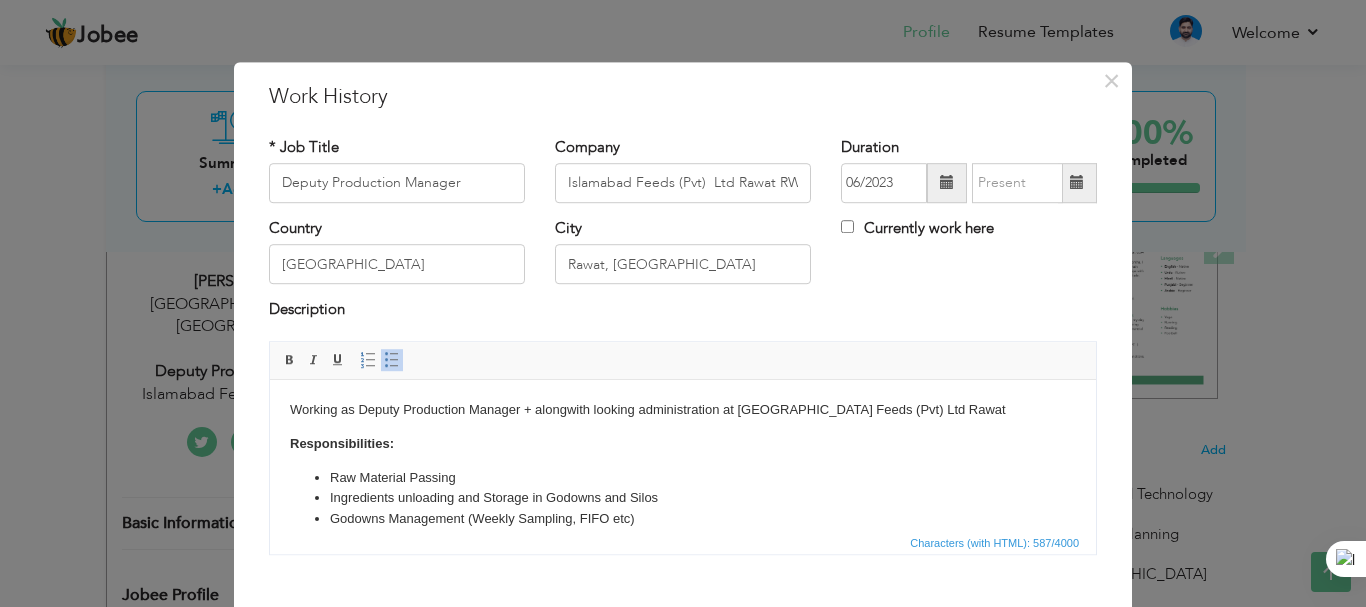 click at bounding box center [1077, 183] 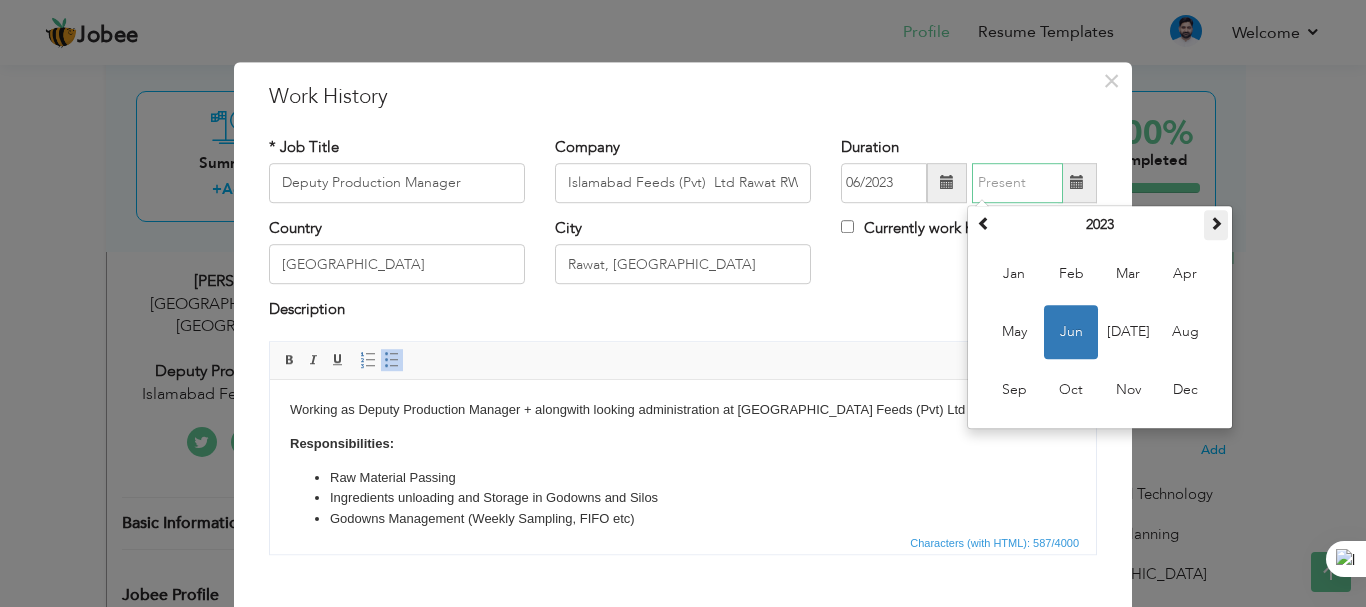 click at bounding box center [1216, 223] 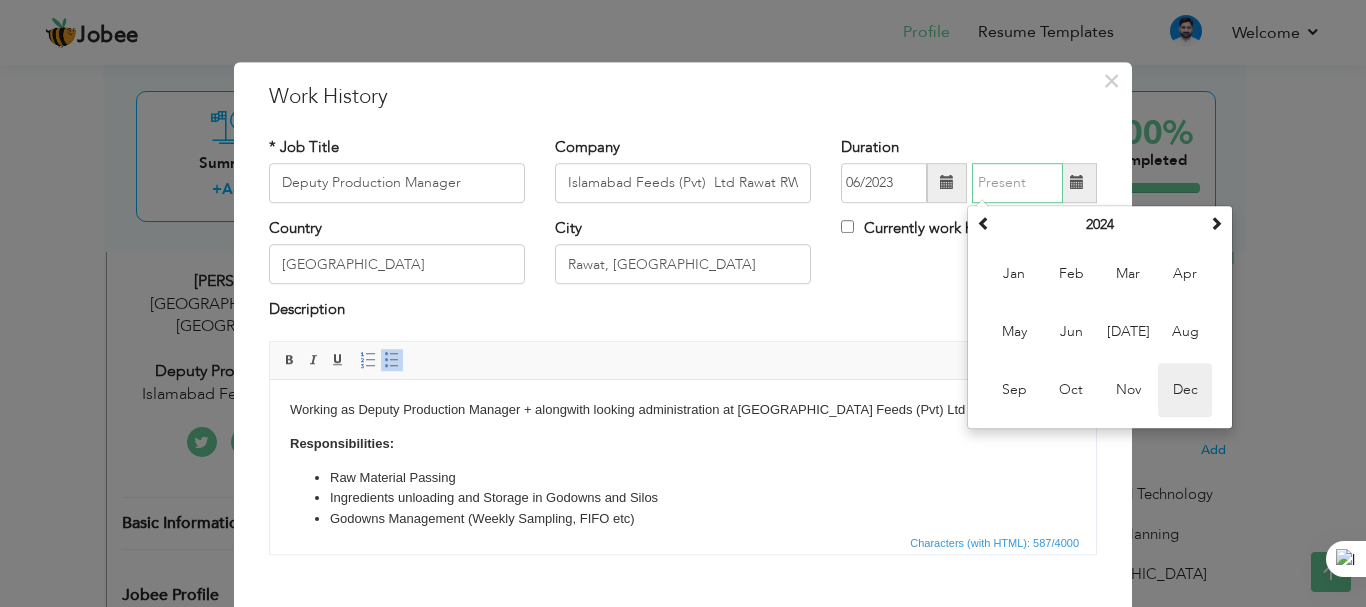 click on "Dec" at bounding box center [1185, 390] 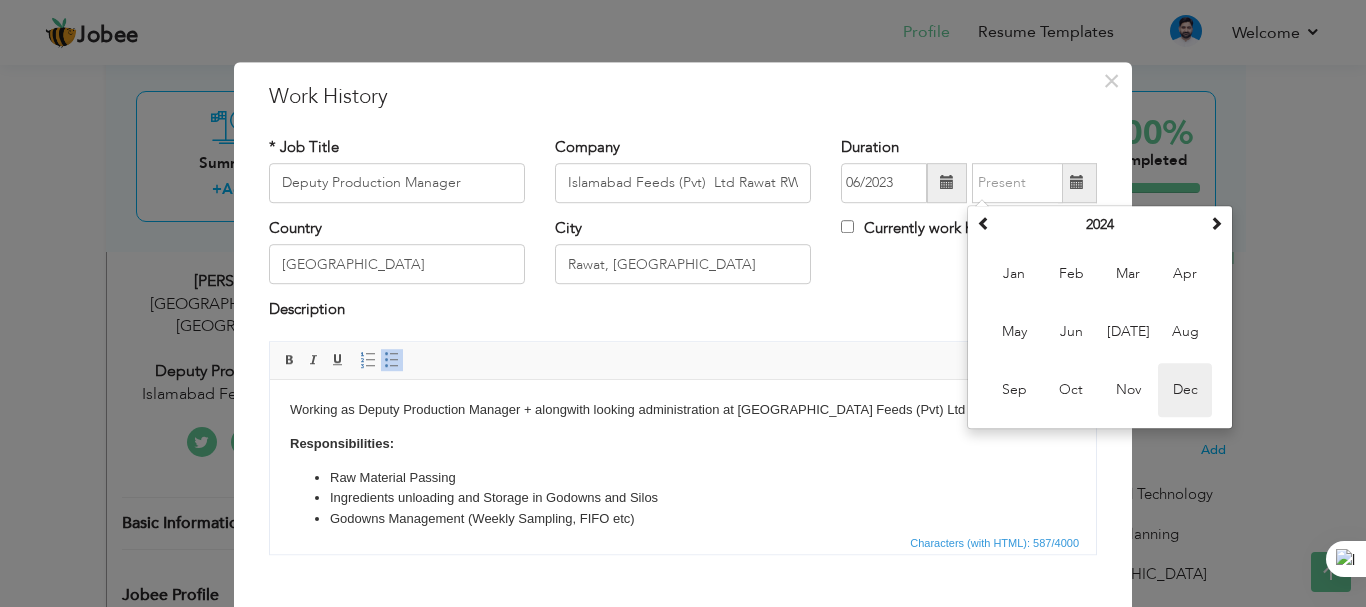 type on "12/2024" 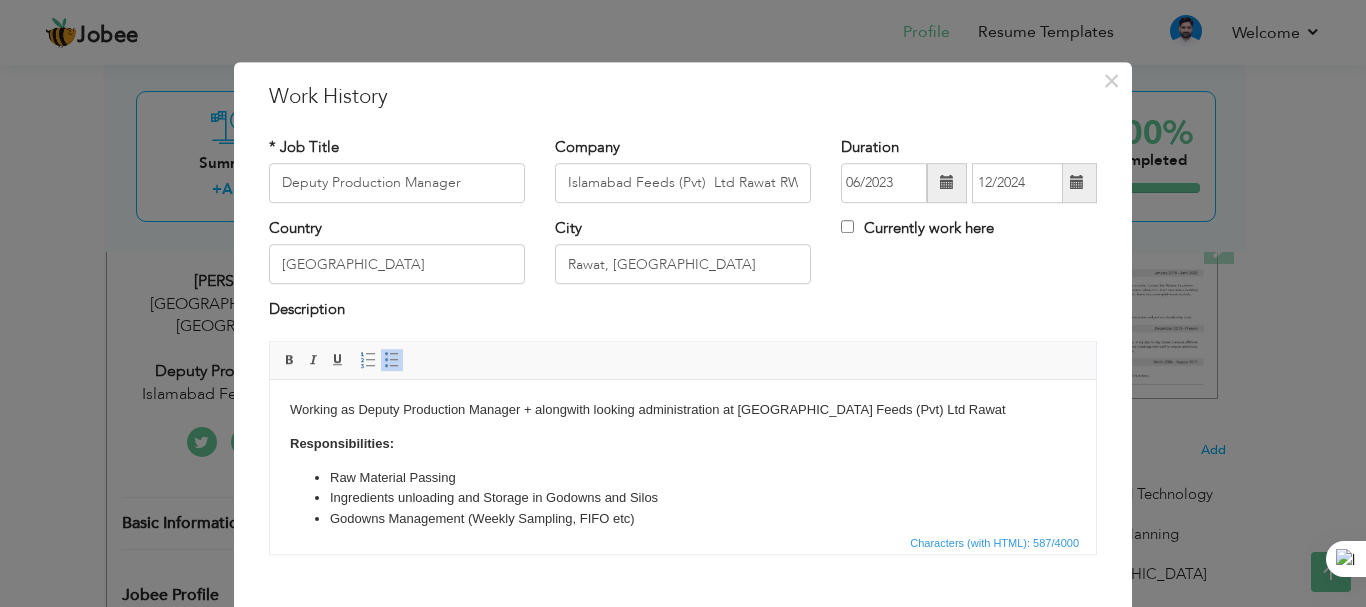 scroll, scrollTop: 112, scrollLeft: 0, axis: vertical 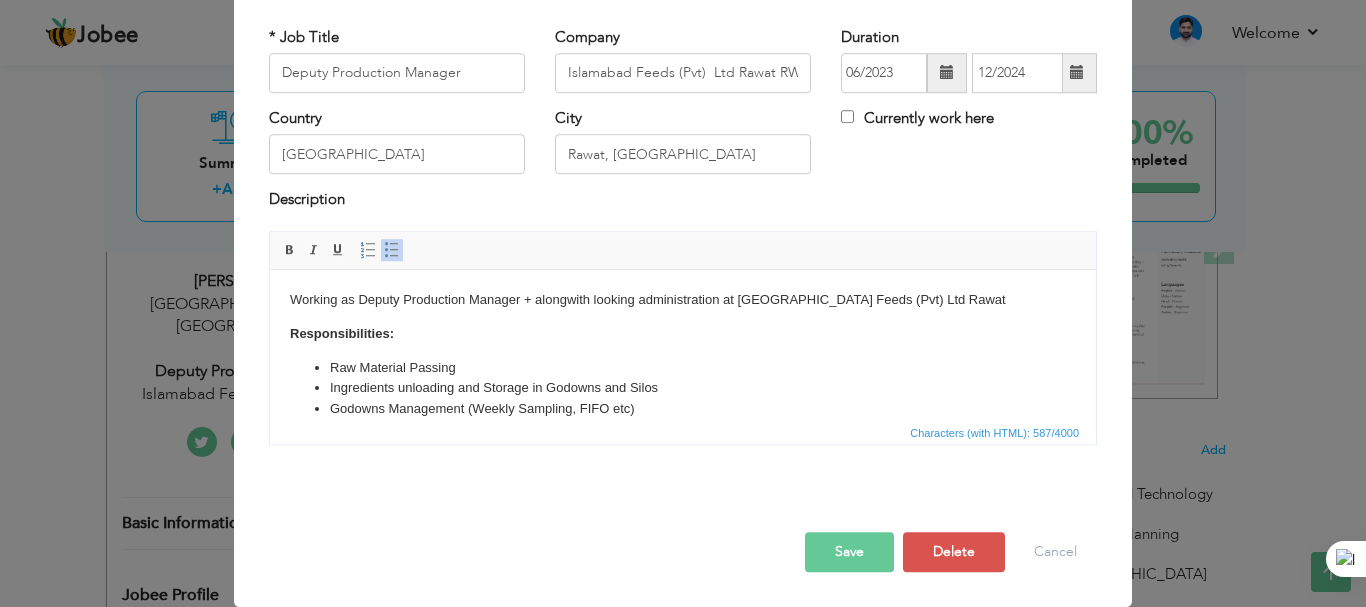 click on "Working as Deputy Production Manager + alongwith looking administration at Islamabad Feeds (Pvt) Ltd Rawat" at bounding box center [683, 299] 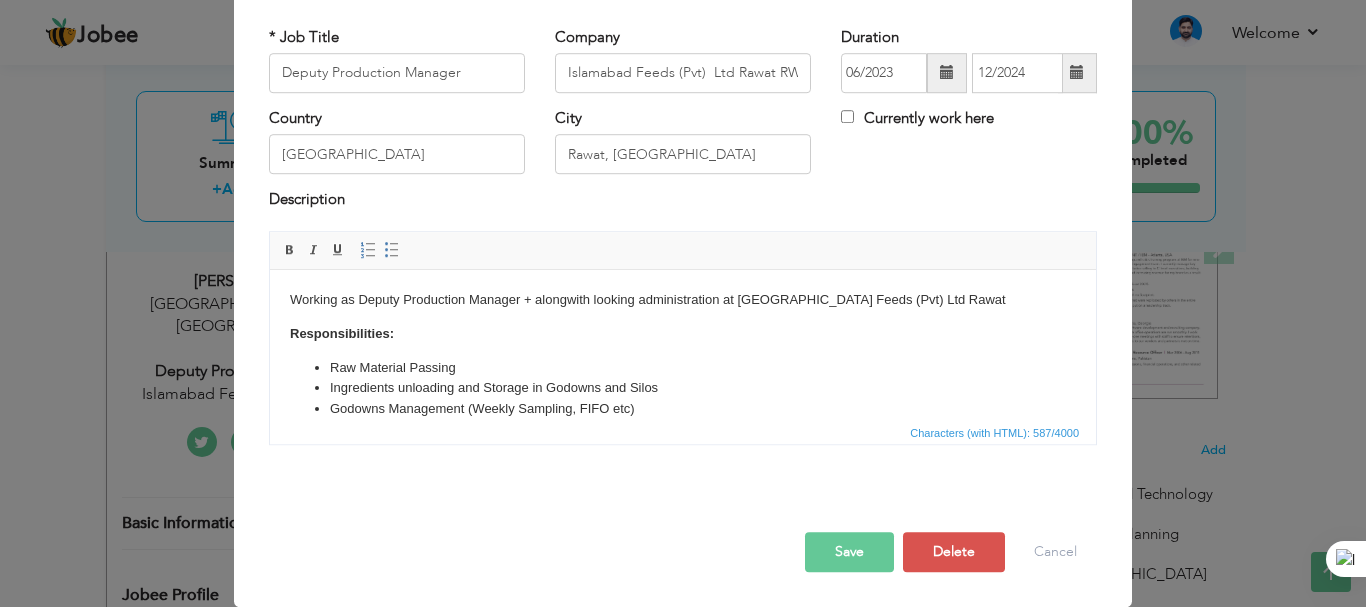 type 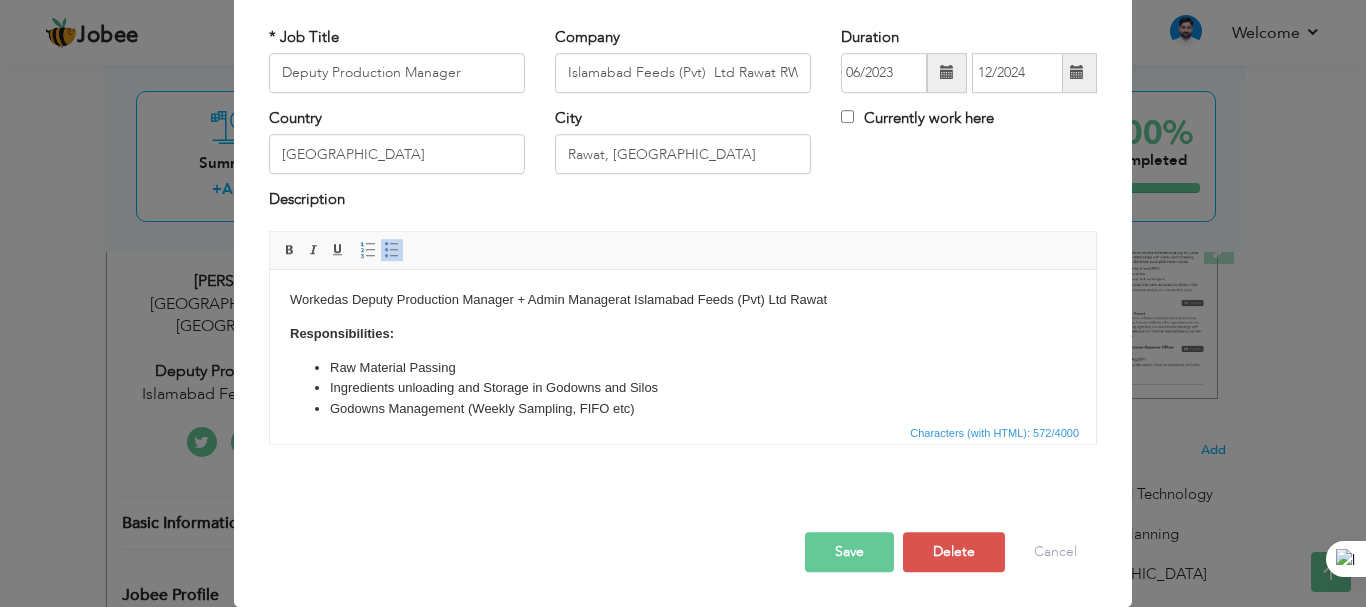 scroll, scrollTop: 40, scrollLeft: 0, axis: vertical 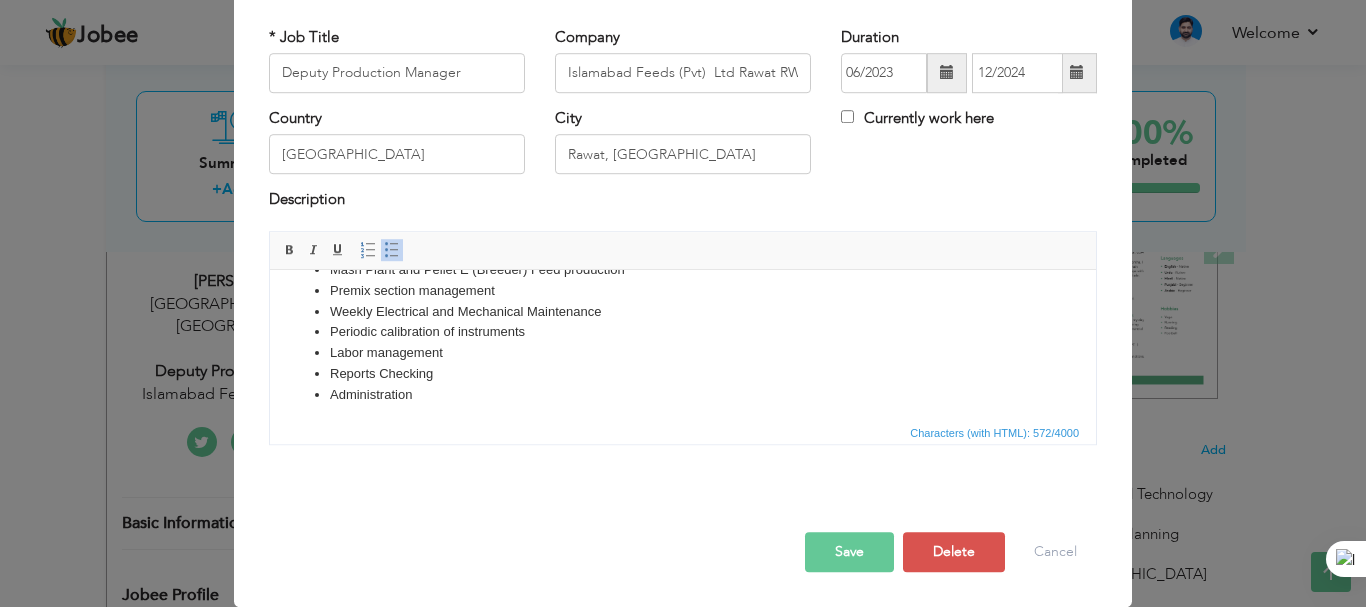 click on "Administration" at bounding box center [683, 394] 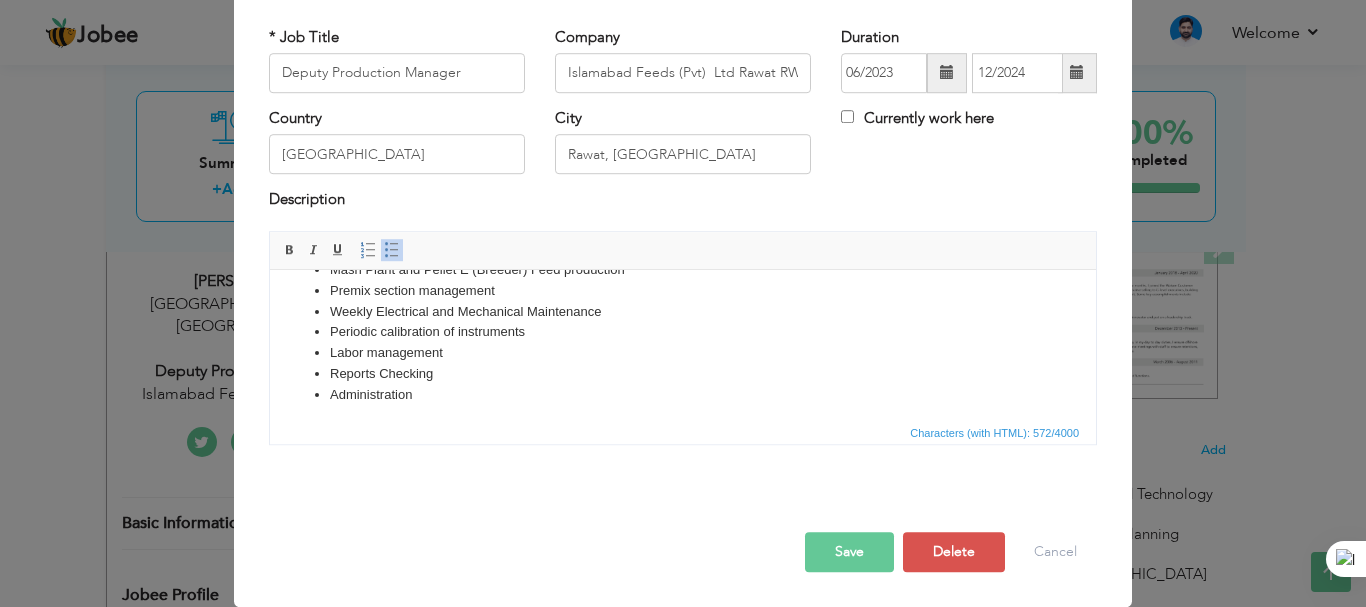 click on "Administration" at bounding box center (683, 394) 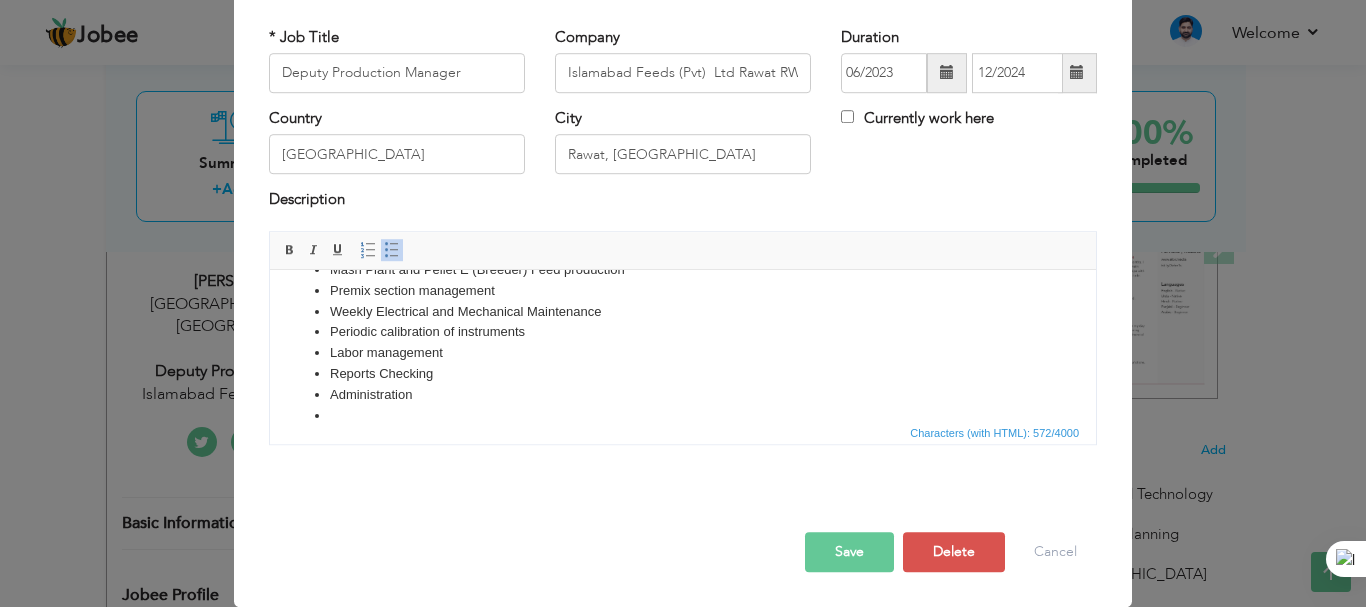 scroll, scrollTop: 164, scrollLeft: 0, axis: vertical 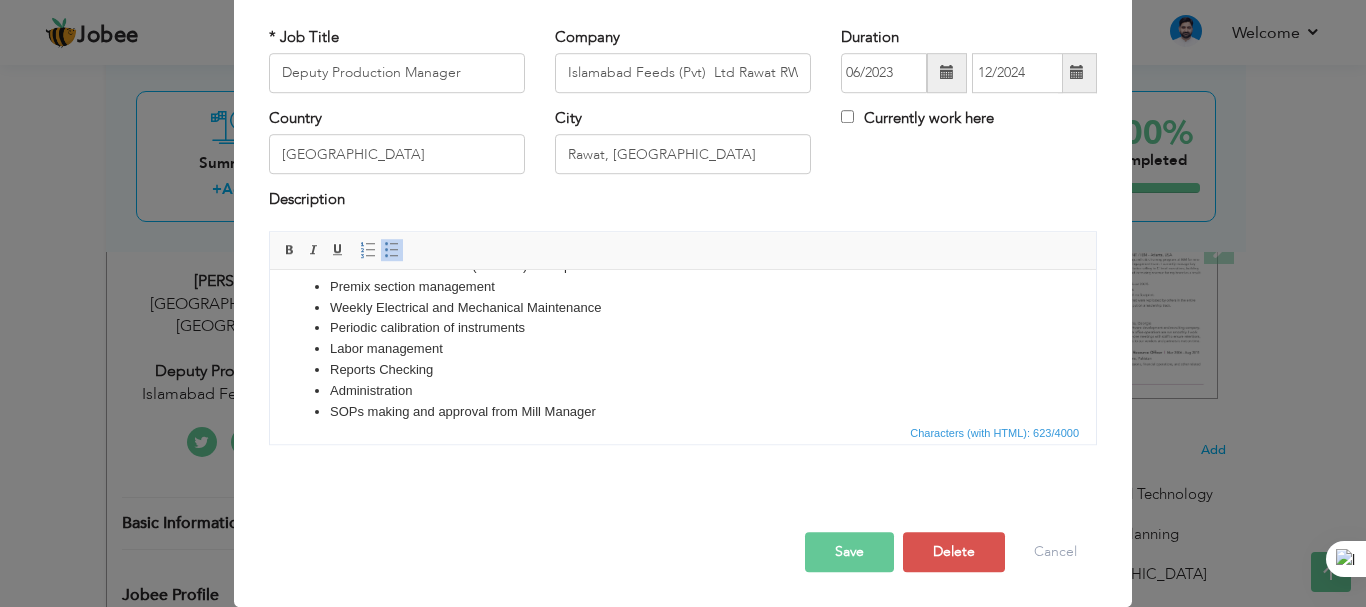 click on "Save" at bounding box center (849, 552) 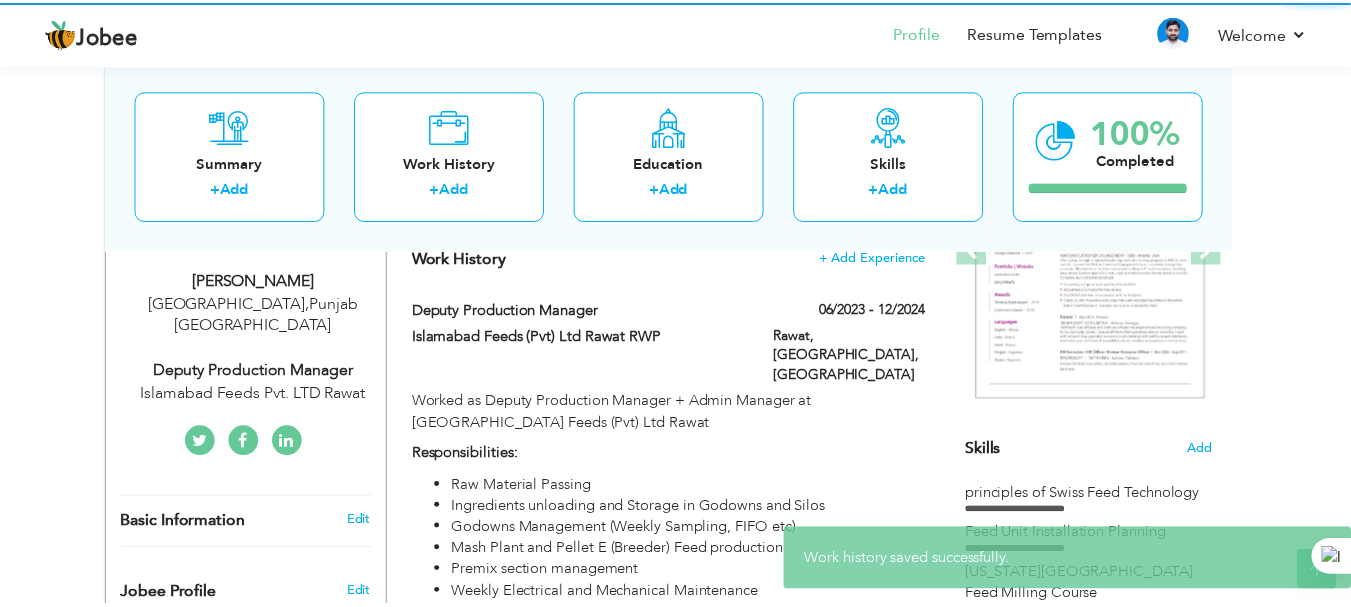 scroll, scrollTop: 0, scrollLeft: 0, axis: both 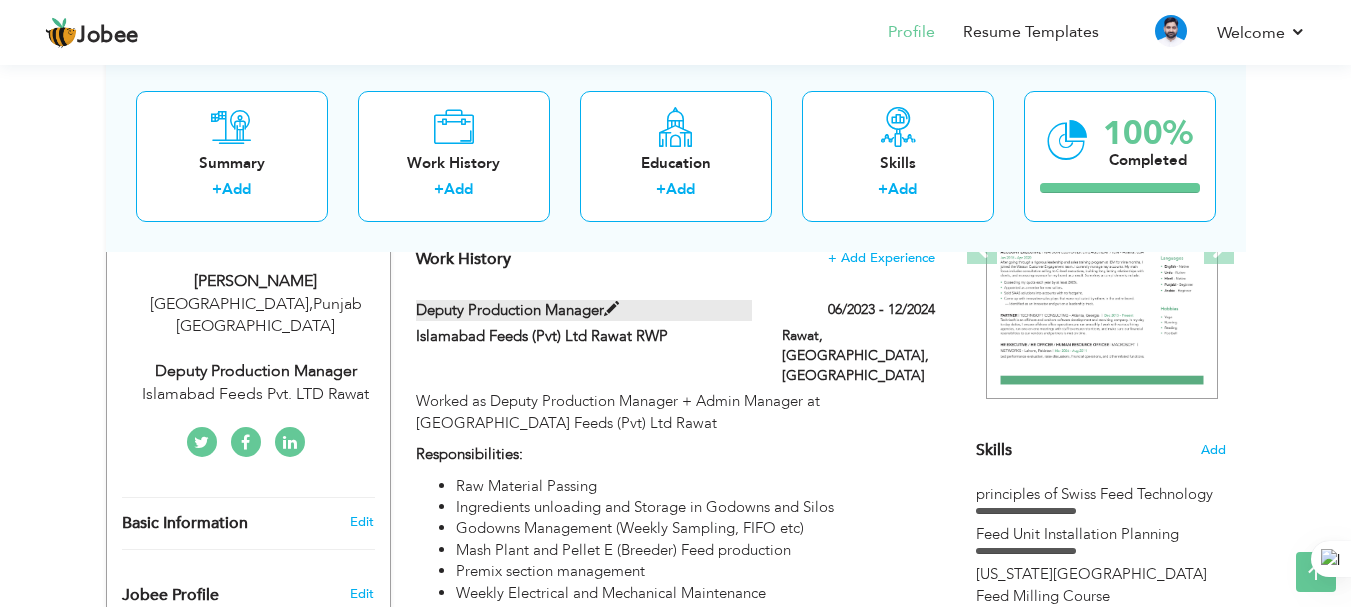 click on "Deputy Production Manager" at bounding box center [584, 310] 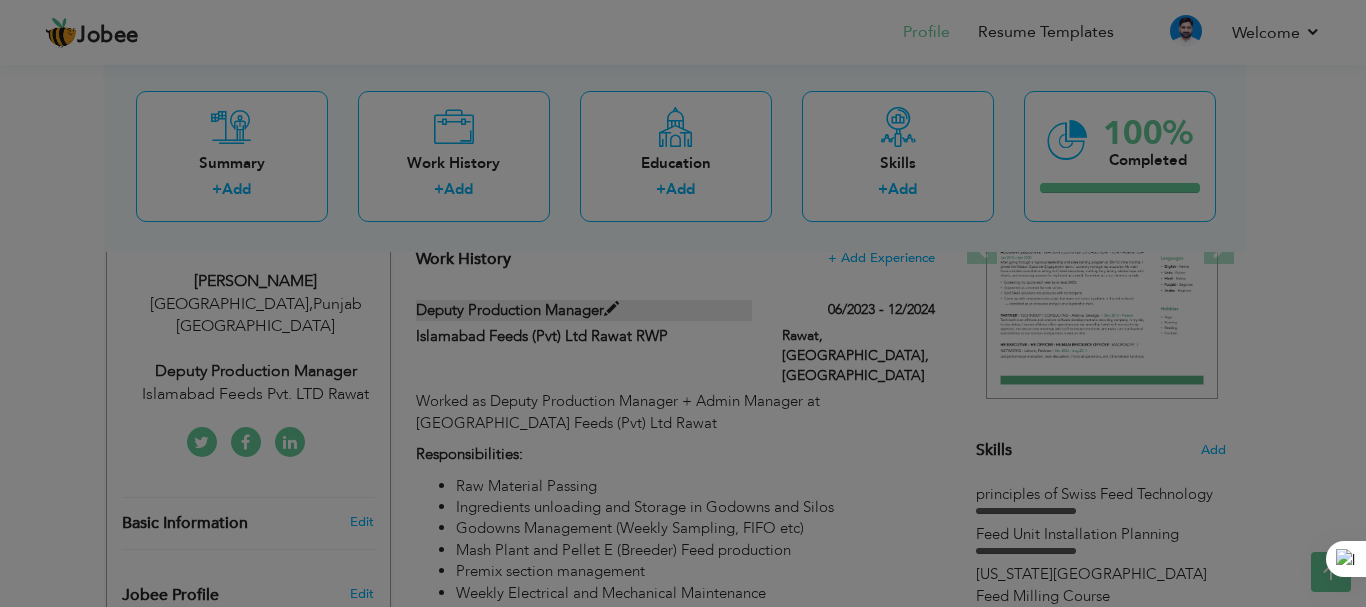 scroll, scrollTop: 0, scrollLeft: 0, axis: both 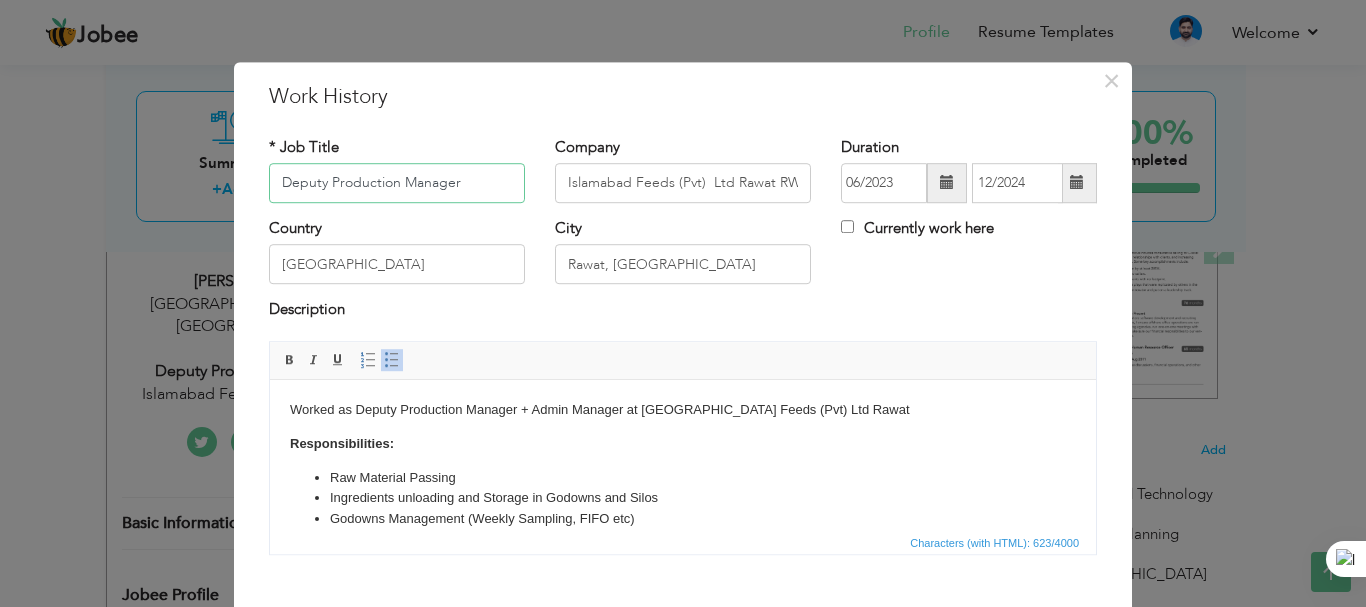 click on "Deputy Production Manager" at bounding box center [397, 183] 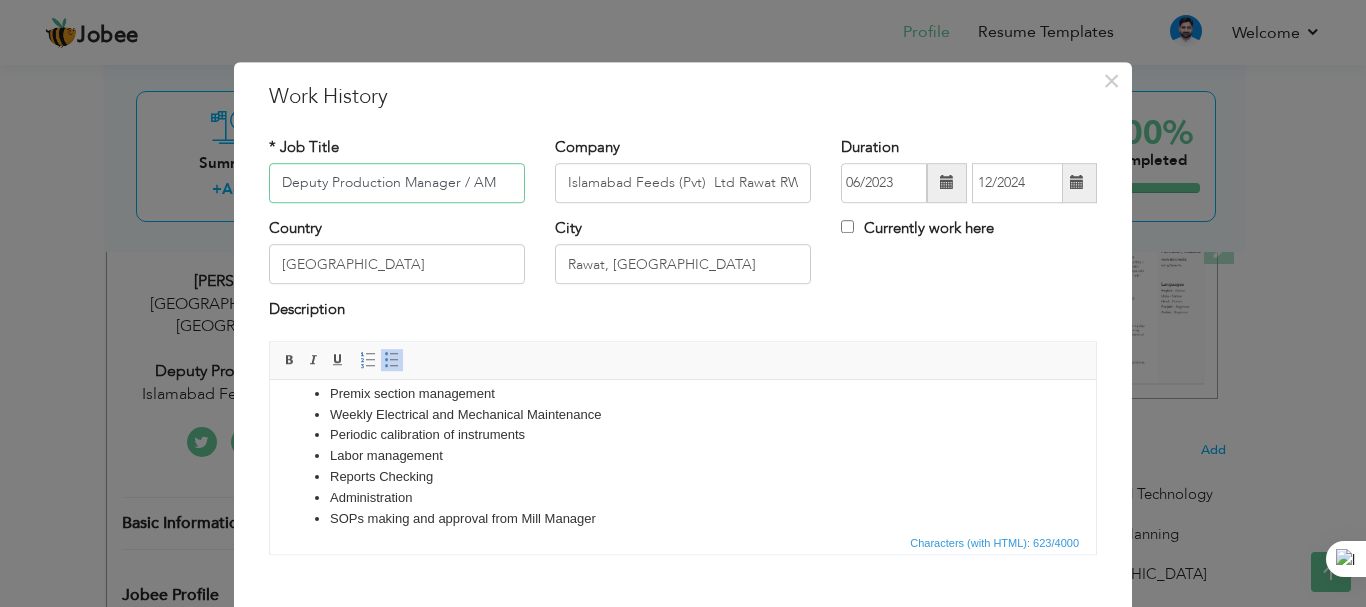 scroll, scrollTop: 186, scrollLeft: 0, axis: vertical 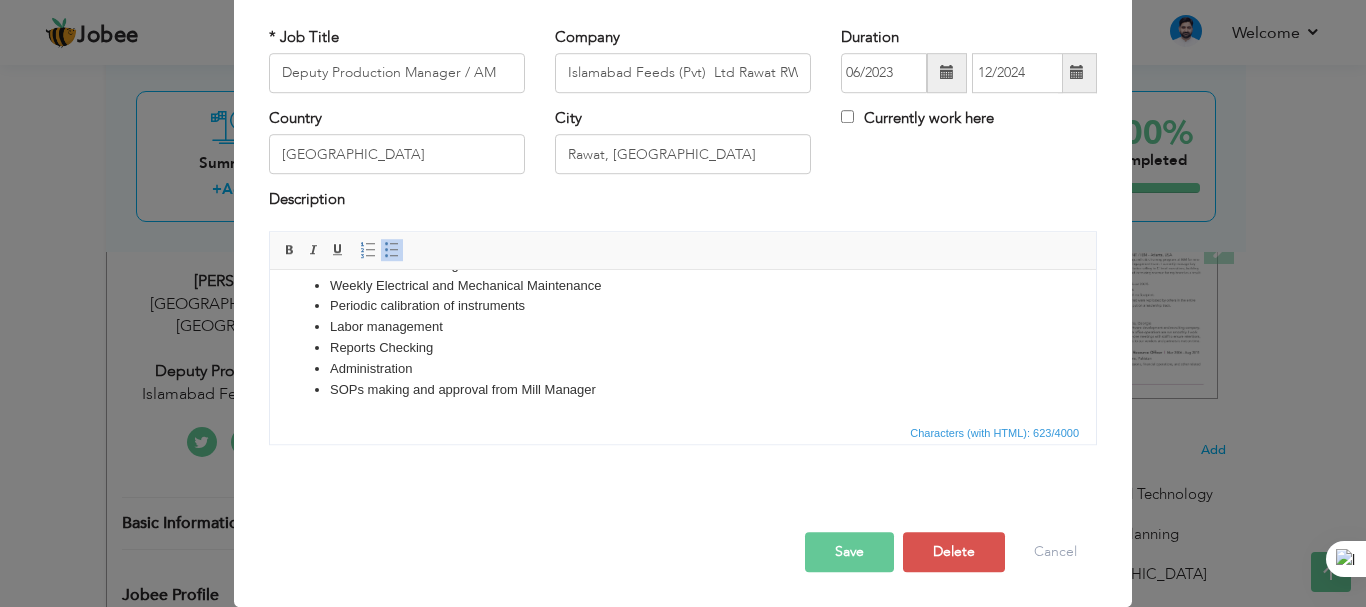 click on "Save" at bounding box center [849, 552] 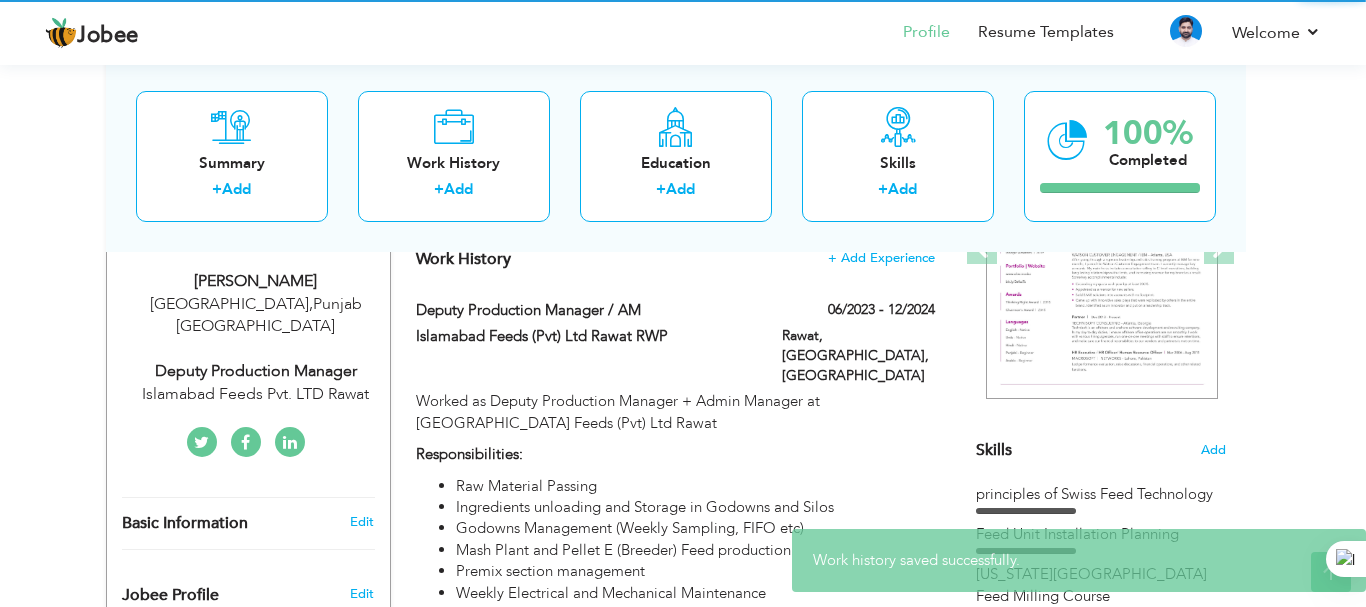 scroll, scrollTop: 0, scrollLeft: 0, axis: both 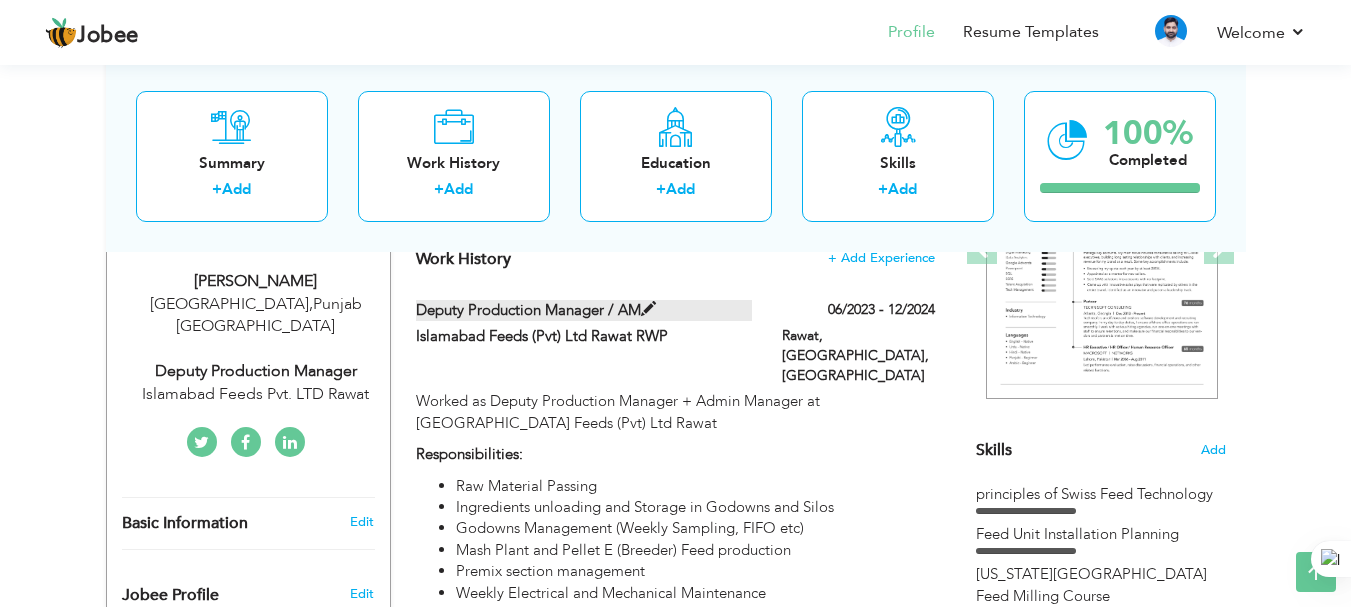 click on "Deputy Production Manager / AM" at bounding box center [584, 310] 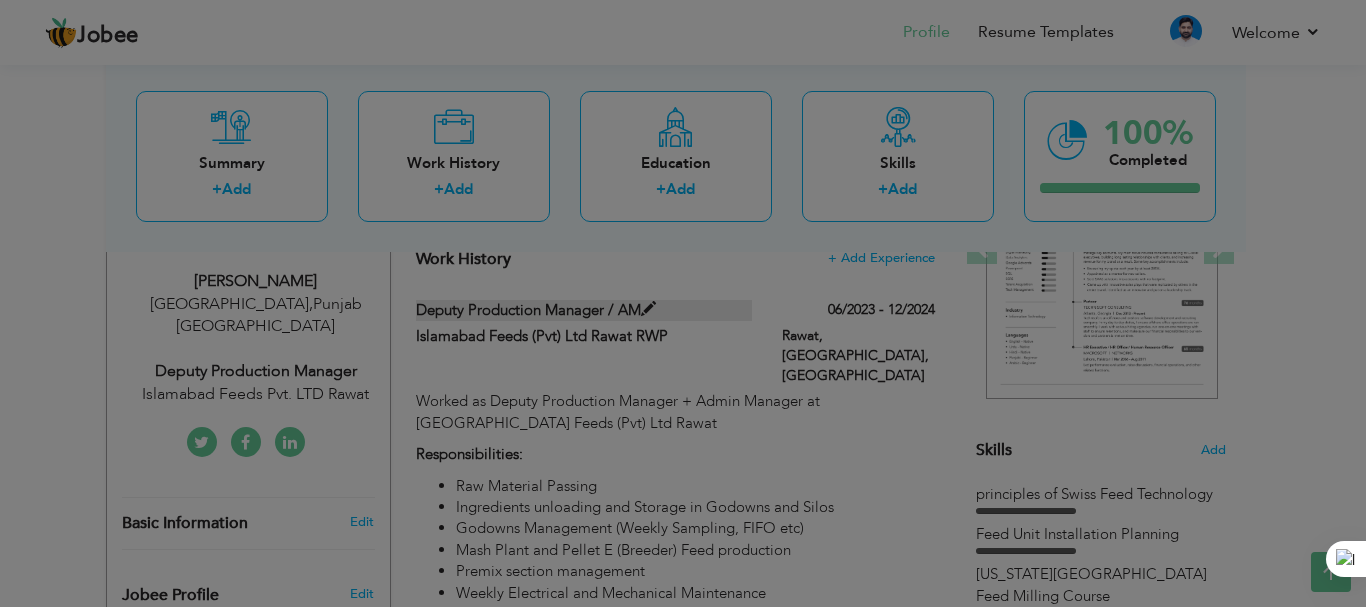 scroll, scrollTop: 0, scrollLeft: 0, axis: both 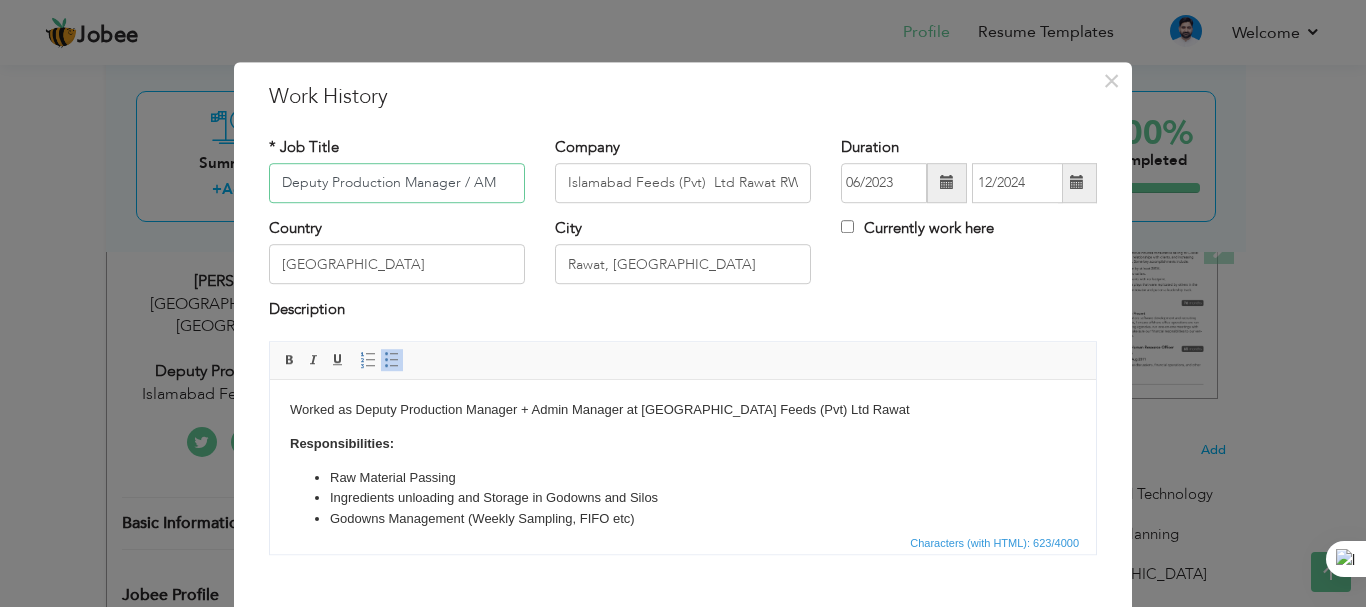 click on "Deputy Production Manager / AM" at bounding box center [397, 183] 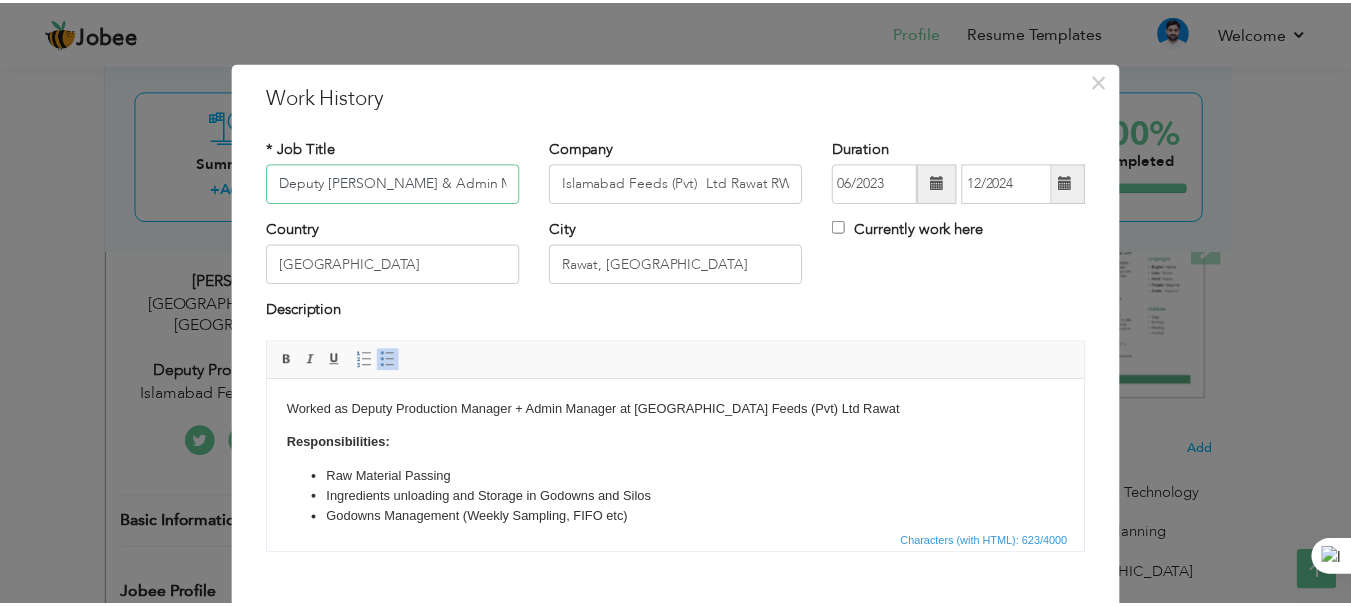 scroll, scrollTop: 112, scrollLeft: 0, axis: vertical 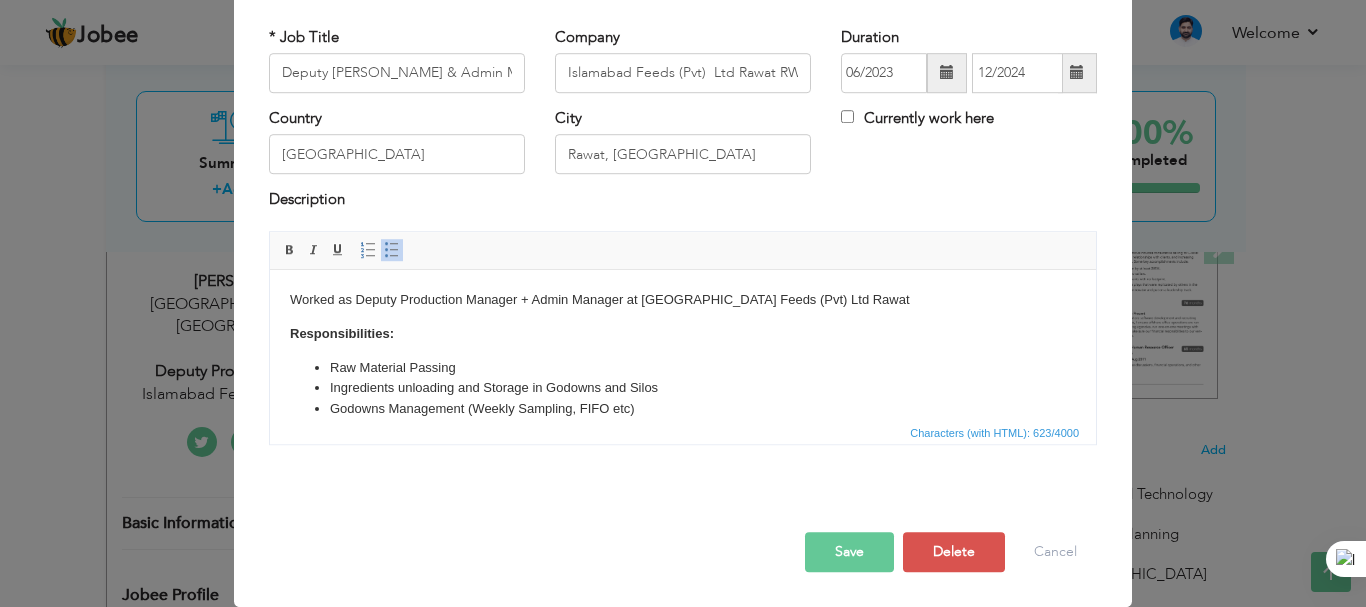 click on "Save" at bounding box center (849, 552) 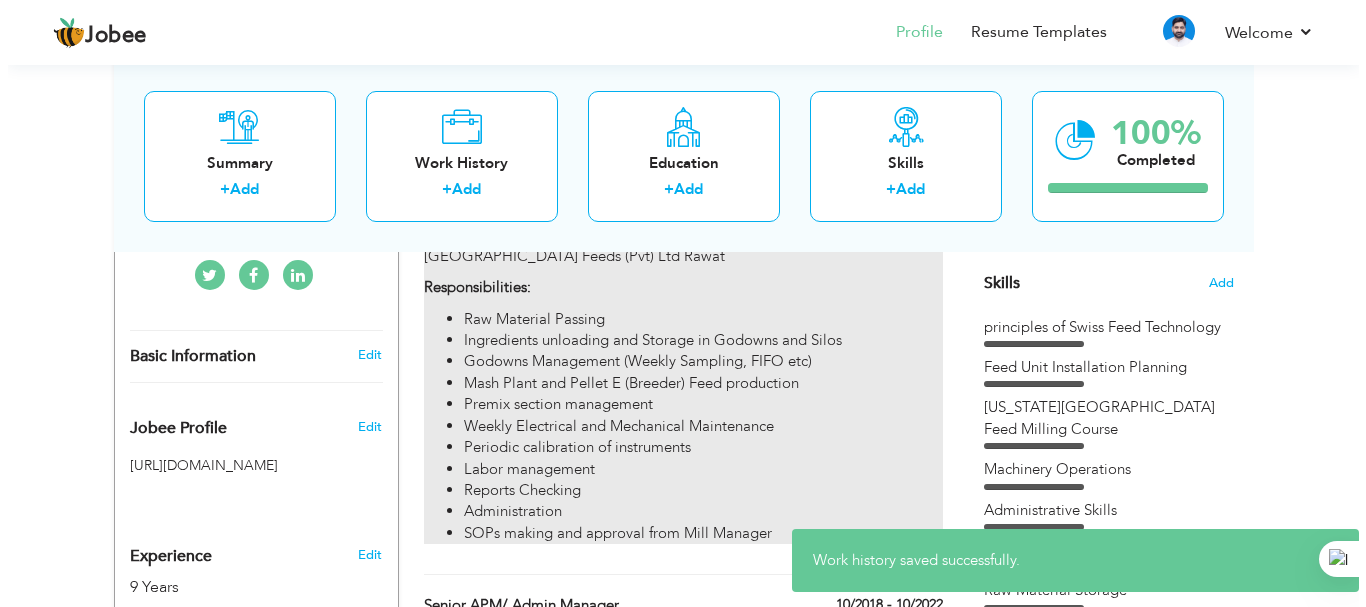 scroll, scrollTop: 664, scrollLeft: 0, axis: vertical 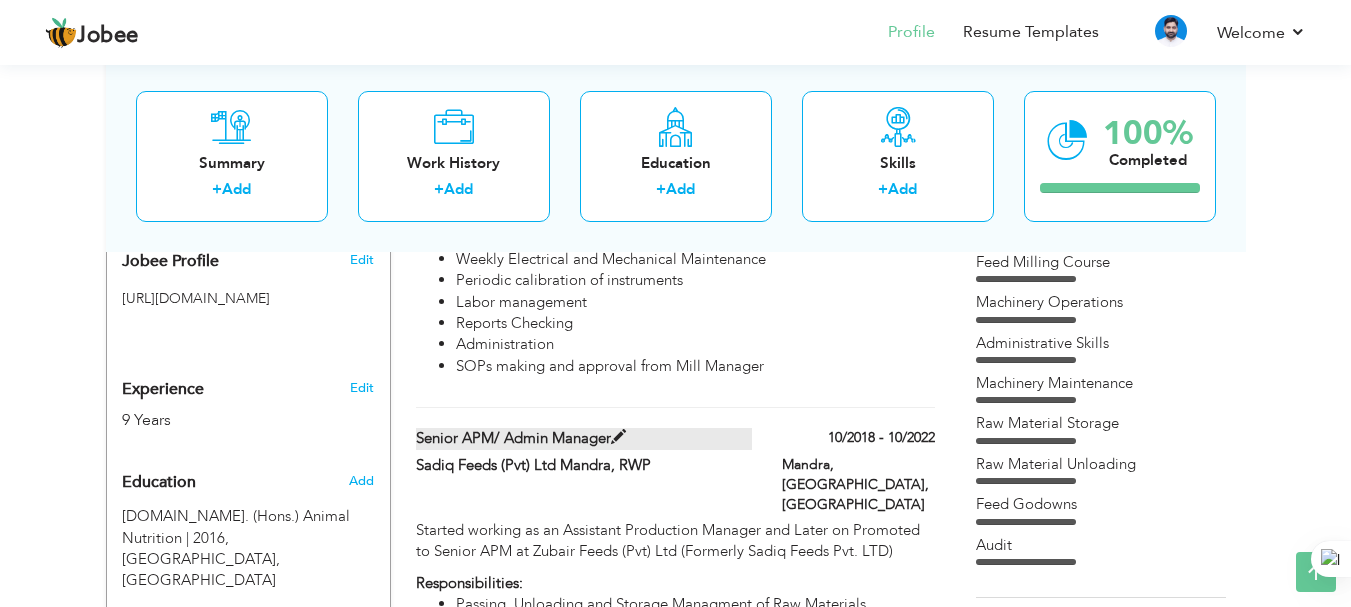 click on "Senior APM/ Admin Manager" at bounding box center [584, 438] 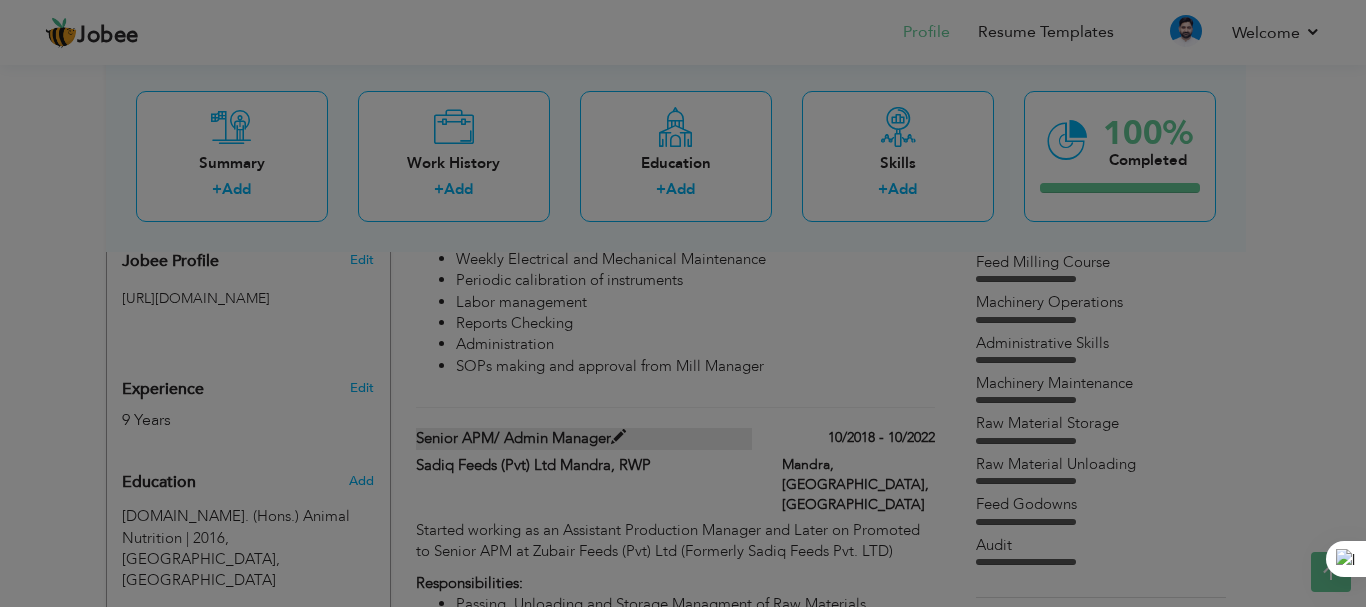 scroll, scrollTop: 0, scrollLeft: 0, axis: both 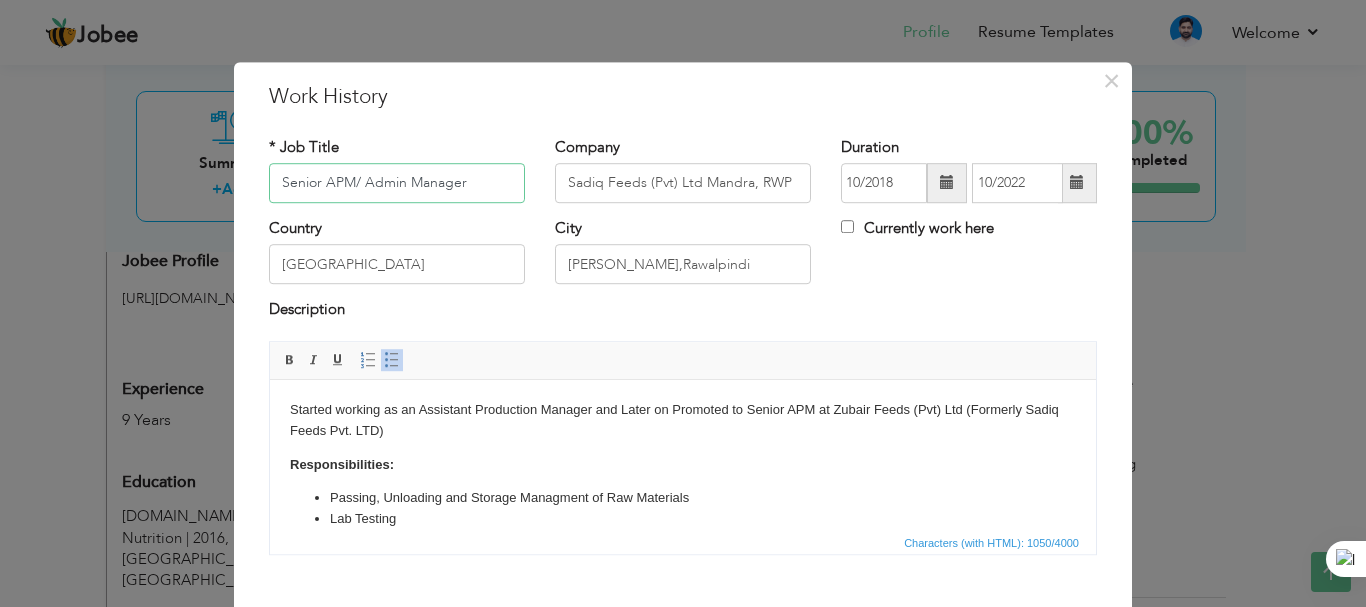 click on "Senior APM/ Admin Manager" at bounding box center [397, 183] 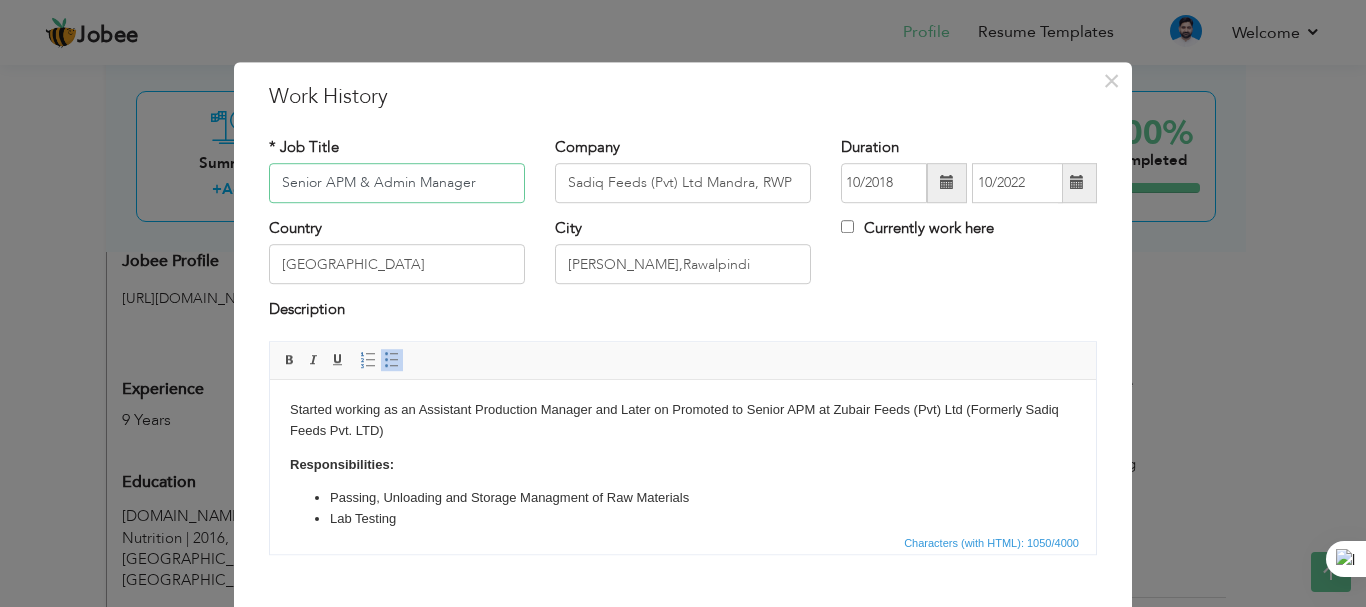 scroll, scrollTop: 353, scrollLeft: 0, axis: vertical 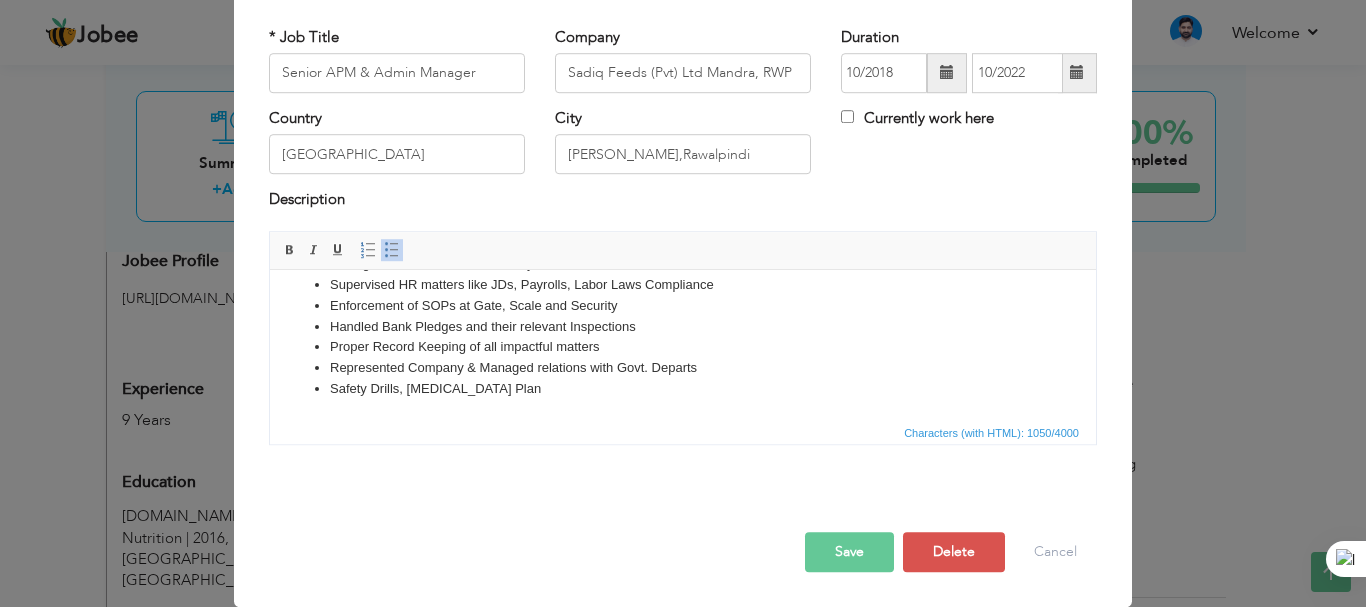 click on "Save" at bounding box center (849, 552) 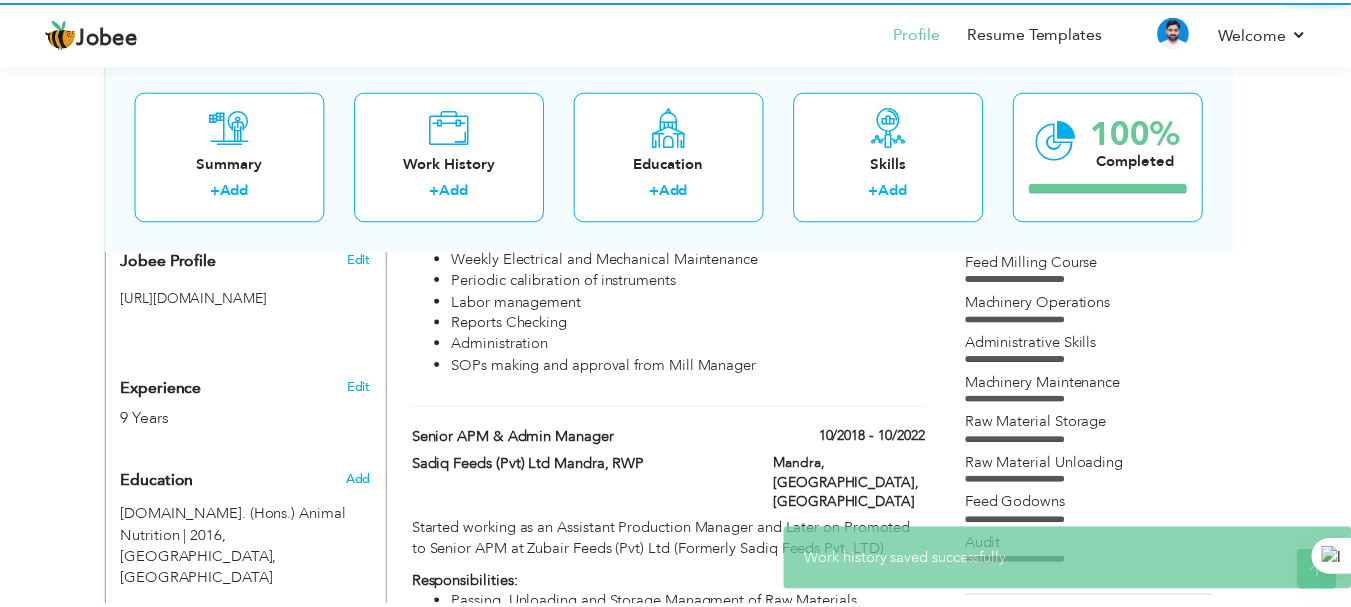 scroll, scrollTop: 0, scrollLeft: 0, axis: both 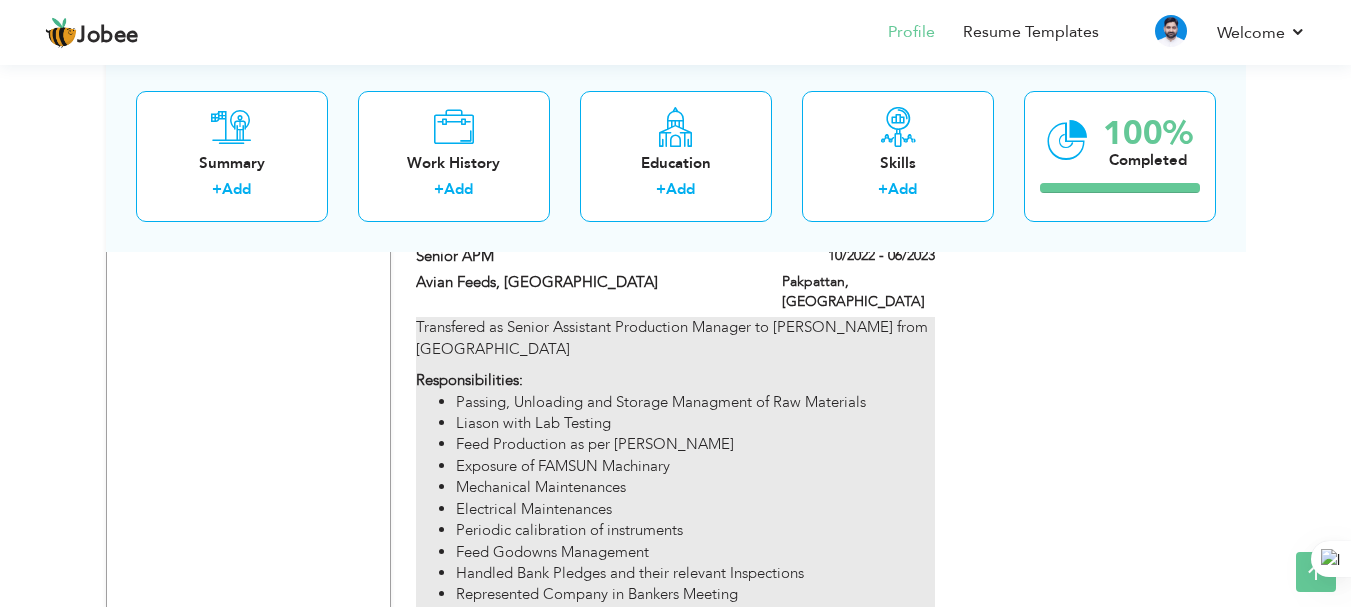 click on "Electrical Maintenances" at bounding box center (695, 509) 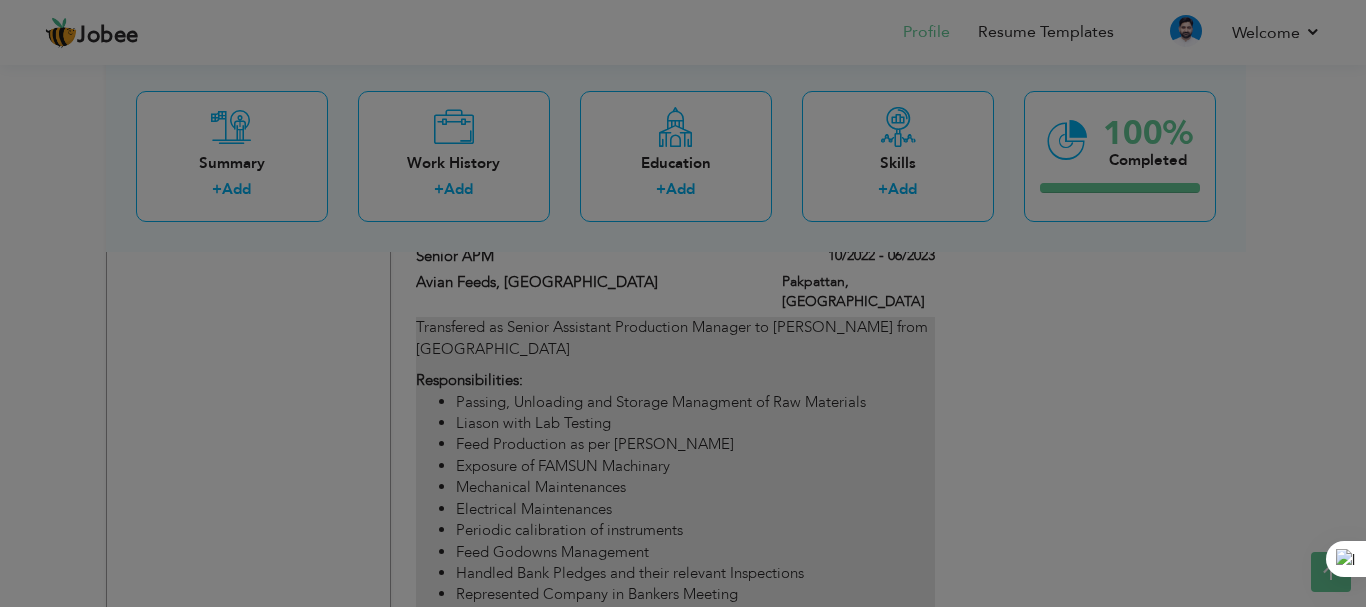 scroll, scrollTop: 0, scrollLeft: 0, axis: both 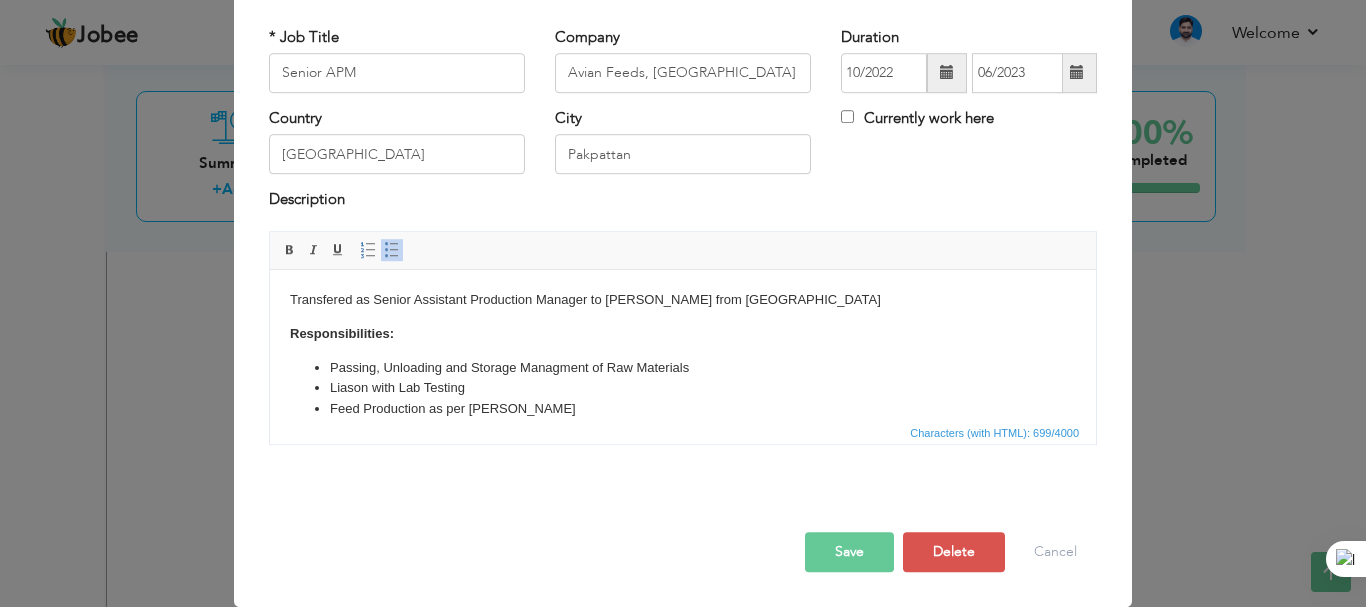 drag, startPoint x: 693, startPoint y: 407, endPoint x: 285, endPoint y: 299, distance: 422.05212 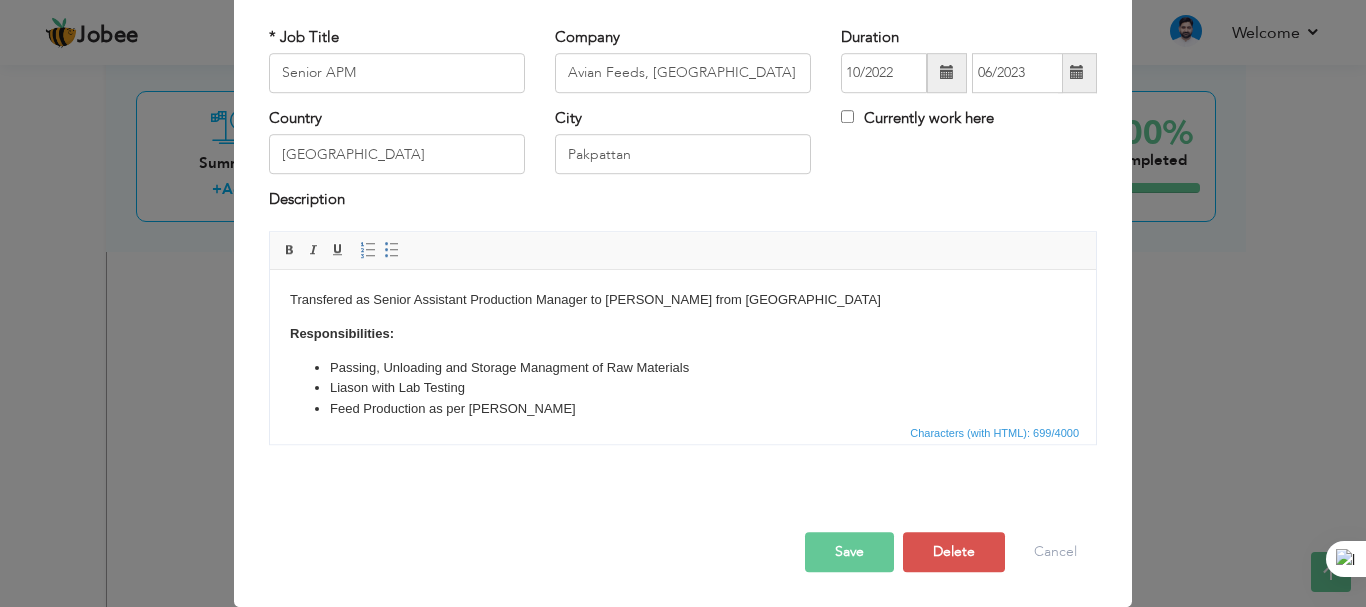 copy on "Transfered as Senior Assistant Production Manager to Avian Feeds from Pakpattan Responsibilities: Passing, Unloading and Storage Managment of Raw Materials Liason with Lab Testing Feed Production as per Demand Exposure of FAMSUN Machinary Mechanical Maintenances Electrical Maintenances Periodic calibration of instruments Feed Godowns Management Handled Bank Pledges and their relevant Inspections Represented Company in Bankers Meeting Proper Record Keeping of all impactful matters Safety Drills, Emergency Evacuation Mgt for Bank Pledges" 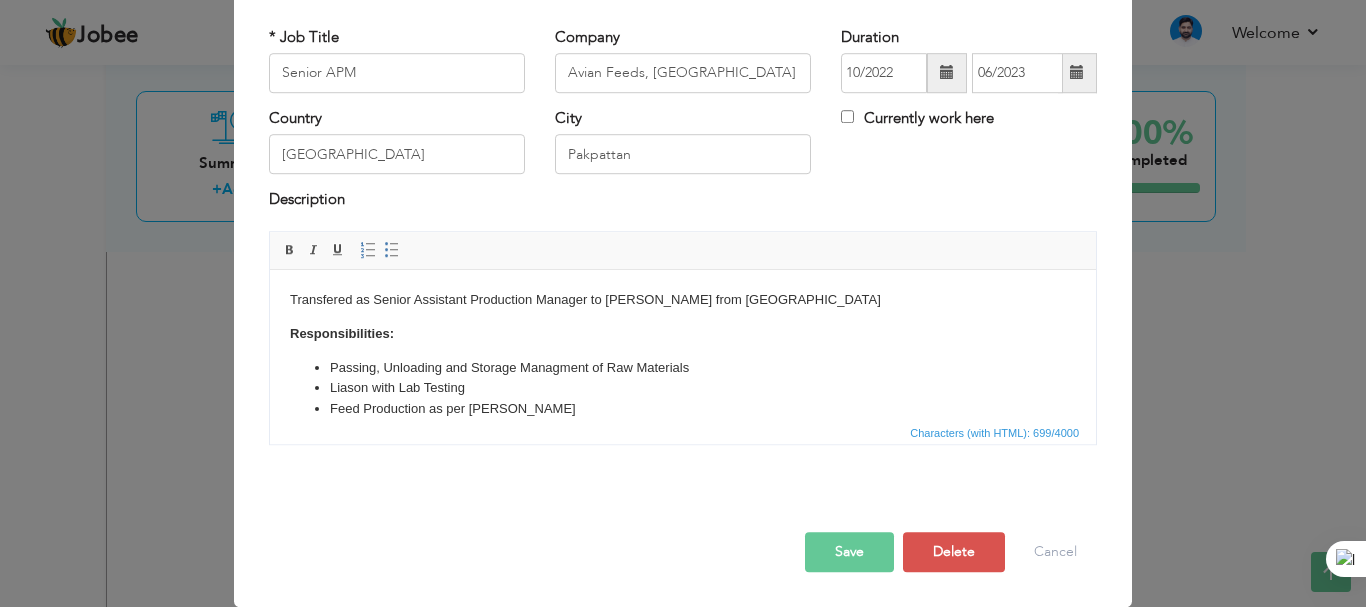 click on "Liason with Lab Testing" at bounding box center [683, 387] 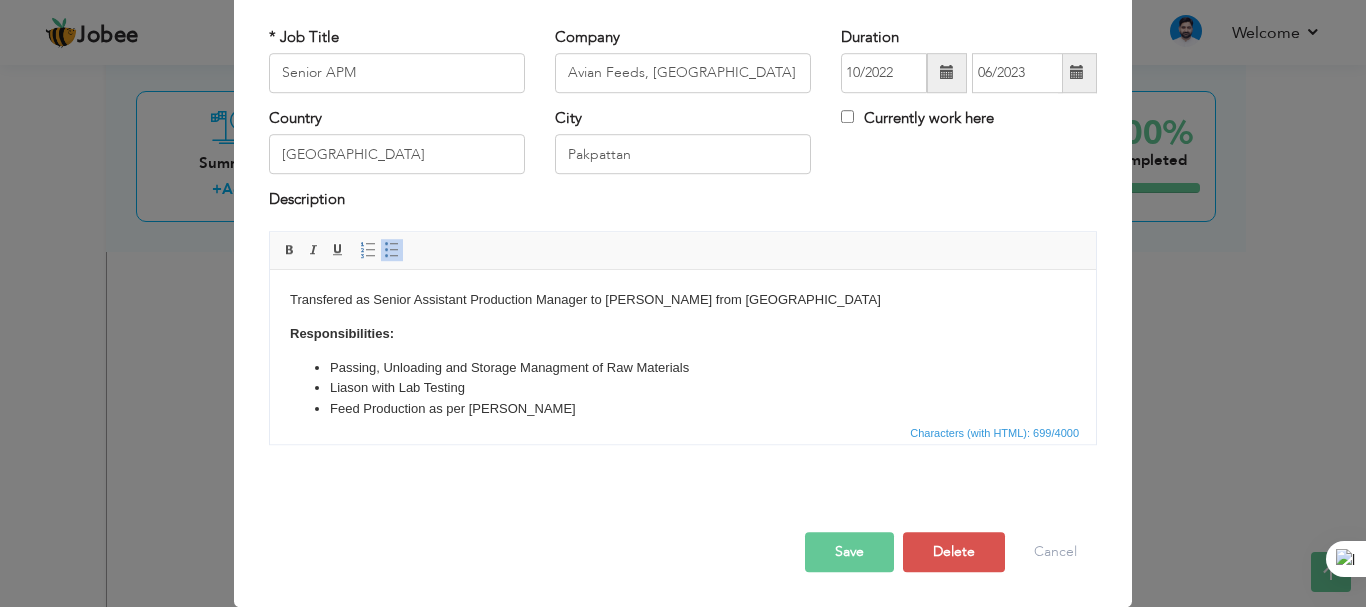 click on "Save" at bounding box center (849, 552) 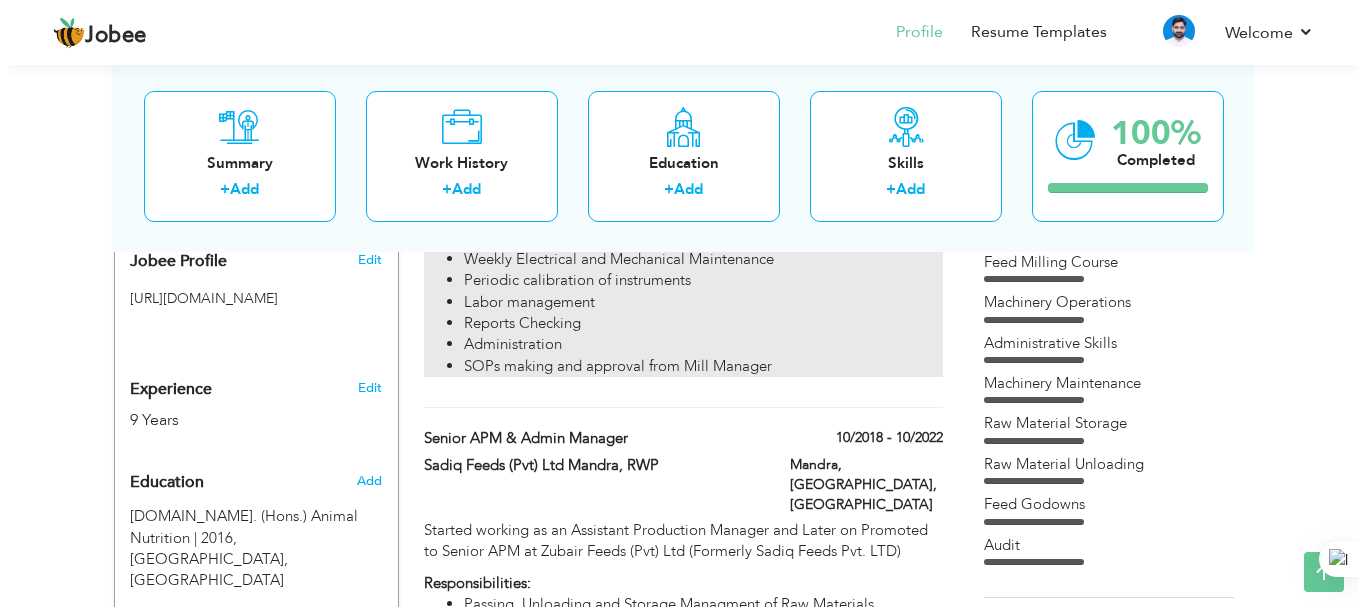scroll, scrollTop: 497, scrollLeft: 0, axis: vertical 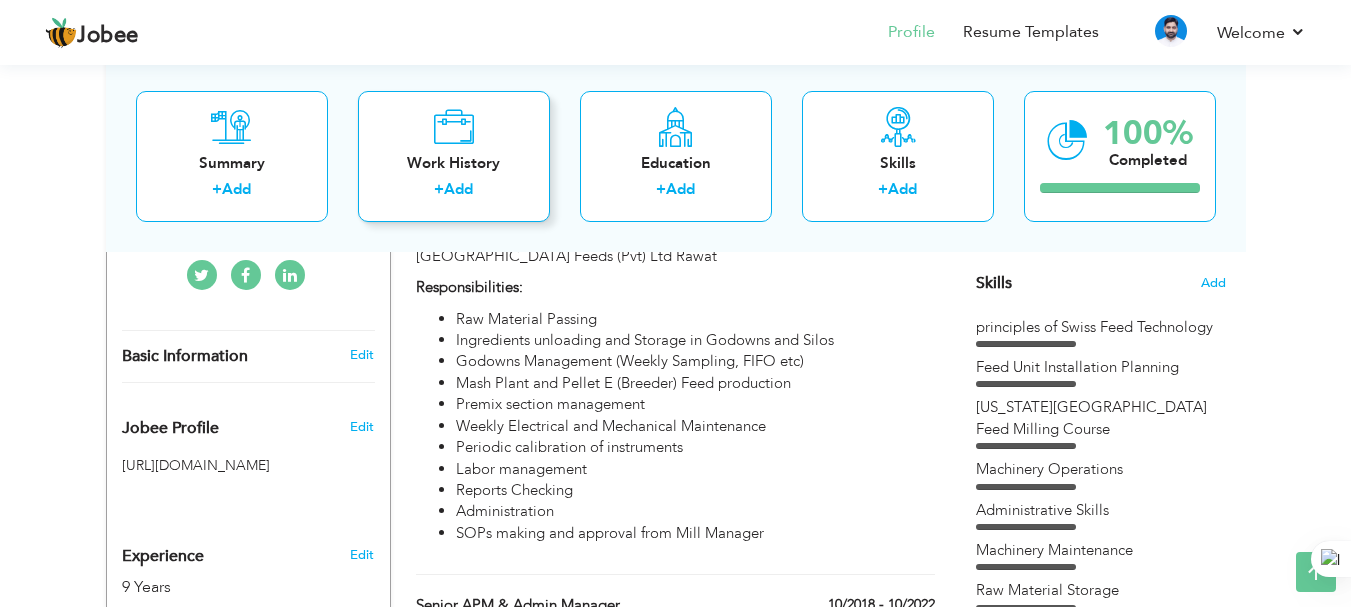 click on "Work History" at bounding box center (454, 162) 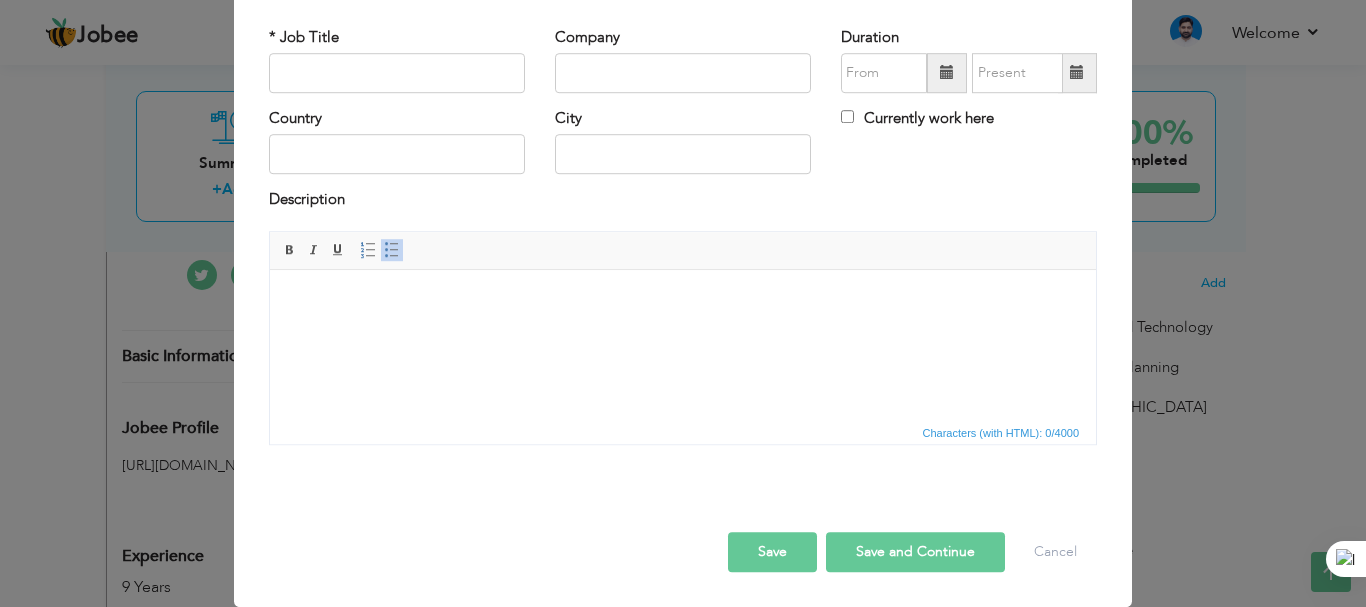 scroll, scrollTop: 0, scrollLeft: 0, axis: both 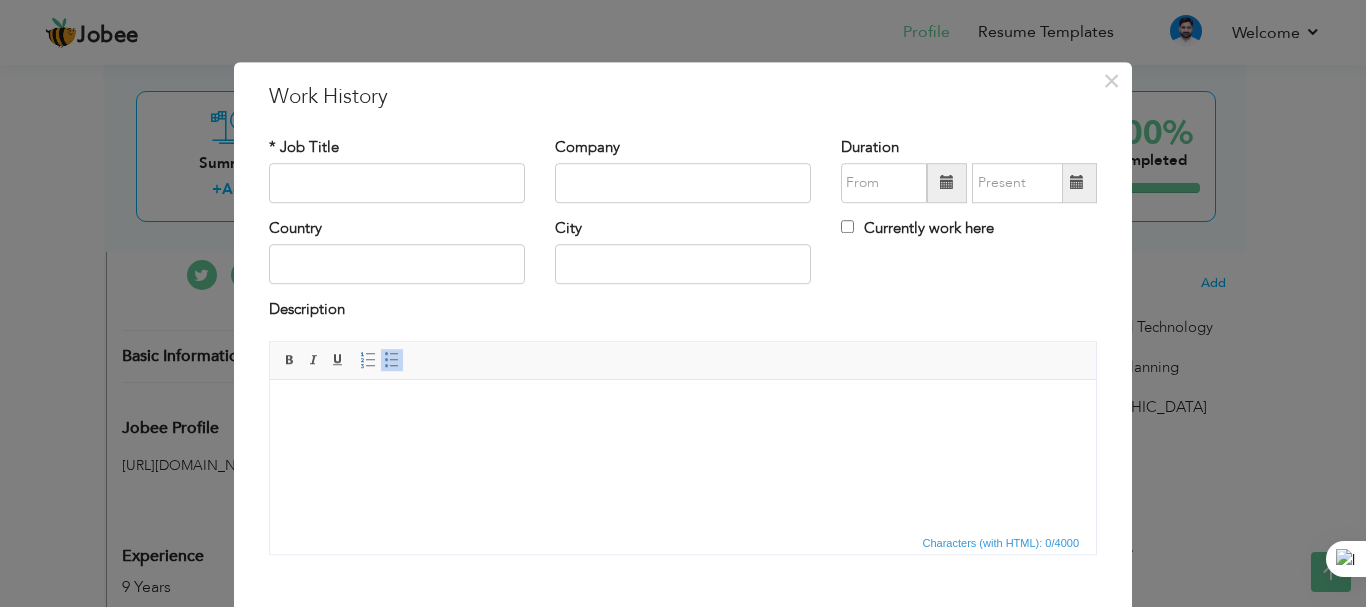 click at bounding box center [683, 409] 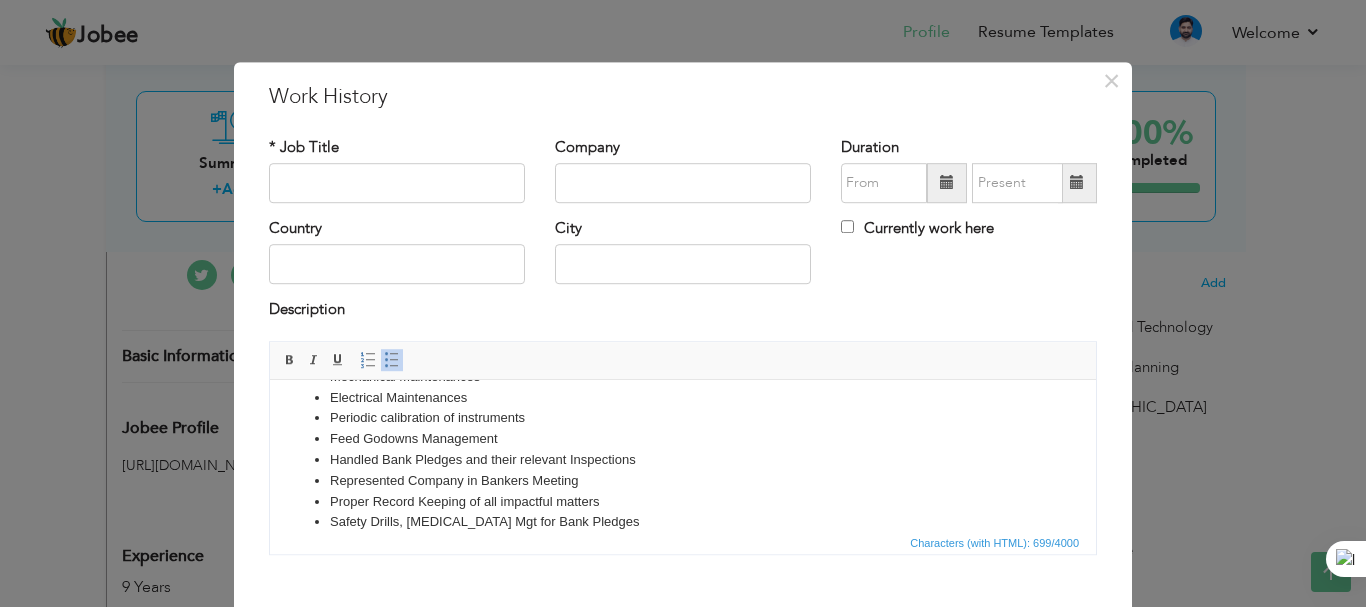 scroll, scrollTop: 0, scrollLeft: 0, axis: both 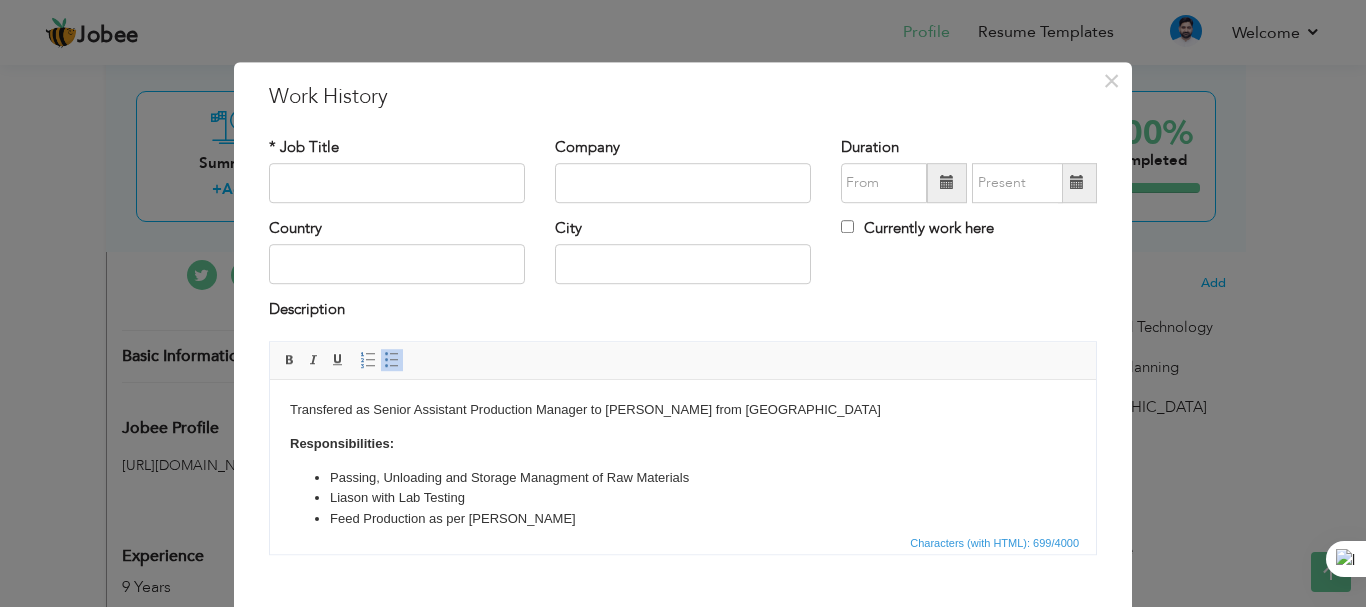 click on "* Job Title" at bounding box center [304, 147] 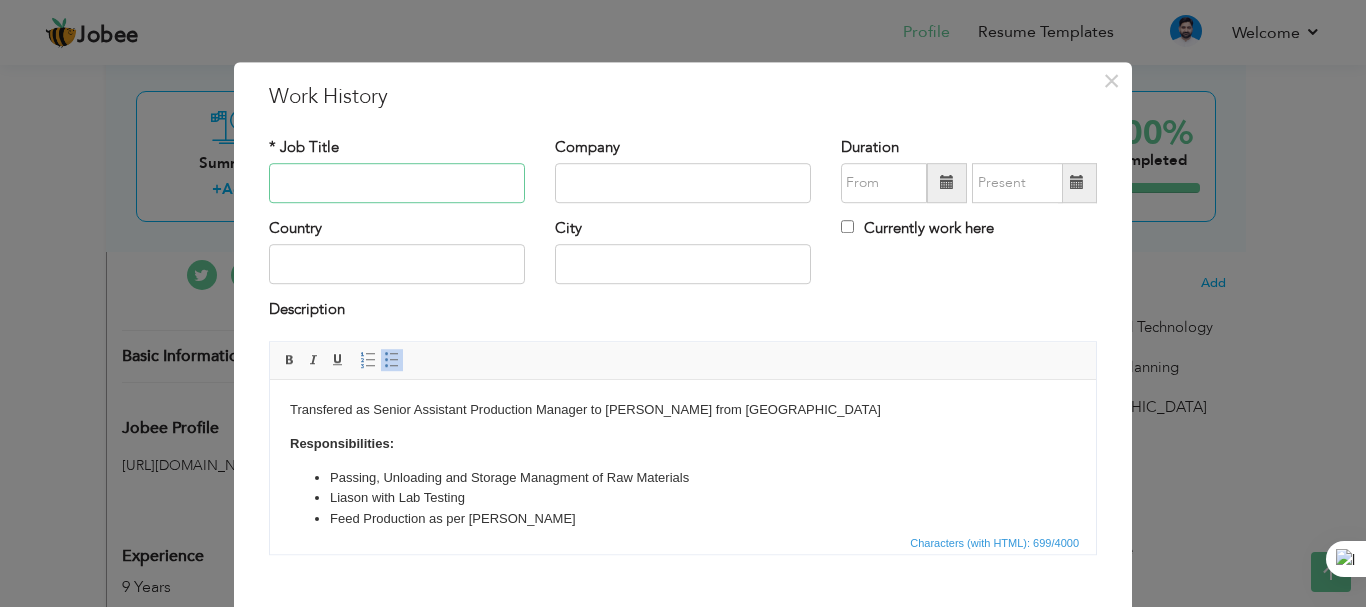 click at bounding box center [397, 183] 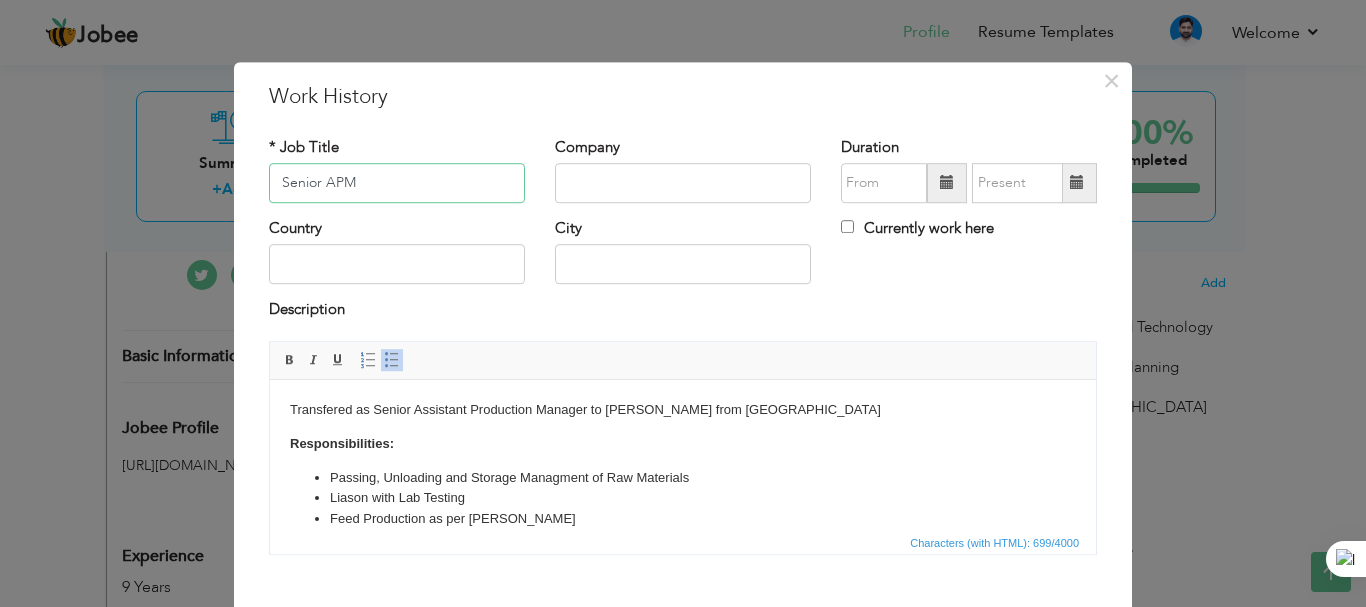 type on "Senior APM" 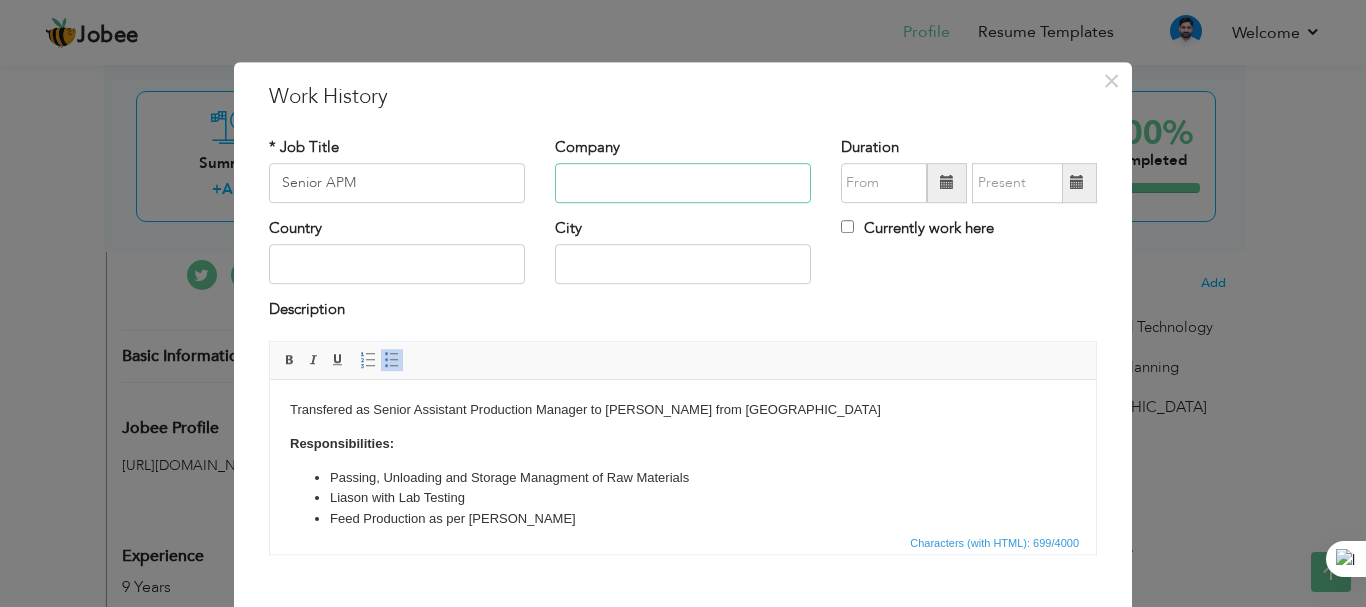 click at bounding box center (683, 183) 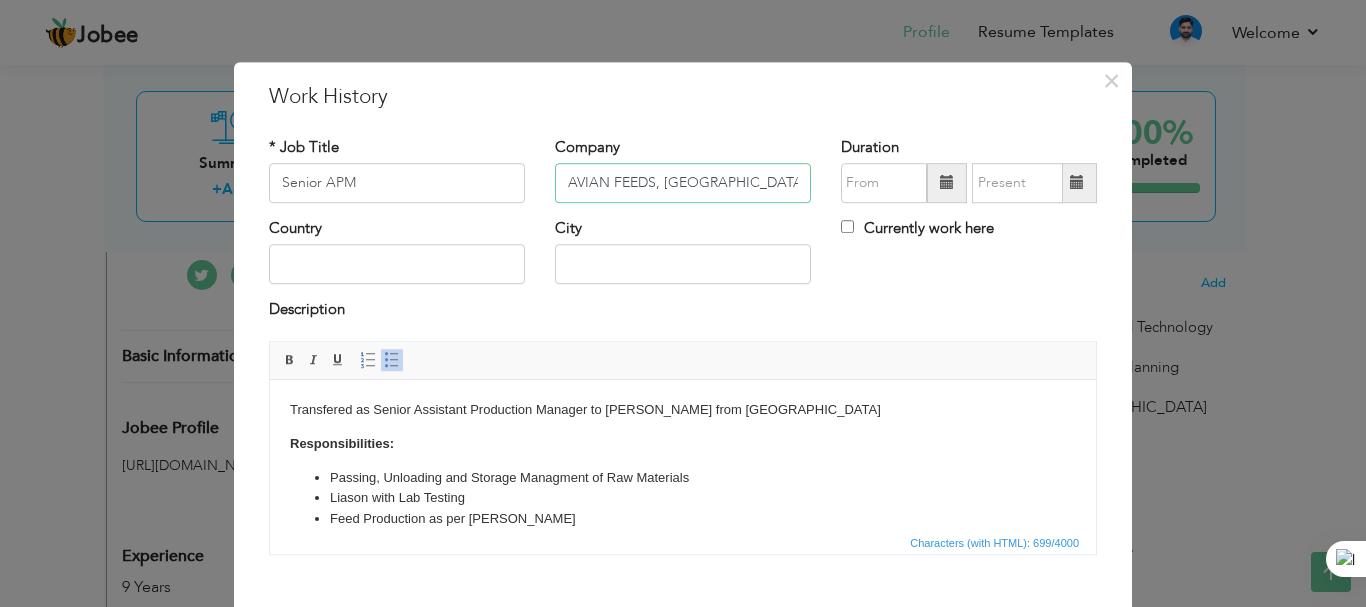 click on "AVIAN FEEDS, Pakpattan" at bounding box center [683, 183] 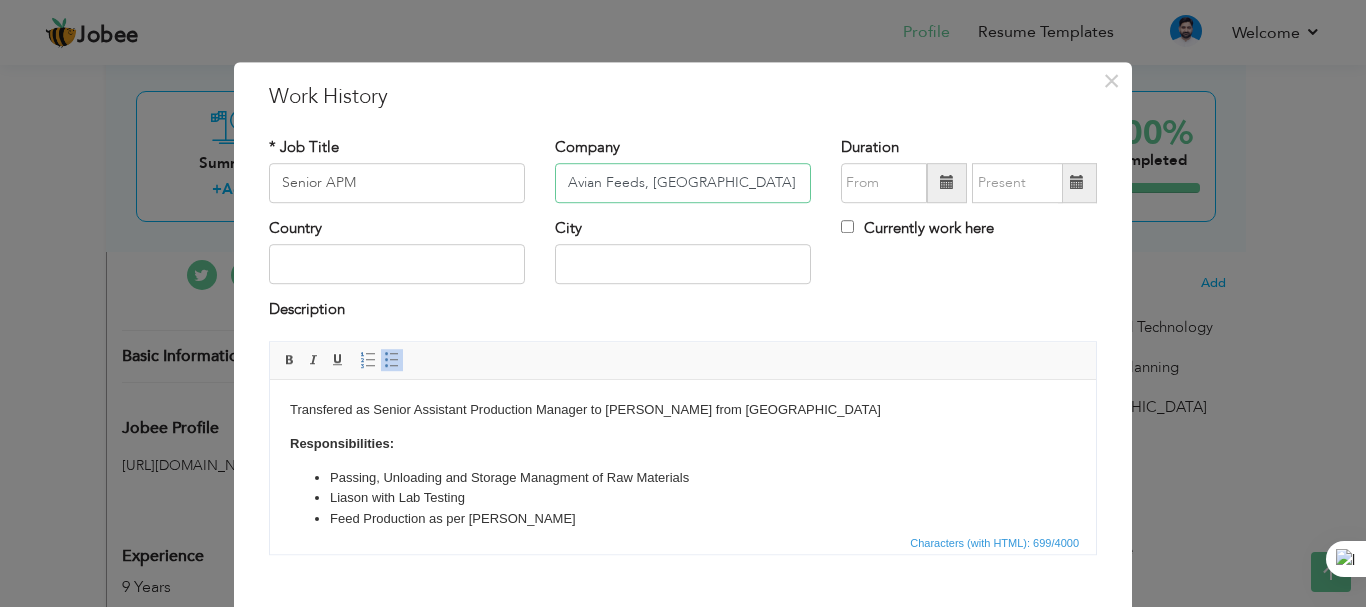 type on "Avian Feeds, Pakpattan" 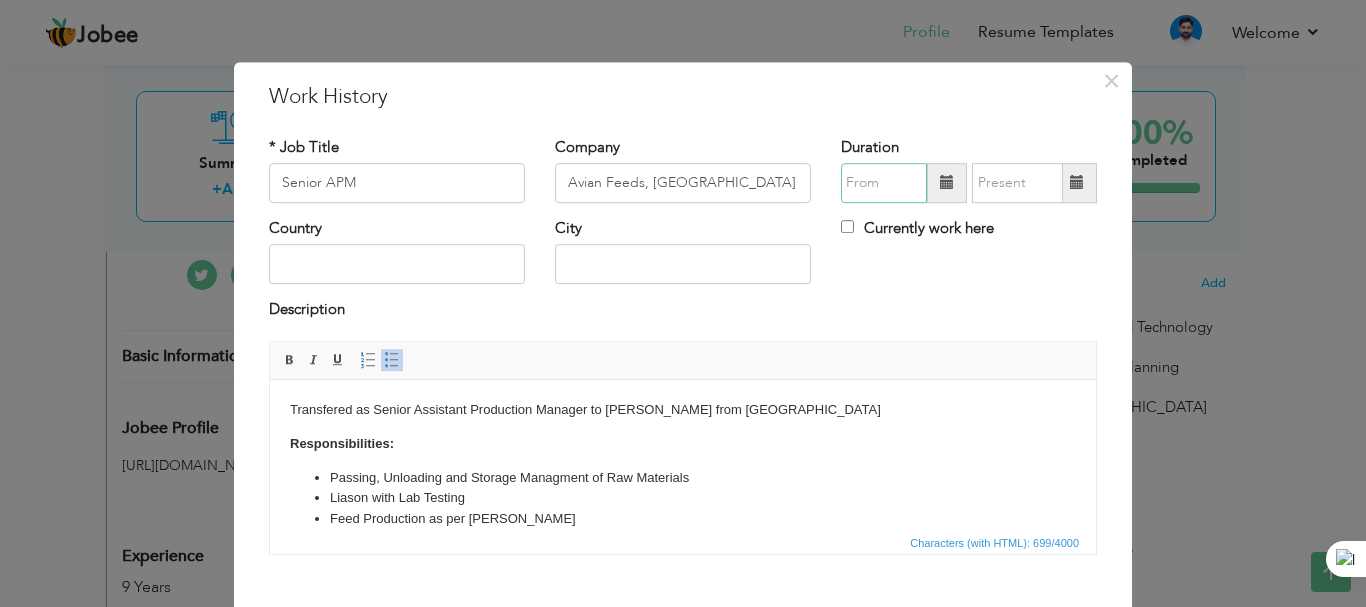 click at bounding box center [884, 183] 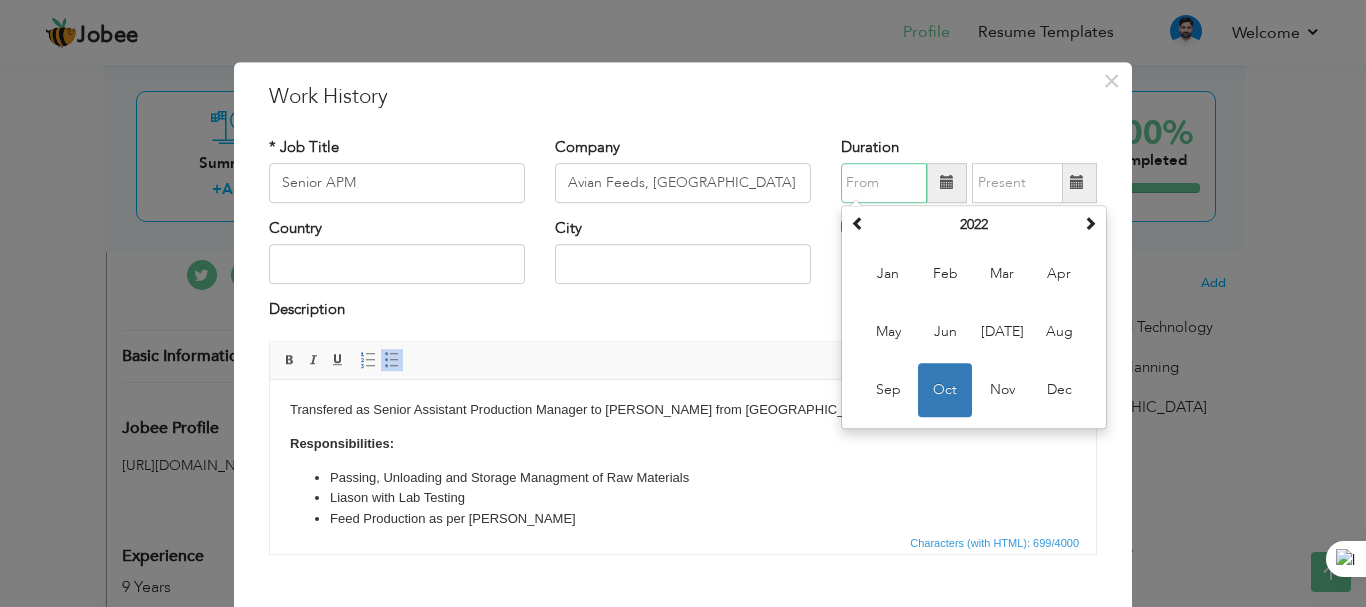 click on "Oct" at bounding box center (945, 390) 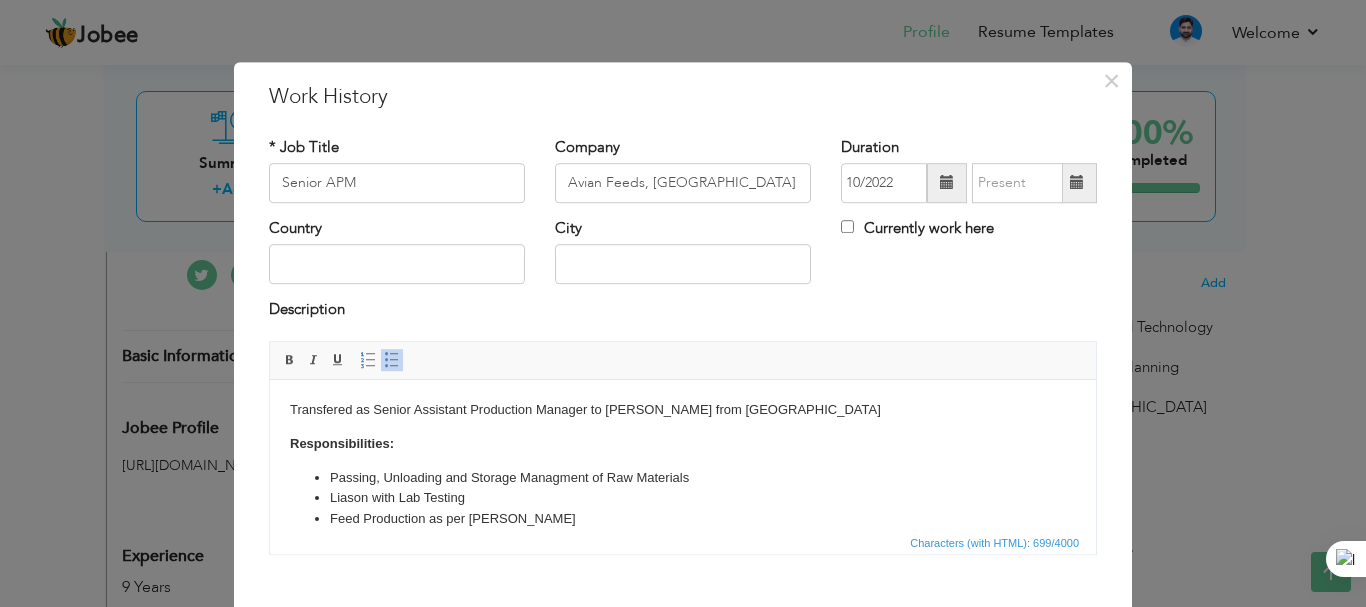 click at bounding box center (947, 183) 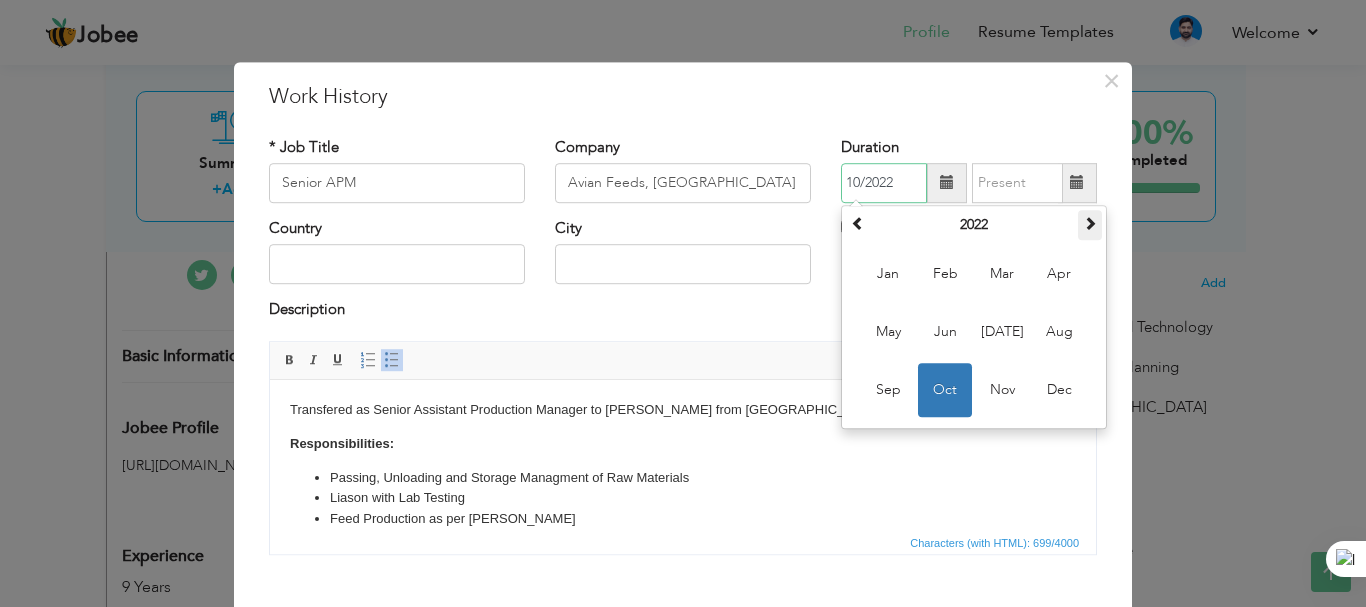 click at bounding box center [1090, 223] 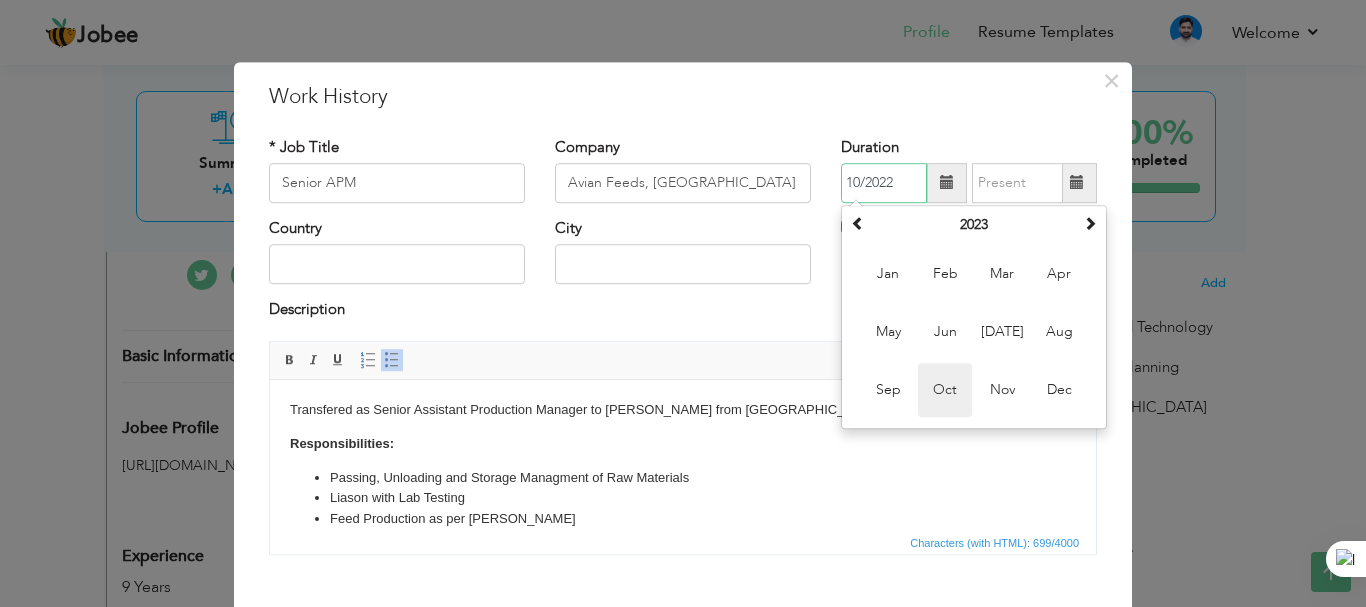 click on "Oct" at bounding box center [945, 390] 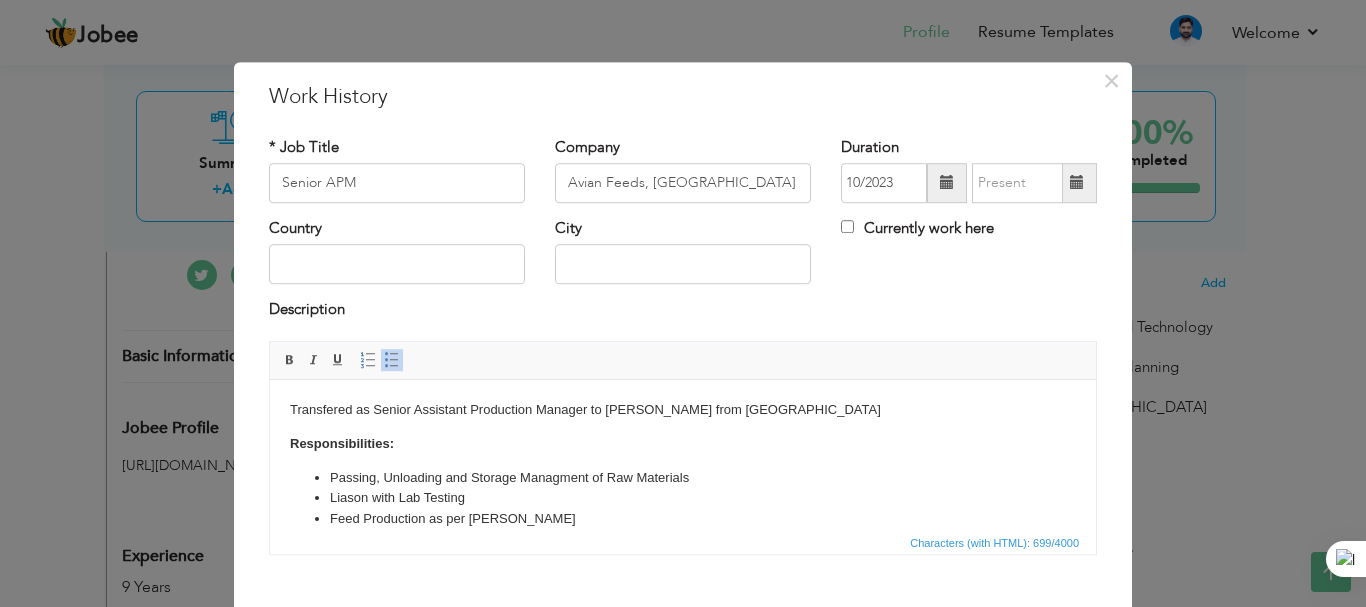 click at bounding box center [947, 183] 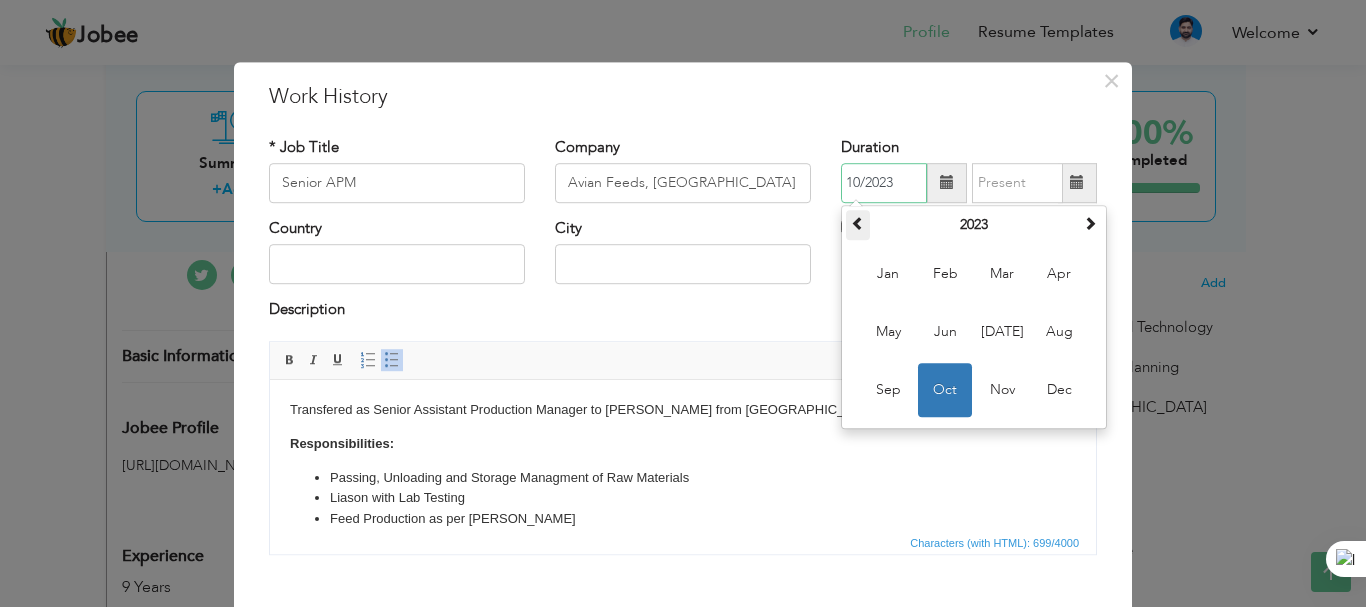 click at bounding box center [858, 223] 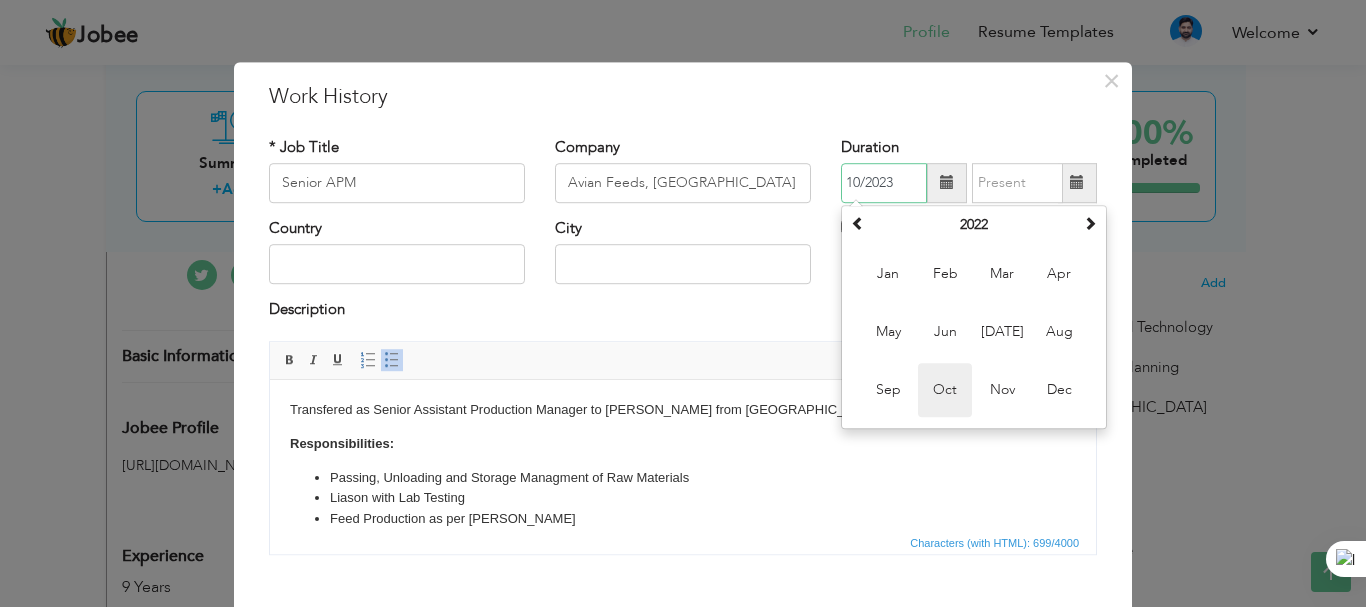 drag, startPoint x: 934, startPoint y: 395, endPoint x: 674, endPoint y: 1, distance: 472.05508 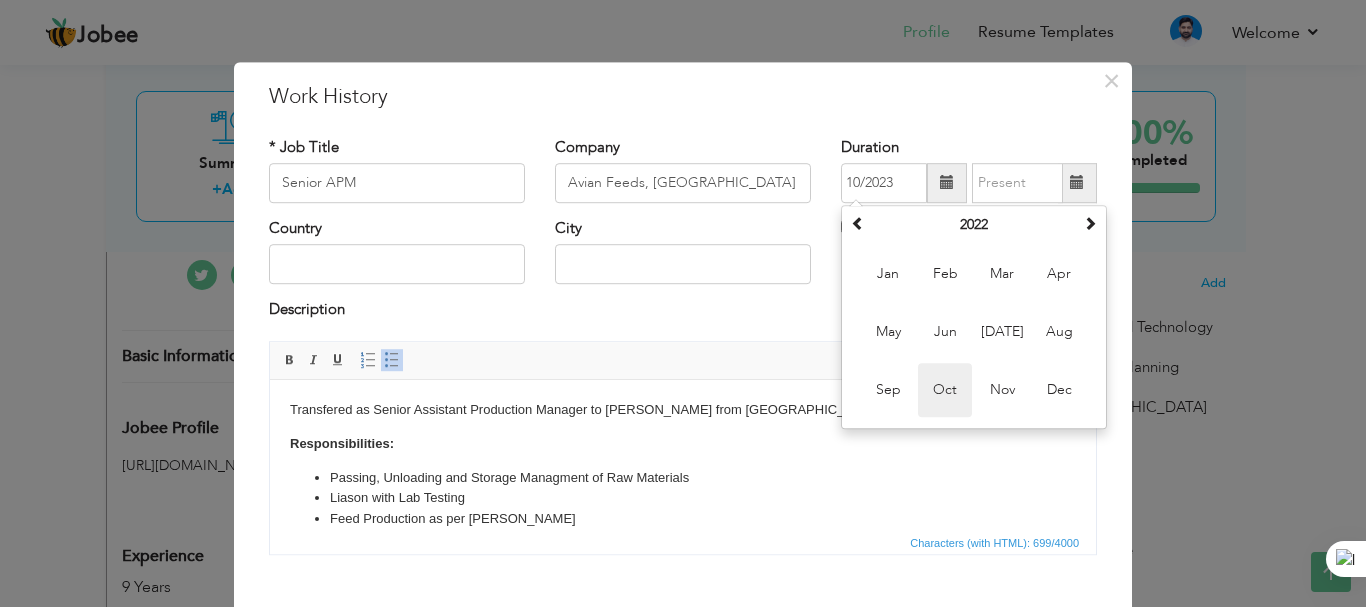 type on "10/2022" 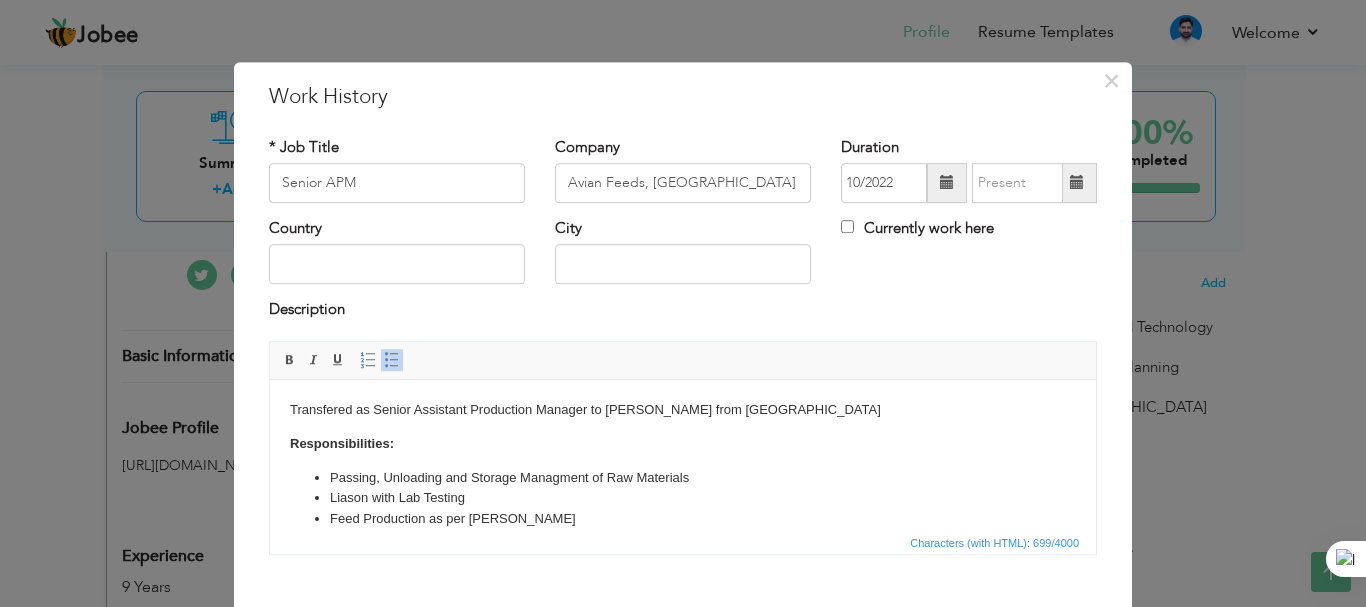click at bounding box center [1077, 183] 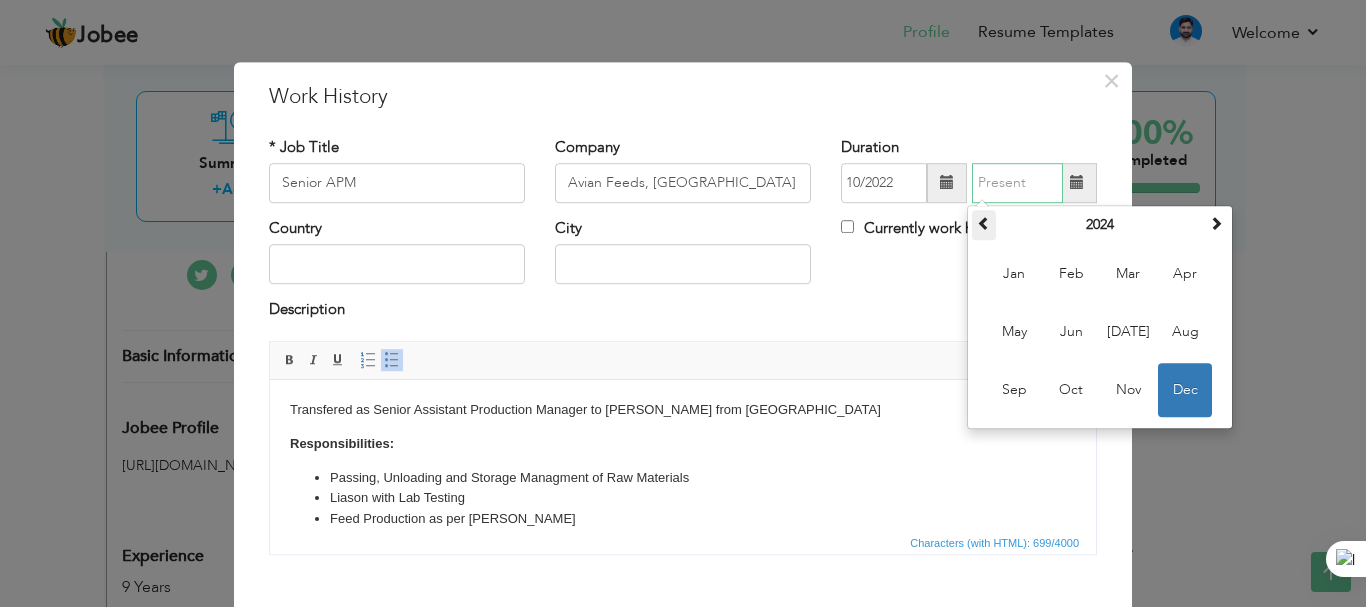 click at bounding box center [984, 223] 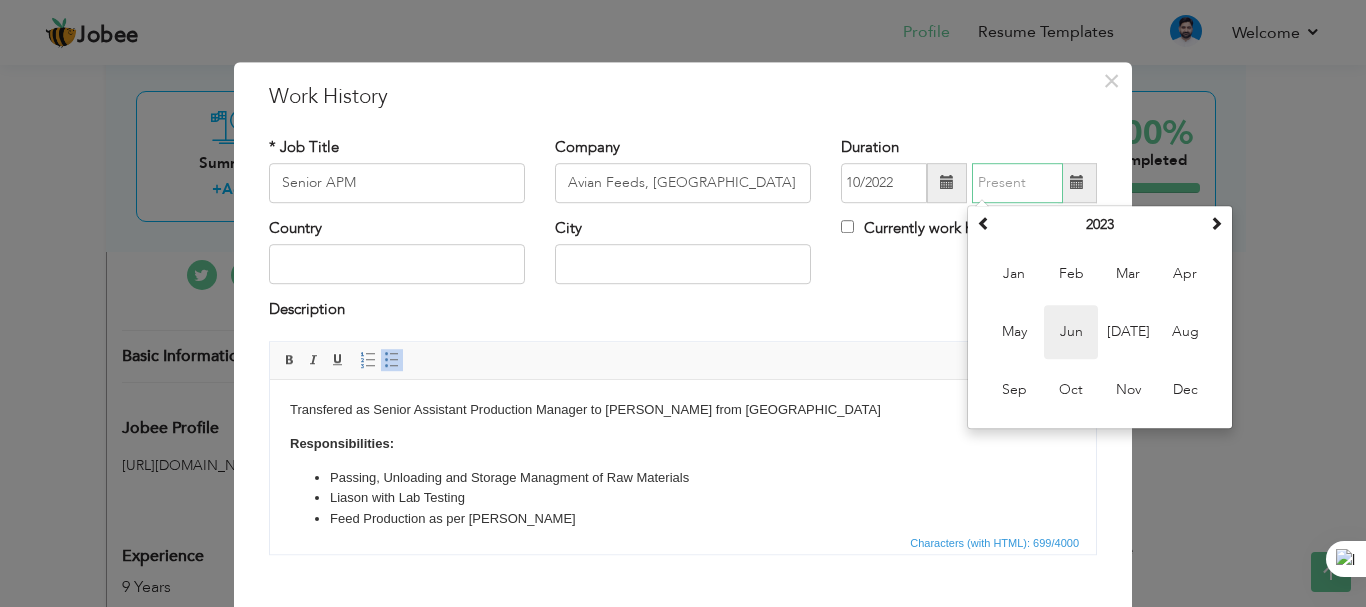 click on "Jun" at bounding box center [1071, 332] 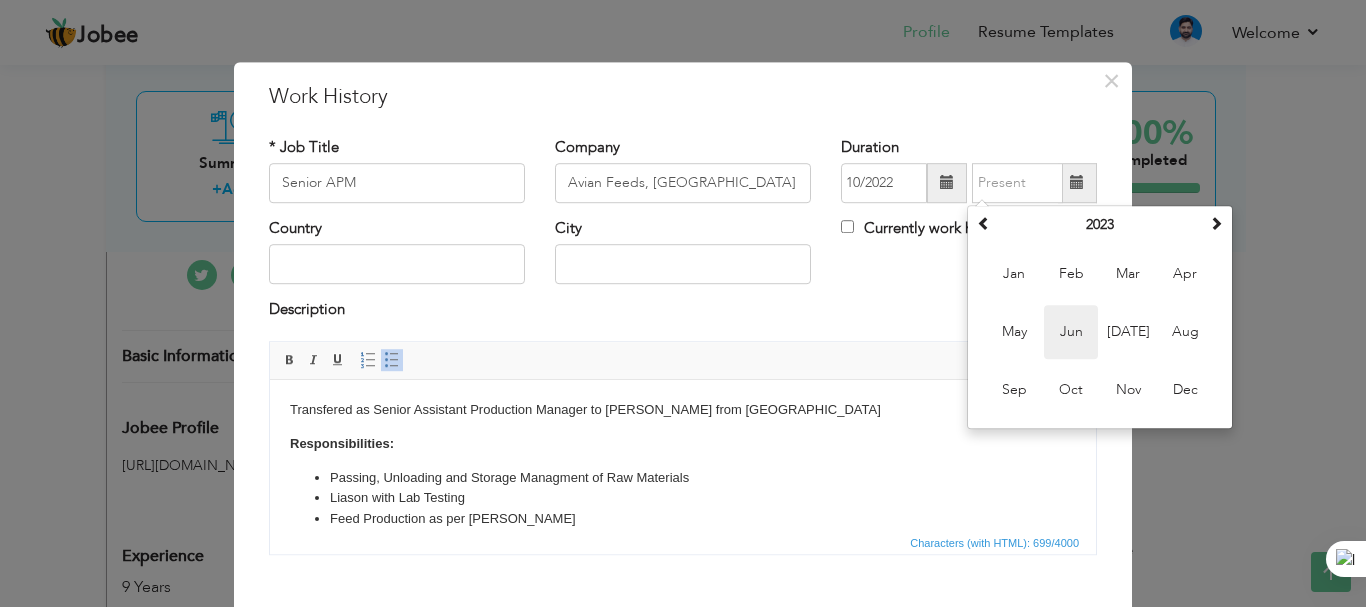 type on "06/2023" 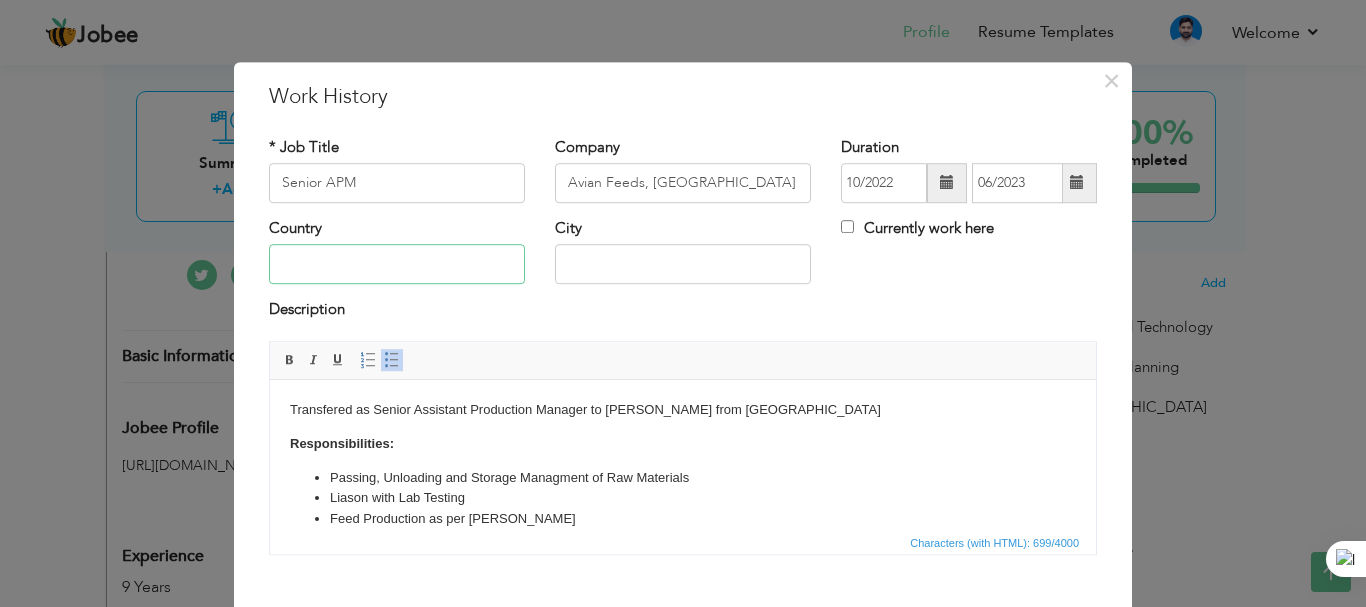 click at bounding box center (397, 265) 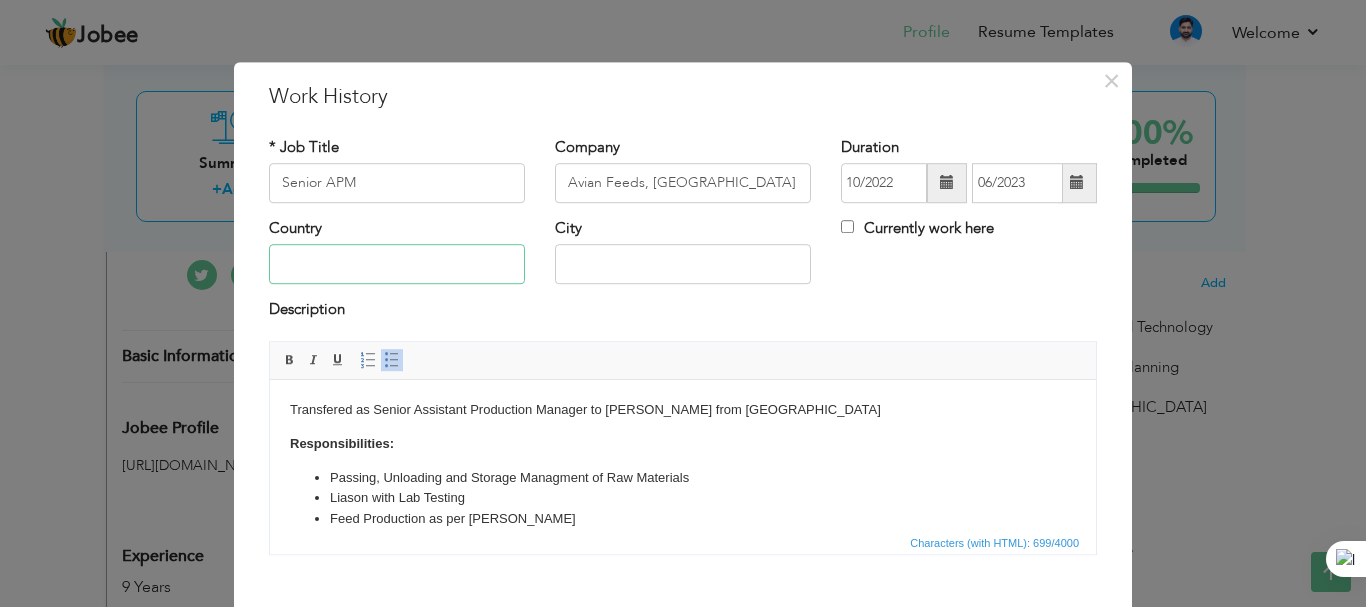 type on "[GEOGRAPHIC_DATA]" 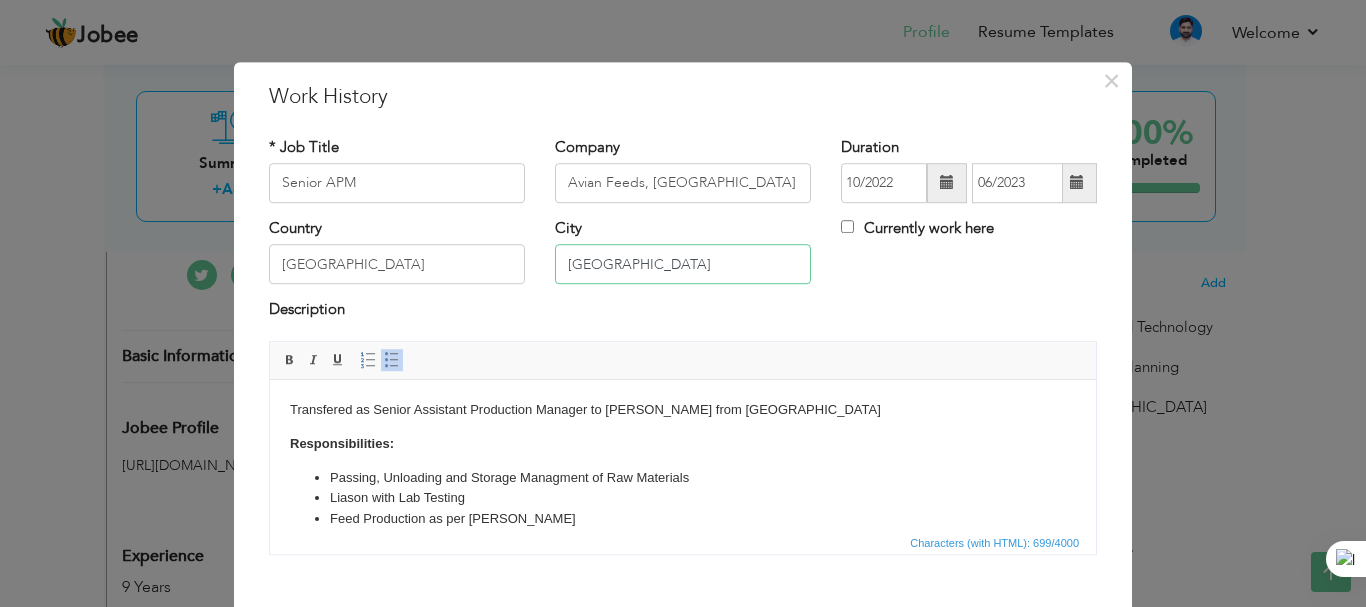 click on "[GEOGRAPHIC_DATA]" at bounding box center (683, 265) 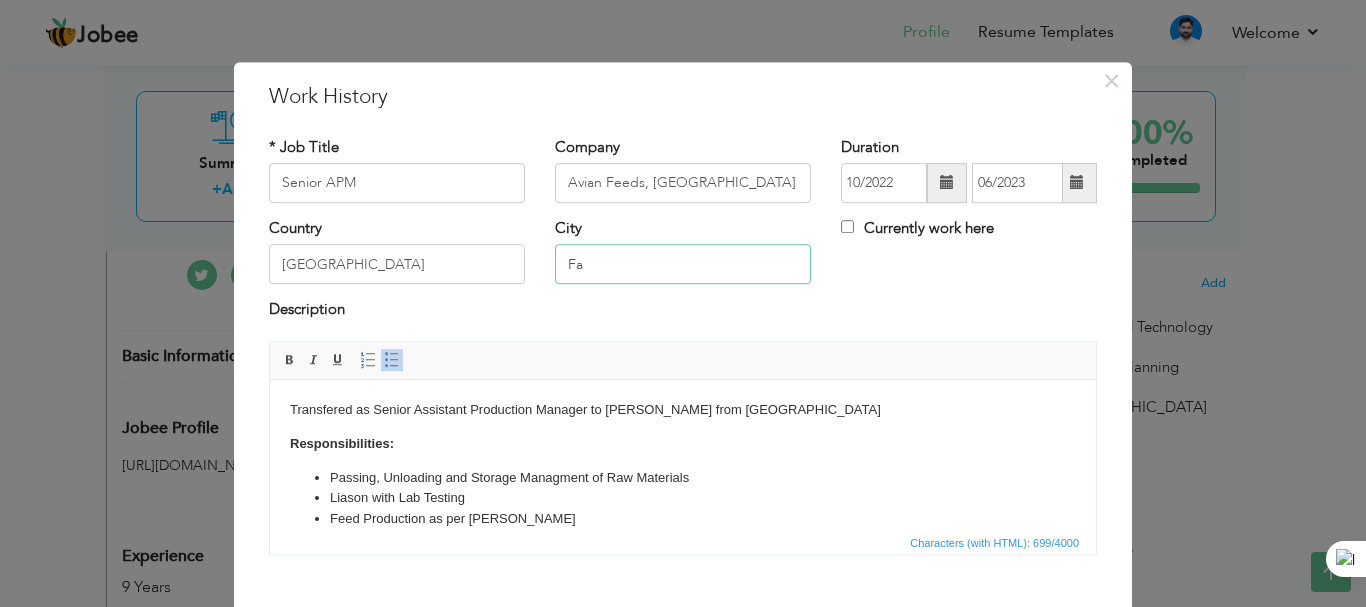 type on "F" 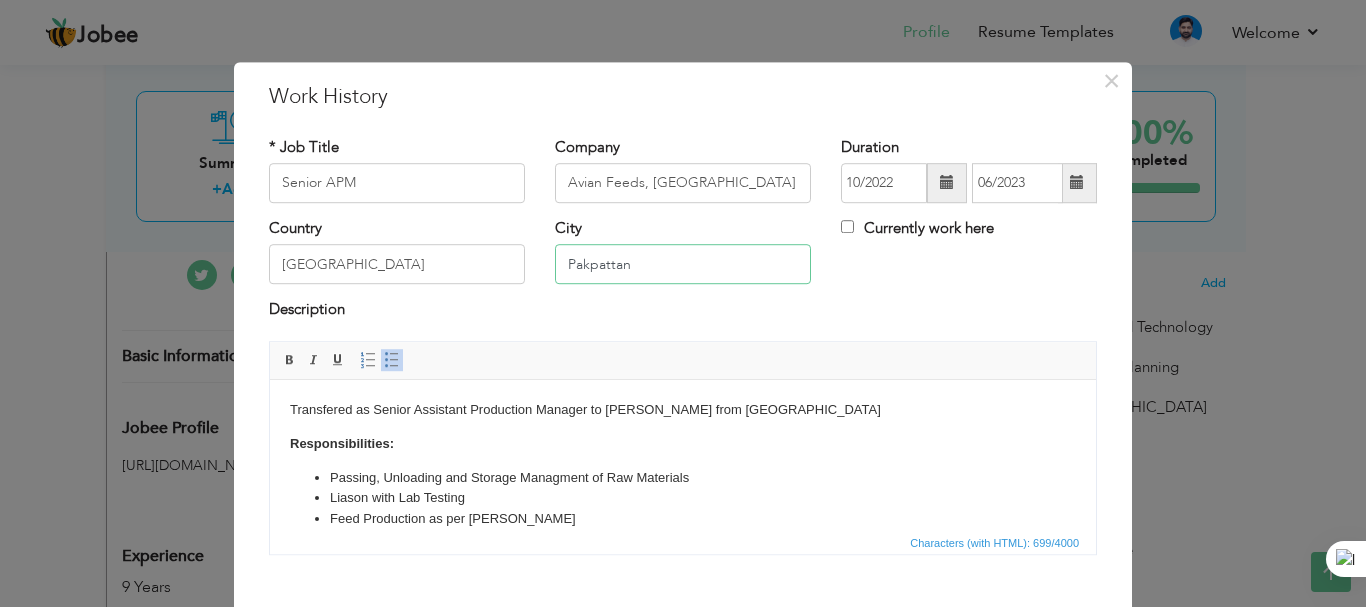 scroll, scrollTop: 112, scrollLeft: 0, axis: vertical 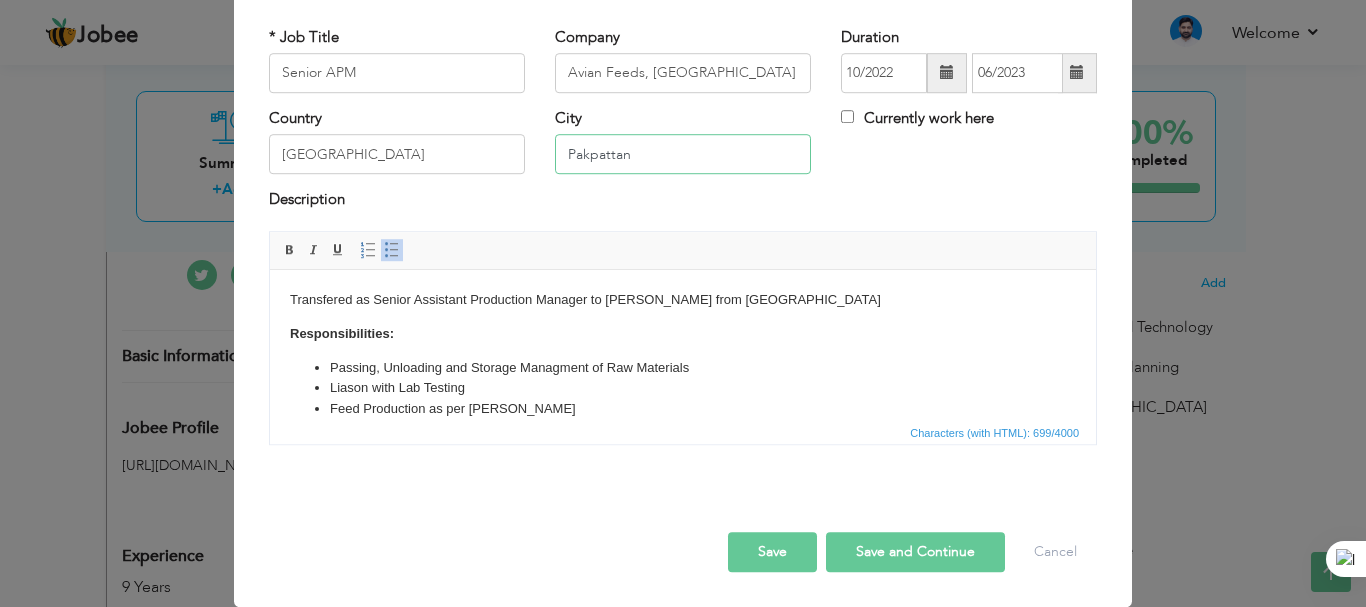 type on "Pakpattan" 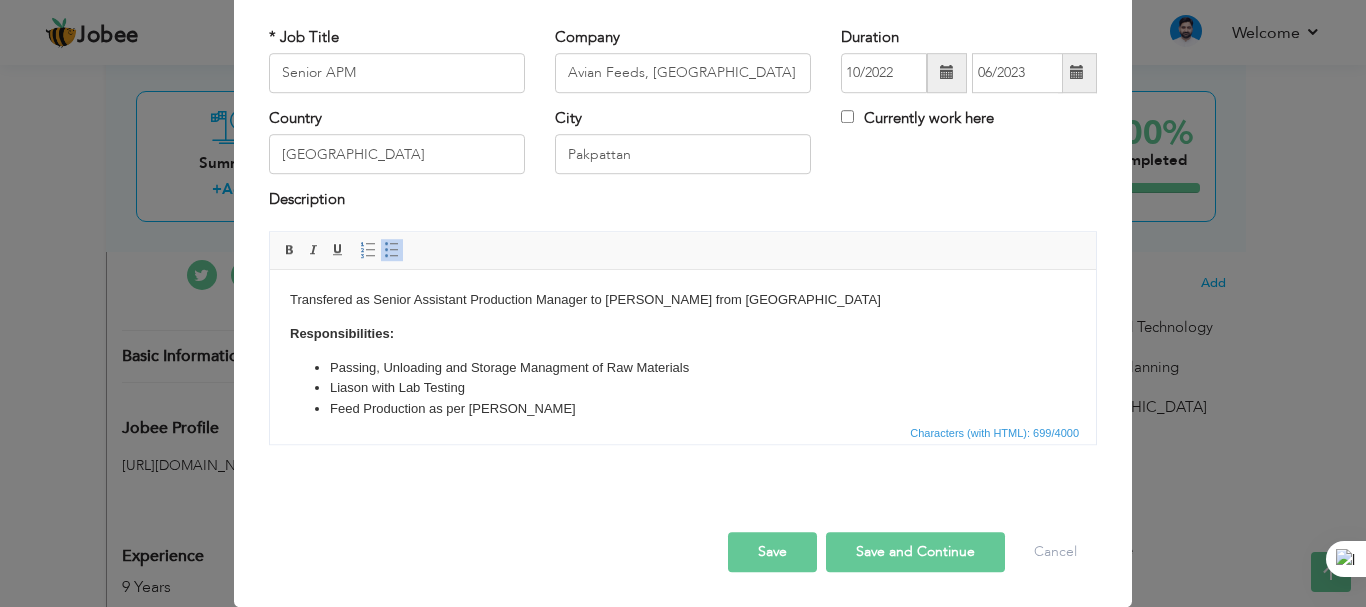 click on "Save" at bounding box center [772, 552] 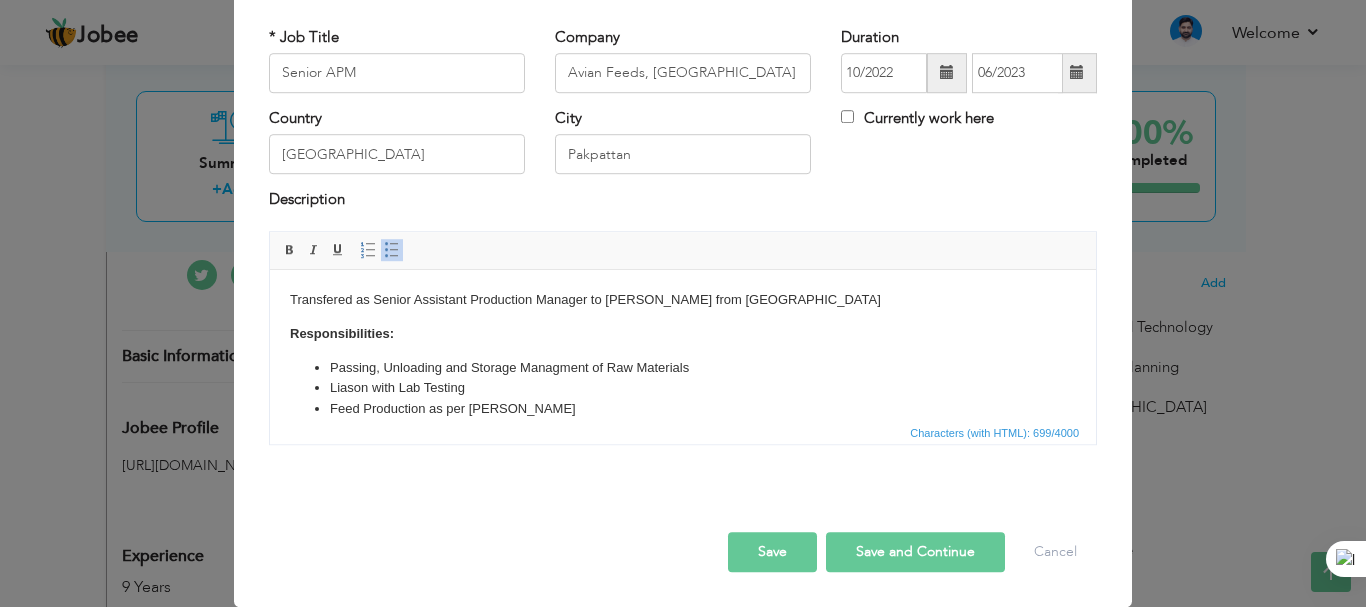 click on "Save and Continue" at bounding box center [915, 552] 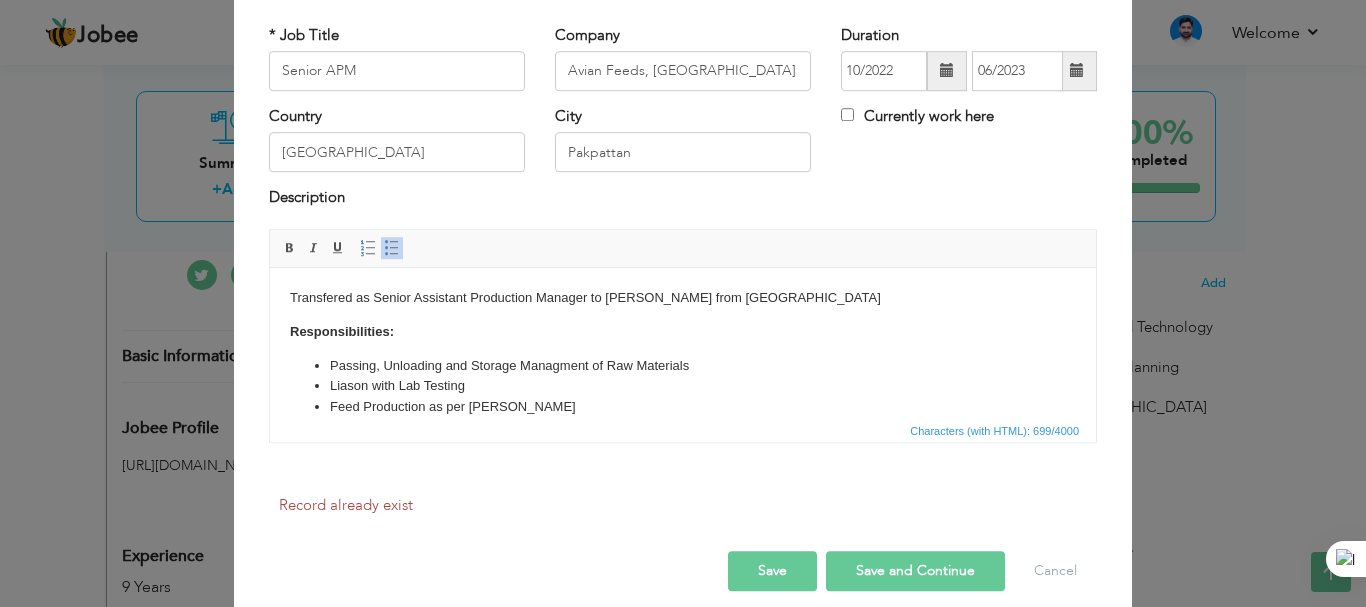 click on "Save and Continue" at bounding box center [915, 571] 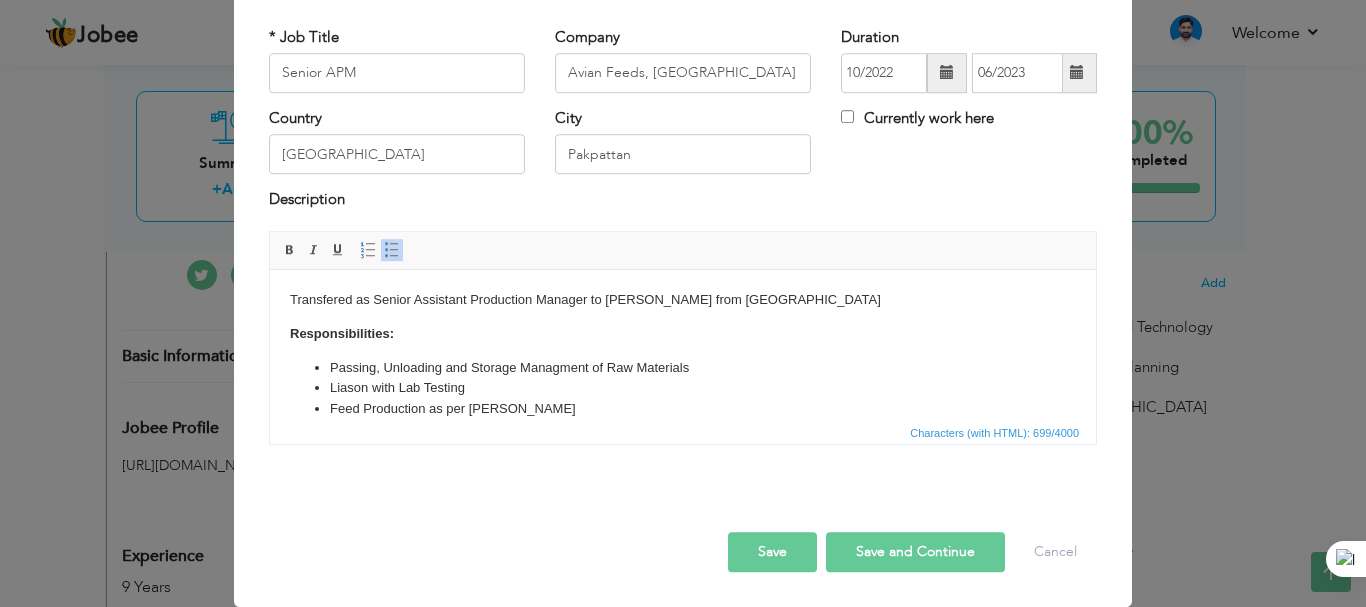 click on "Save" at bounding box center (772, 552) 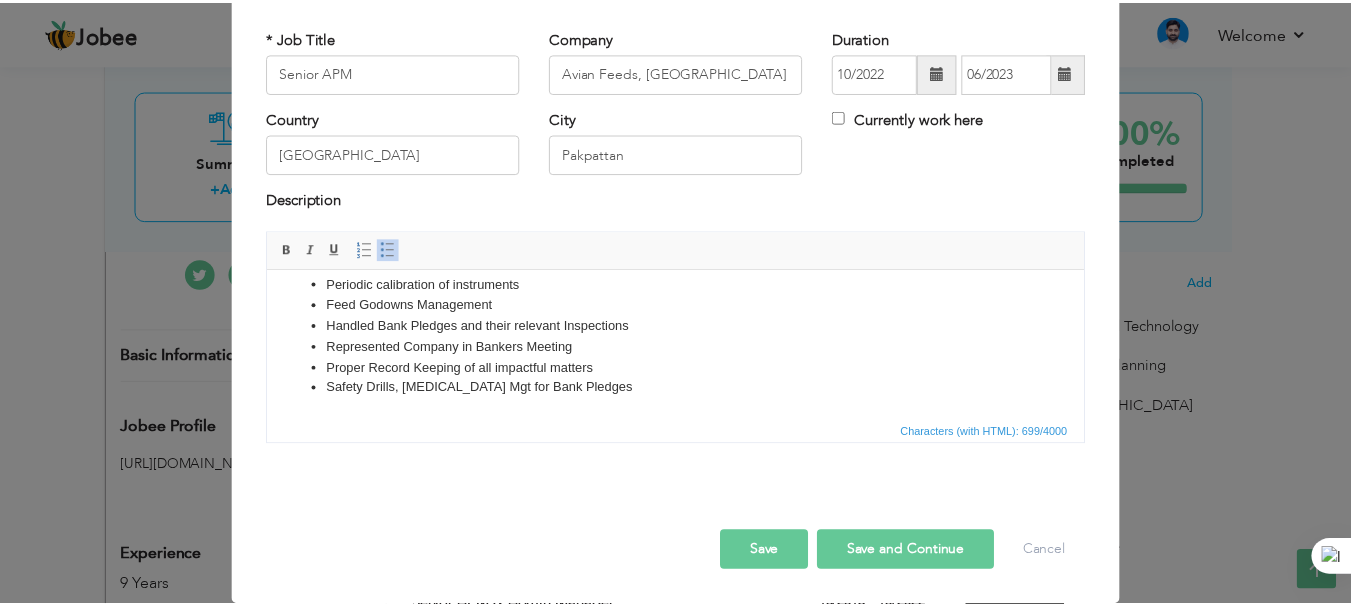scroll, scrollTop: 0, scrollLeft: 0, axis: both 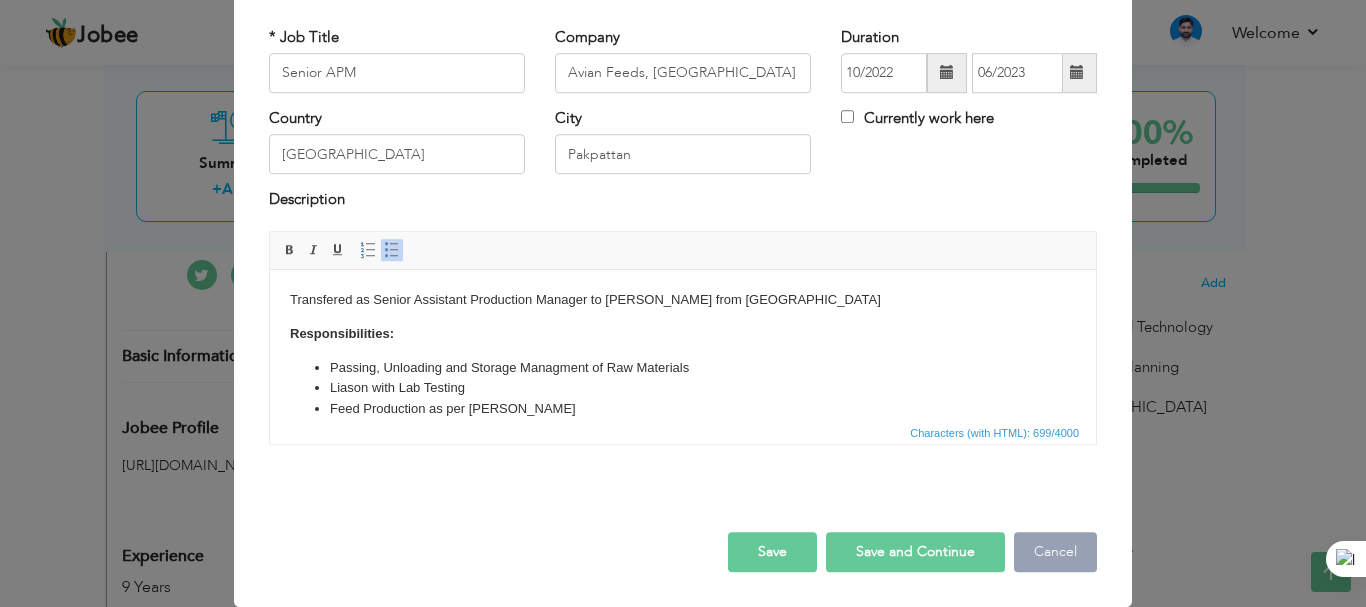 click on "Cancel" at bounding box center (1055, 552) 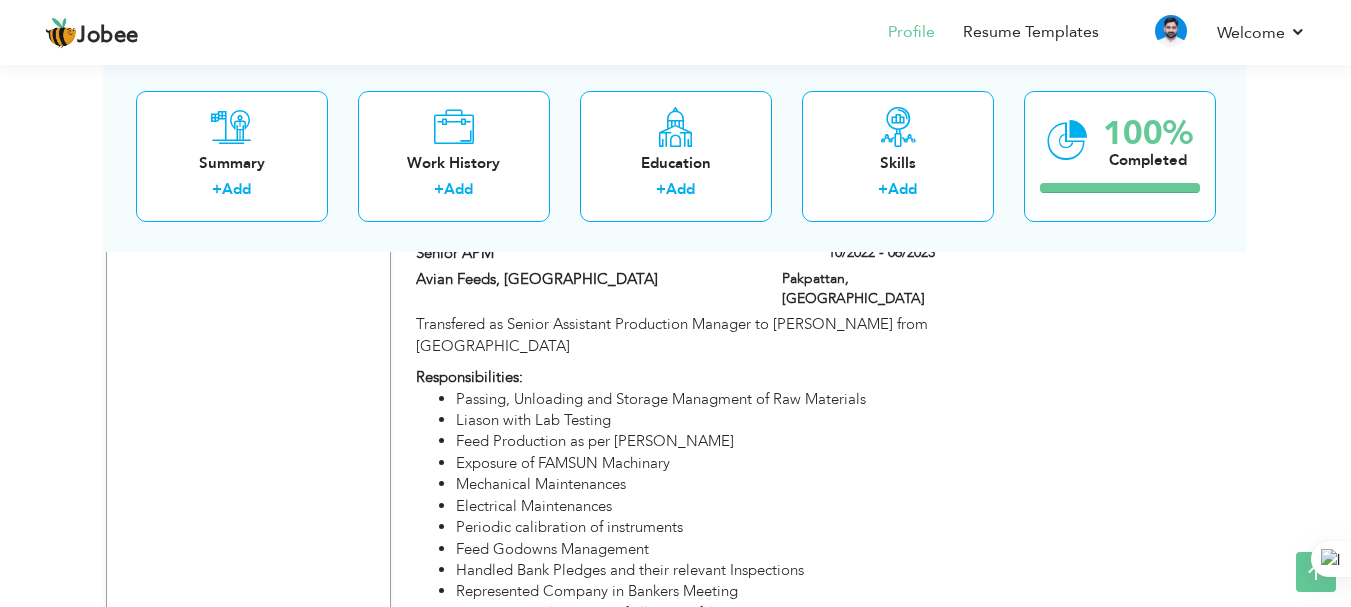 scroll, scrollTop: 2000, scrollLeft: 0, axis: vertical 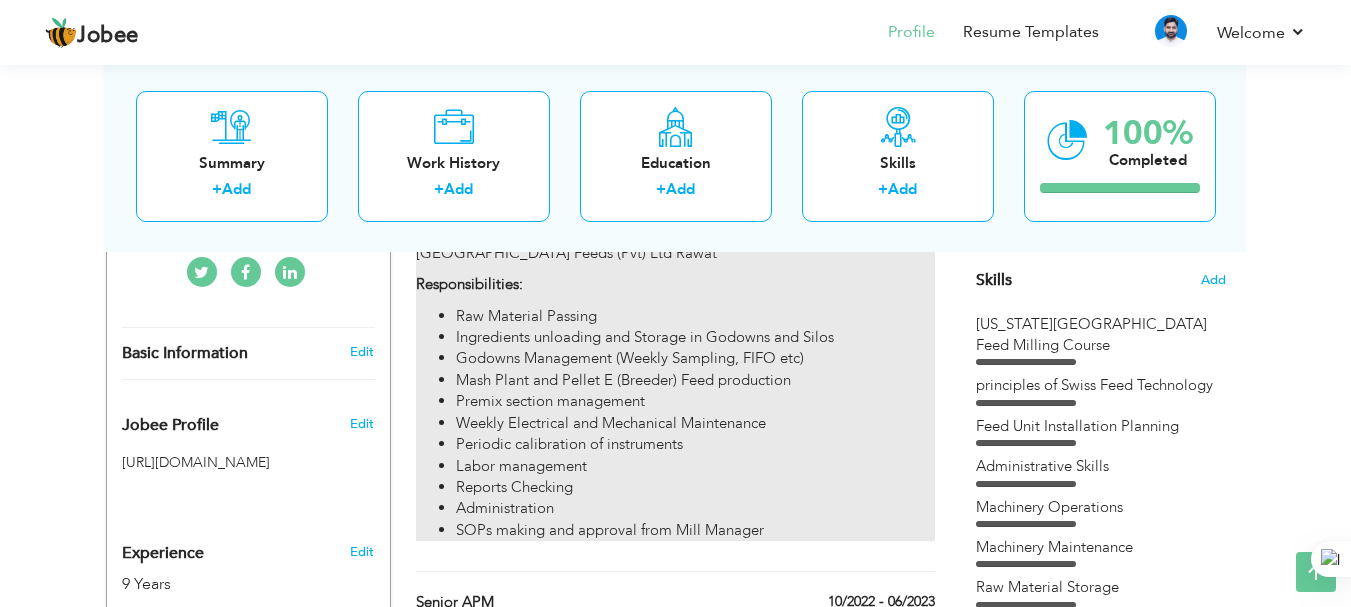 click on "Premix section management" at bounding box center [695, 401] 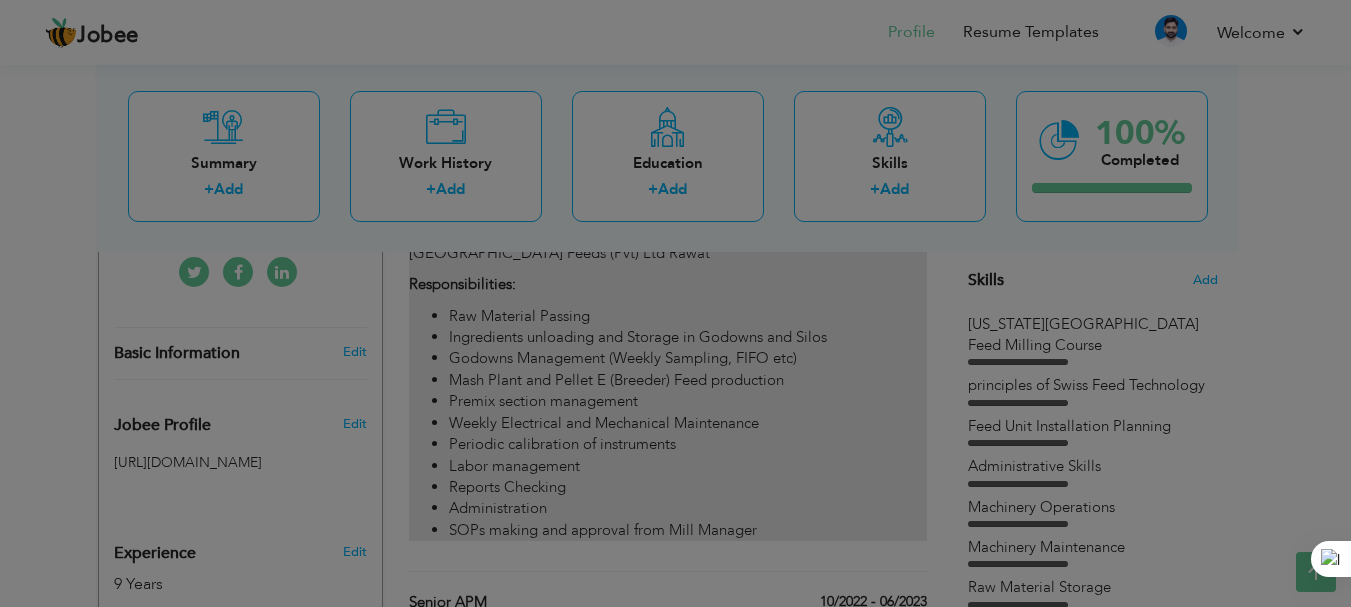 type on "Deputy [PERSON_NAME] & Admin Manager" 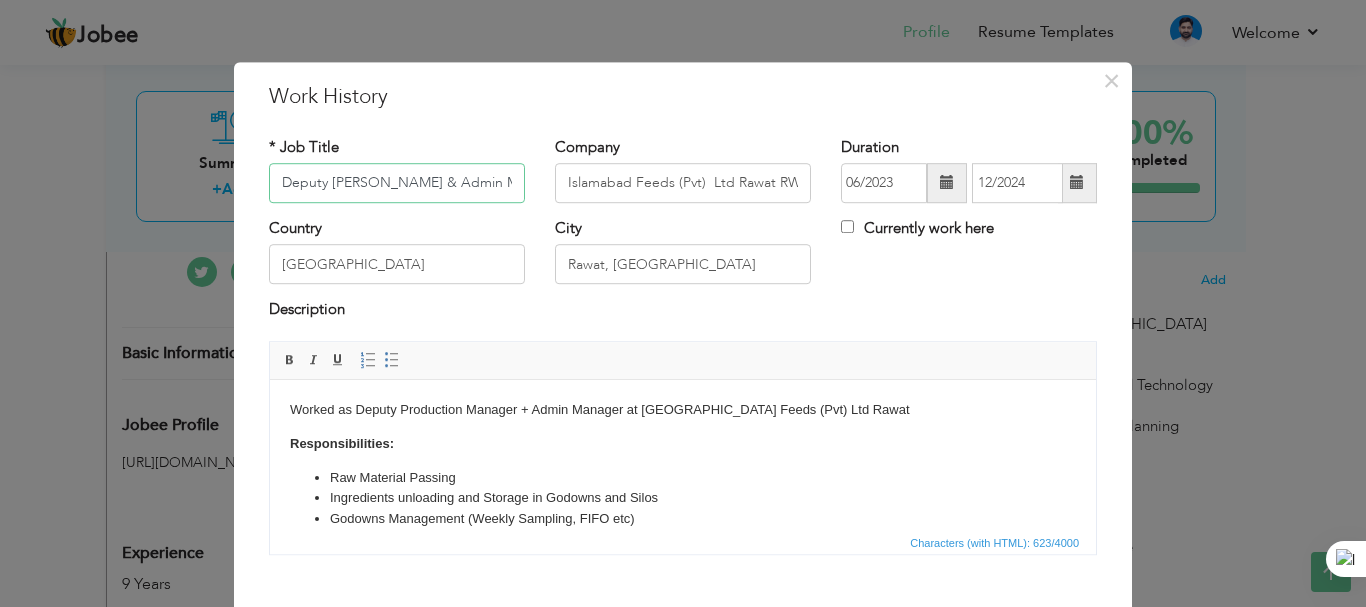 scroll, scrollTop: 167, scrollLeft: 0, axis: vertical 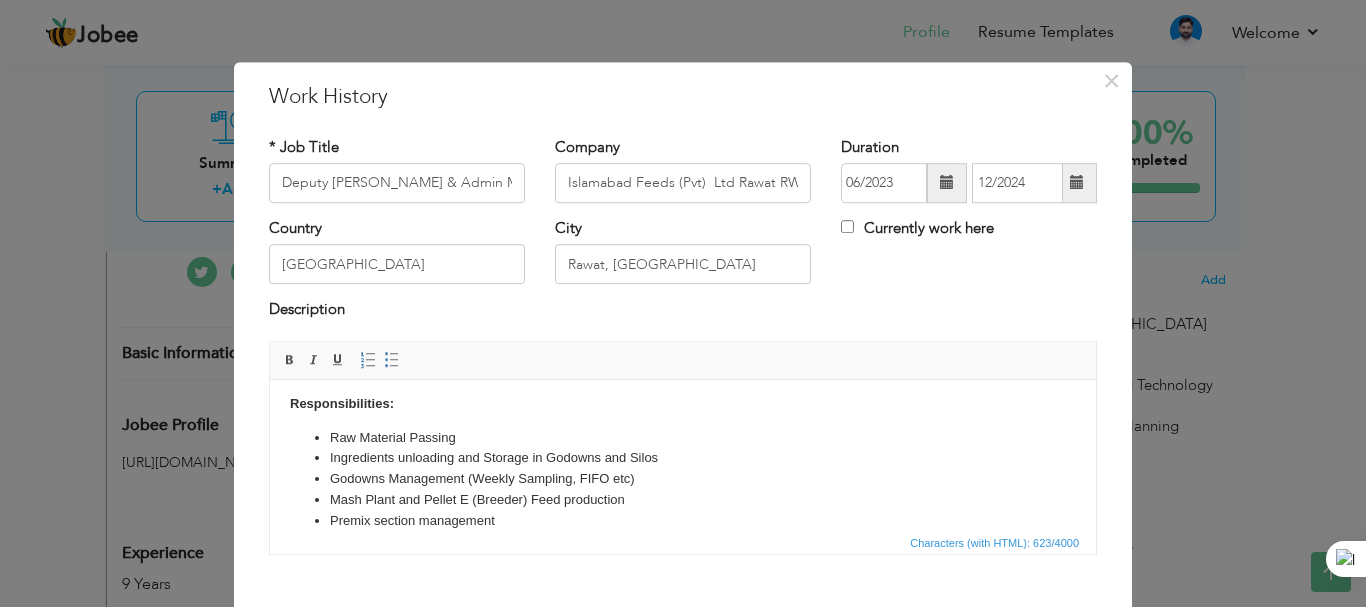 click on "Mash Plant and Pellet E (Breeder) Feed production" at bounding box center (683, 499) 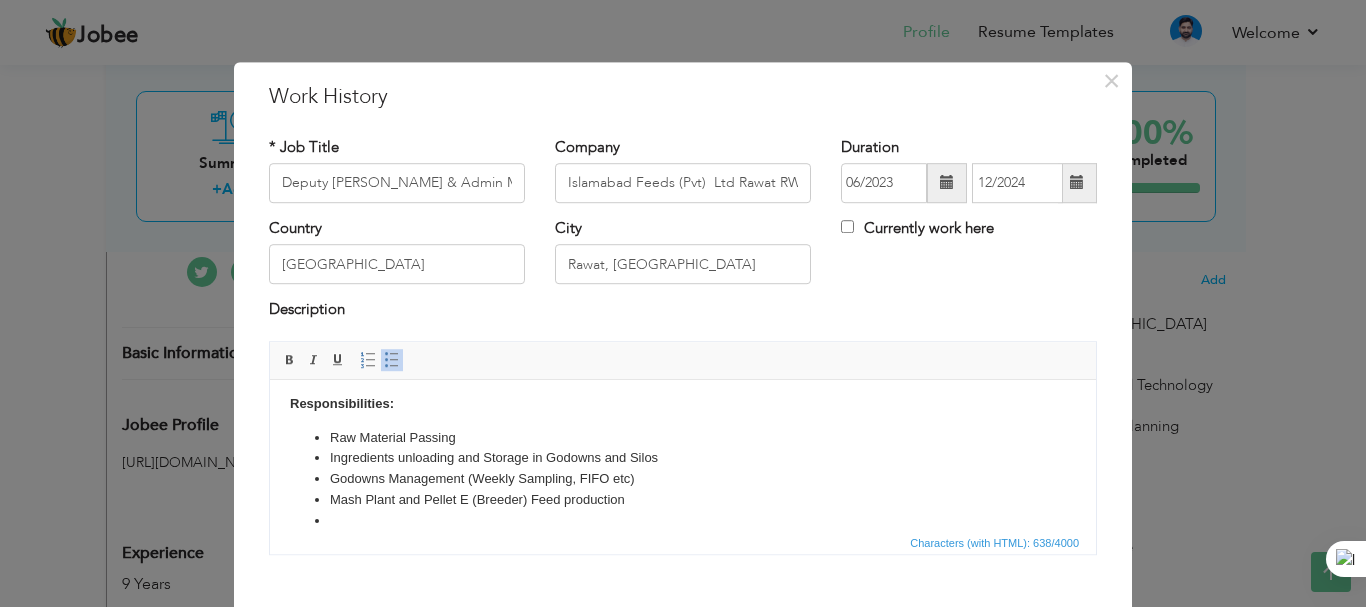 type 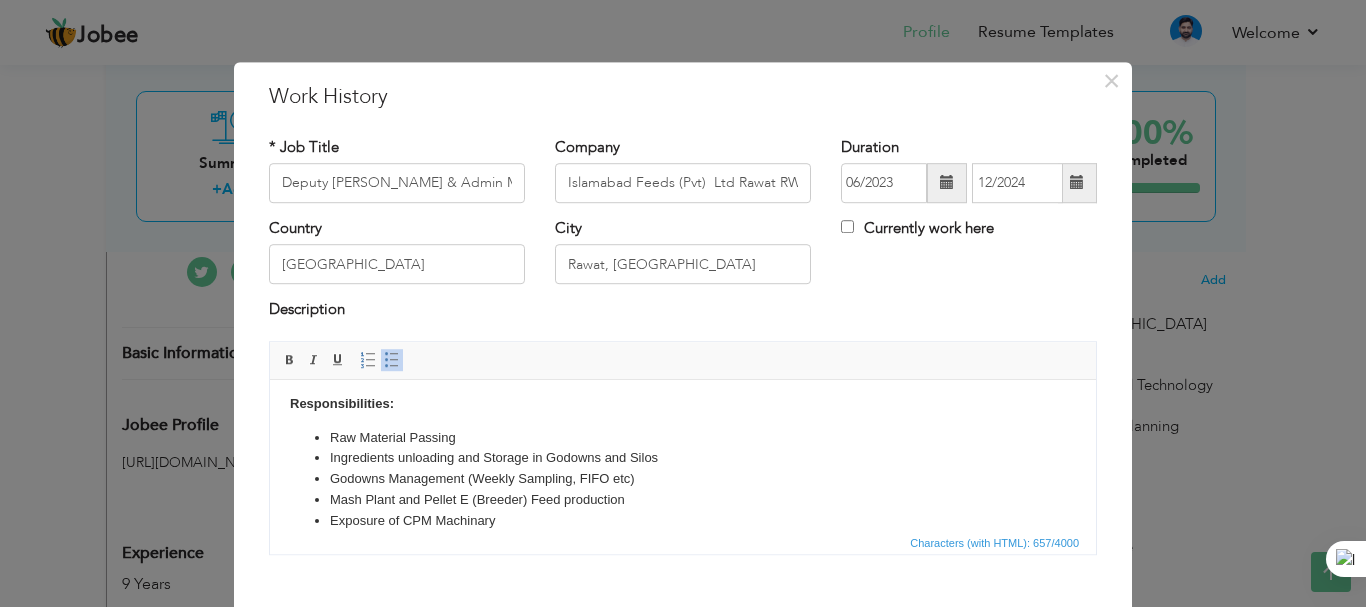 scroll, scrollTop: 207, scrollLeft: 0, axis: vertical 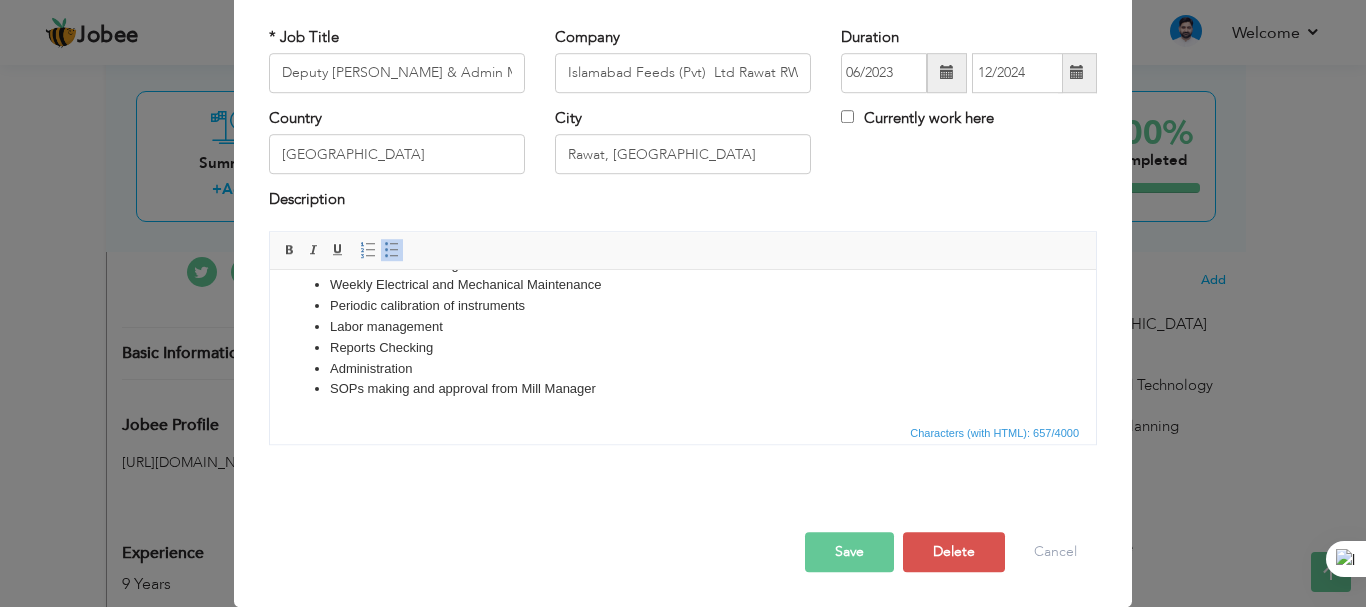 click on "Save" at bounding box center [849, 552] 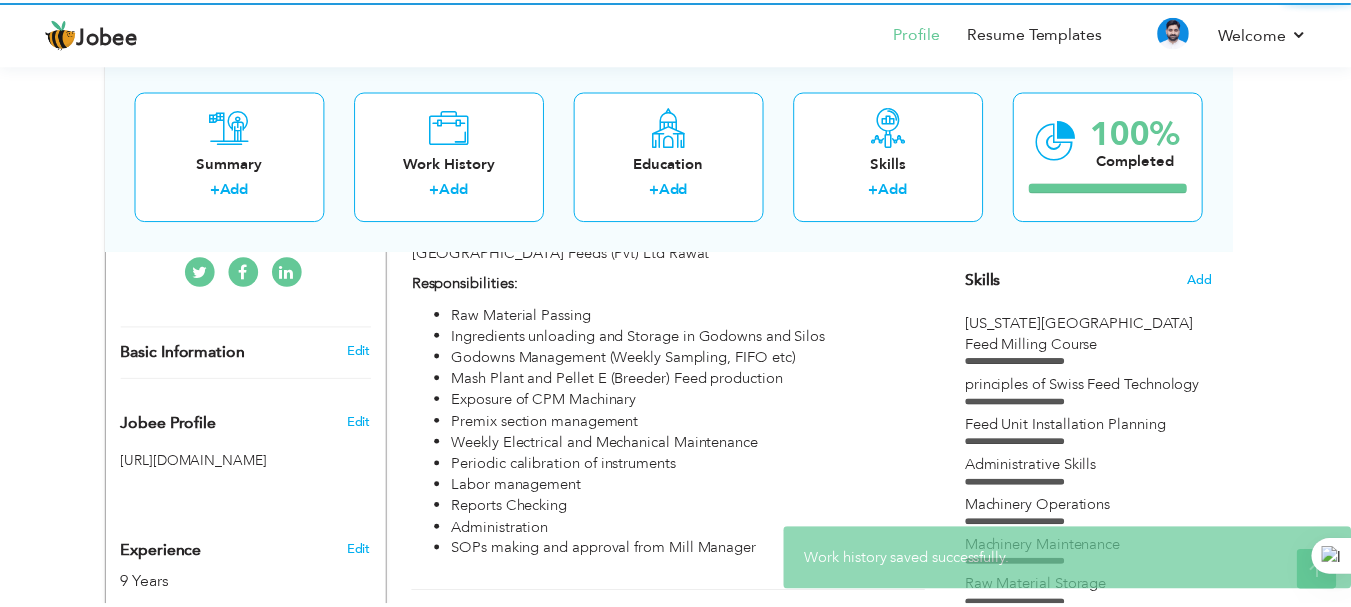 scroll, scrollTop: 0, scrollLeft: 0, axis: both 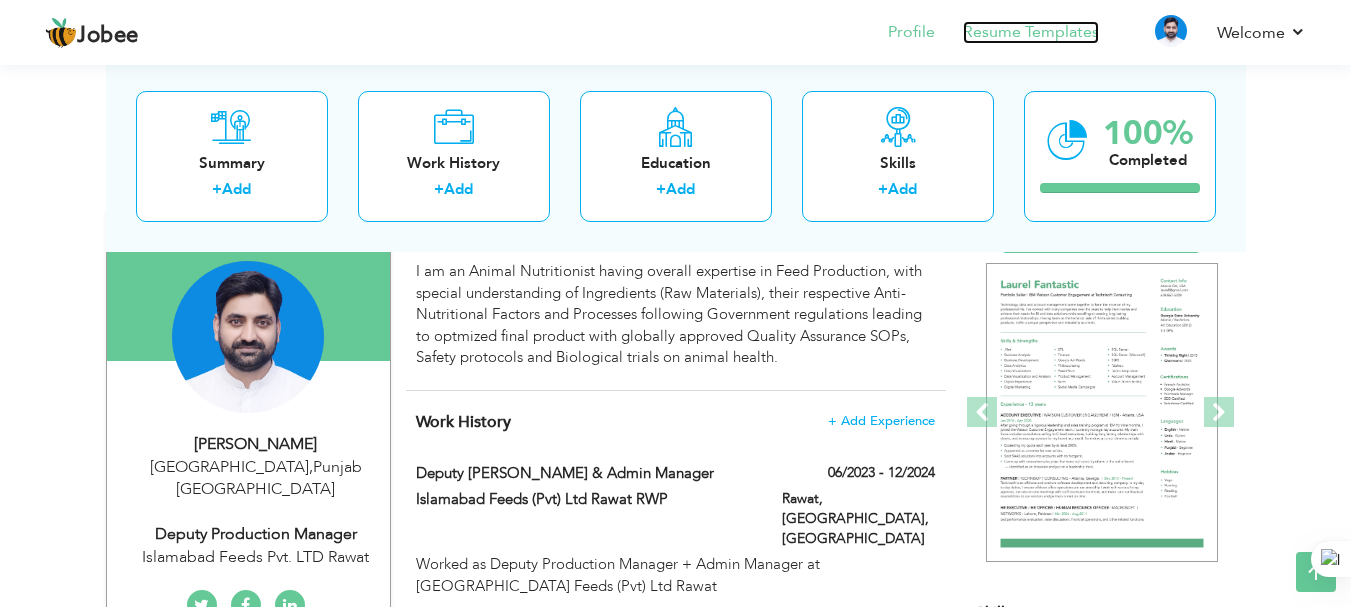 click on "Resume Templates" at bounding box center (1031, 32) 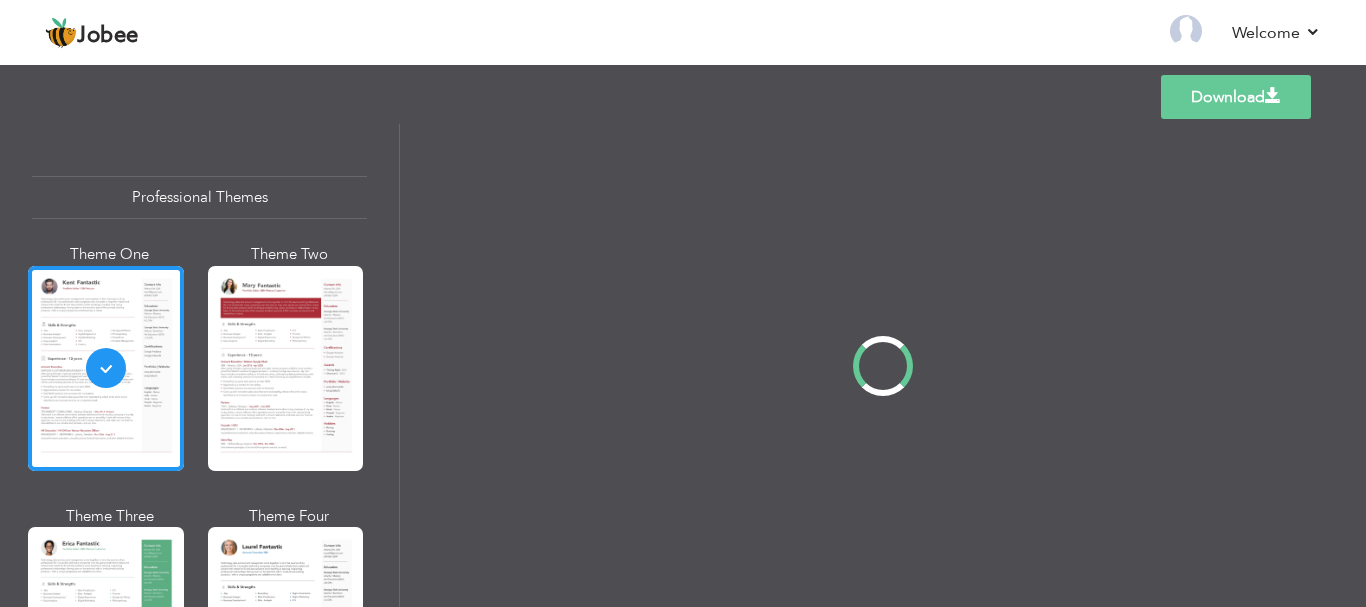 scroll, scrollTop: 0, scrollLeft: 0, axis: both 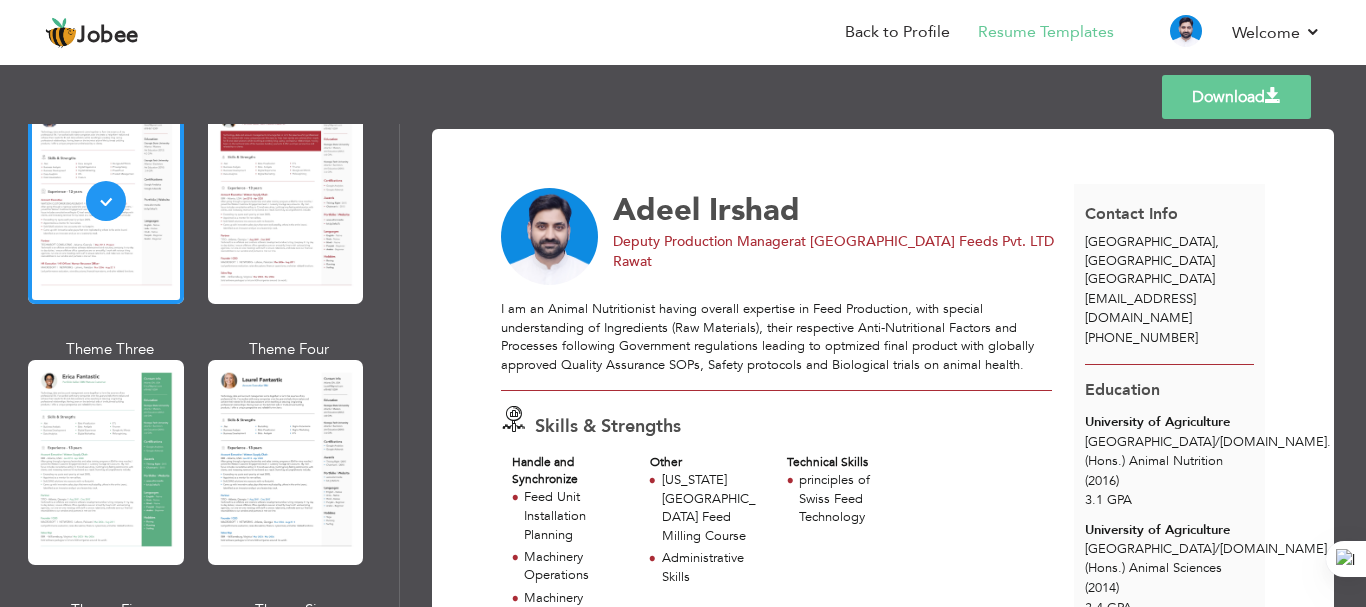click at bounding box center (286, 462) 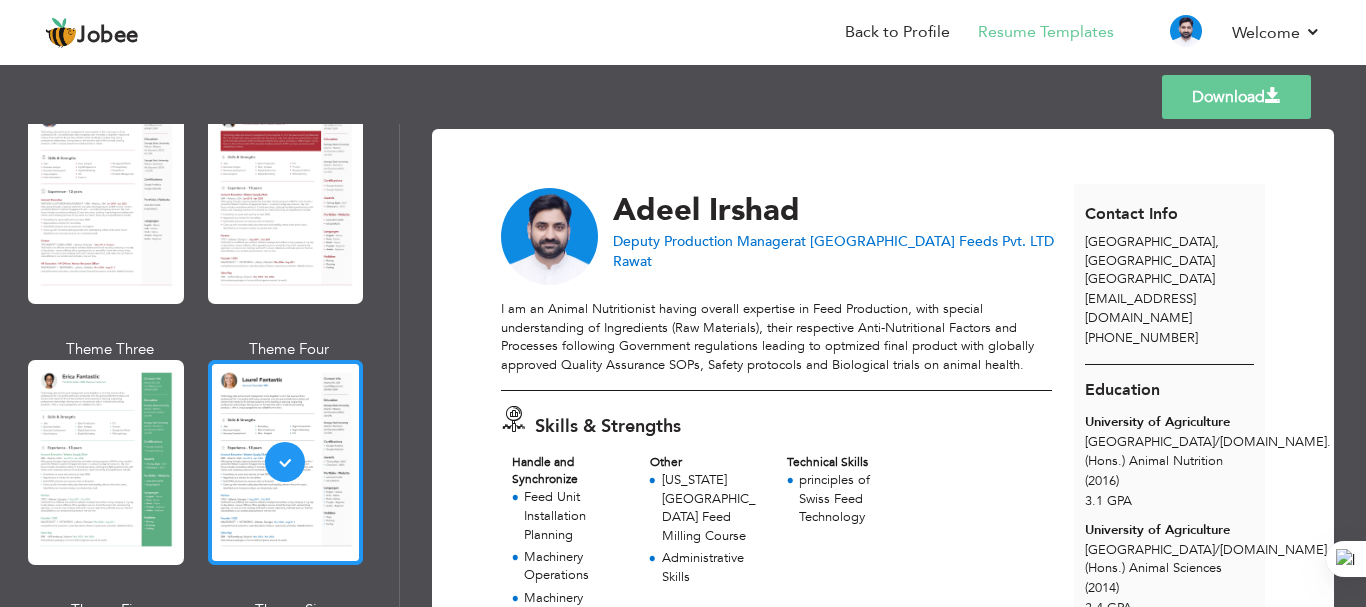 scroll, scrollTop: 0, scrollLeft: 0, axis: both 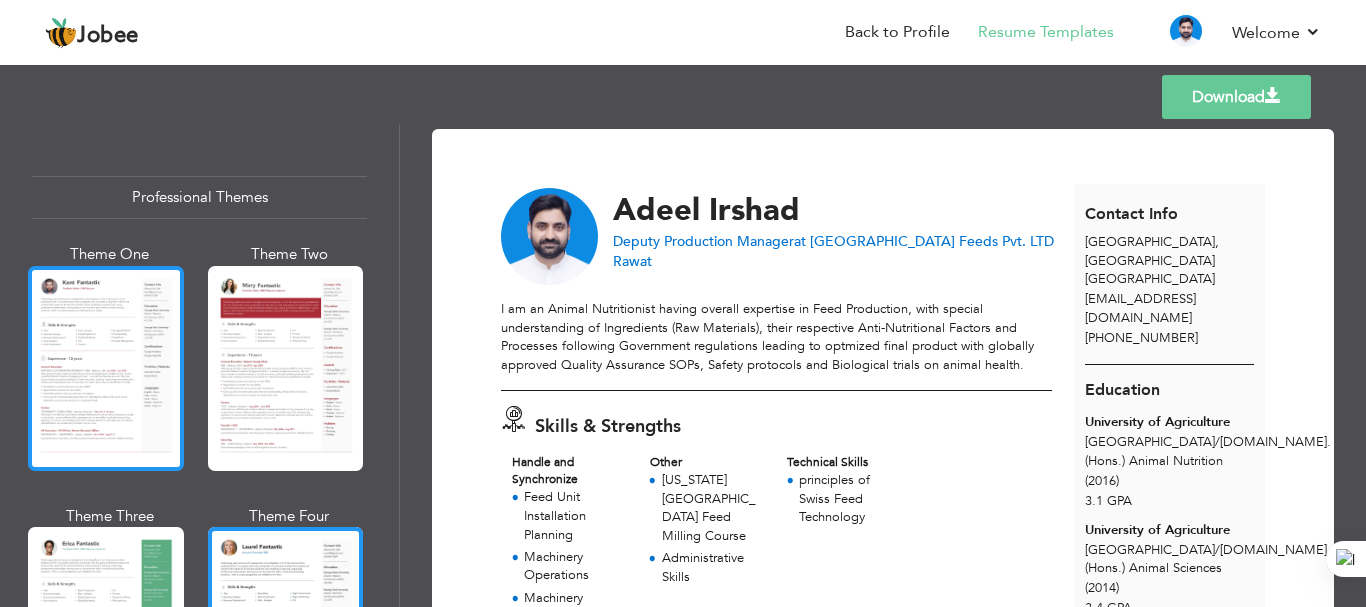 click at bounding box center [106, 368] 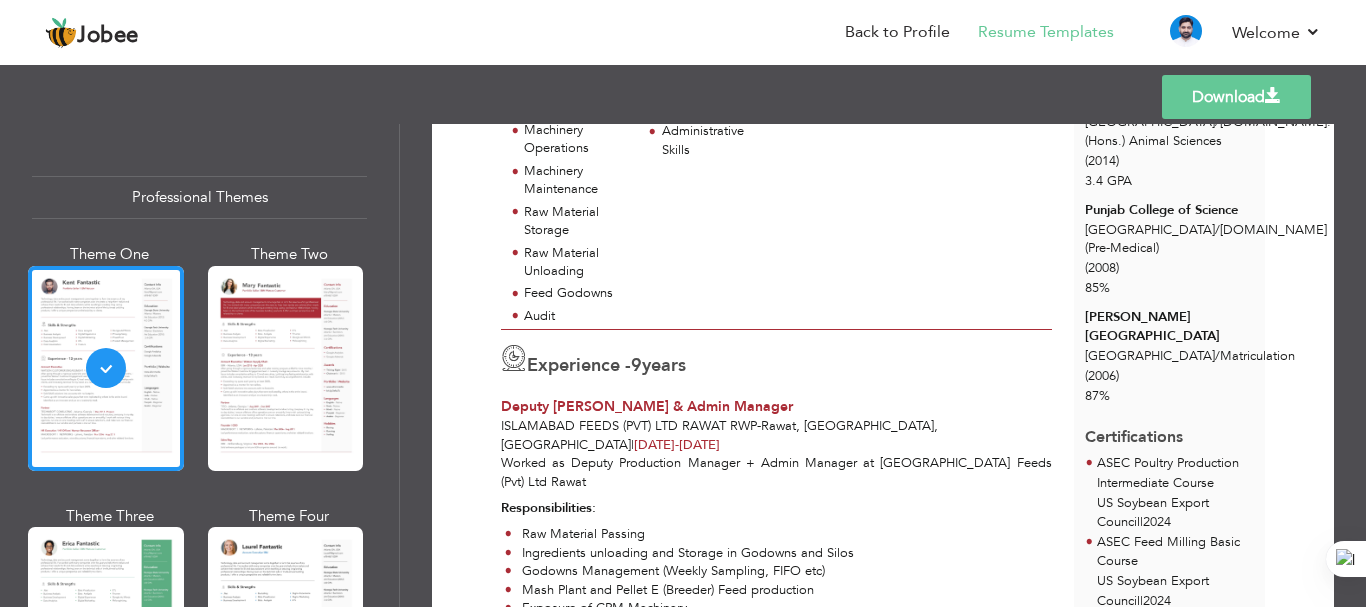 scroll, scrollTop: 0, scrollLeft: 0, axis: both 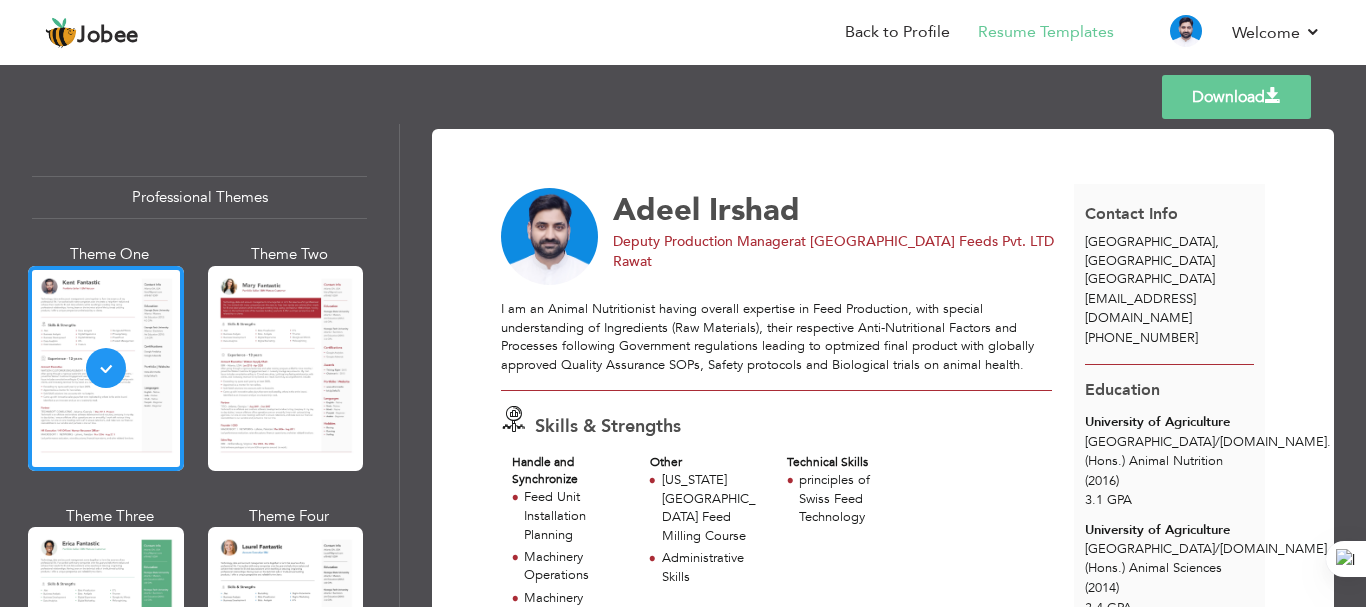 click on "Download" at bounding box center [1236, 97] 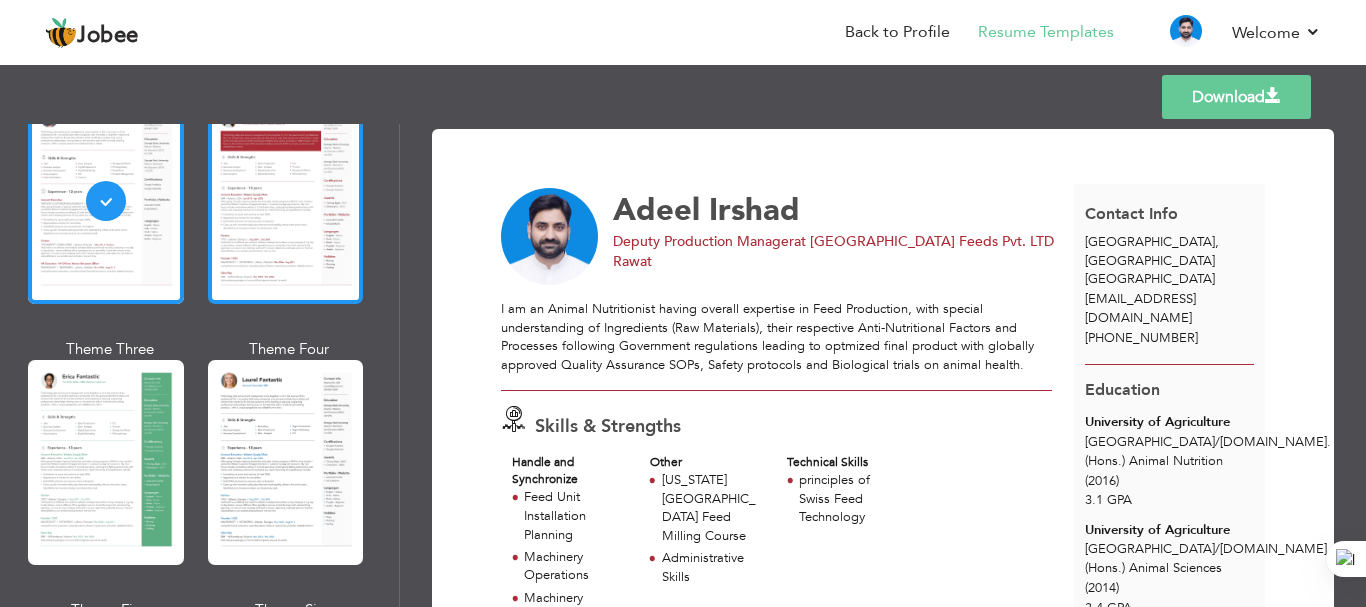 scroll, scrollTop: 333, scrollLeft: 0, axis: vertical 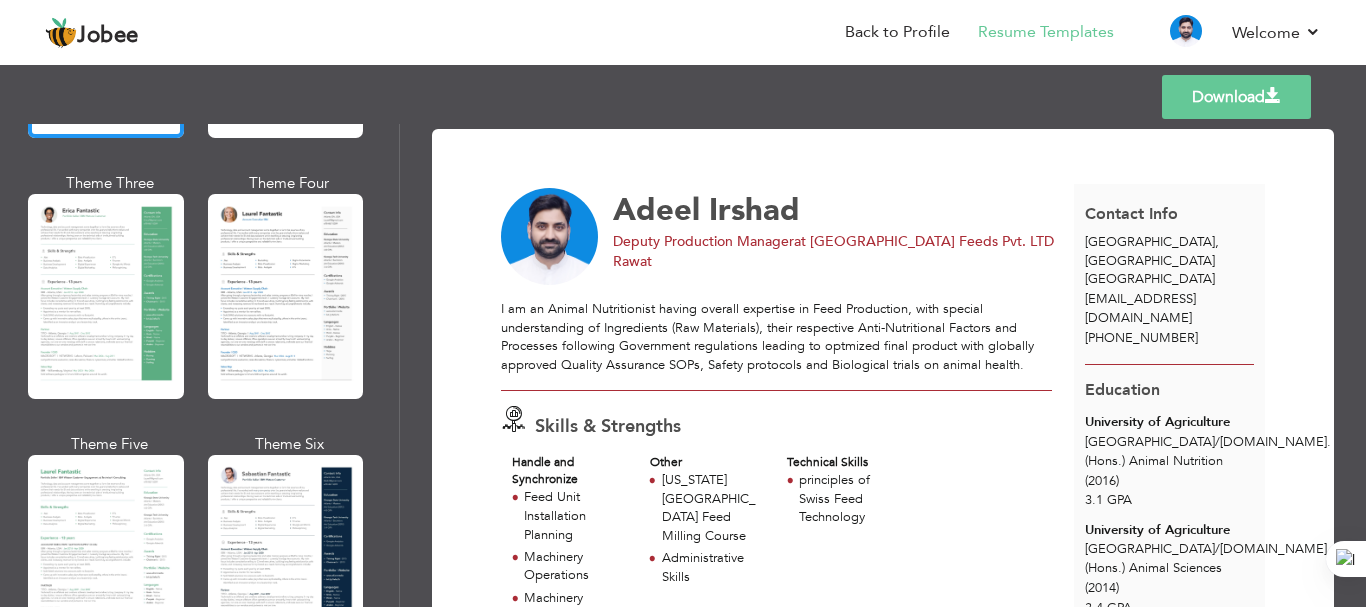 click on "Faisalabad ,  Punjab
Pakistan" at bounding box center (1169, 261) 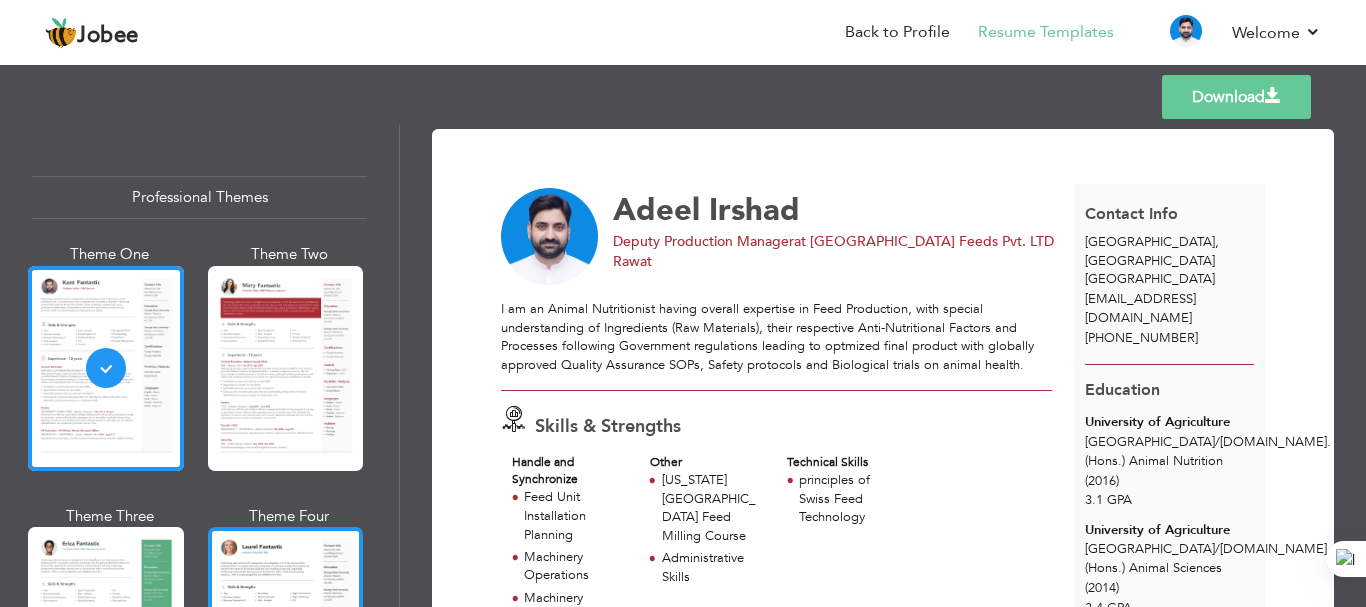 scroll, scrollTop: 167, scrollLeft: 0, axis: vertical 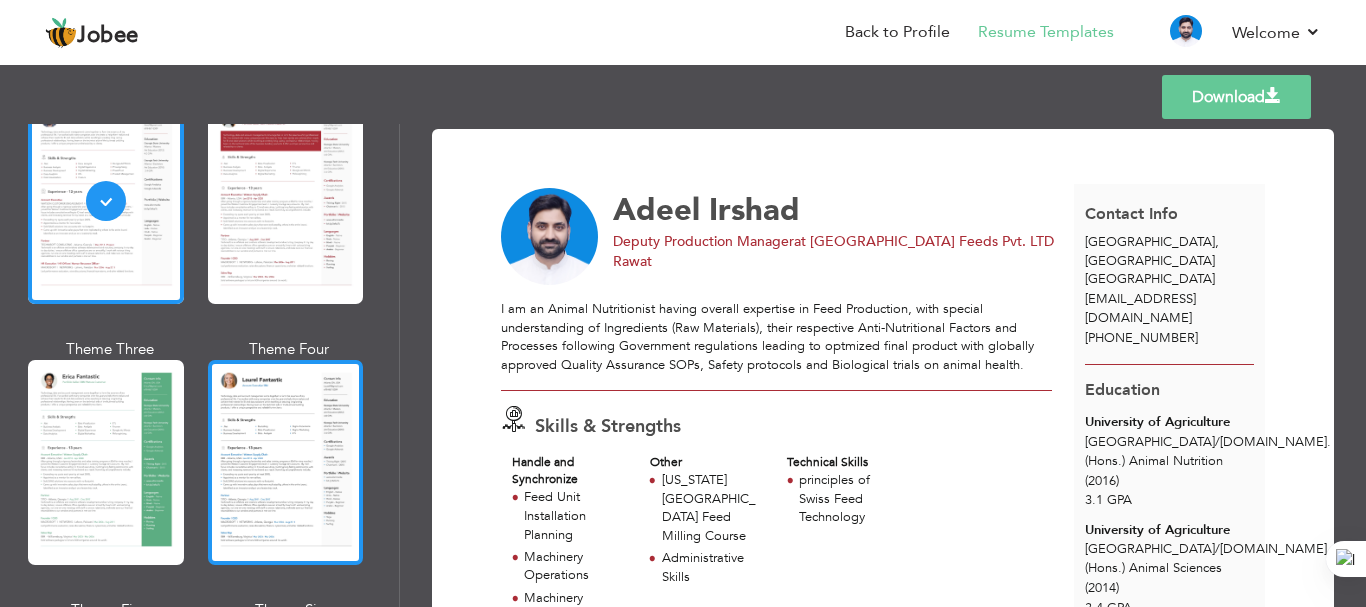 click at bounding box center [286, 462] 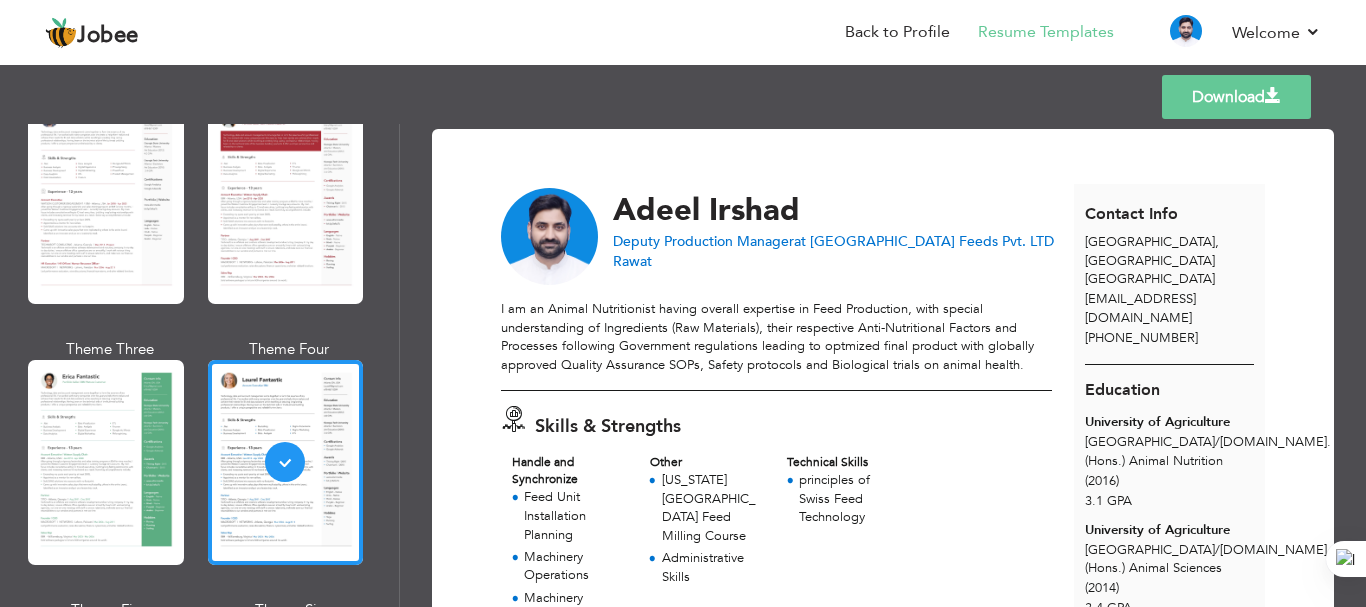 click on "Download" at bounding box center (1236, 97) 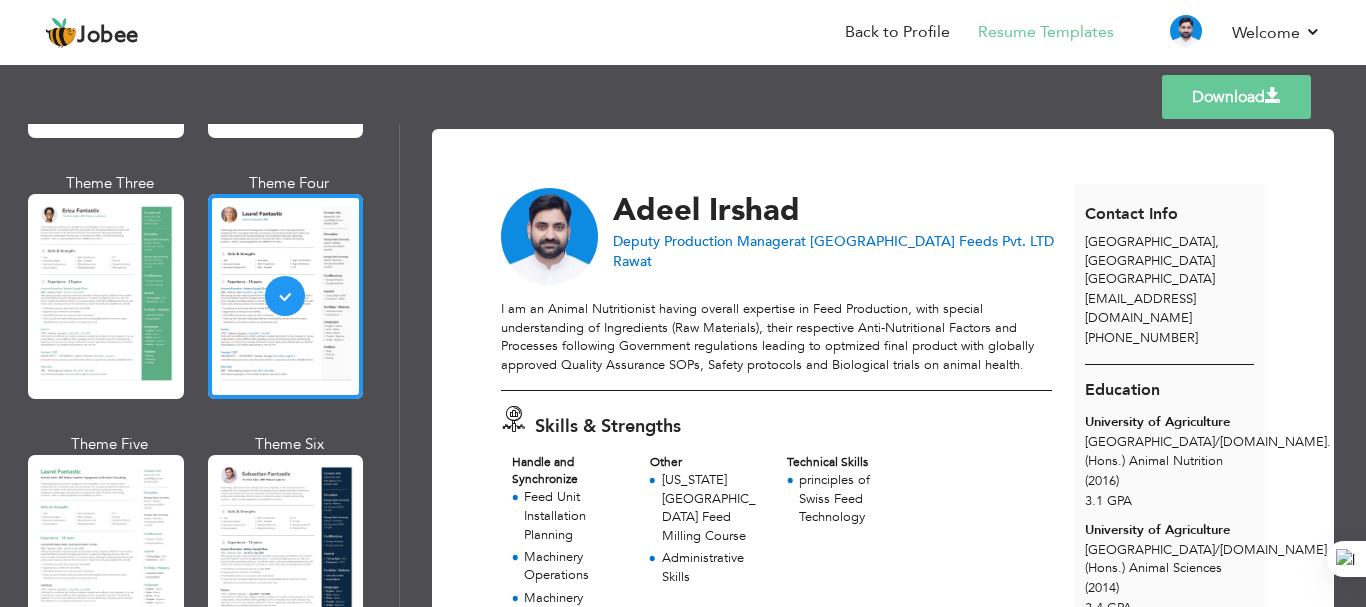 scroll, scrollTop: 500, scrollLeft: 0, axis: vertical 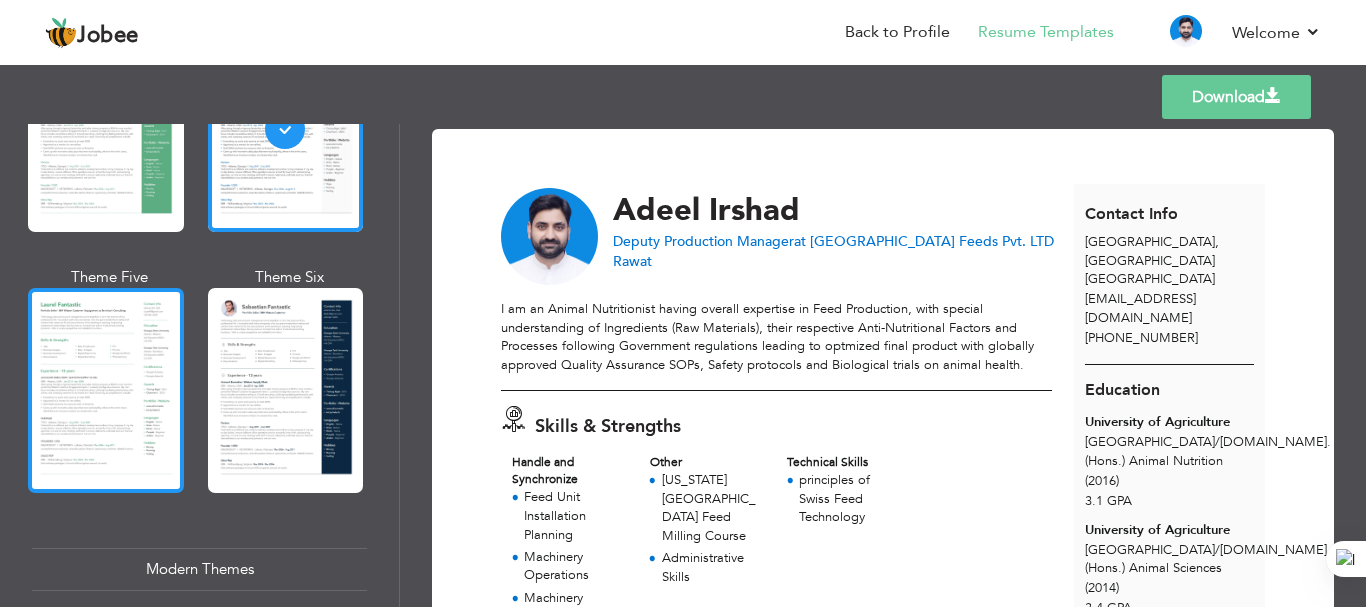 click at bounding box center (106, 390) 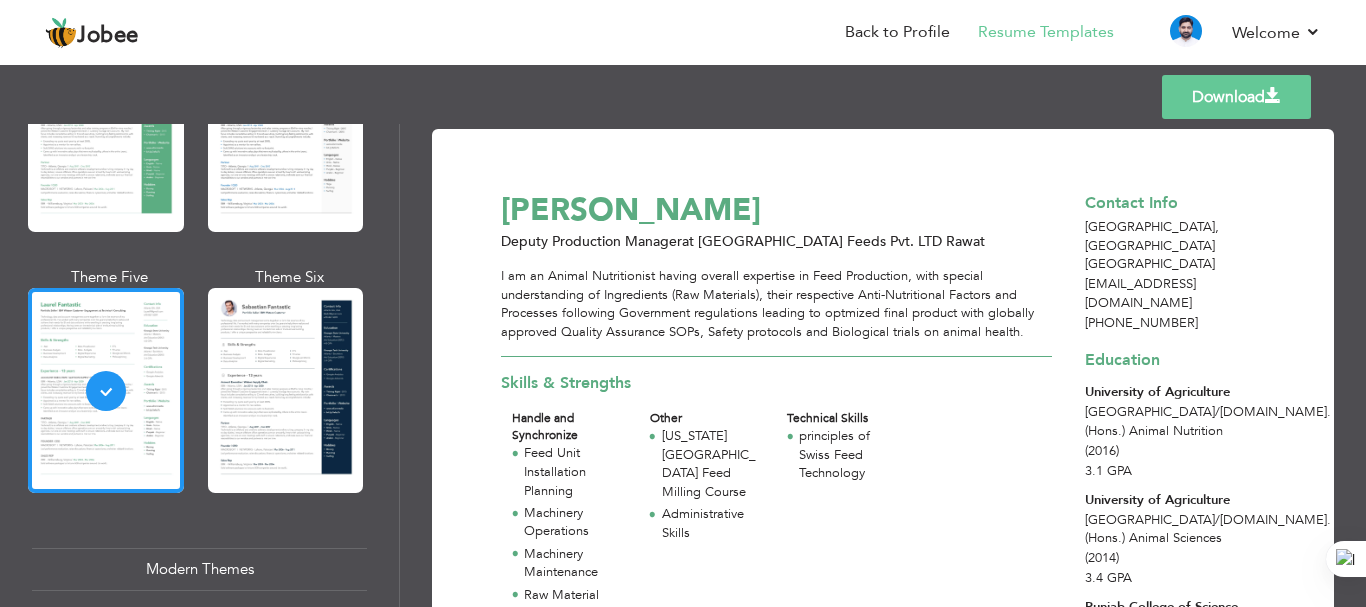click on "Download" at bounding box center [1236, 97] 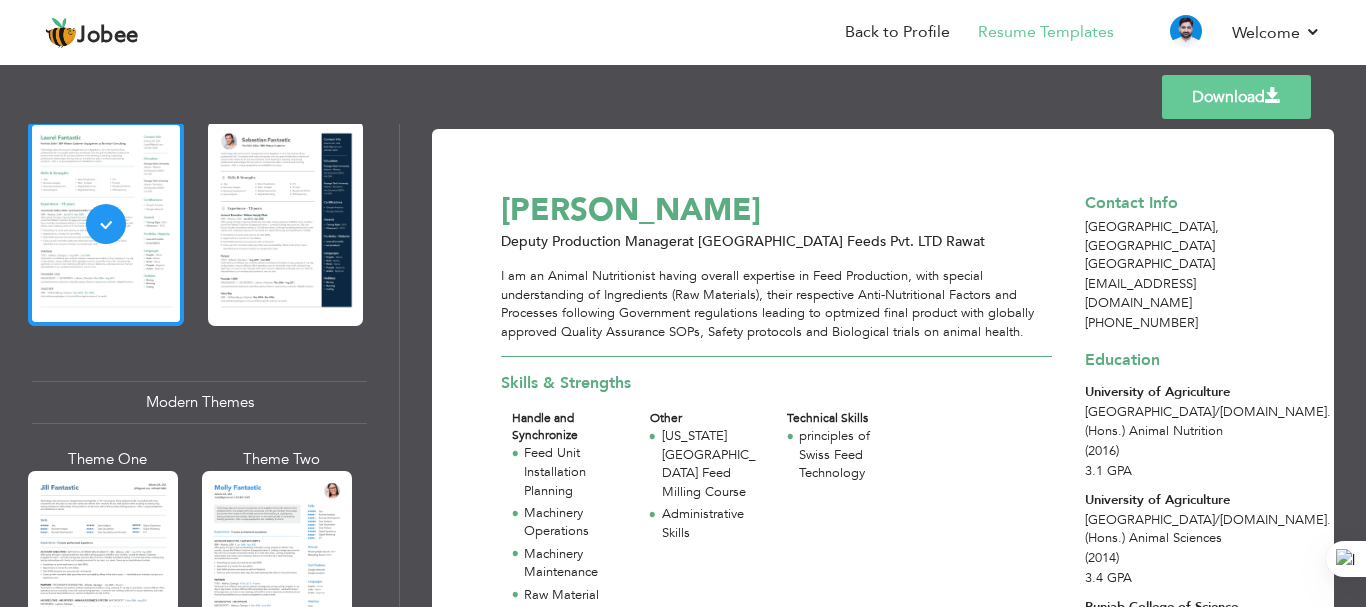 scroll, scrollTop: 833, scrollLeft: 0, axis: vertical 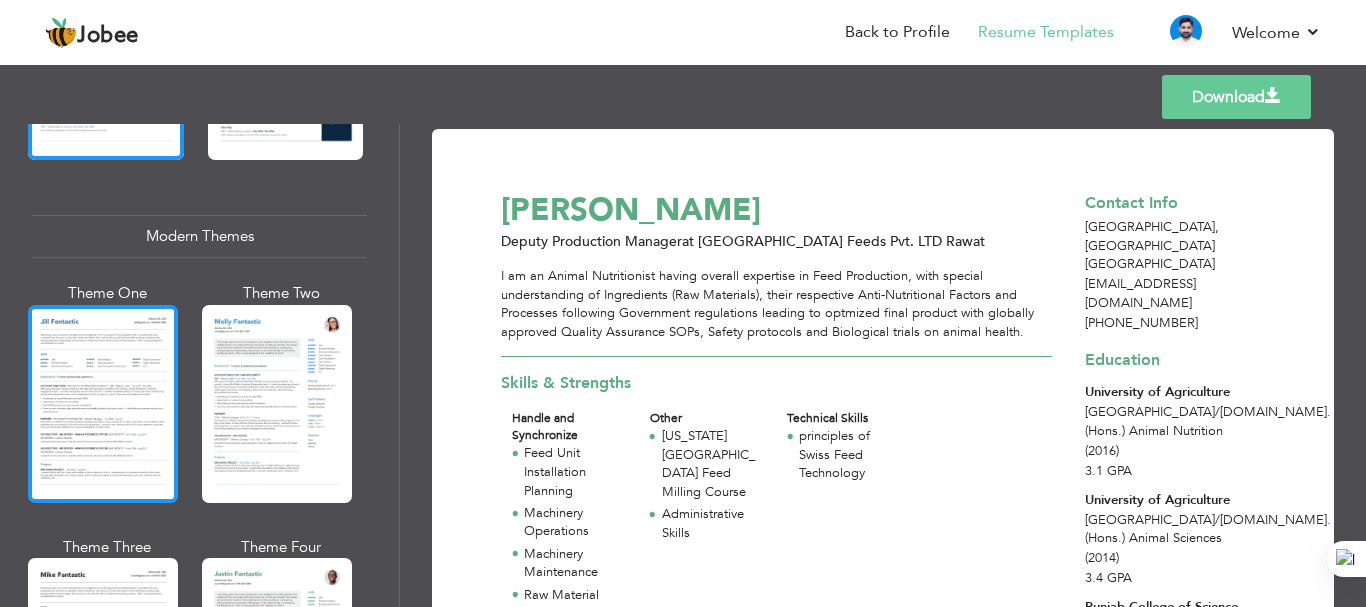 click at bounding box center [103, 404] 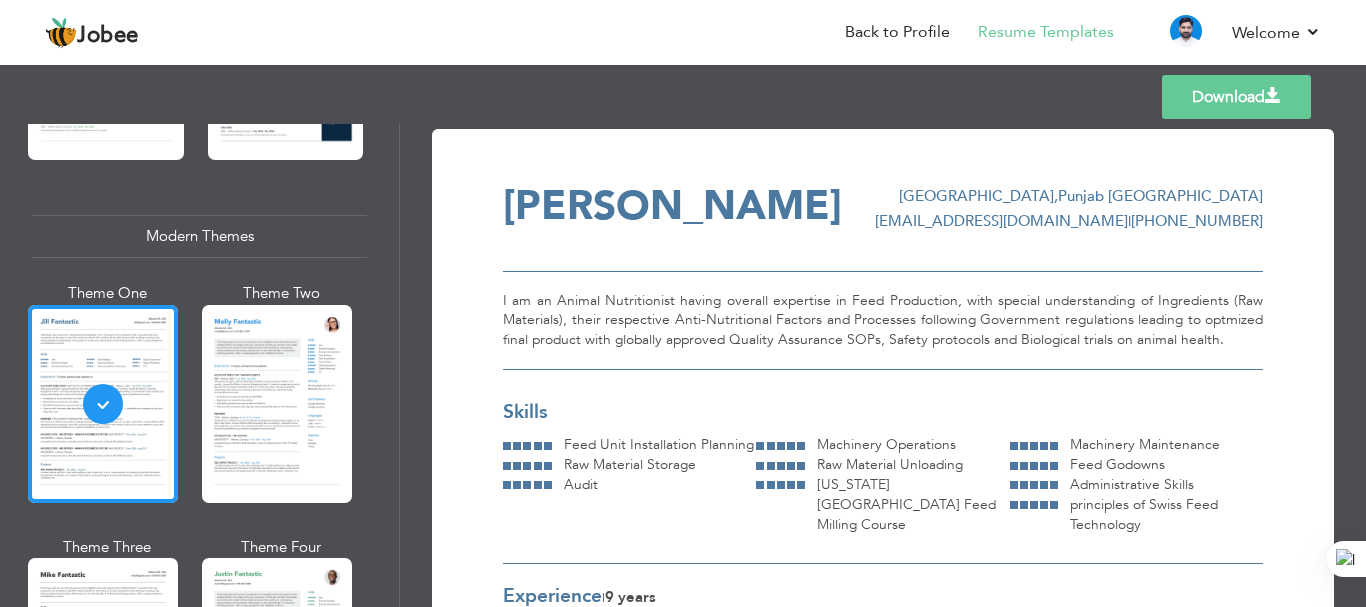 click on "Download" at bounding box center [1236, 97] 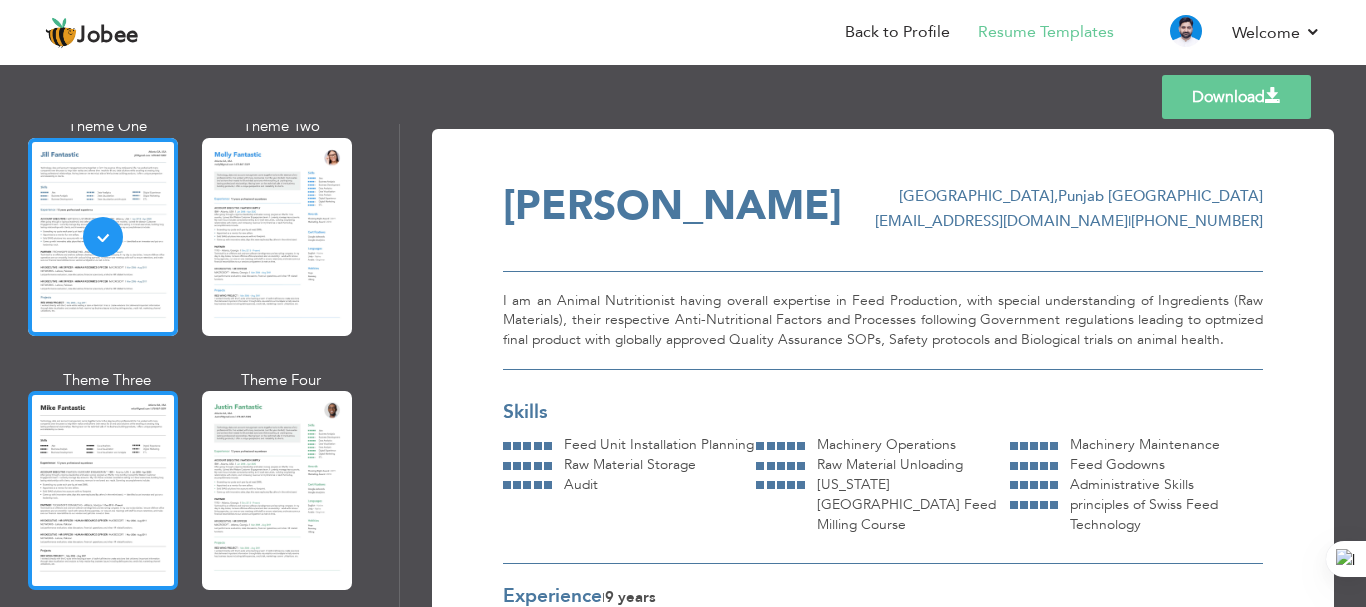 click at bounding box center (103, 490) 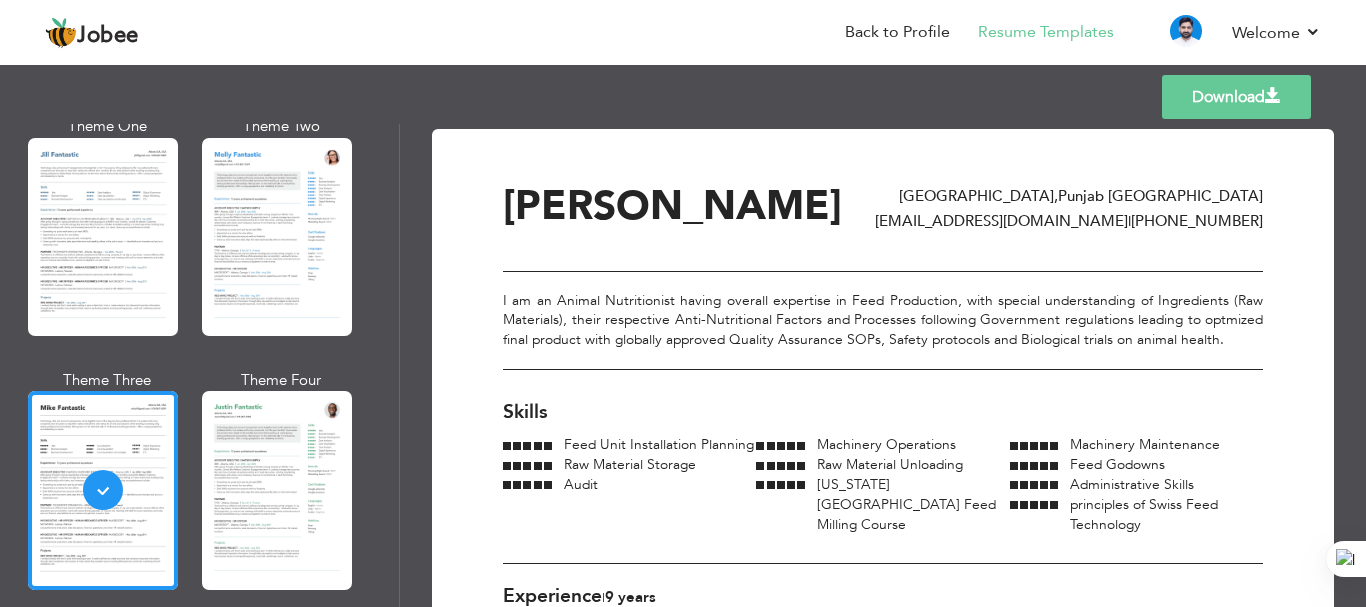click on "Download" at bounding box center [1236, 97] 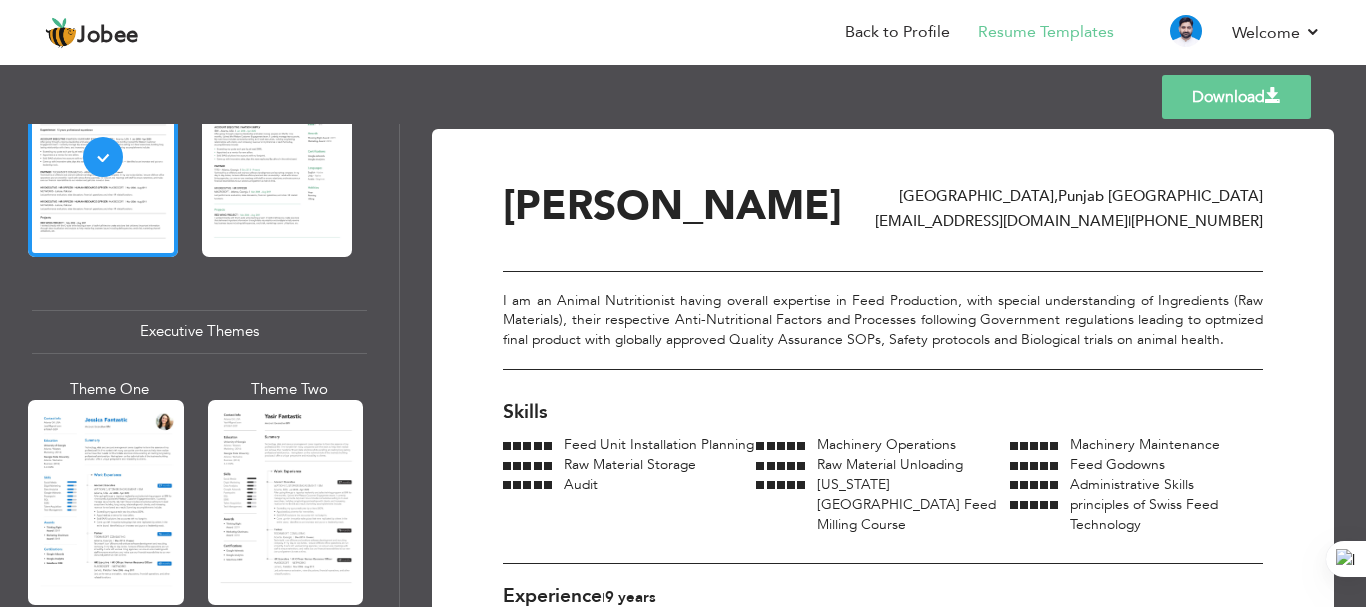 scroll, scrollTop: 1500, scrollLeft: 0, axis: vertical 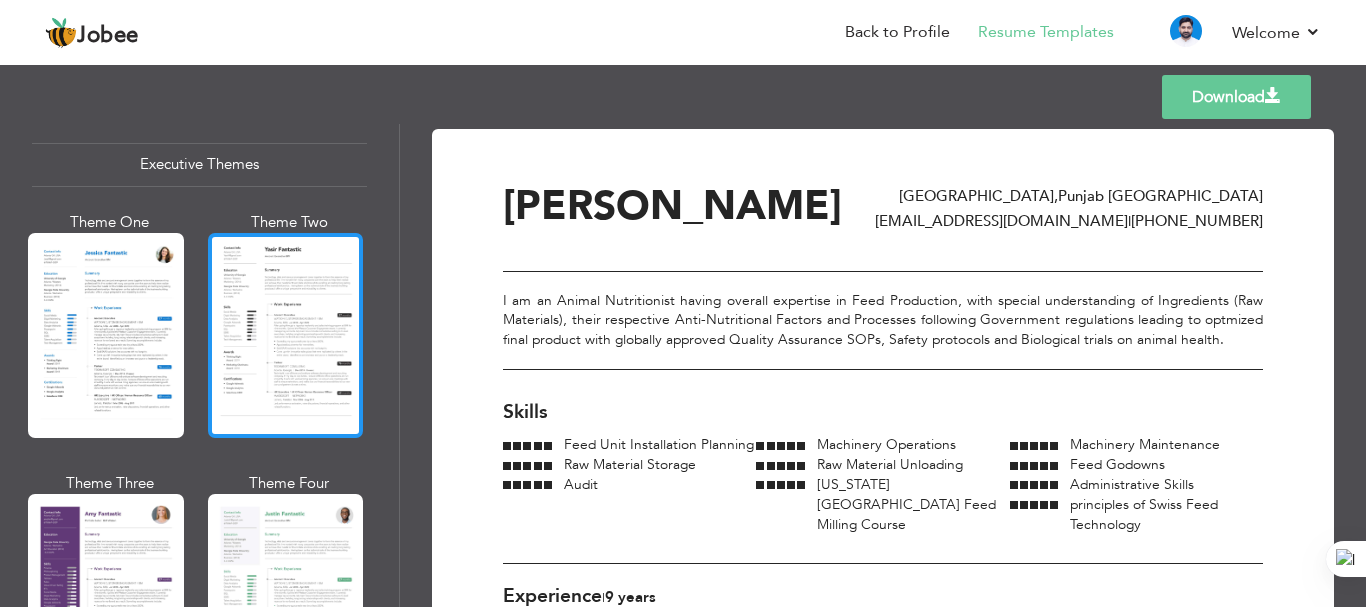 click at bounding box center [286, 335] 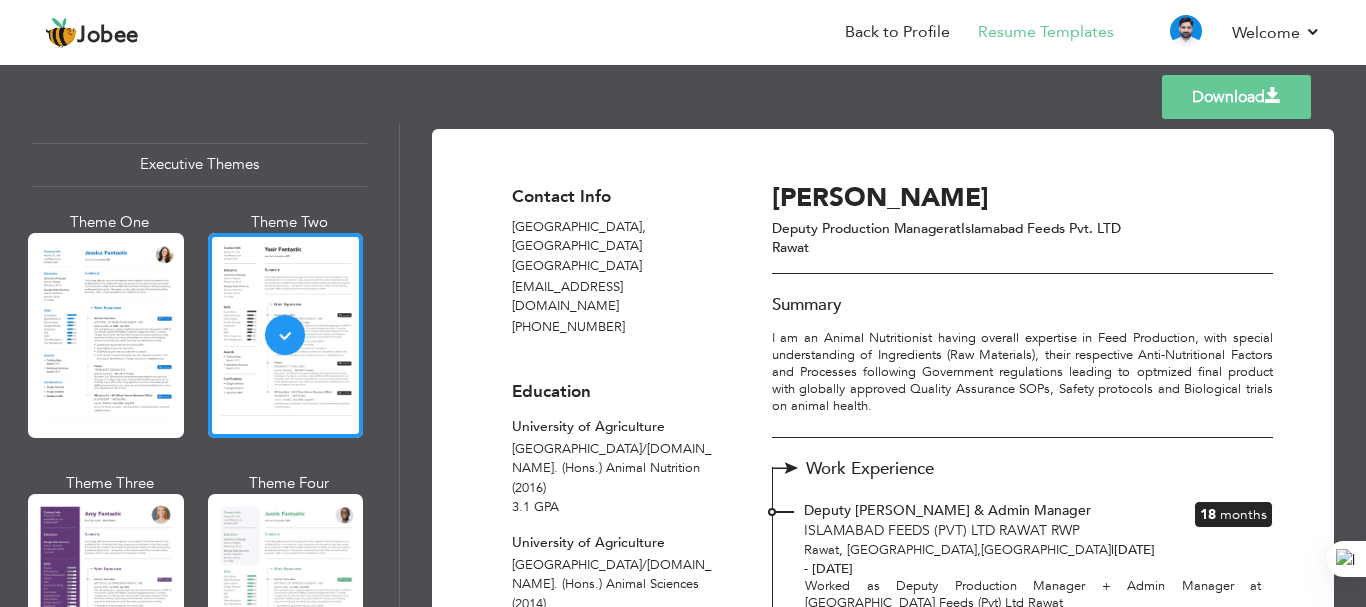 click on "Download" at bounding box center [1236, 97] 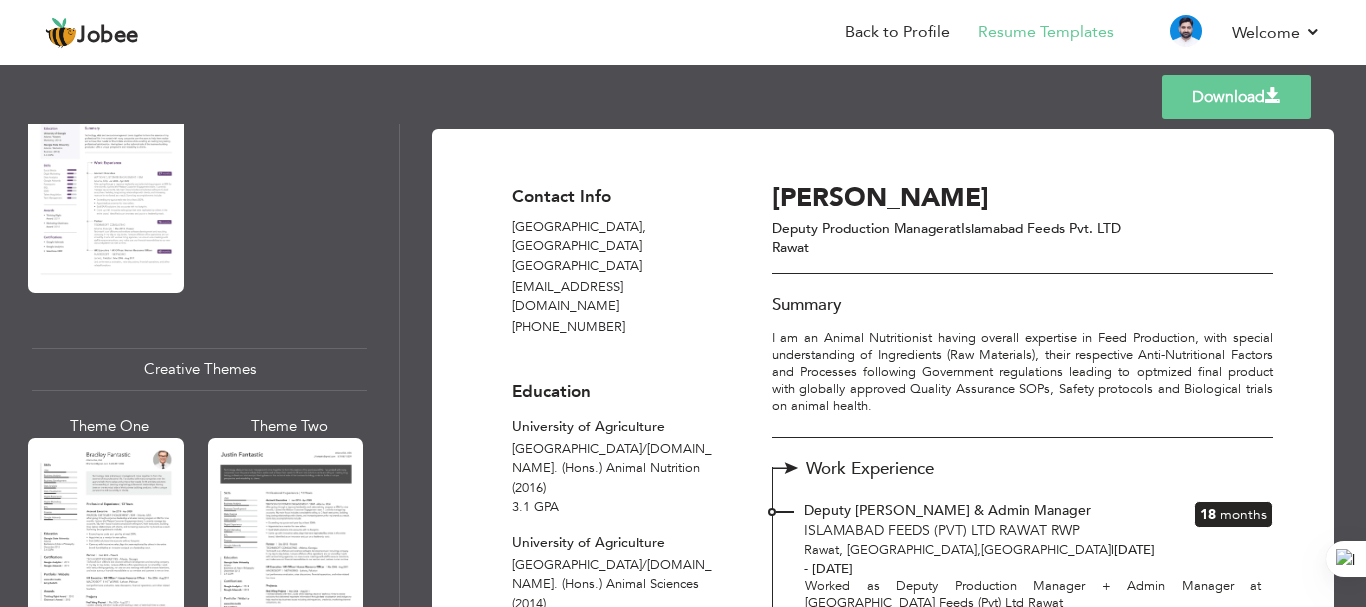 scroll, scrollTop: 2000, scrollLeft: 0, axis: vertical 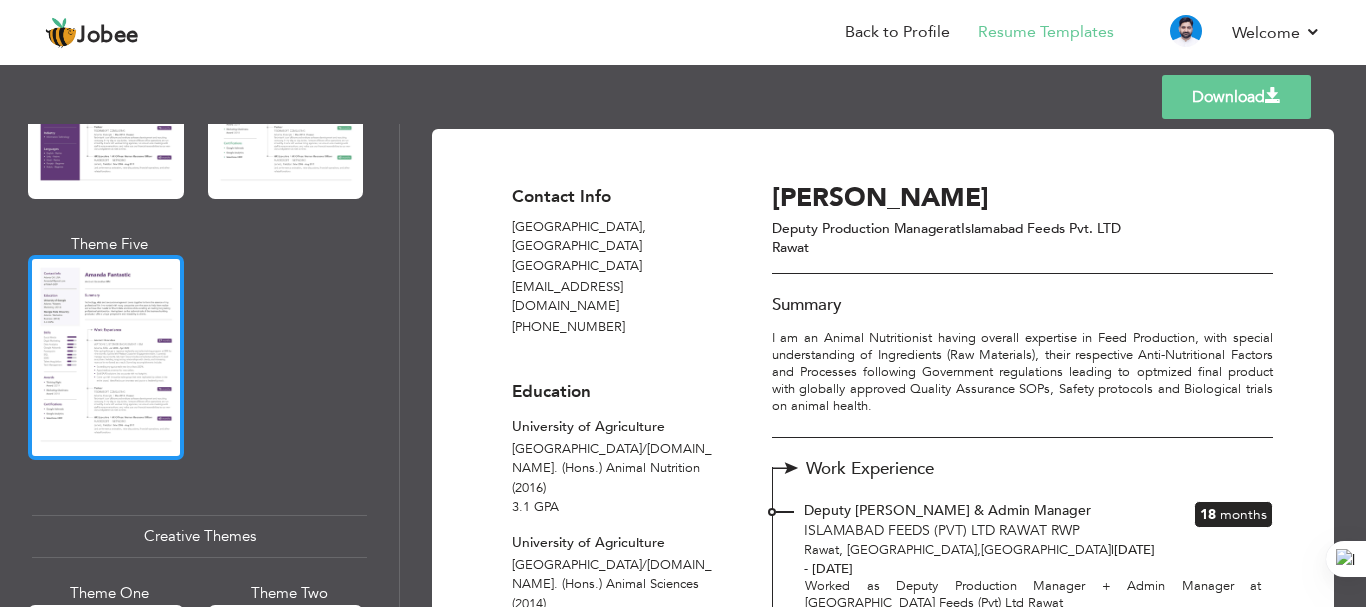click at bounding box center [106, 357] 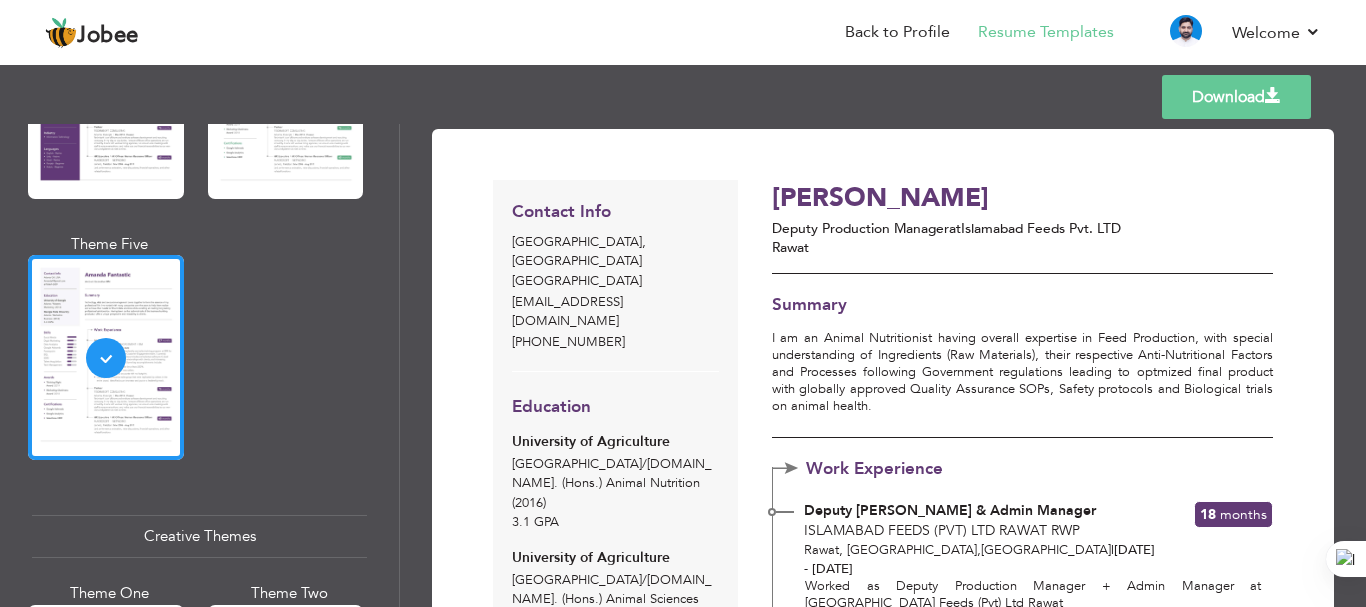 click on "Download" at bounding box center [1236, 97] 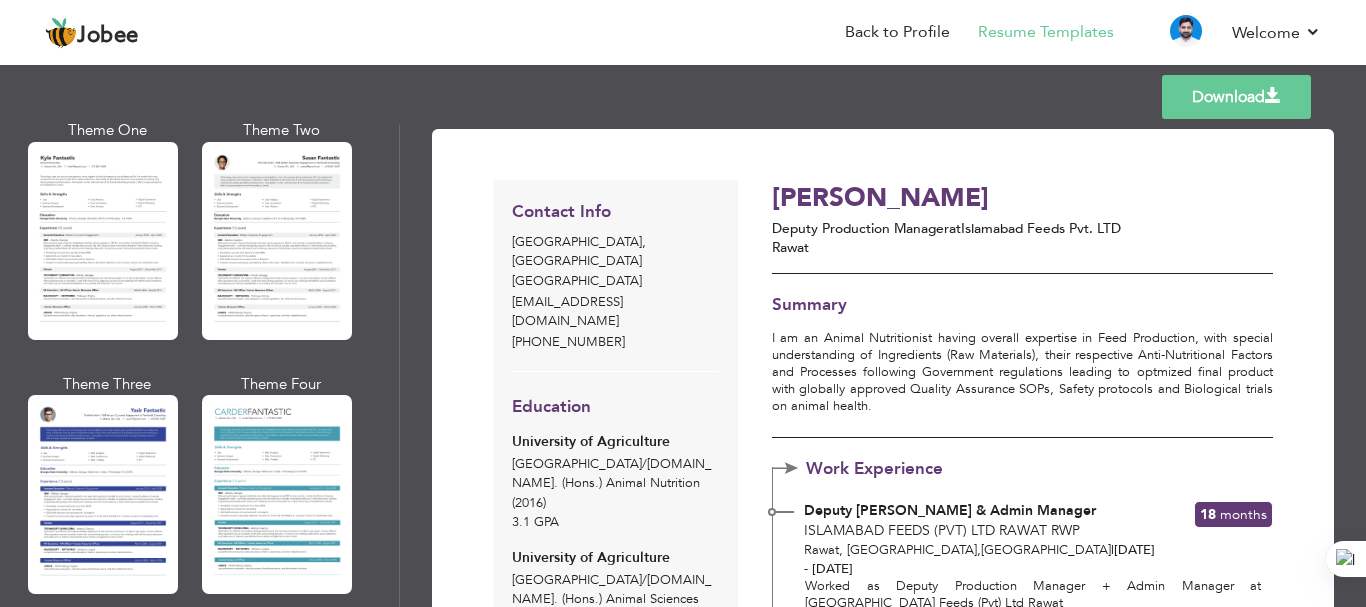 scroll, scrollTop: 3429, scrollLeft: 0, axis: vertical 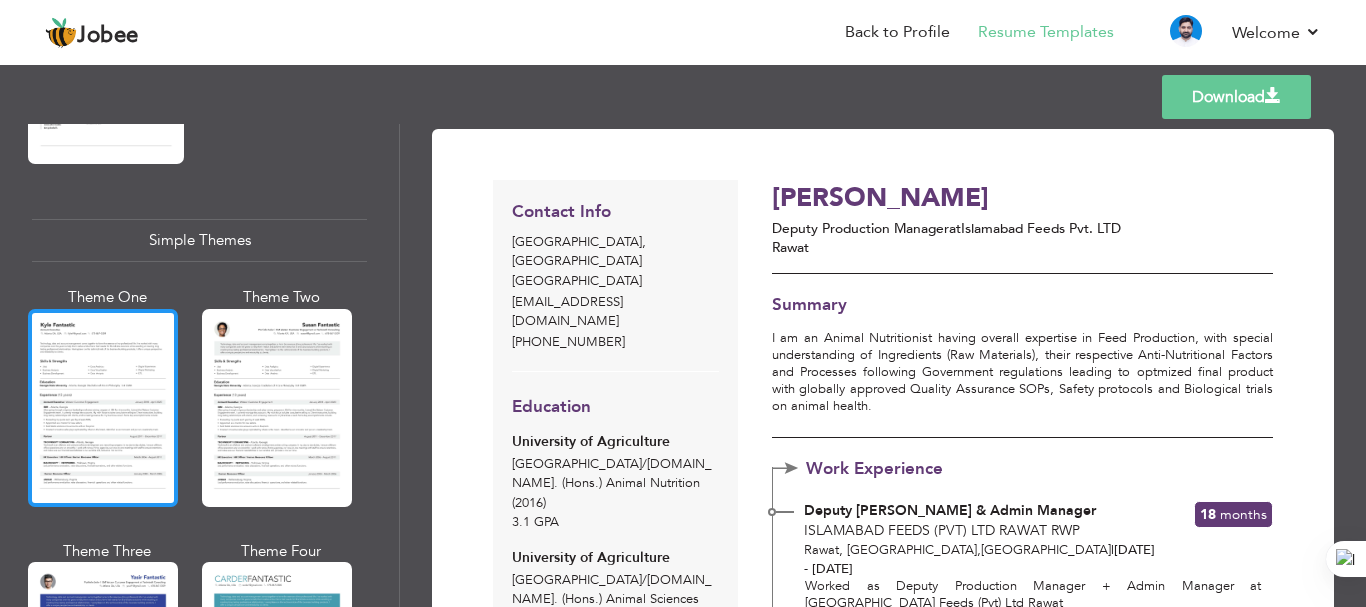 click at bounding box center [103, 408] 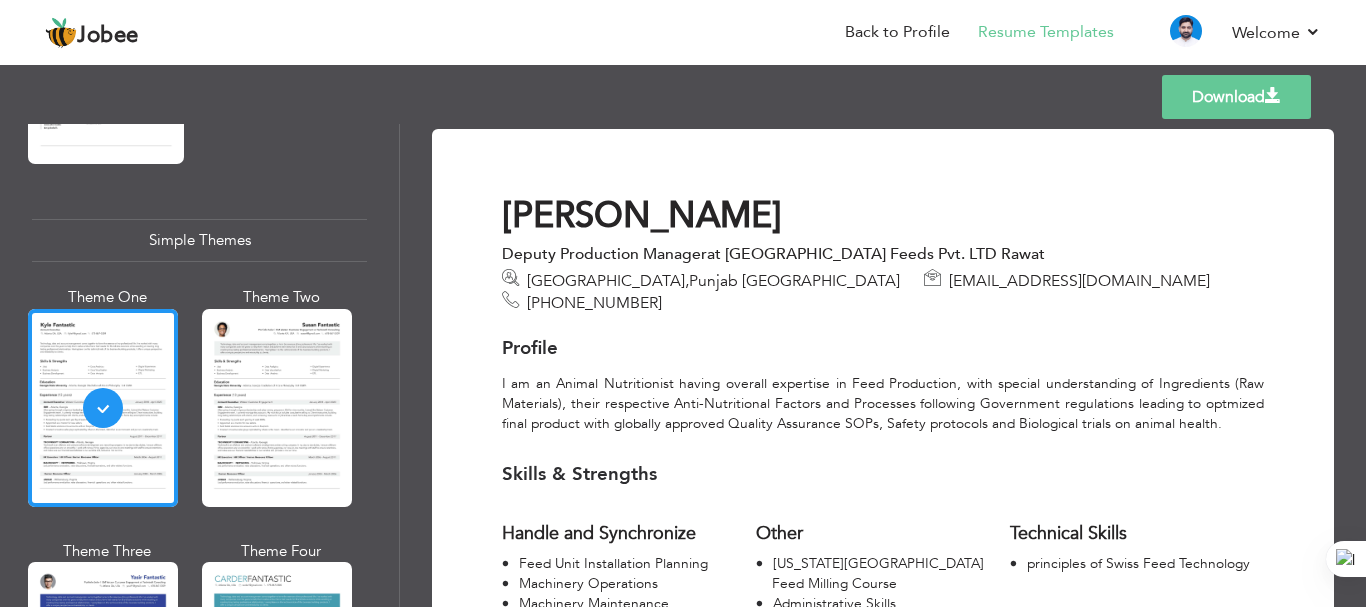 click on "Download" at bounding box center [1236, 97] 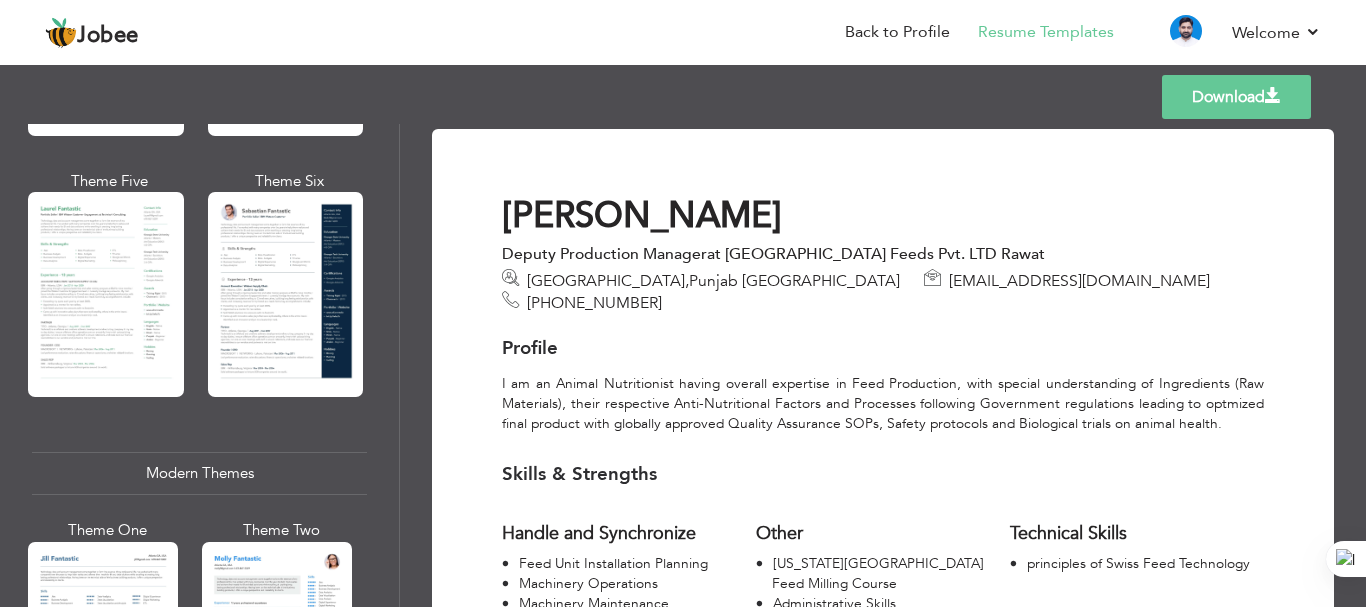 scroll, scrollTop: 0, scrollLeft: 0, axis: both 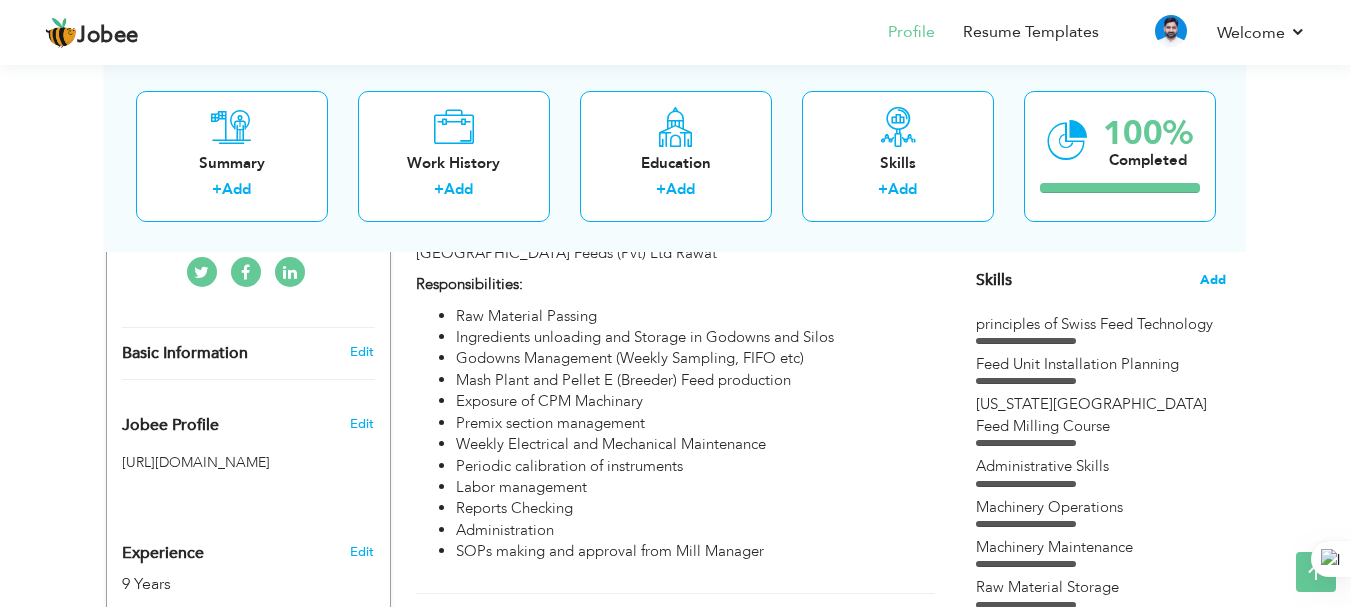 click on "Add" at bounding box center (1213, 280) 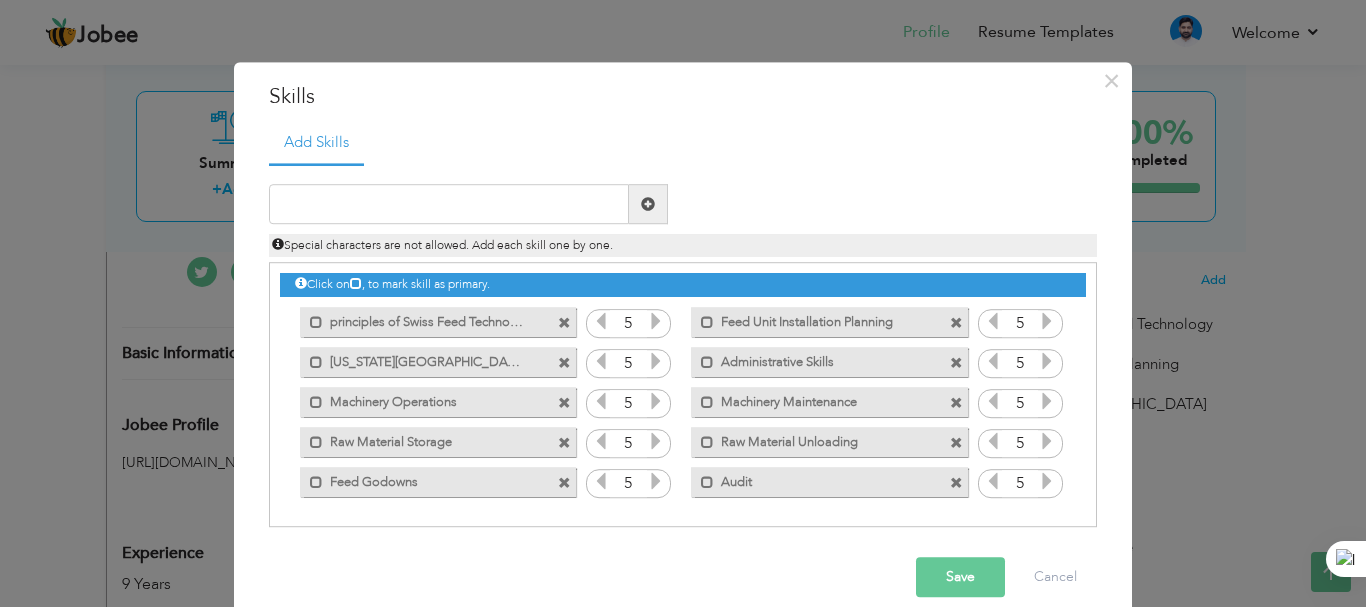 click on "Feed Godowns" at bounding box center [424, 479] 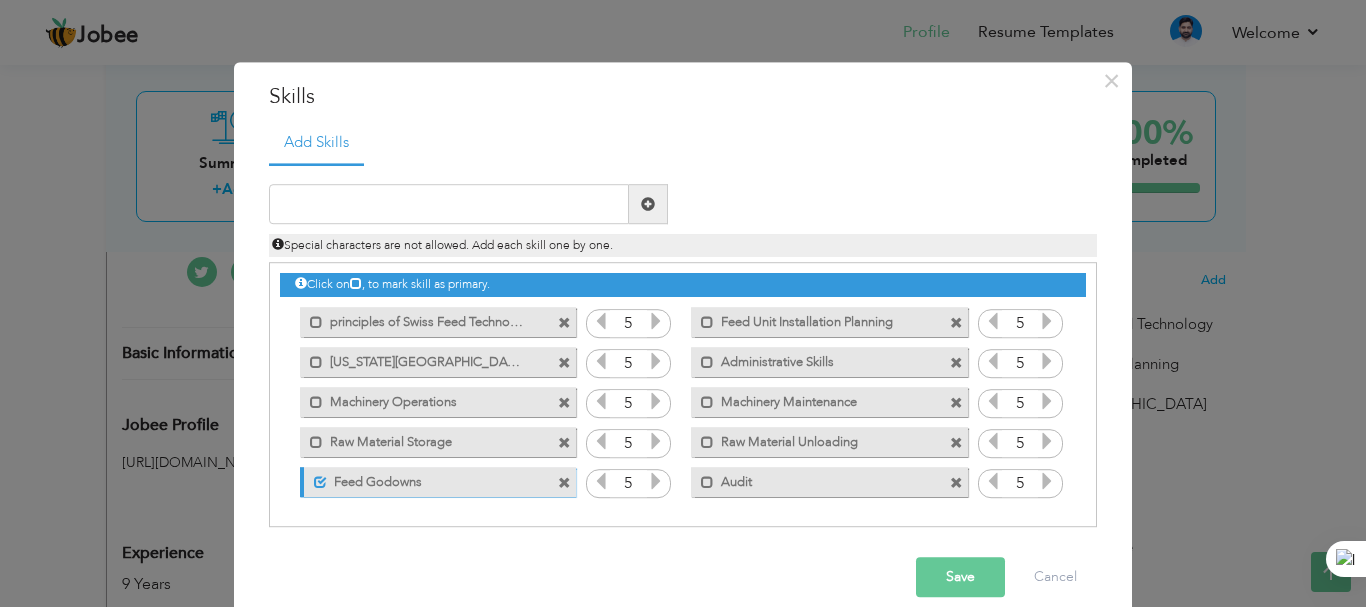 click on "Feed Godowns" at bounding box center (426, 479) 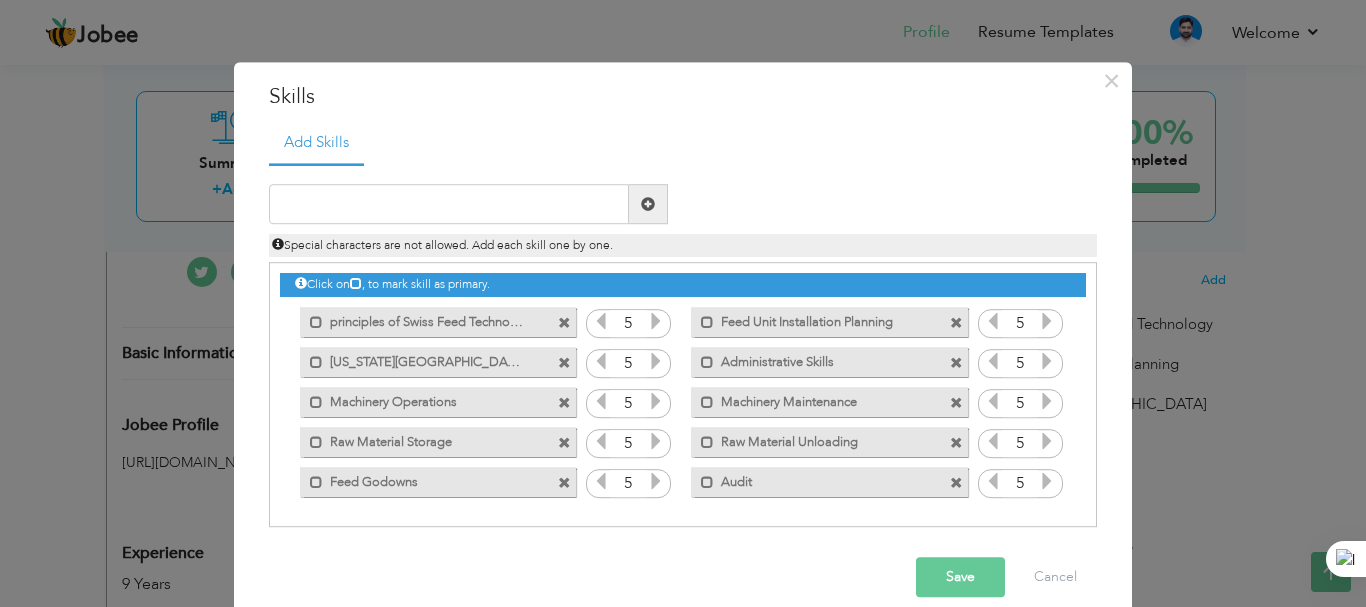 click on "Feed Godowns" at bounding box center [424, 479] 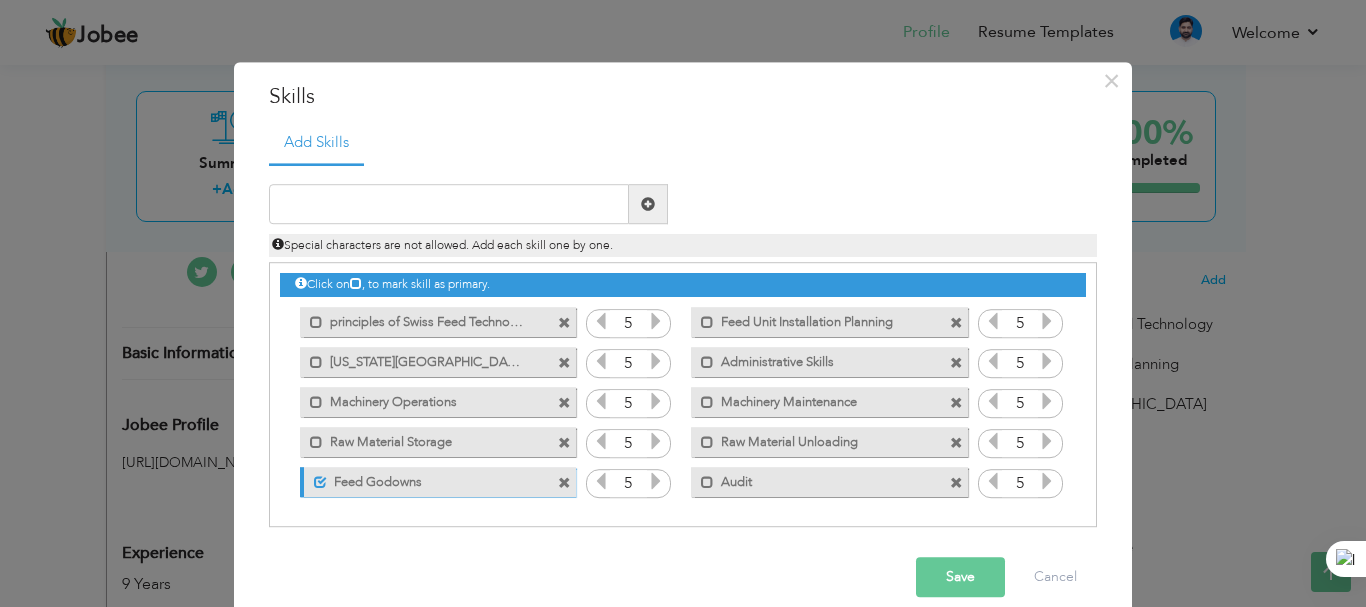 click on "Feed Godowns" at bounding box center [426, 479] 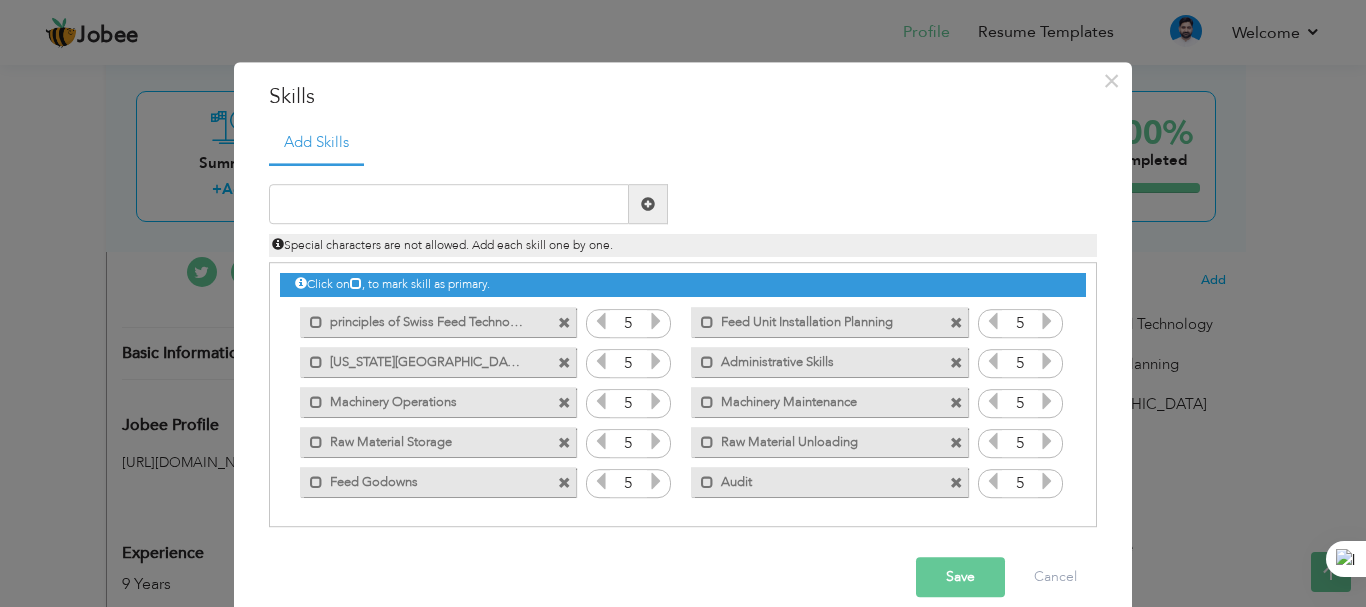 click on "Feed Godowns" at bounding box center (424, 479) 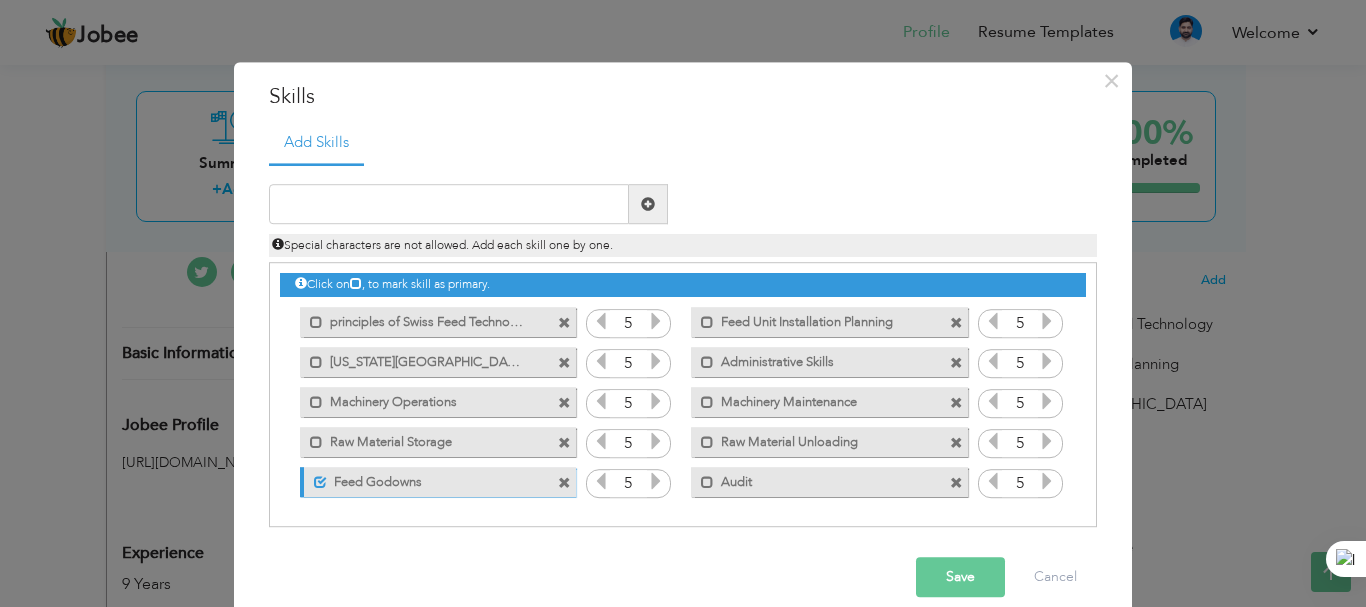 click on "Feed Godowns" at bounding box center (426, 479) 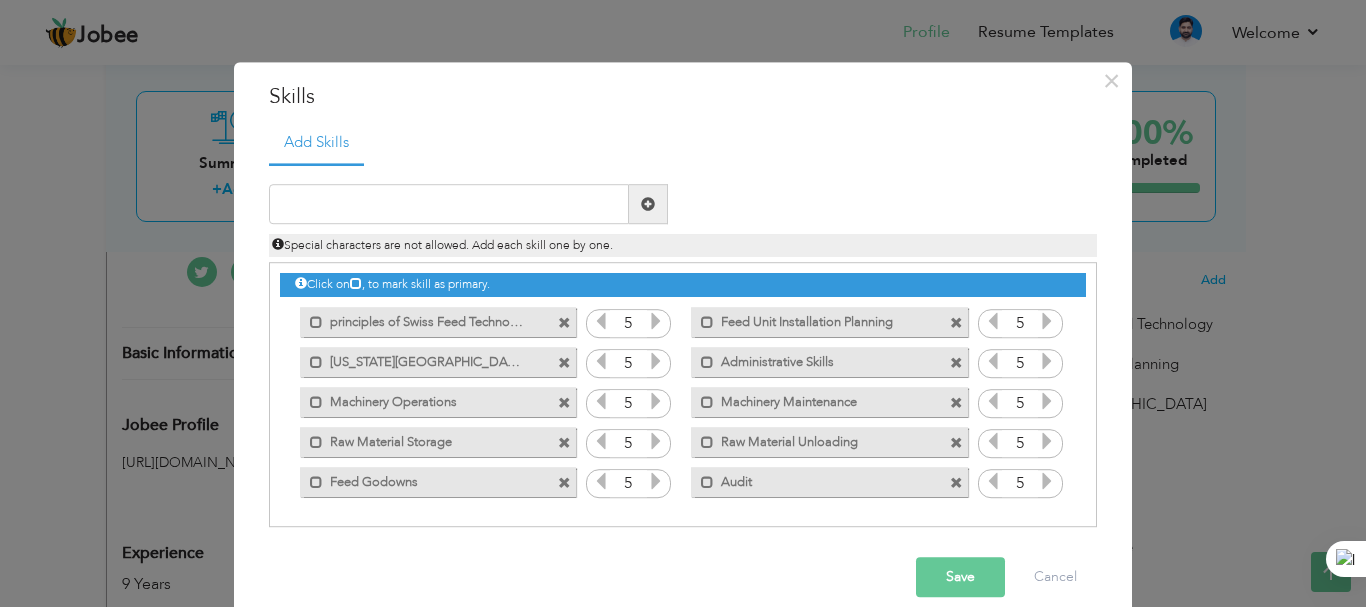 click on "Feed Godowns" at bounding box center (424, 479) 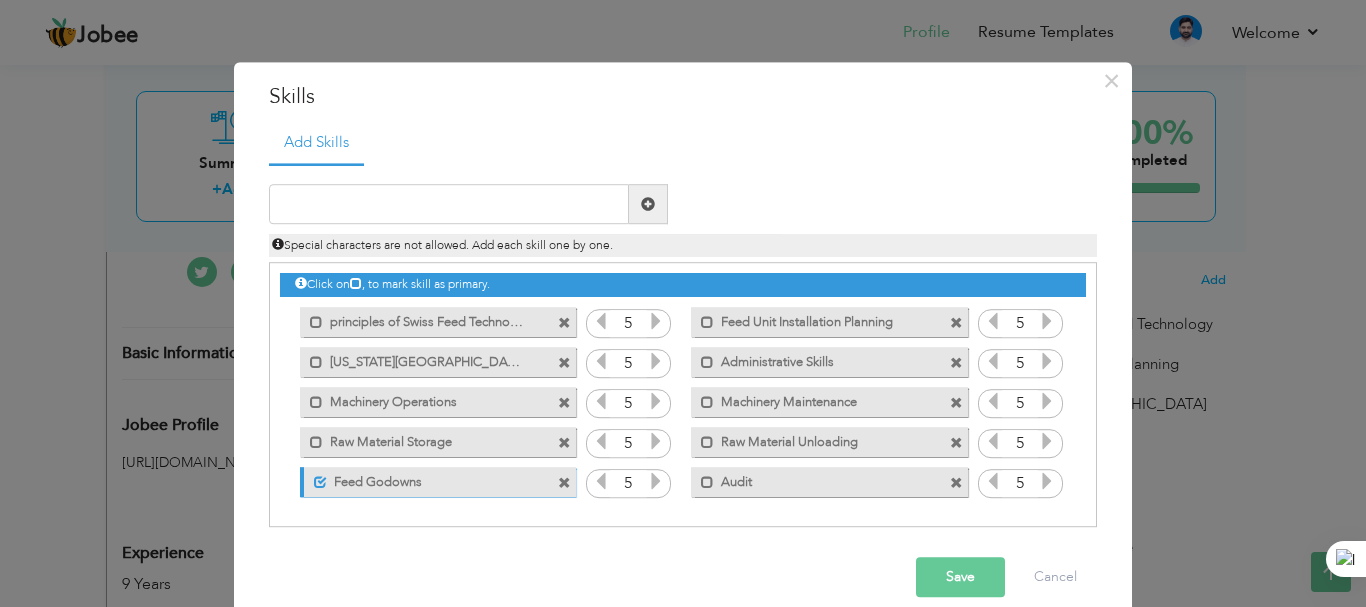 click on "Feed Godowns" at bounding box center (426, 479) 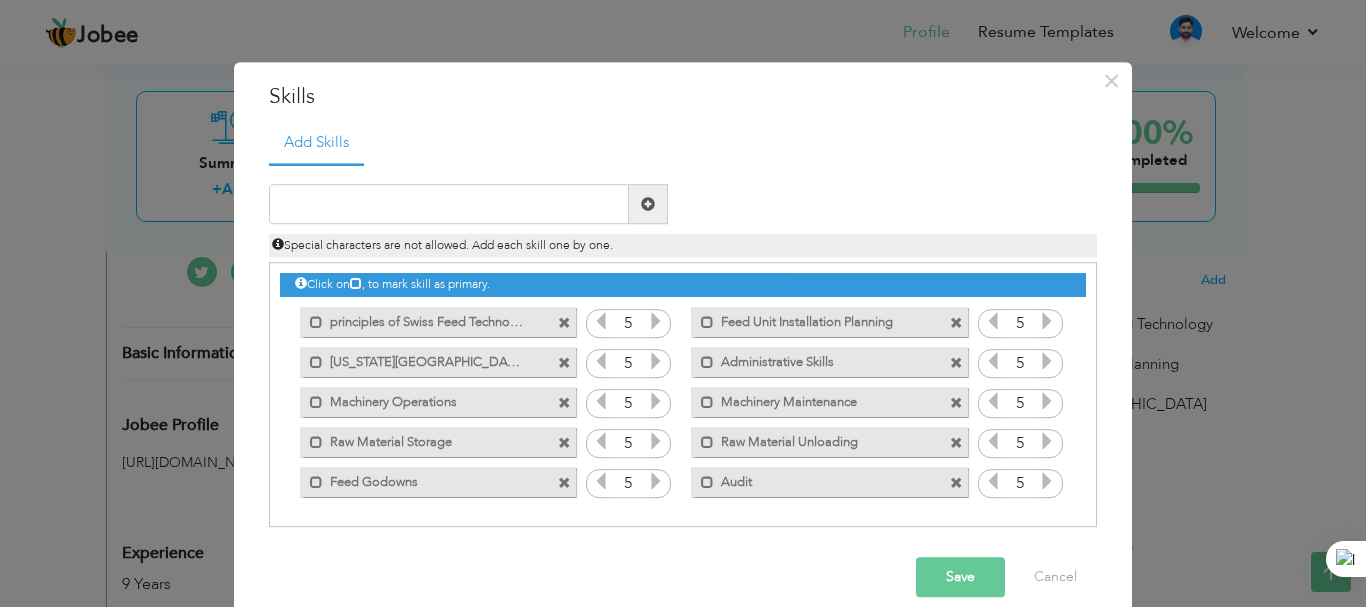 click at bounding box center (564, 483) 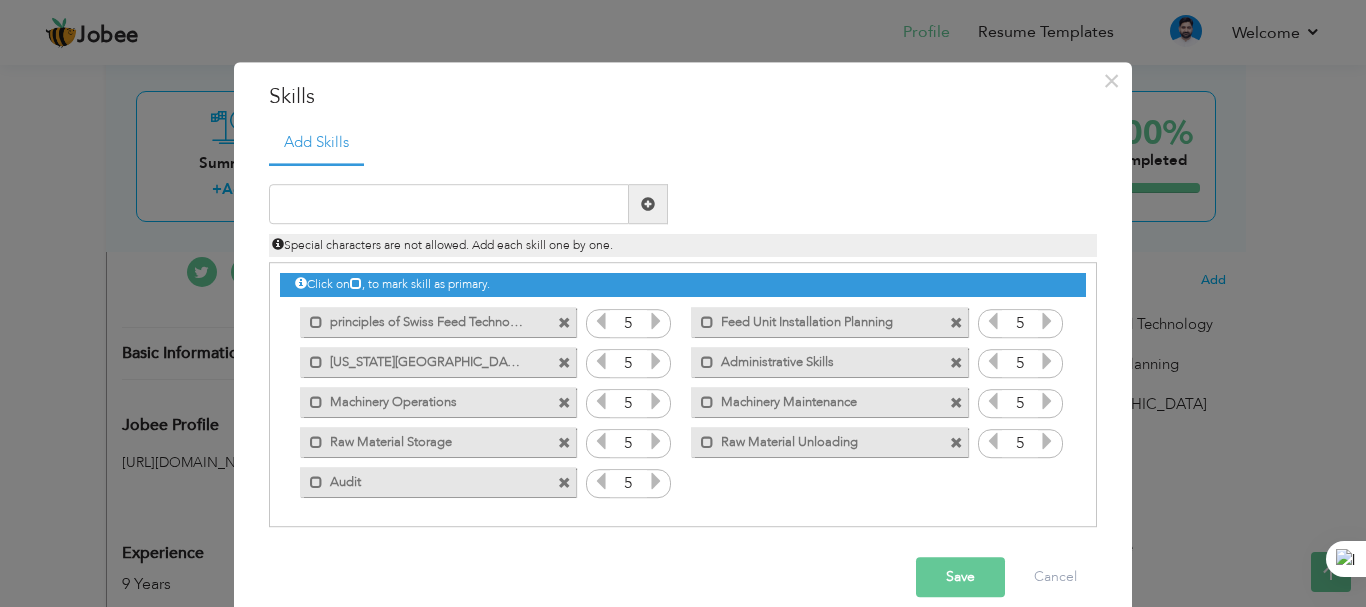 click at bounding box center [564, 483] 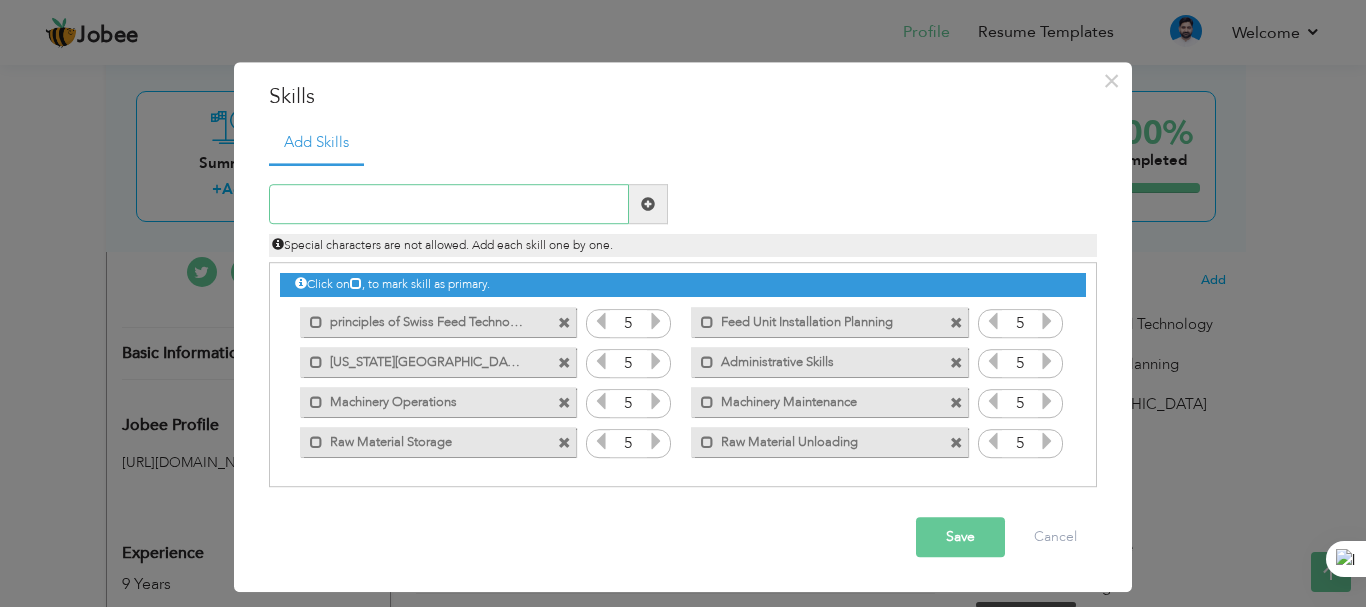 click at bounding box center [449, 205] 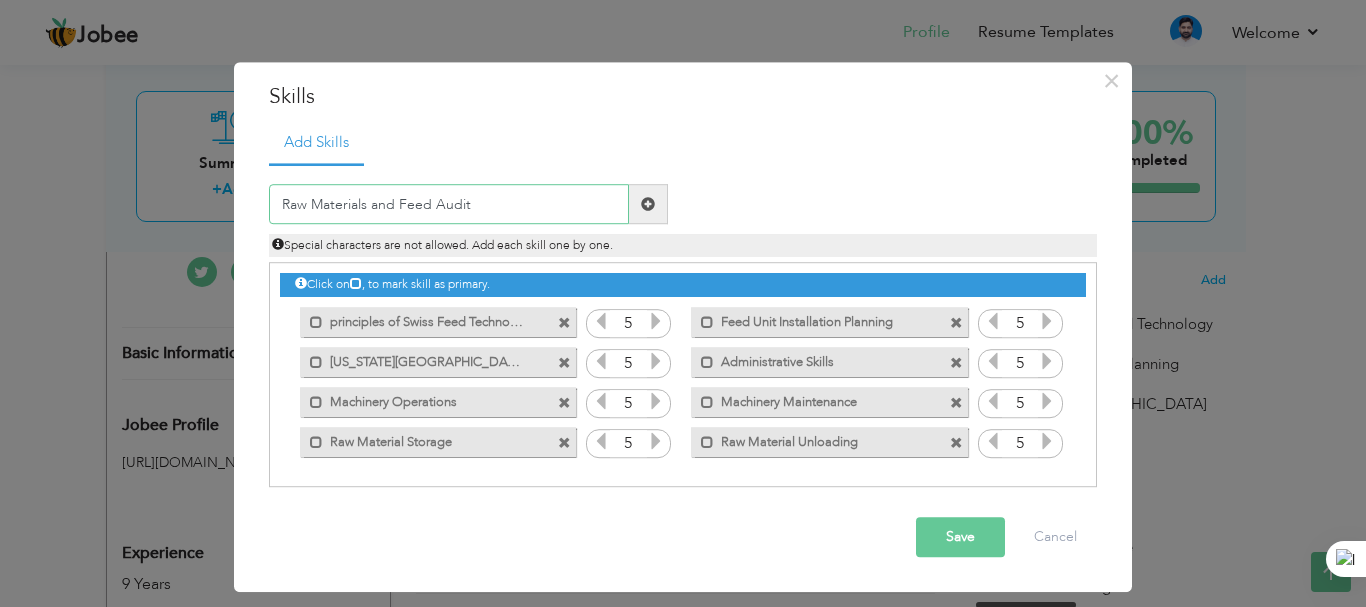 type on "Raw Materials and Feed Audit" 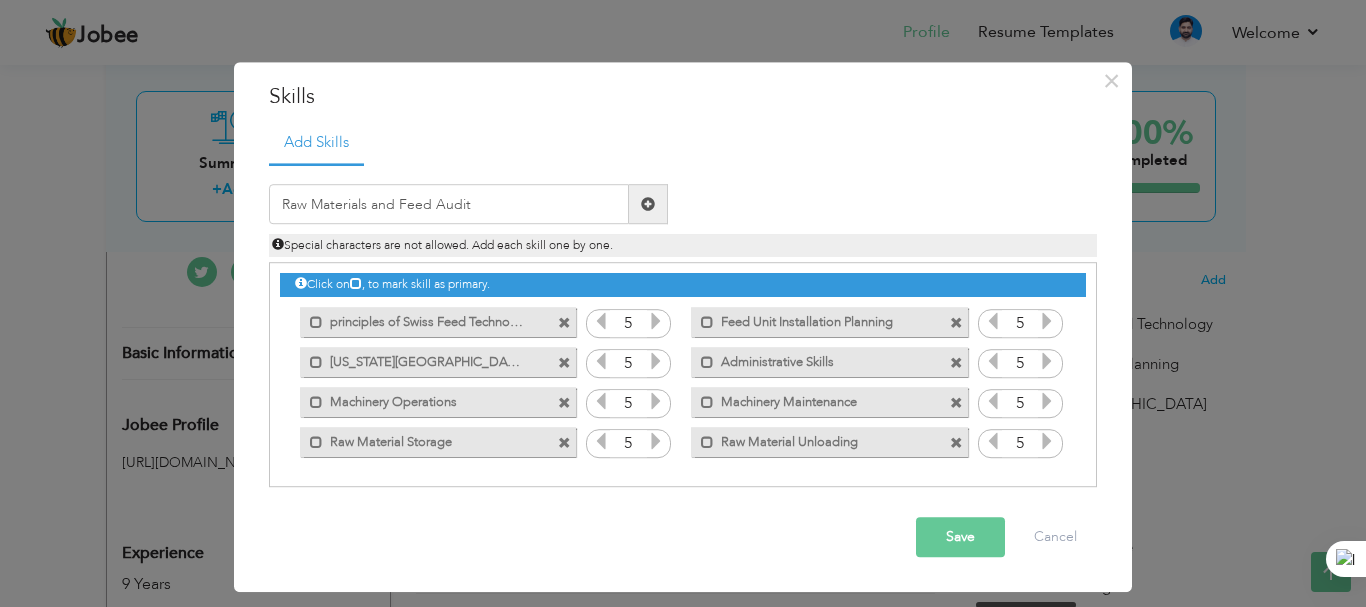click at bounding box center (648, 204) 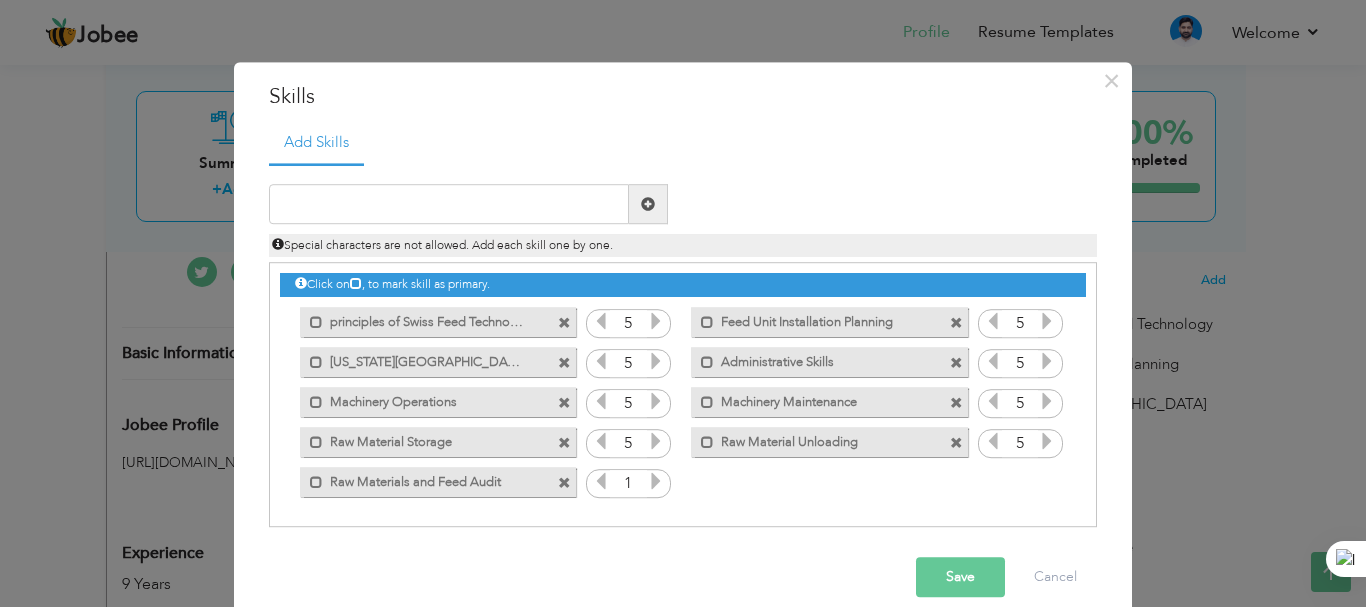 click at bounding box center (656, 482) 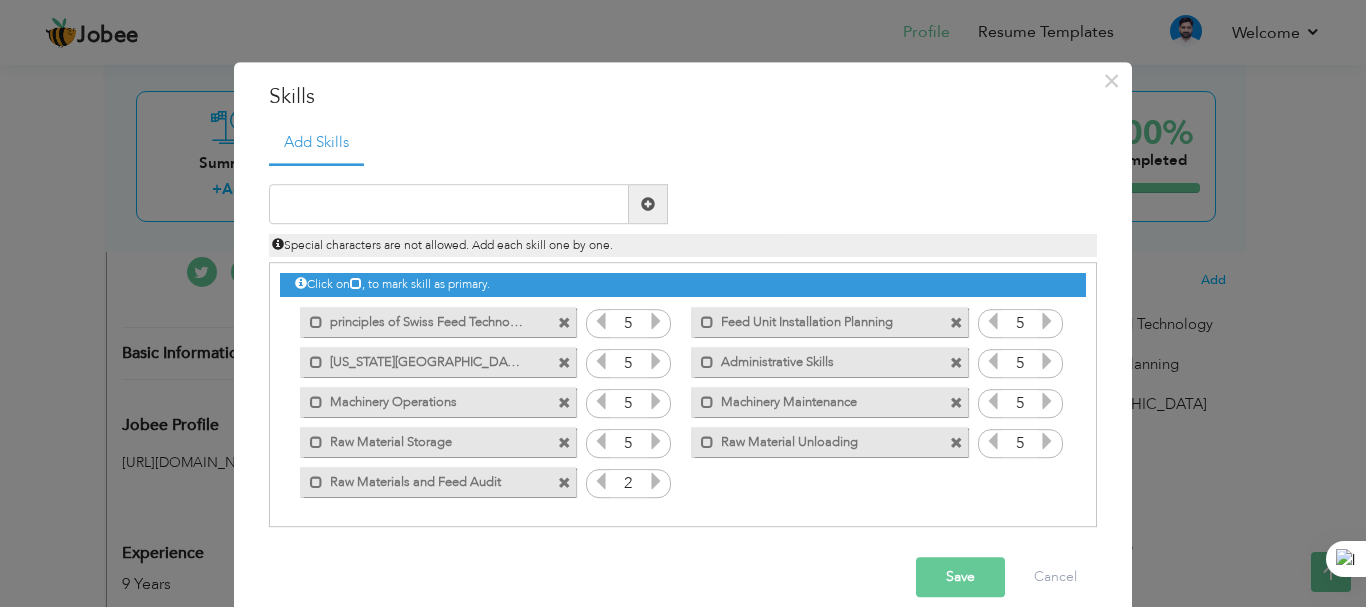 click at bounding box center (656, 482) 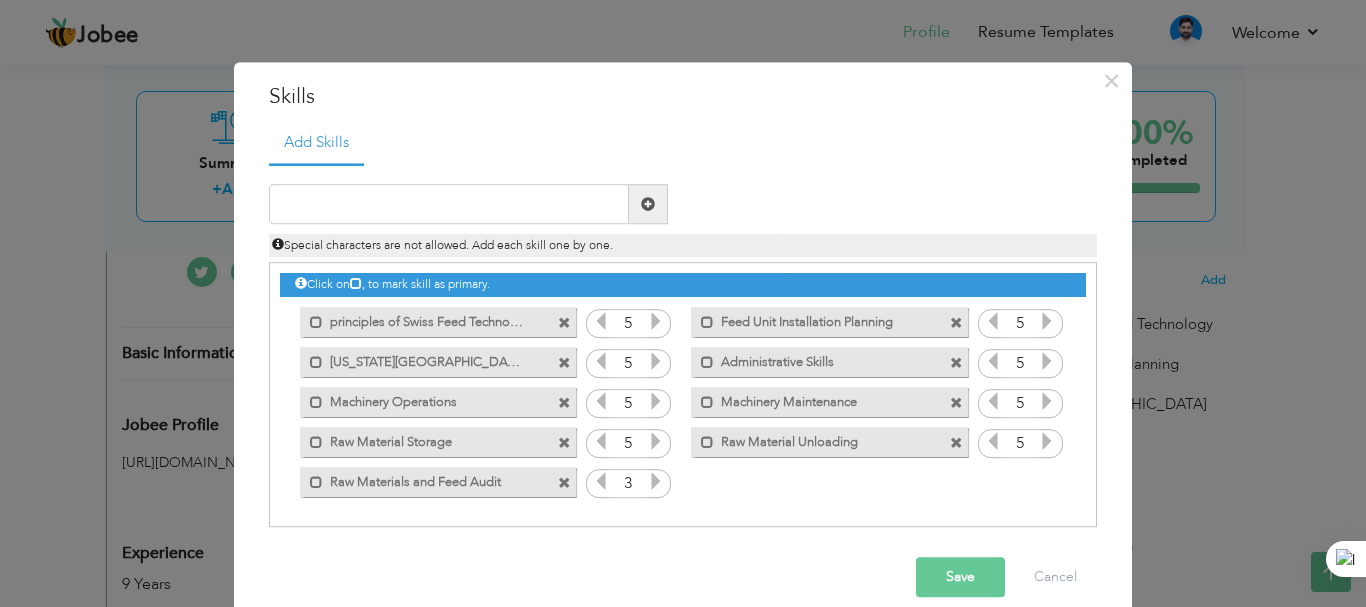 click at bounding box center [656, 482] 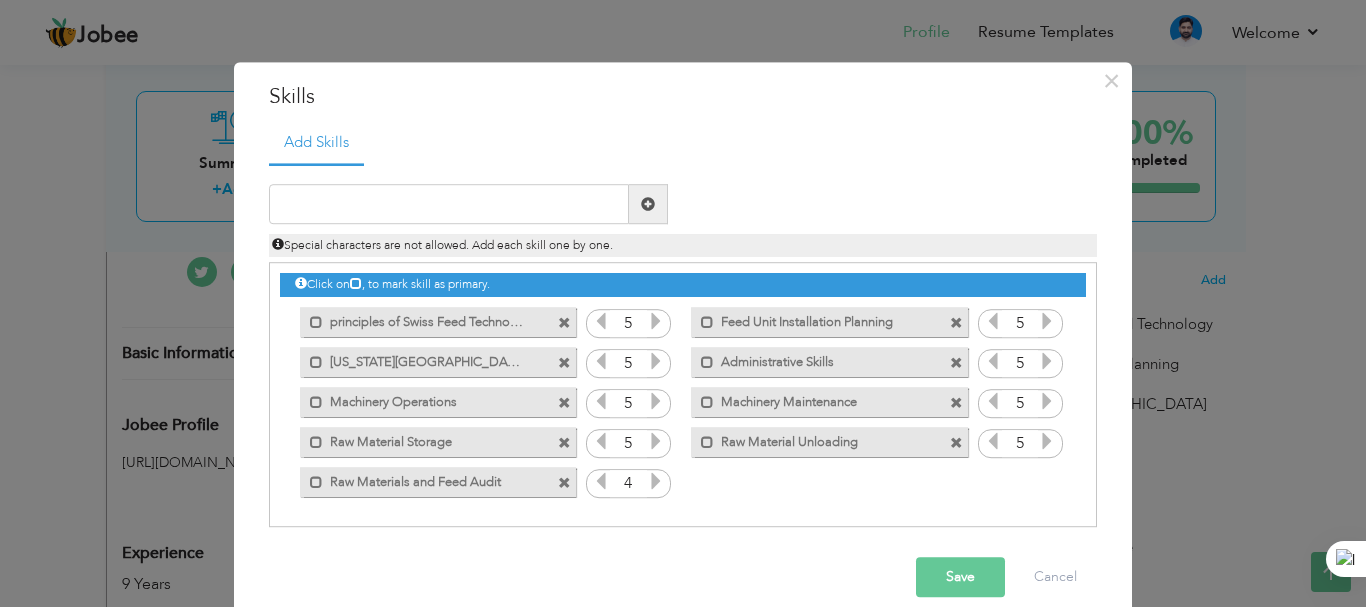 click at bounding box center [656, 482] 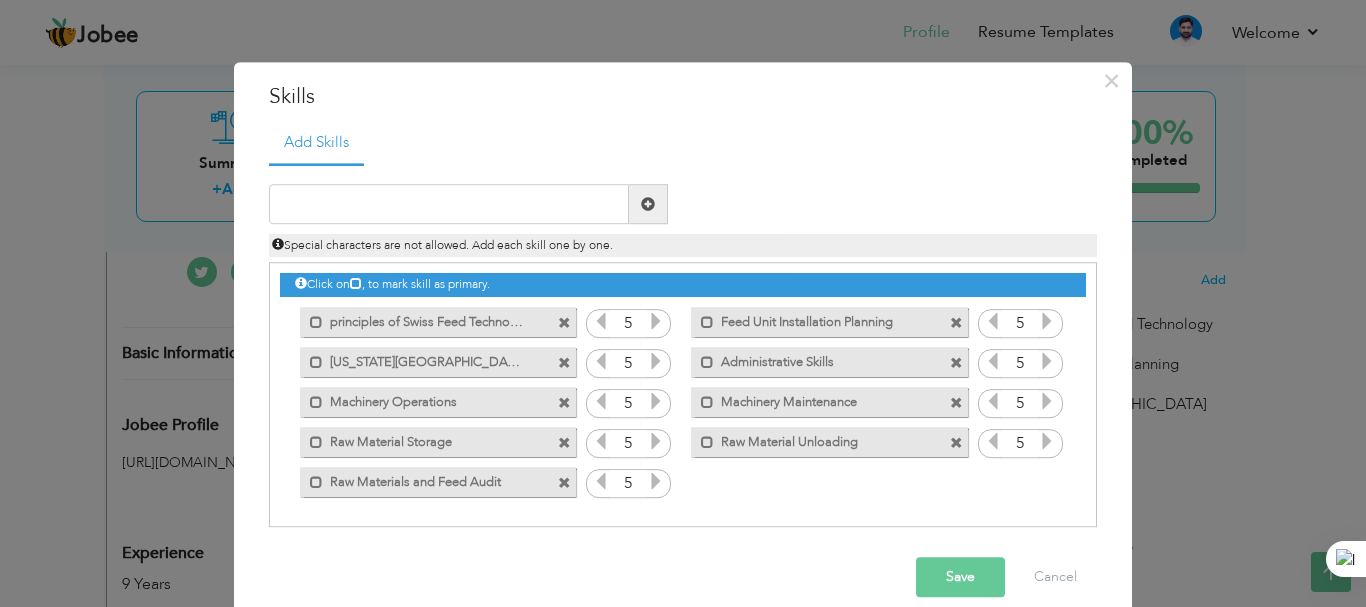 click at bounding box center (956, 403) 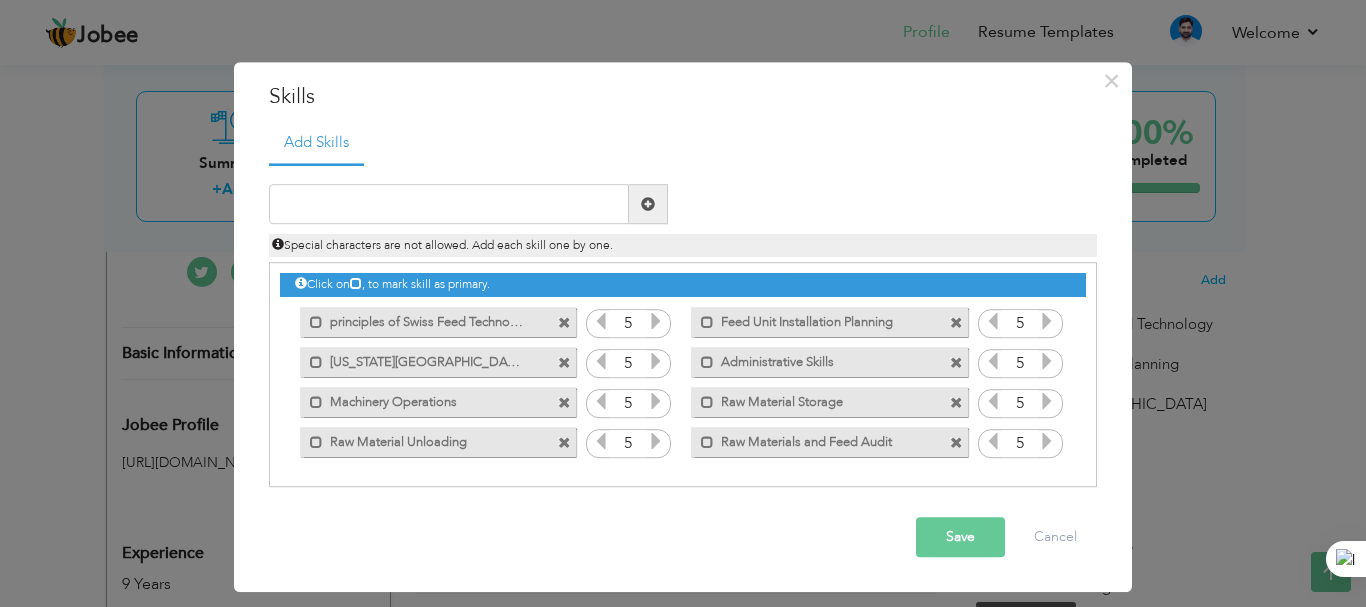 click at bounding box center (564, 403) 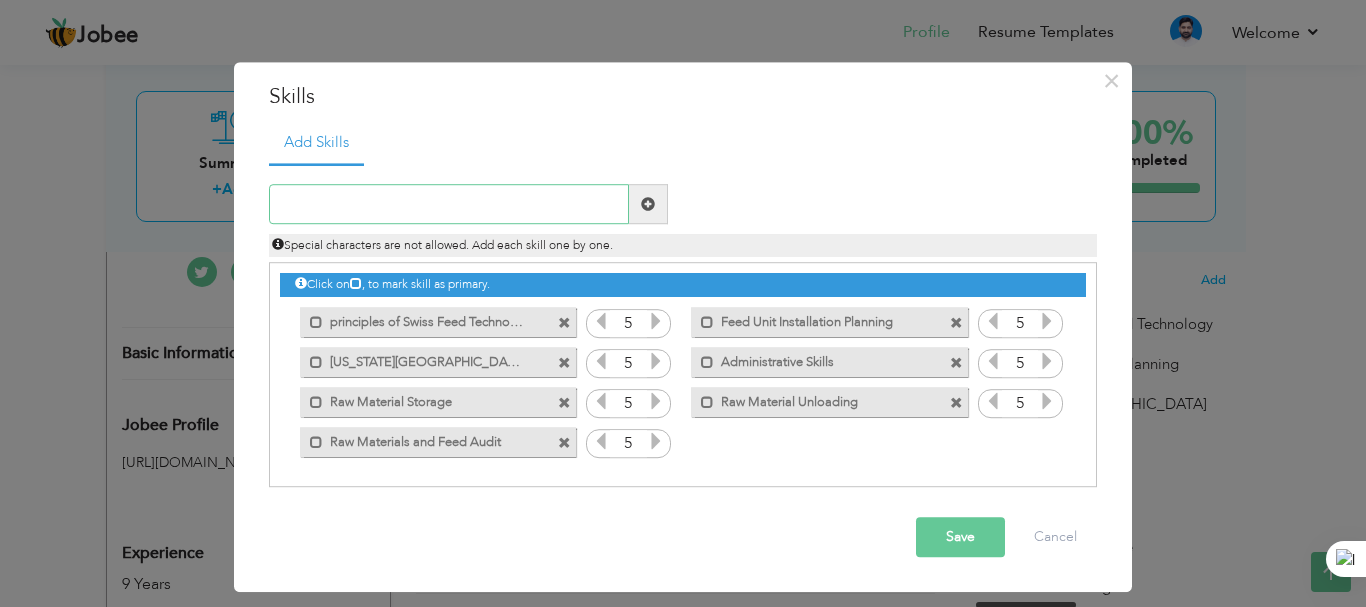 click at bounding box center (449, 205) 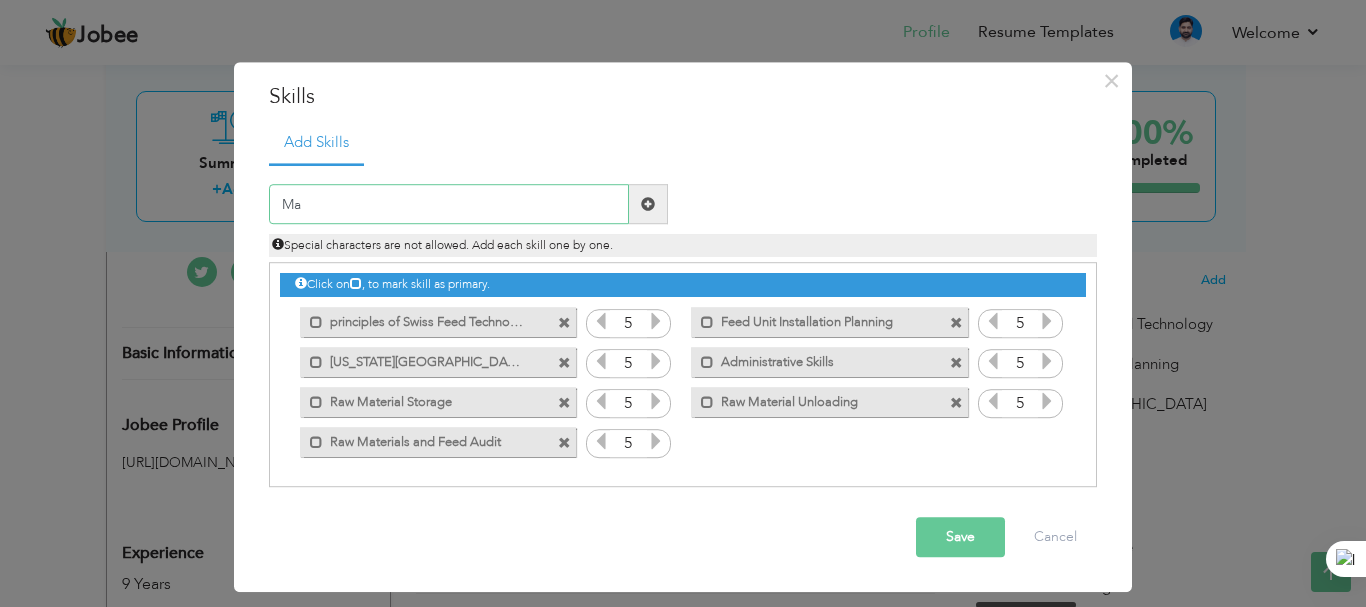 type on "M" 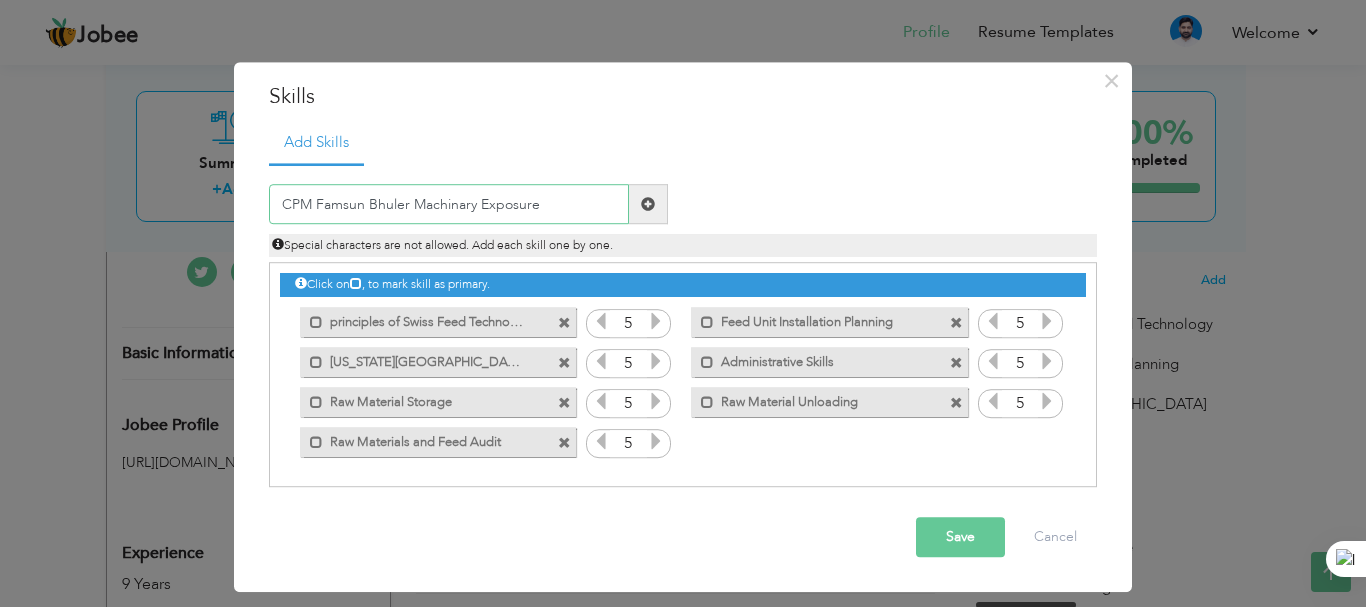 click on "CPM Famsun Bhuler Machinary Exposure" at bounding box center [449, 205] 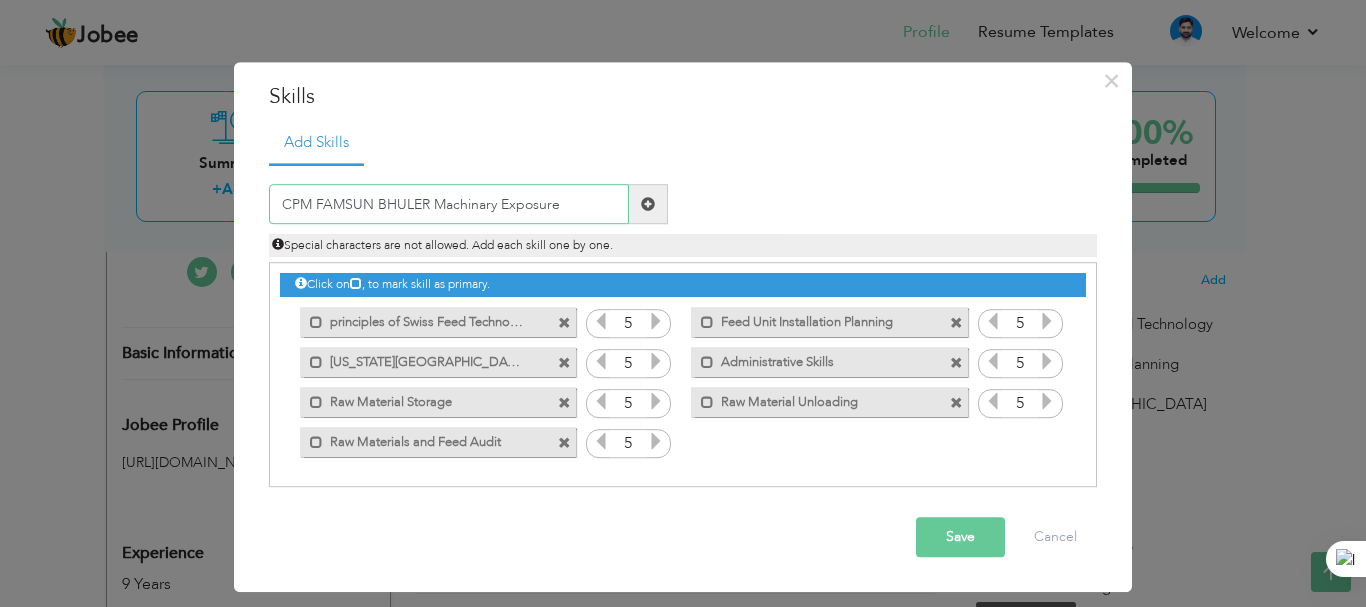 type on "CPM FAMSUN BHULER Machinary Exposure" 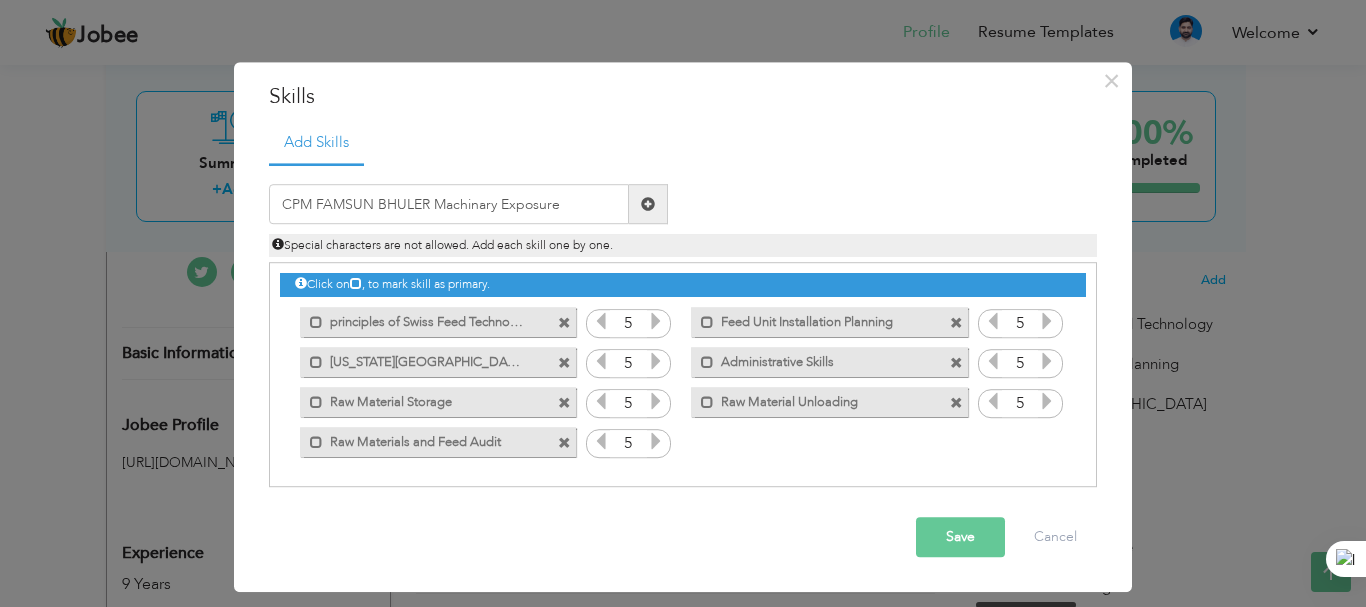 drag, startPoint x: 963, startPoint y: 534, endPoint x: 927, endPoint y: 518, distance: 39.39543 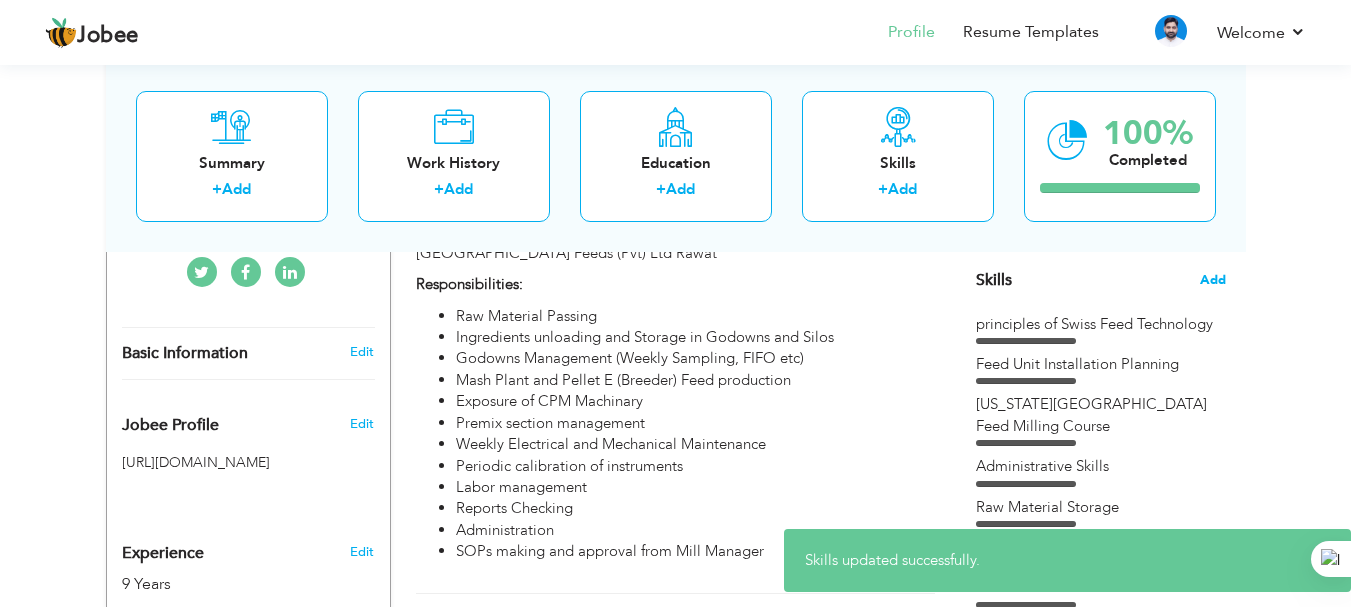 click on "Add" at bounding box center (1213, 280) 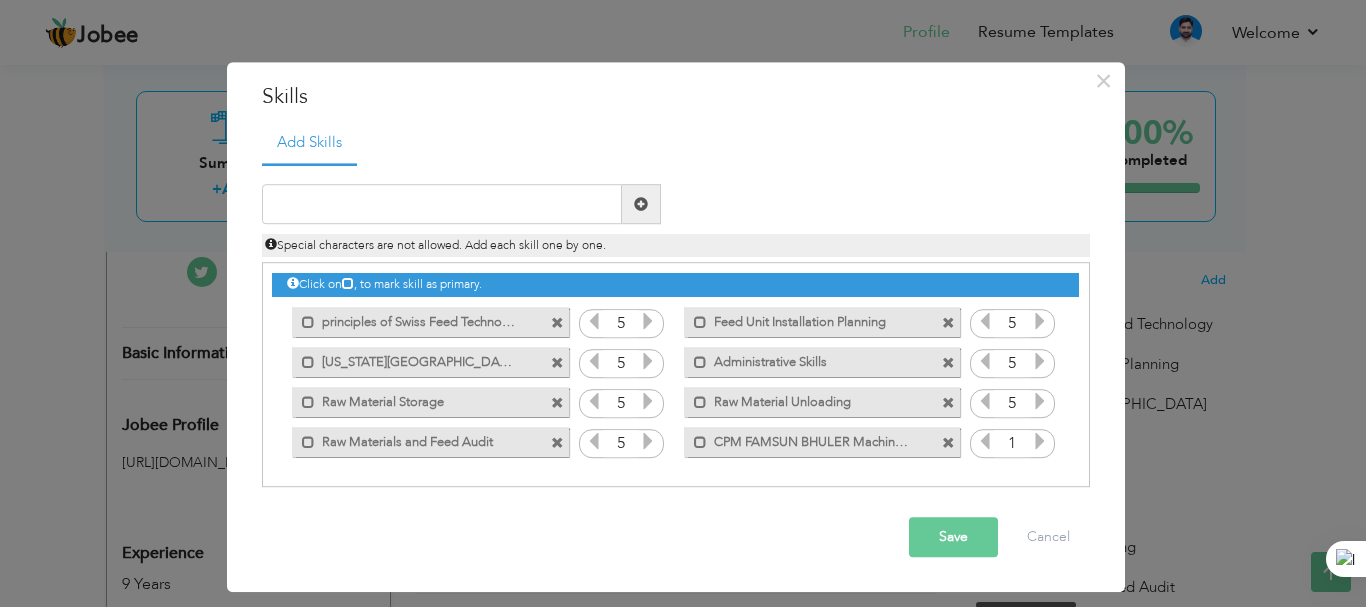 click at bounding box center [1040, 442] 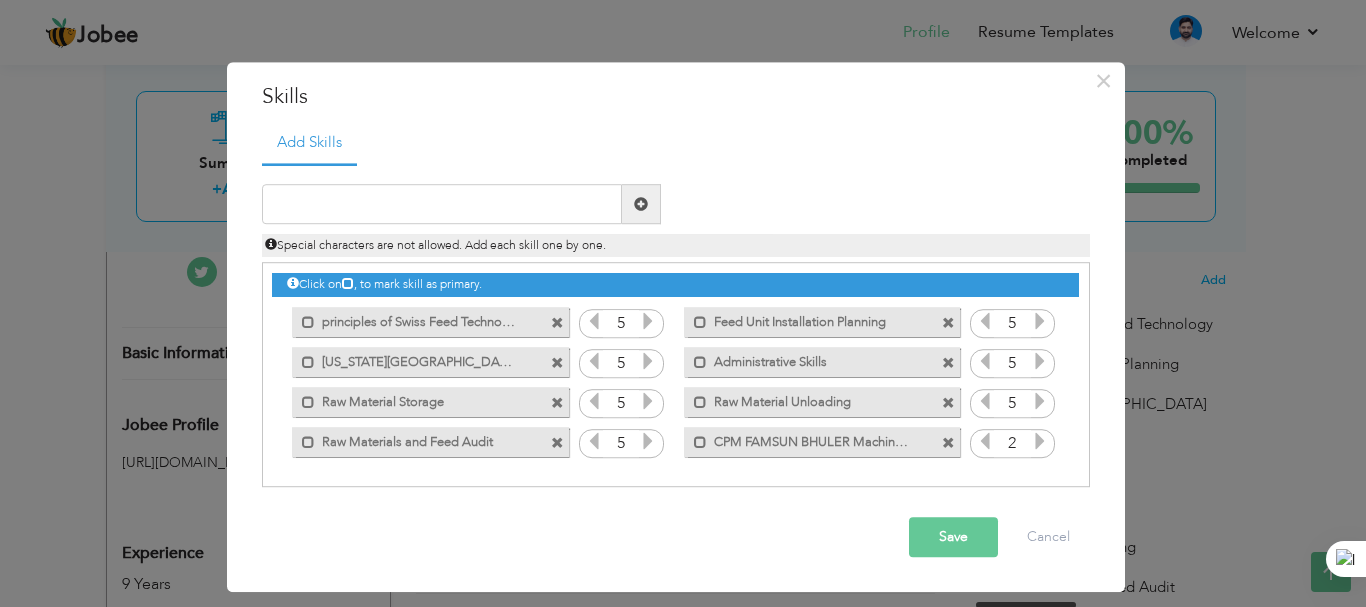 click at bounding box center [1040, 442] 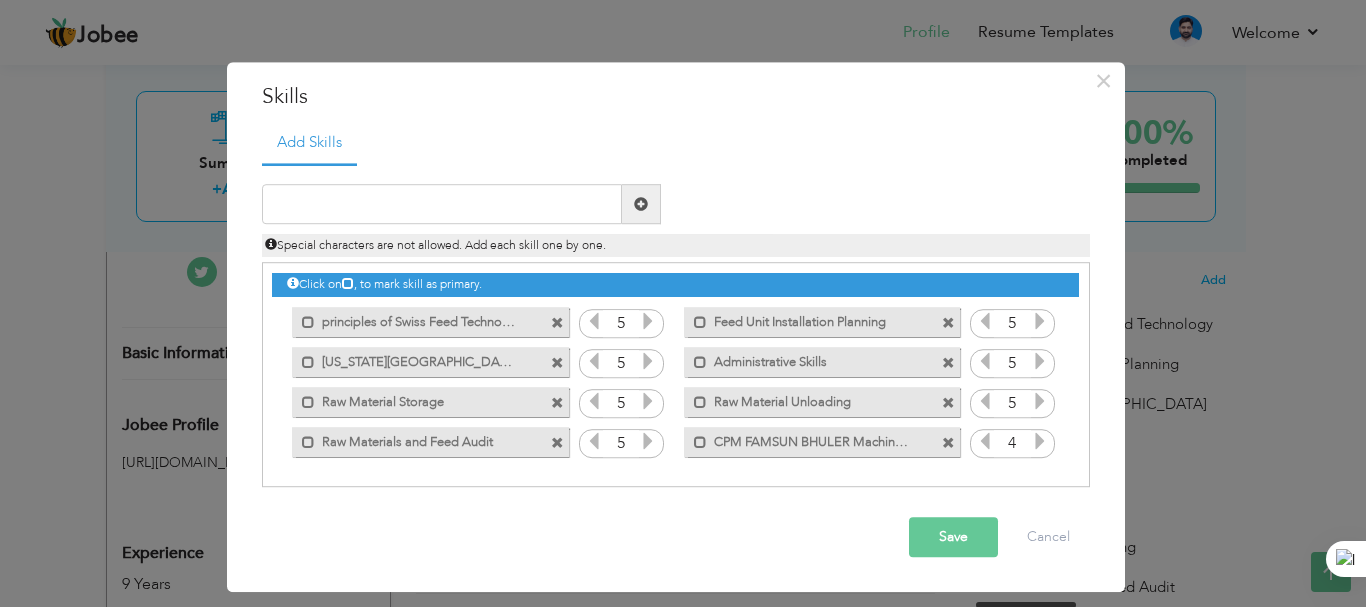 click at bounding box center [1040, 442] 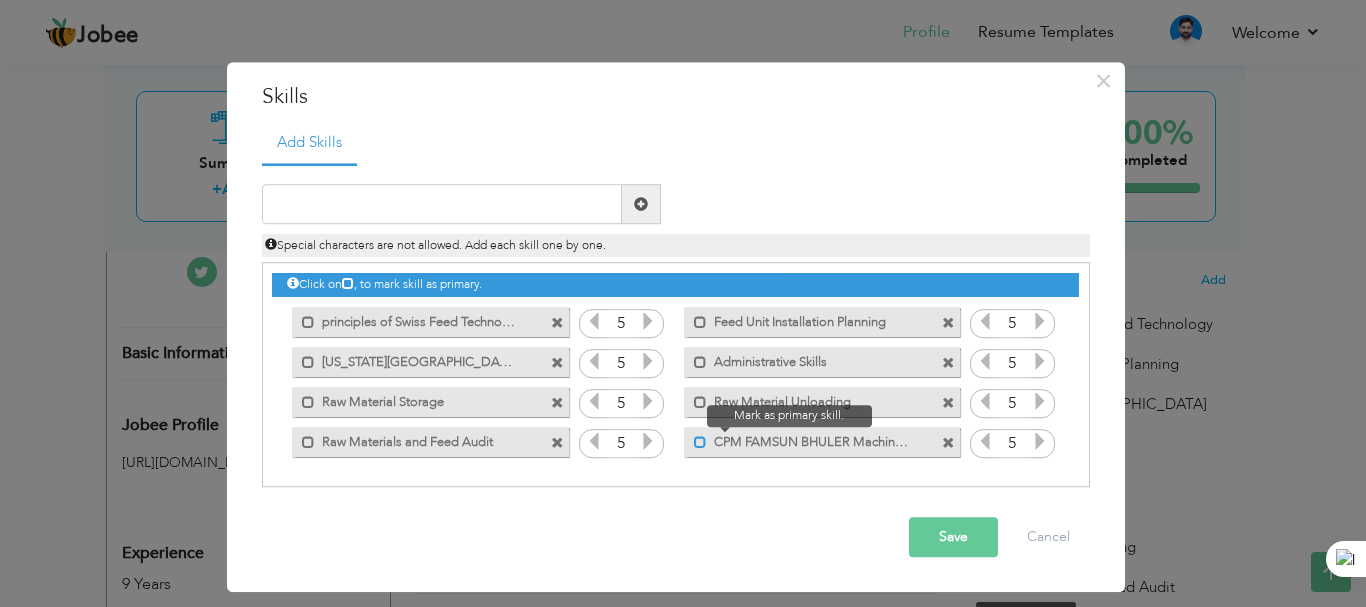 click at bounding box center (700, 442) 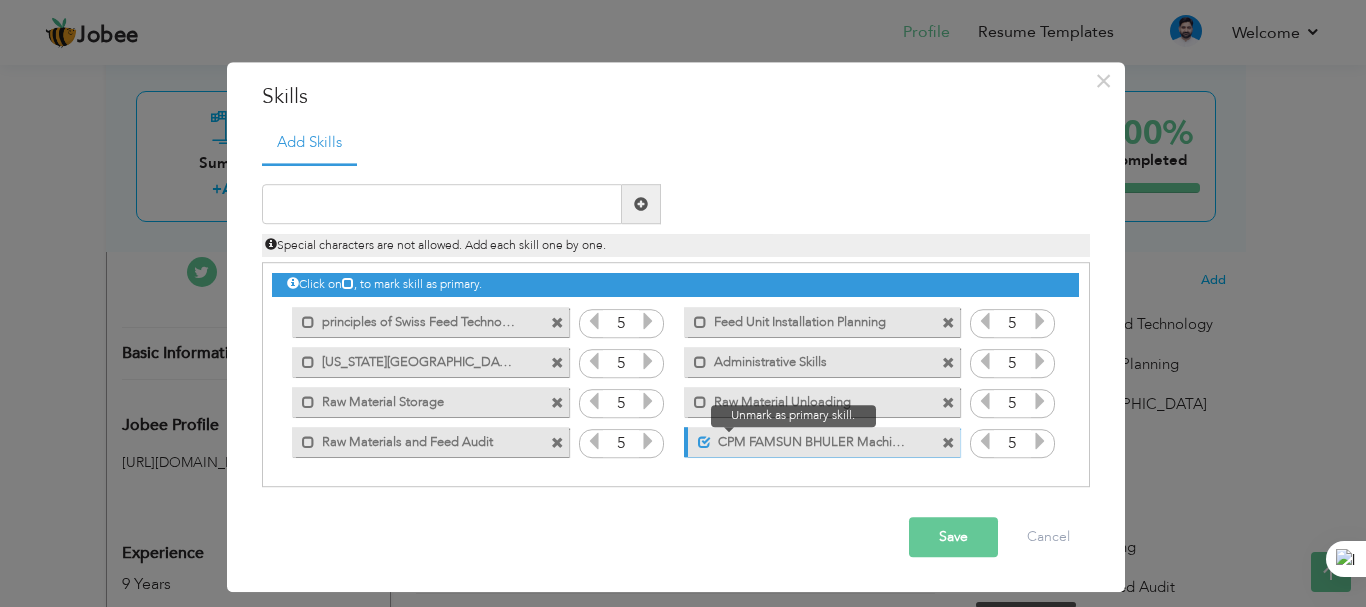 click at bounding box center (704, 442) 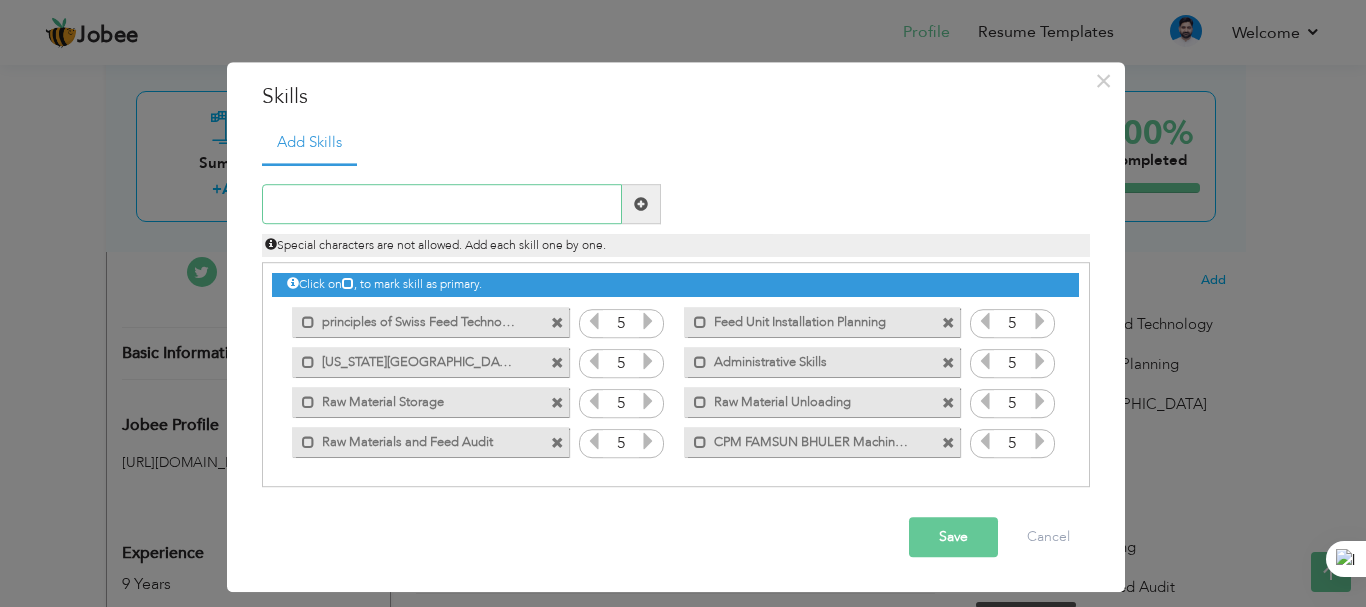 click at bounding box center [442, 205] 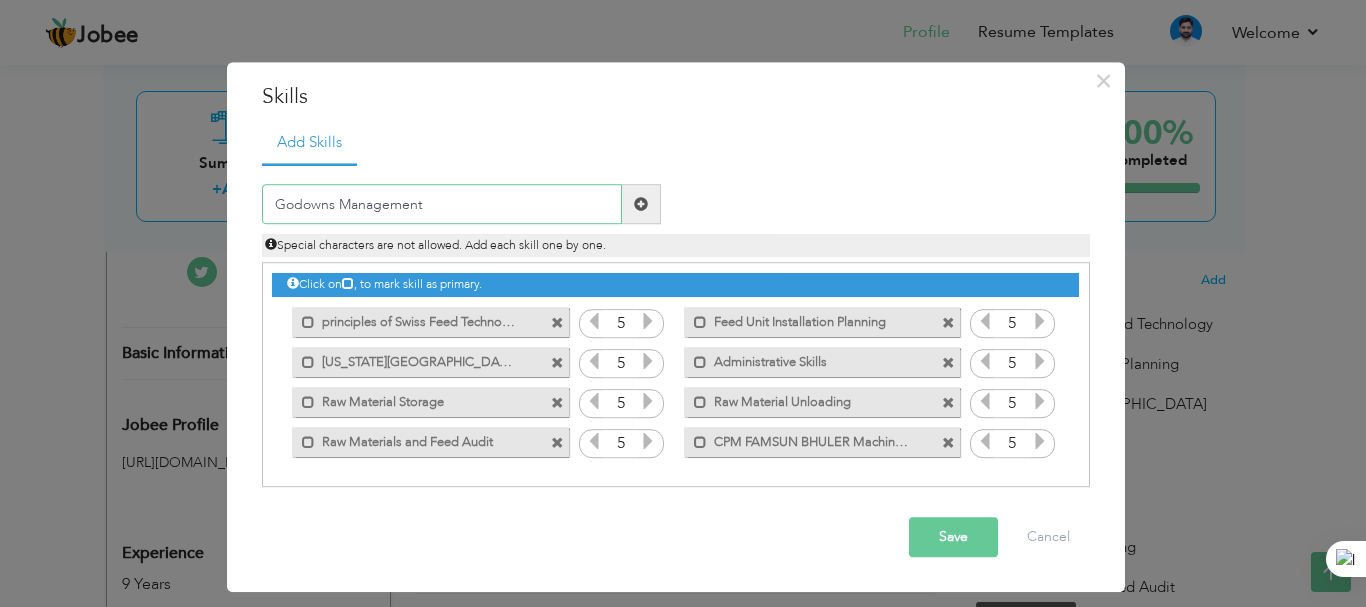 type on "Godowns Management" 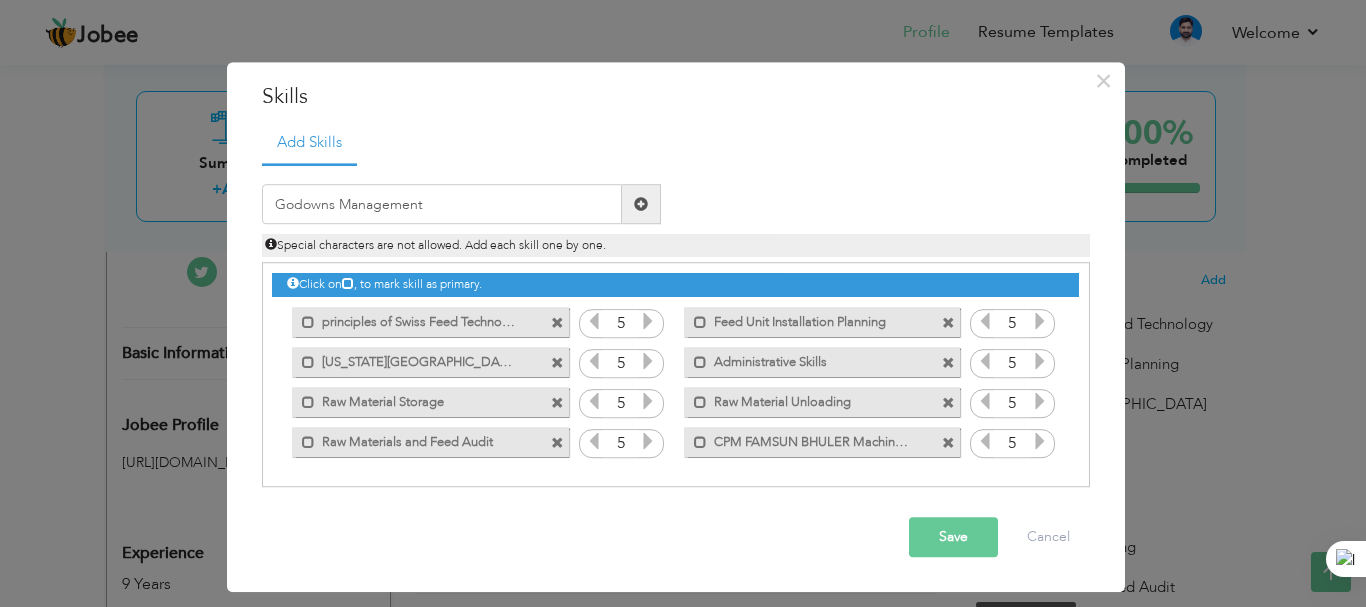 click at bounding box center (641, 204) 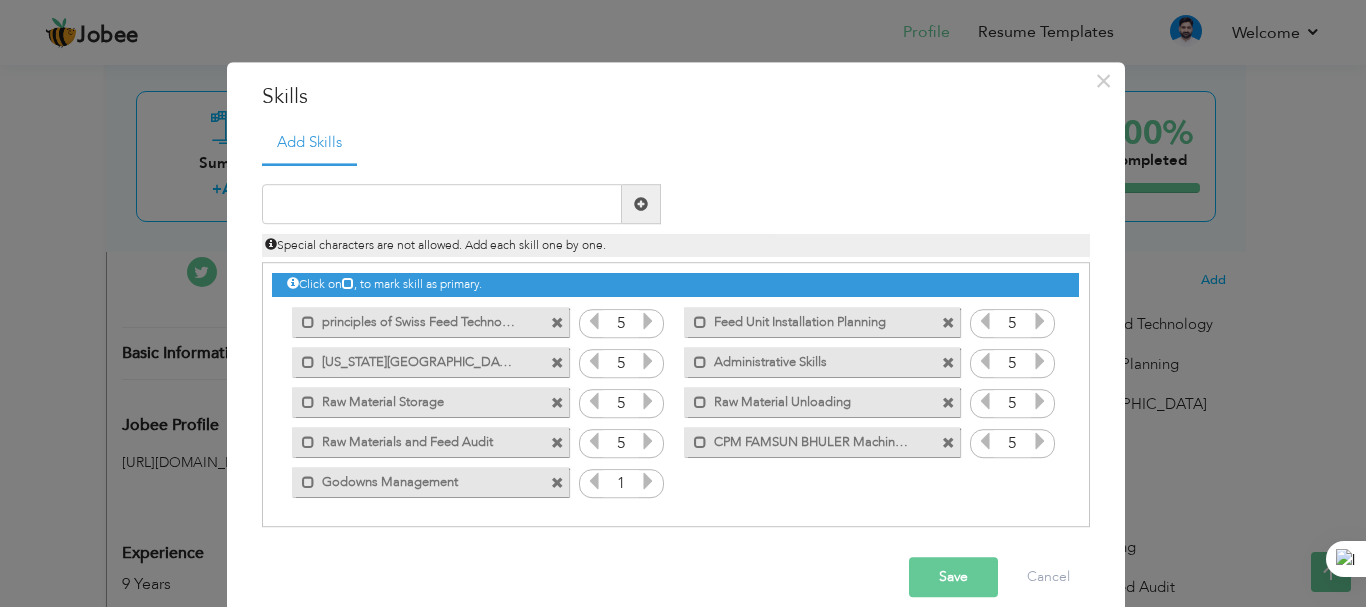 click at bounding box center [557, 403] 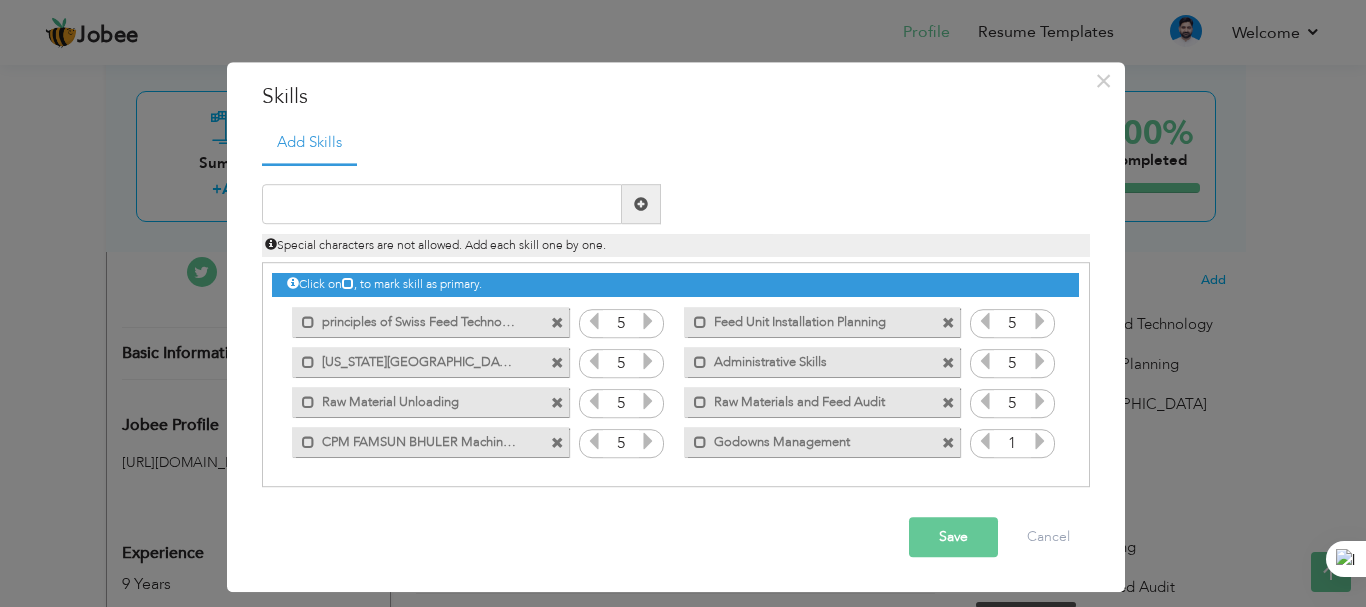 click at bounding box center (557, 403) 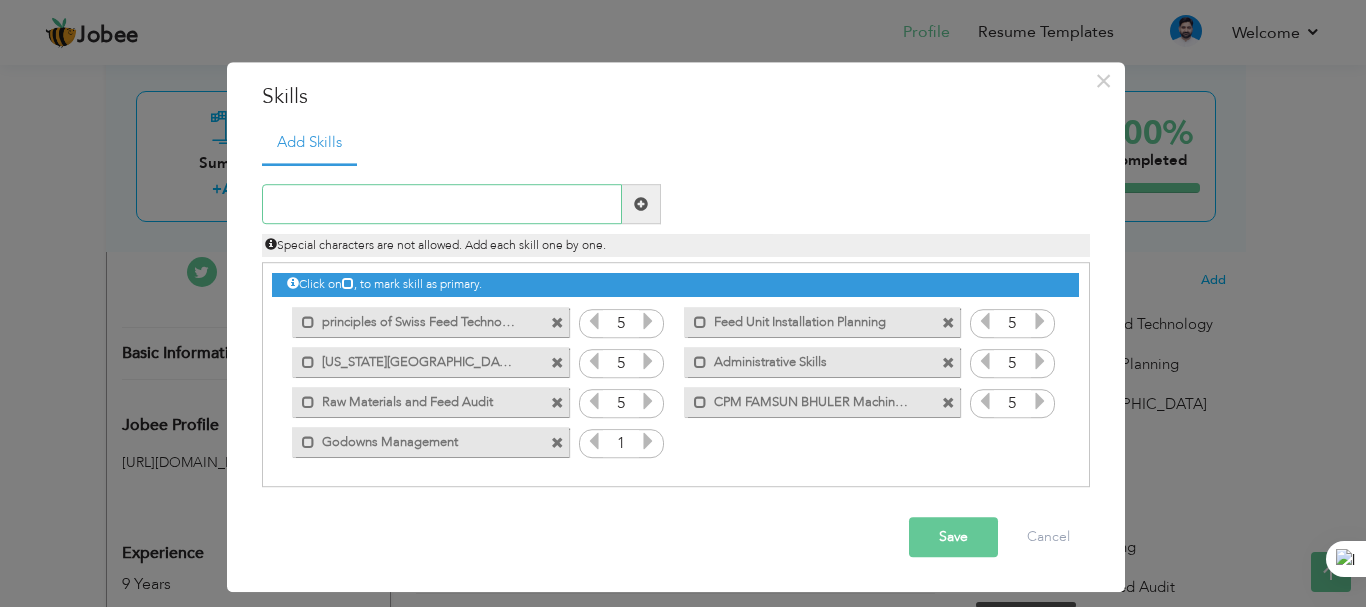 click at bounding box center (442, 205) 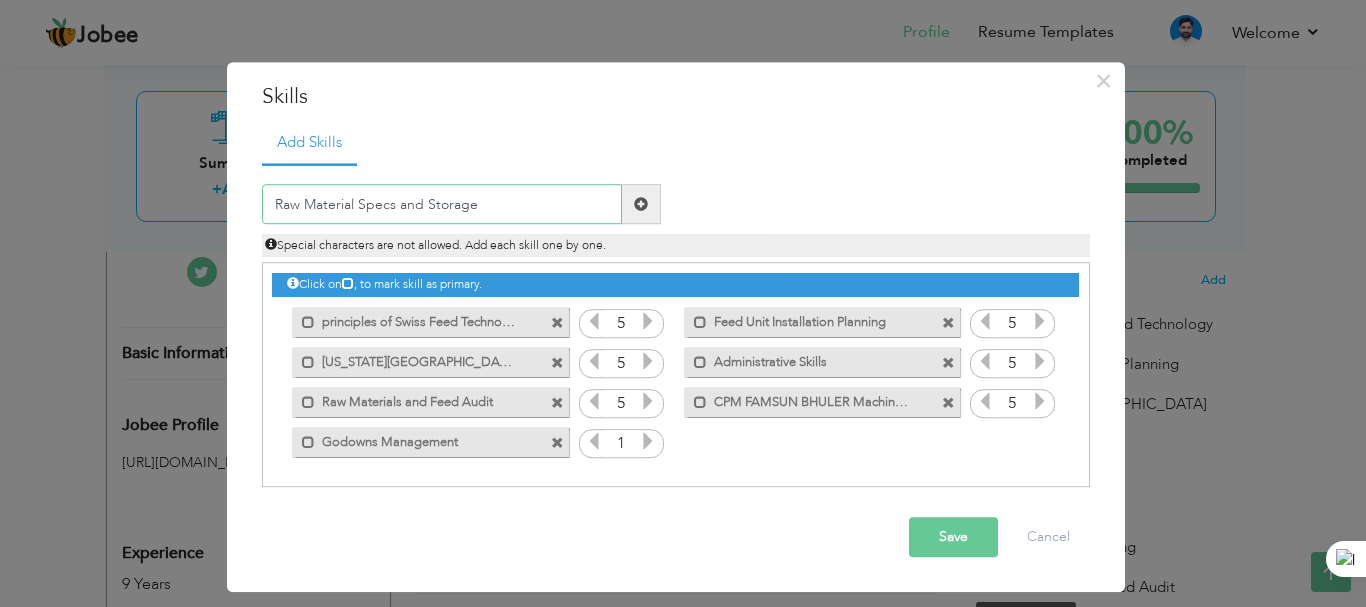 type on "Raw Material Specs and Storage" 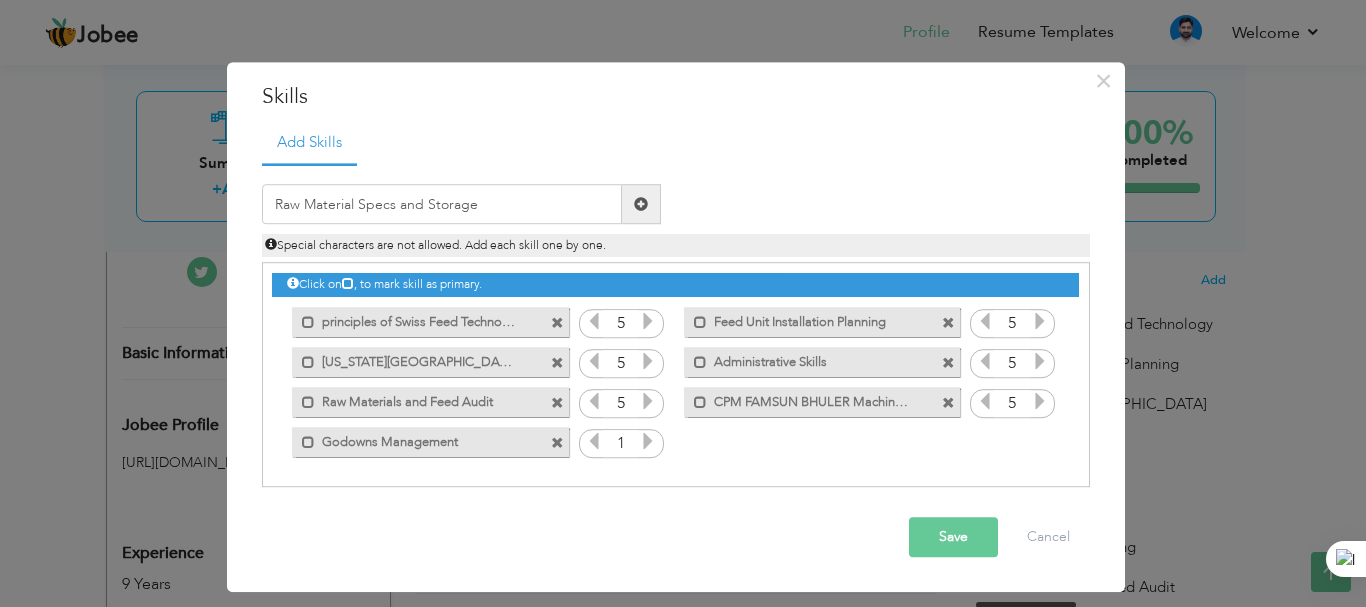 click at bounding box center [641, 205] 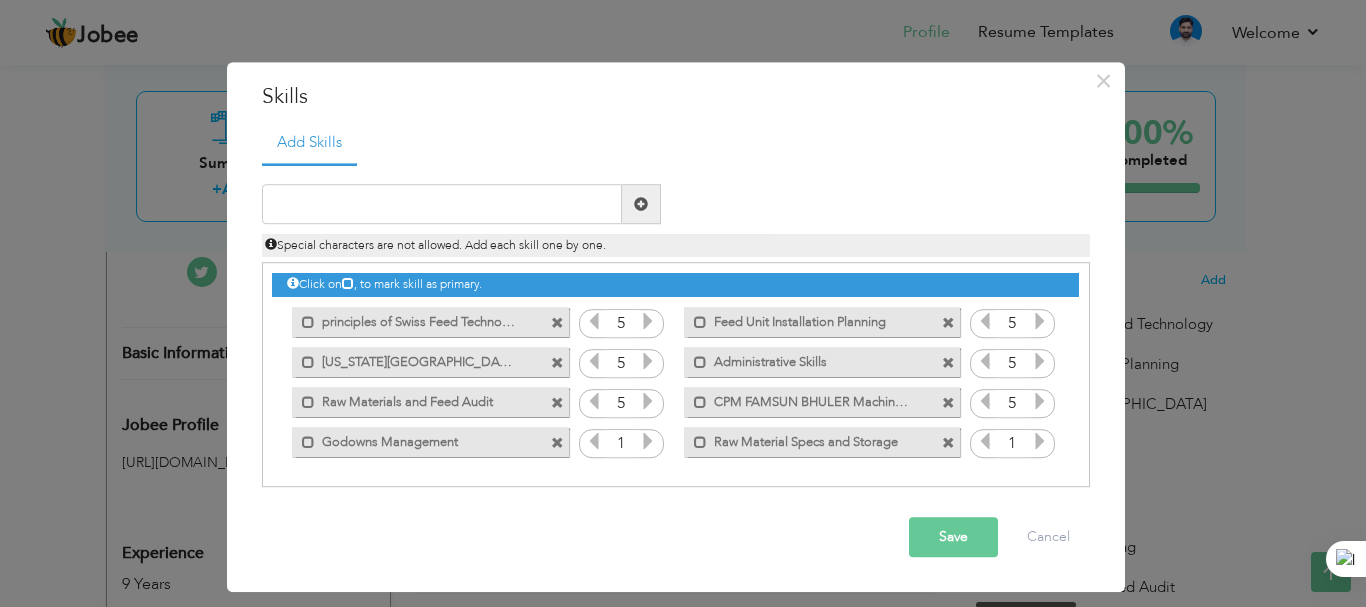 drag, startPoint x: 817, startPoint y: 402, endPoint x: 580, endPoint y: 379, distance: 238.11342 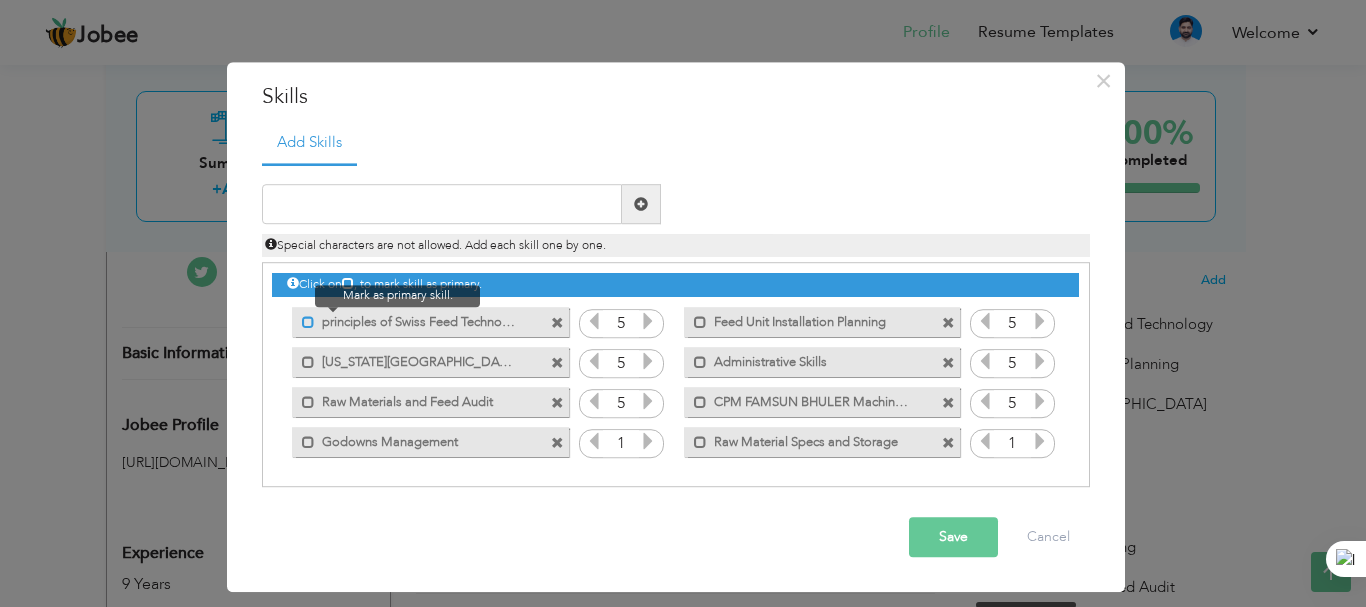 click at bounding box center (308, 322) 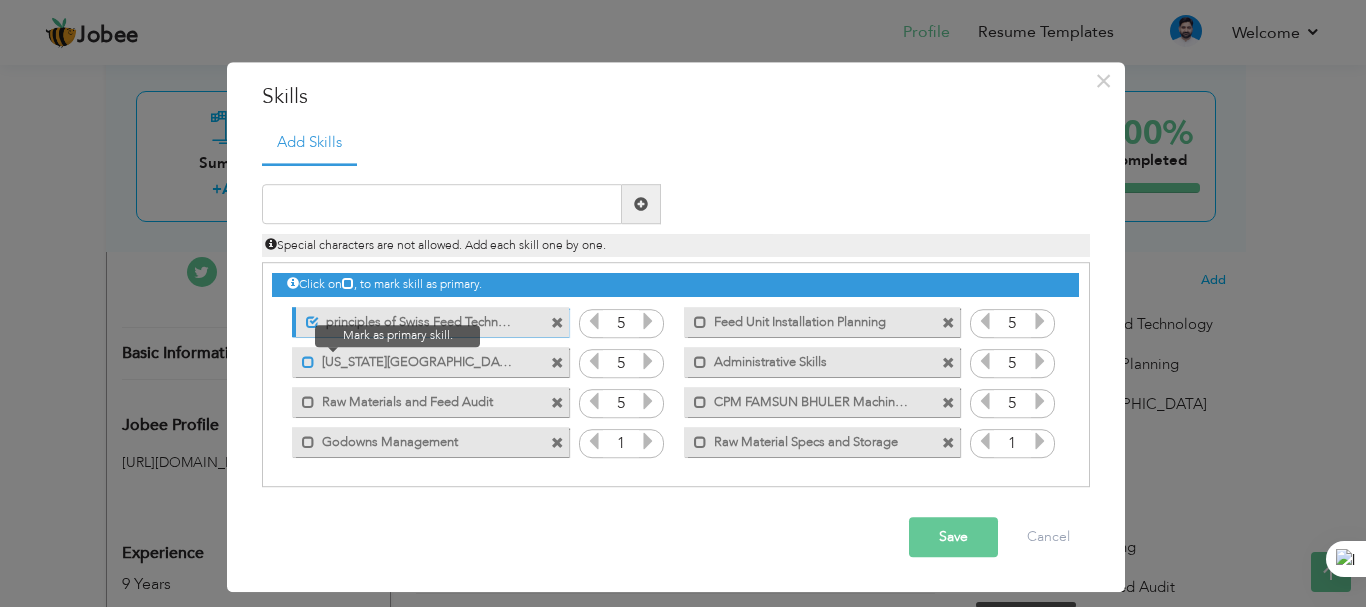 click at bounding box center (308, 362) 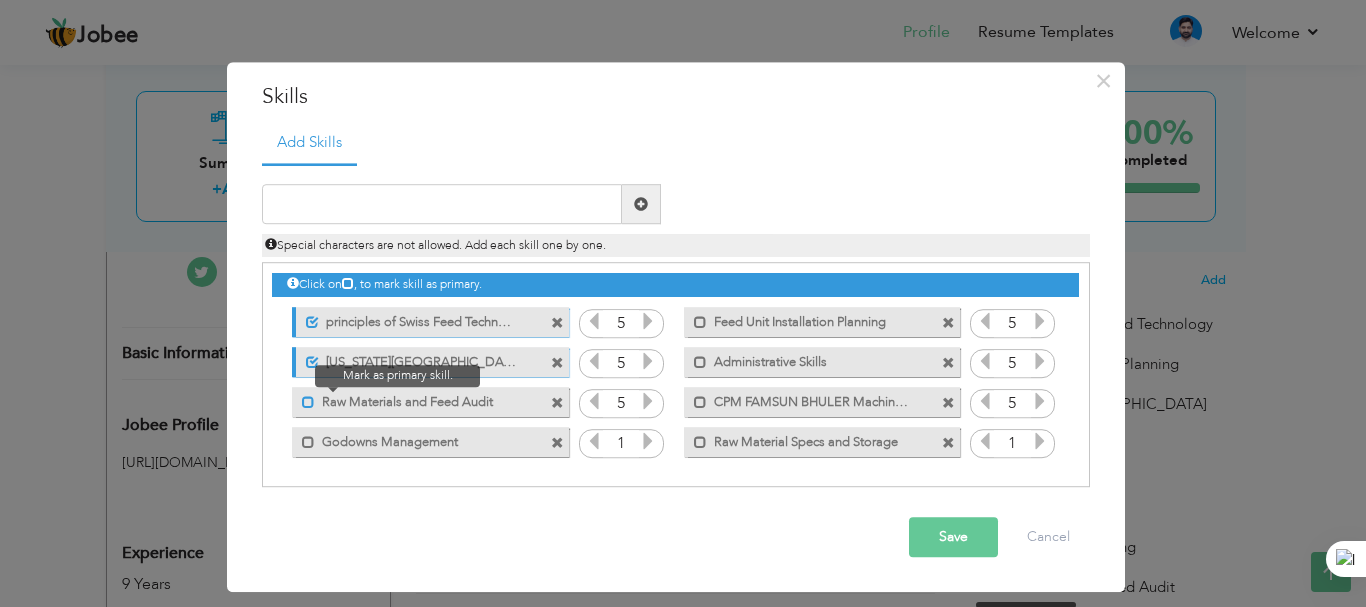 click at bounding box center [308, 402] 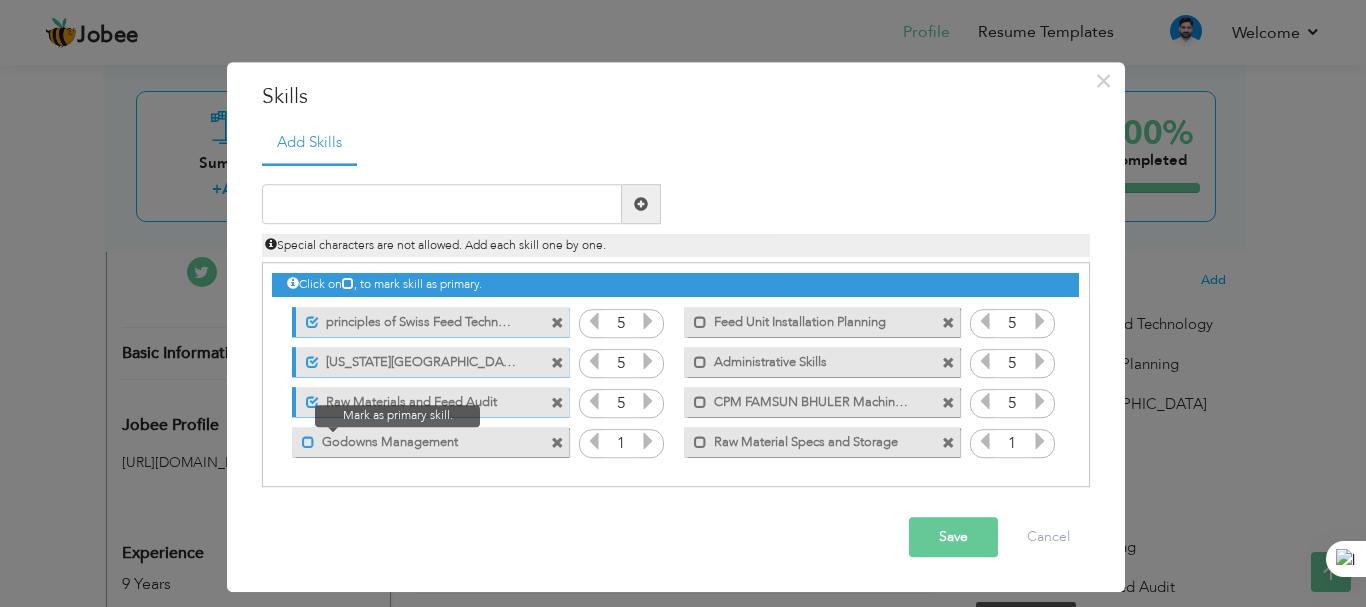 click at bounding box center [308, 442] 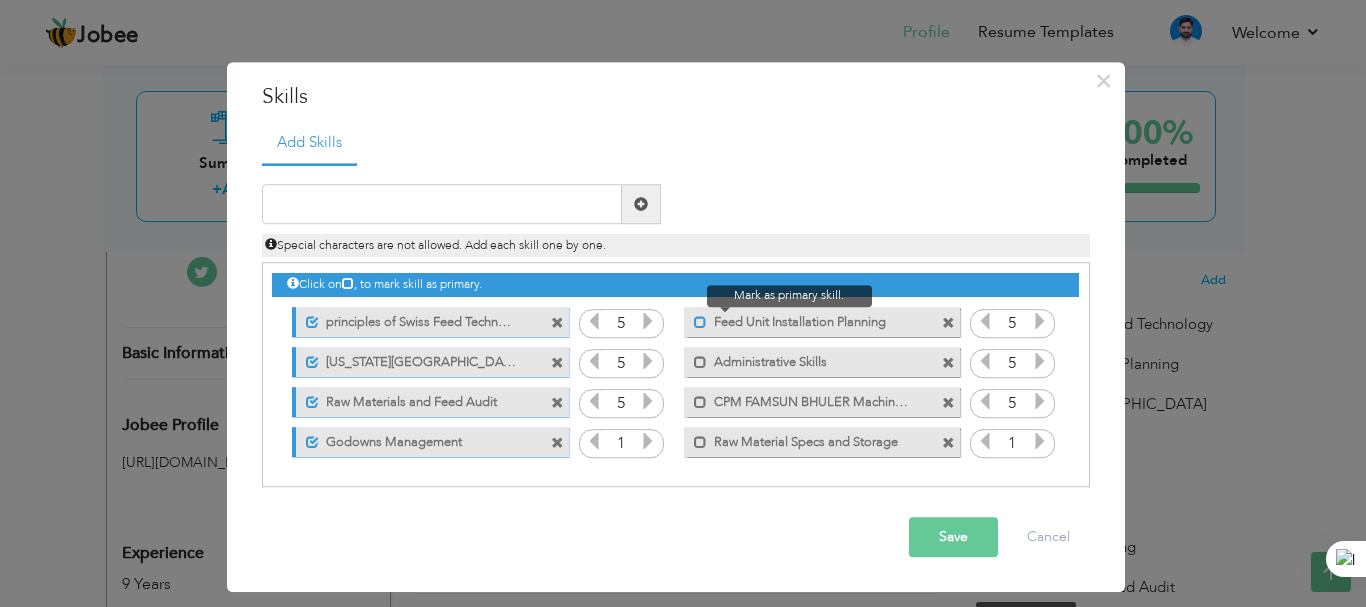 click at bounding box center (700, 322) 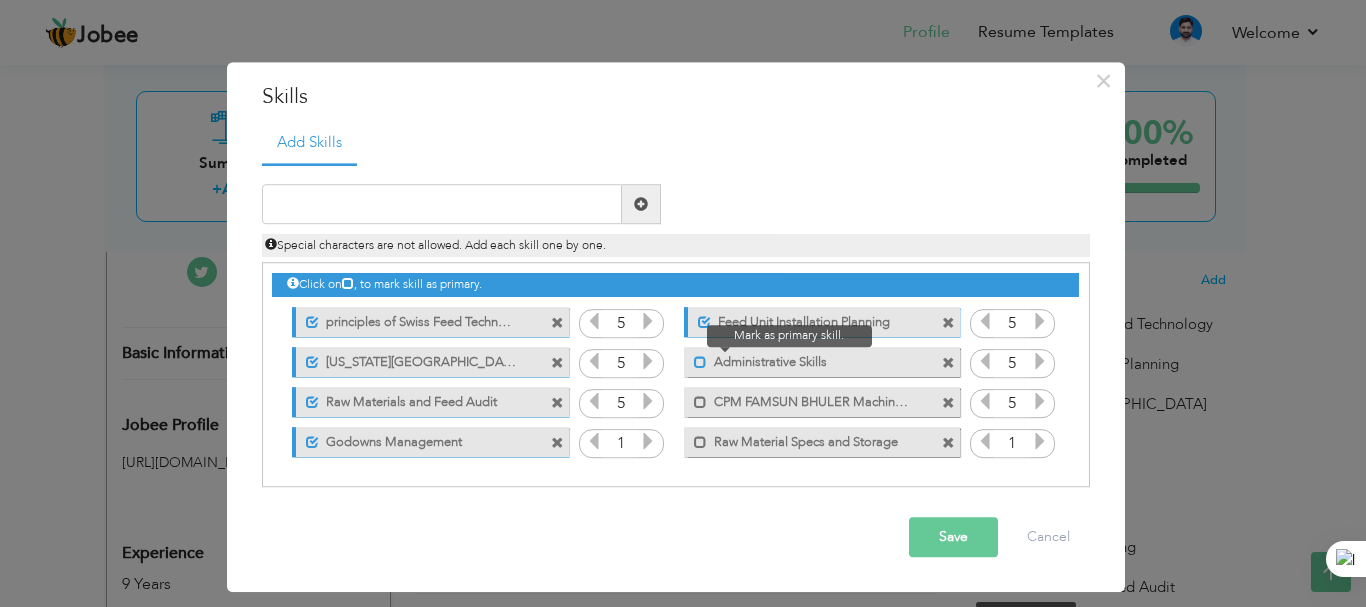 click at bounding box center [700, 362] 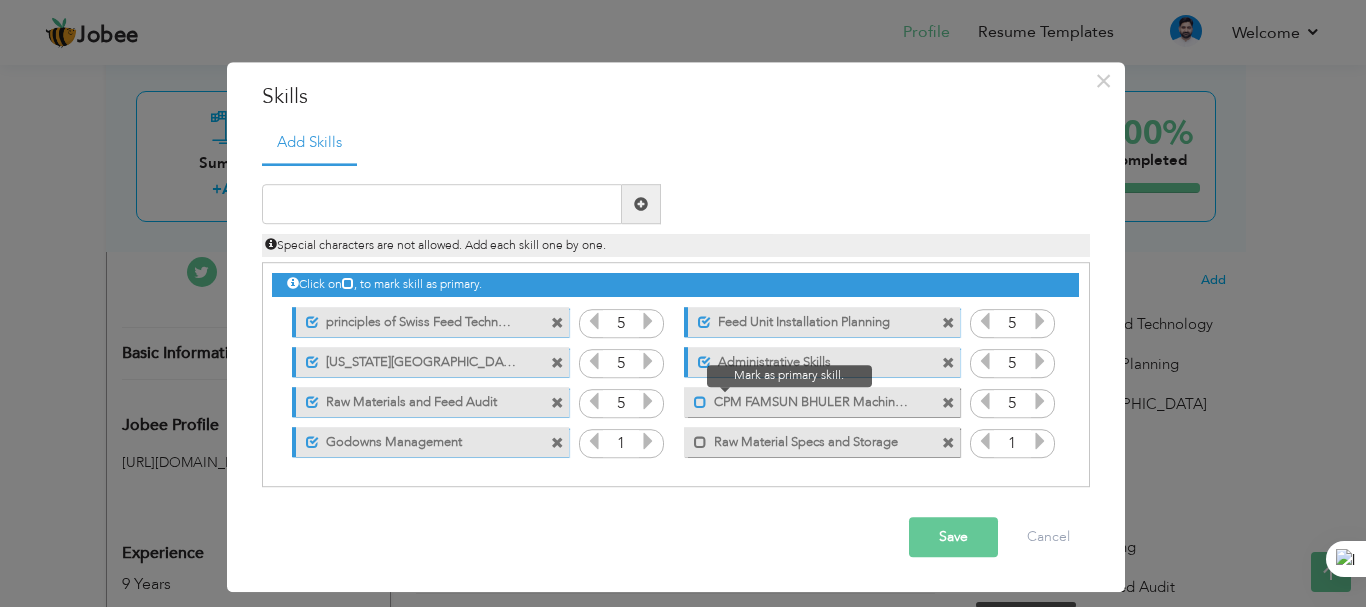 click at bounding box center (700, 402) 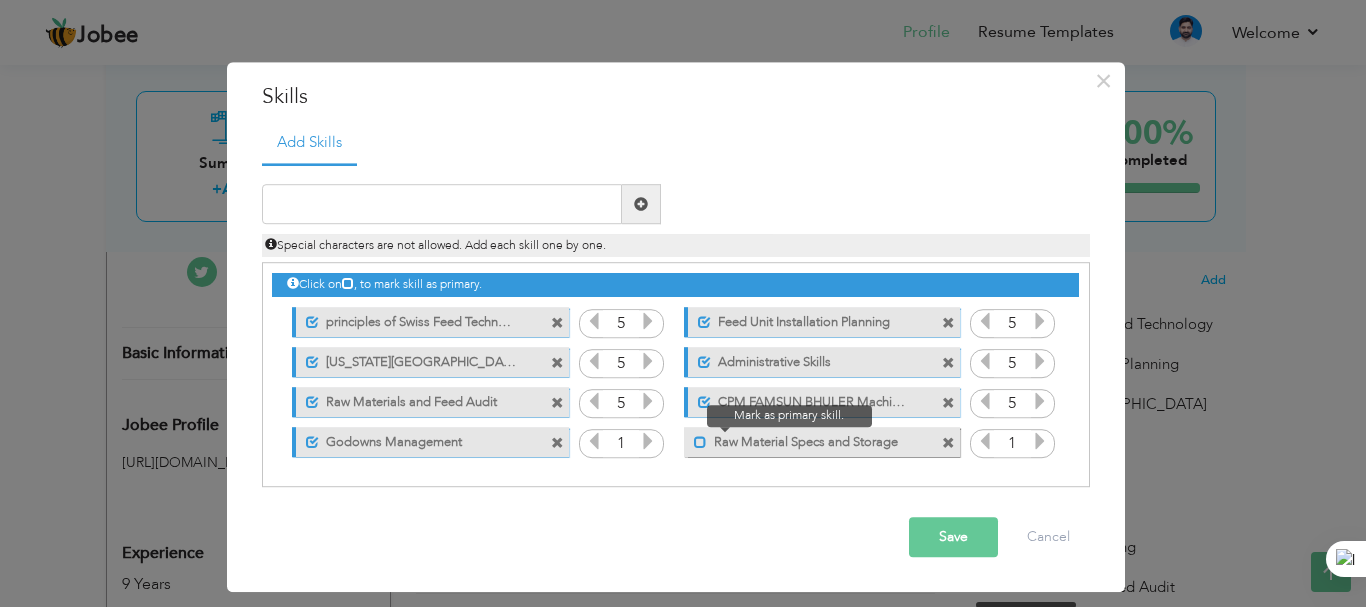 click at bounding box center (700, 442) 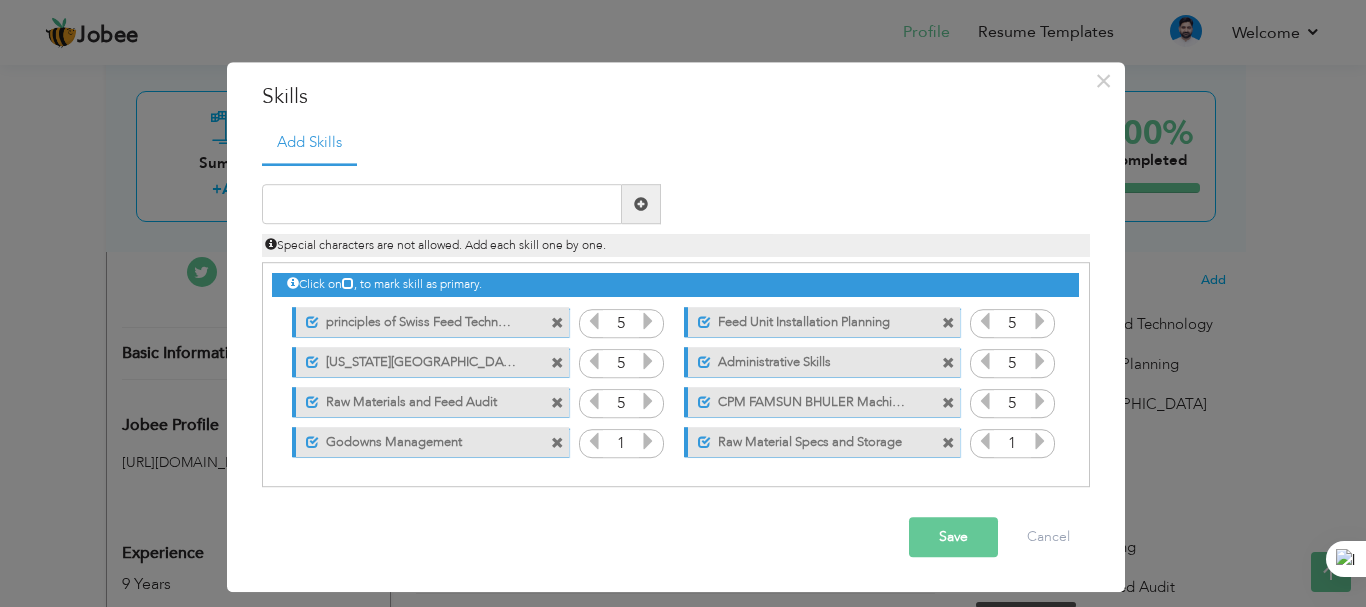click at bounding box center (1040, 442) 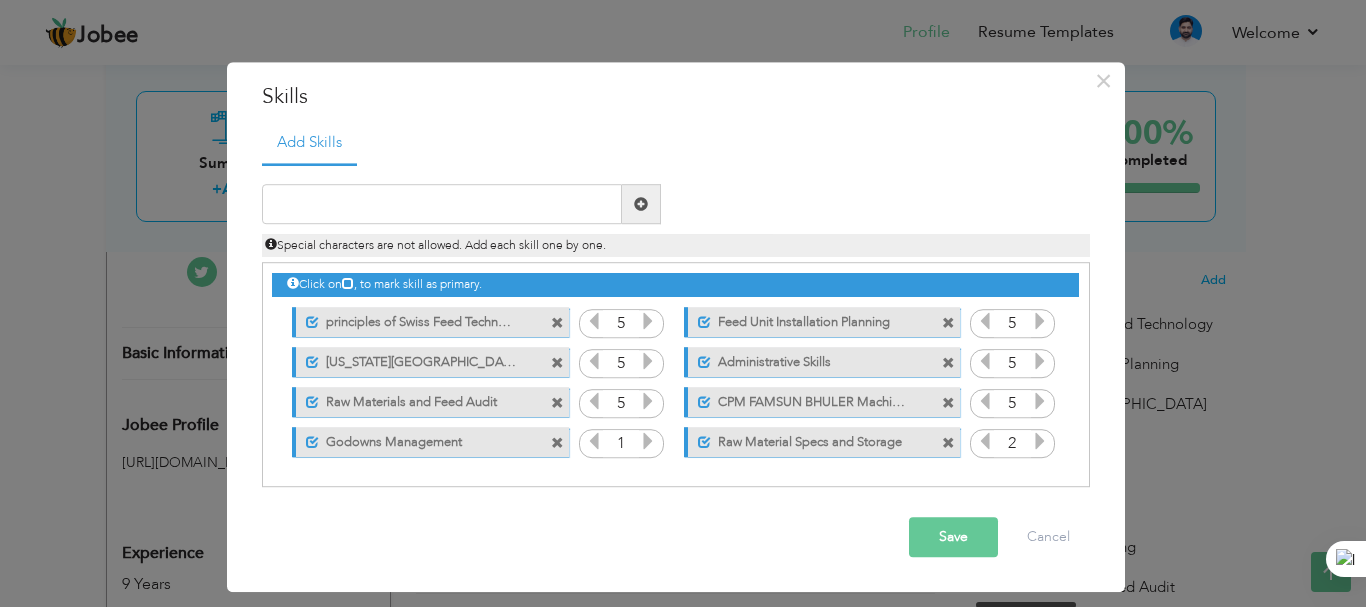 click at bounding box center (1040, 442) 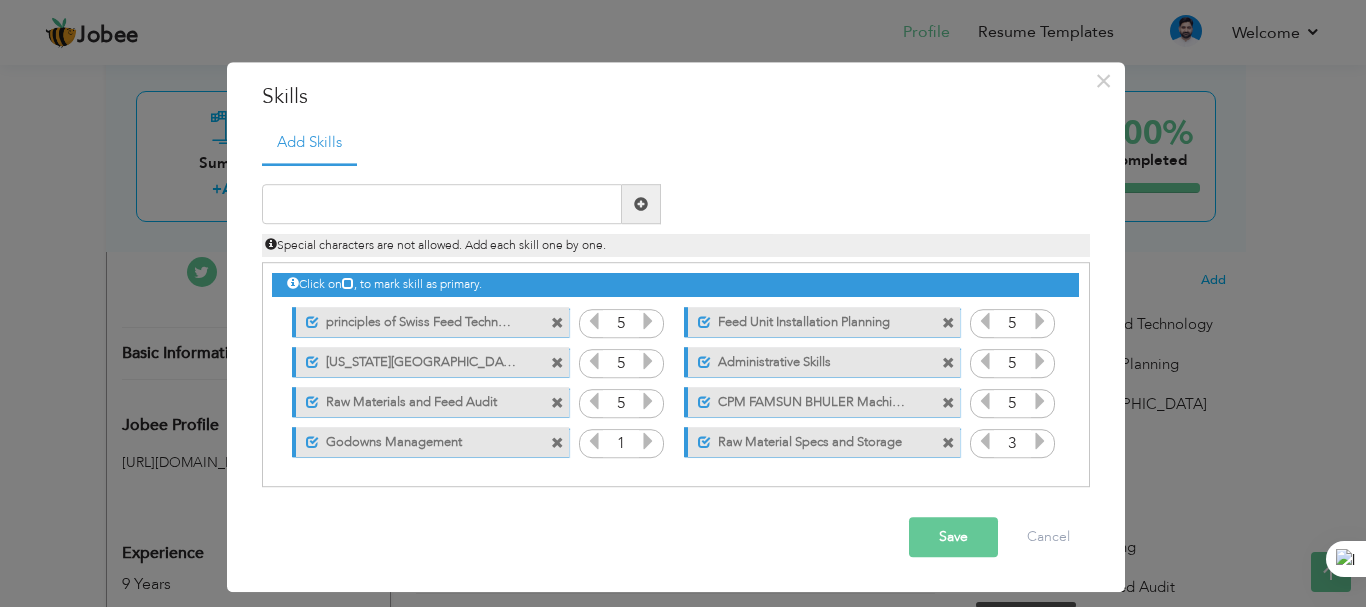 click at bounding box center [1040, 442] 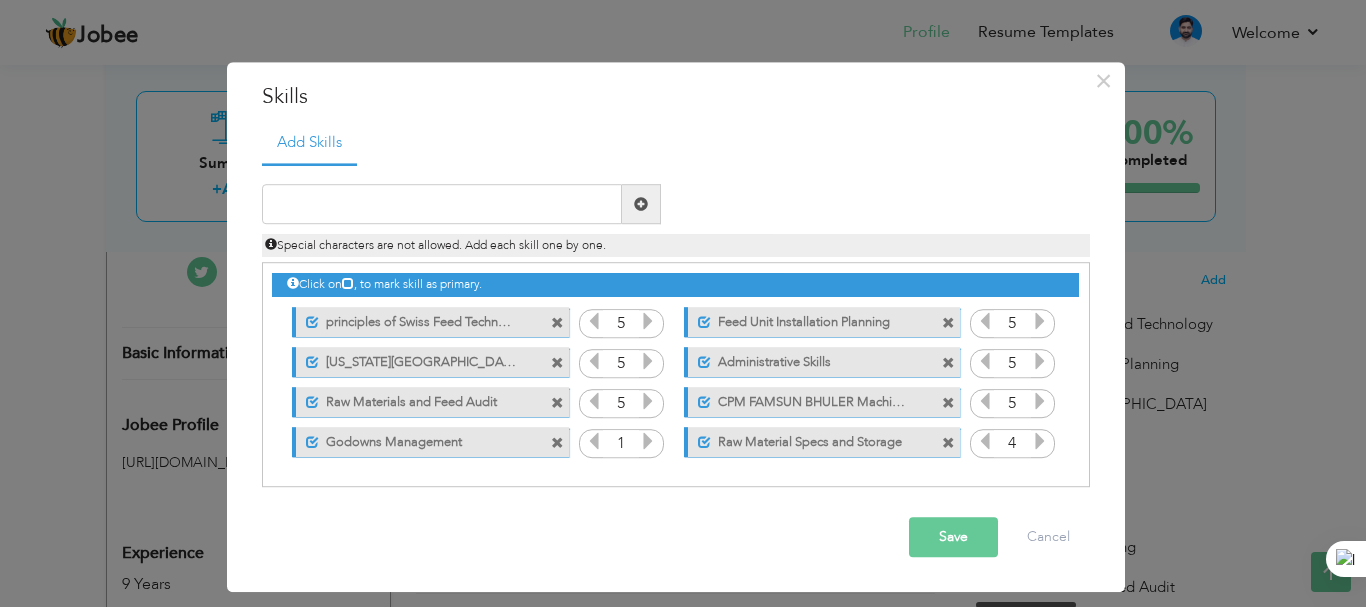 click at bounding box center (1040, 442) 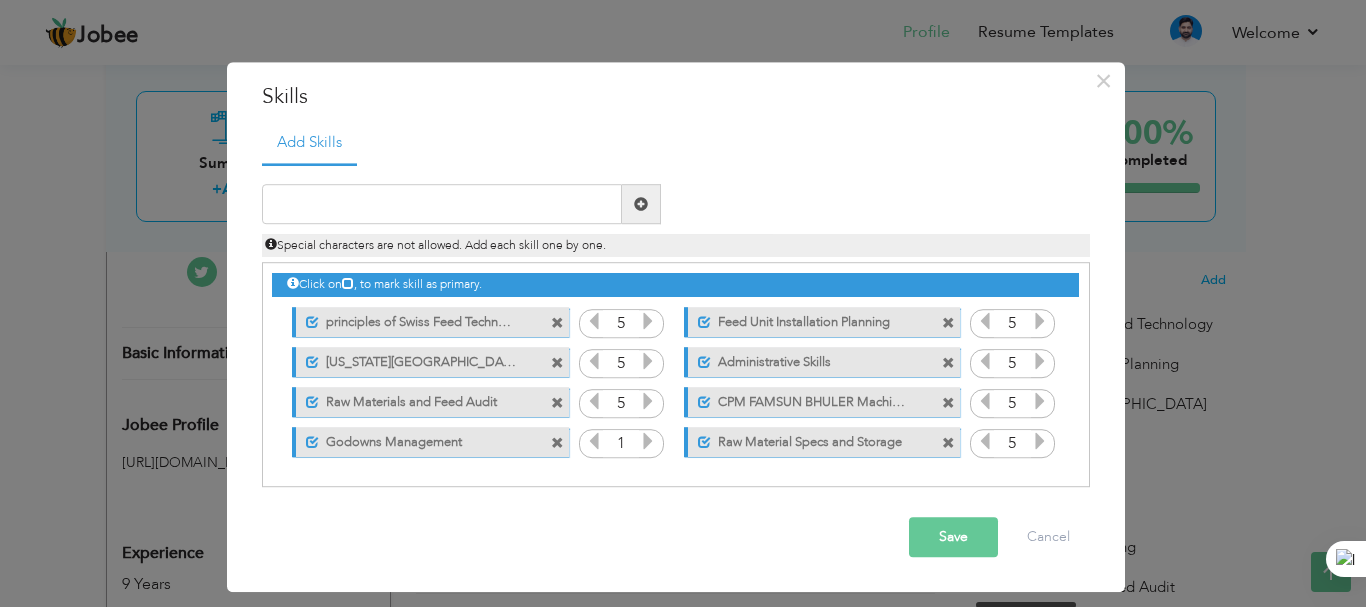 click on "Save" at bounding box center [953, 538] 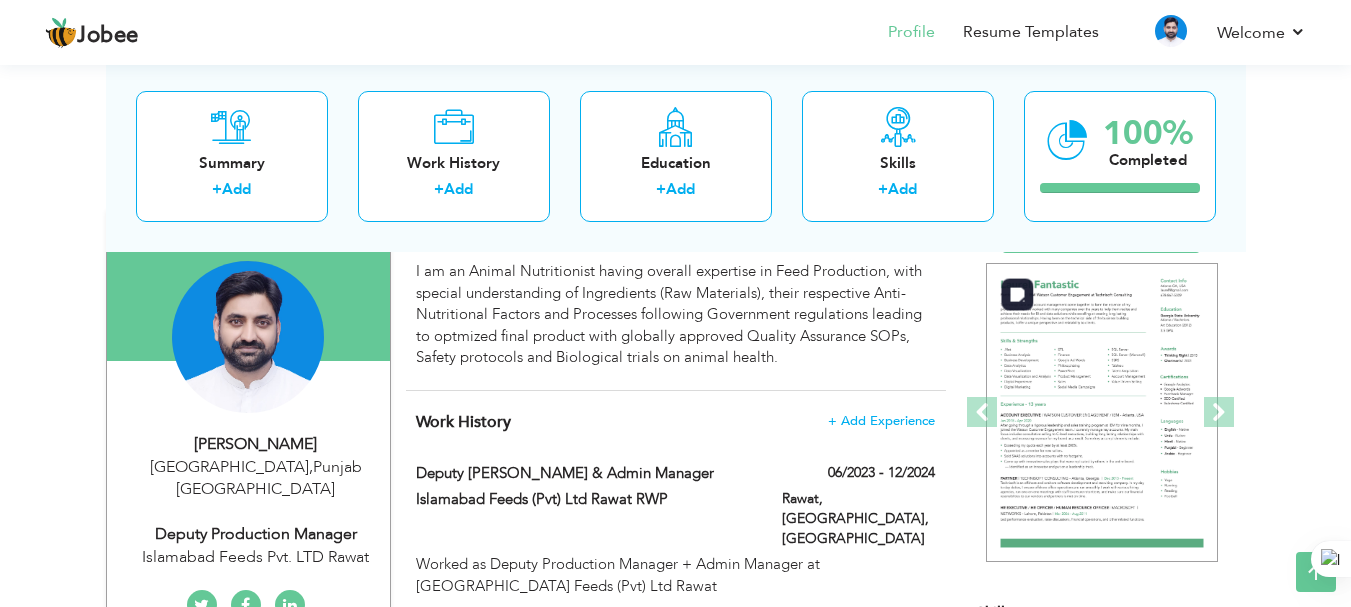 scroll, scrollTop: 0, scrollLeft: 0, axis: both 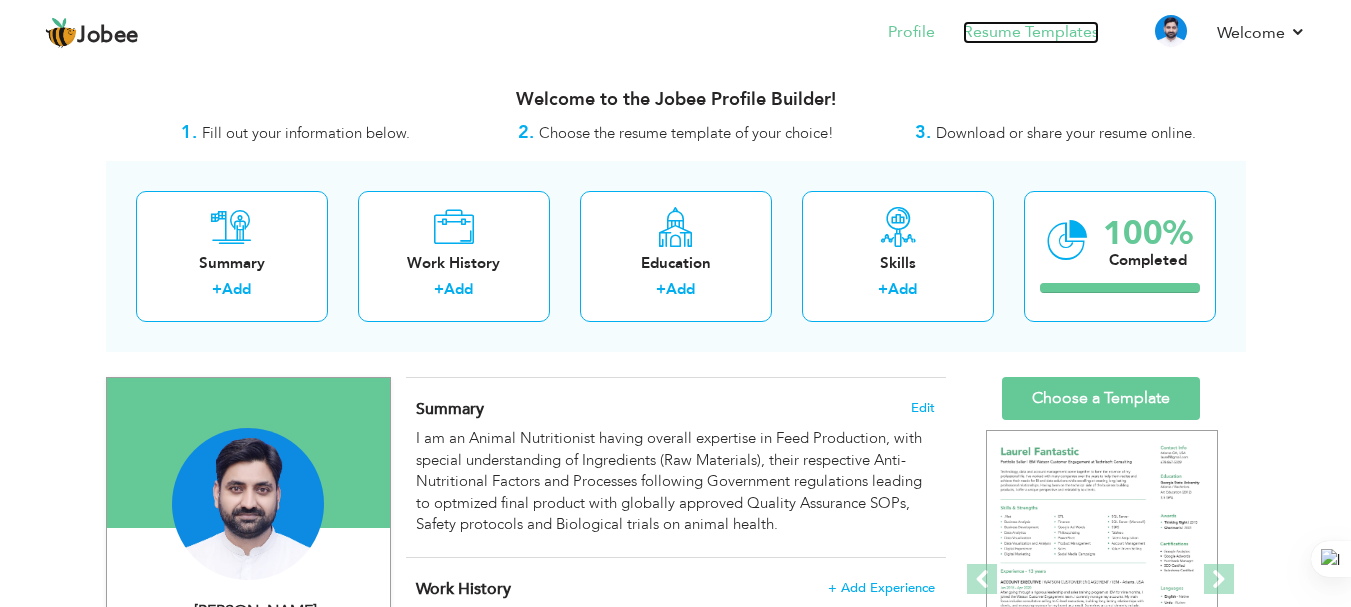 click on "Resume Templates" at bounding box center [1031, 32] 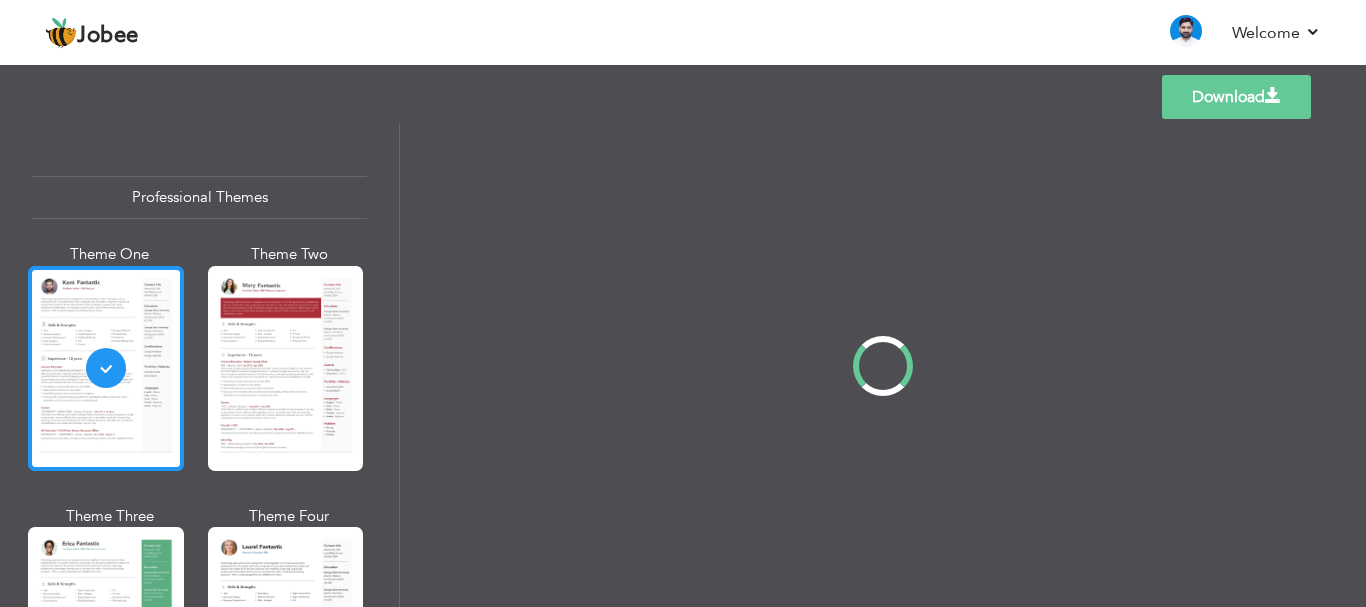 scroll, scrollTop: 0, scrollLeft: 0, axis: both 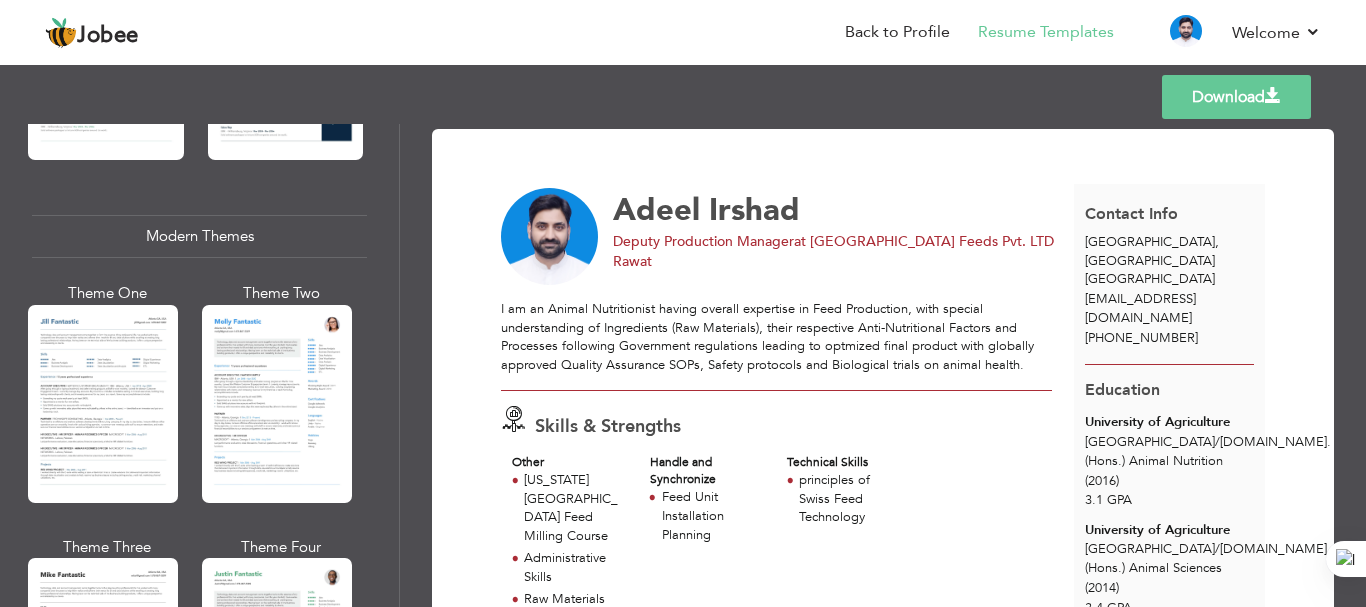 click at bounding box center [277, 404] 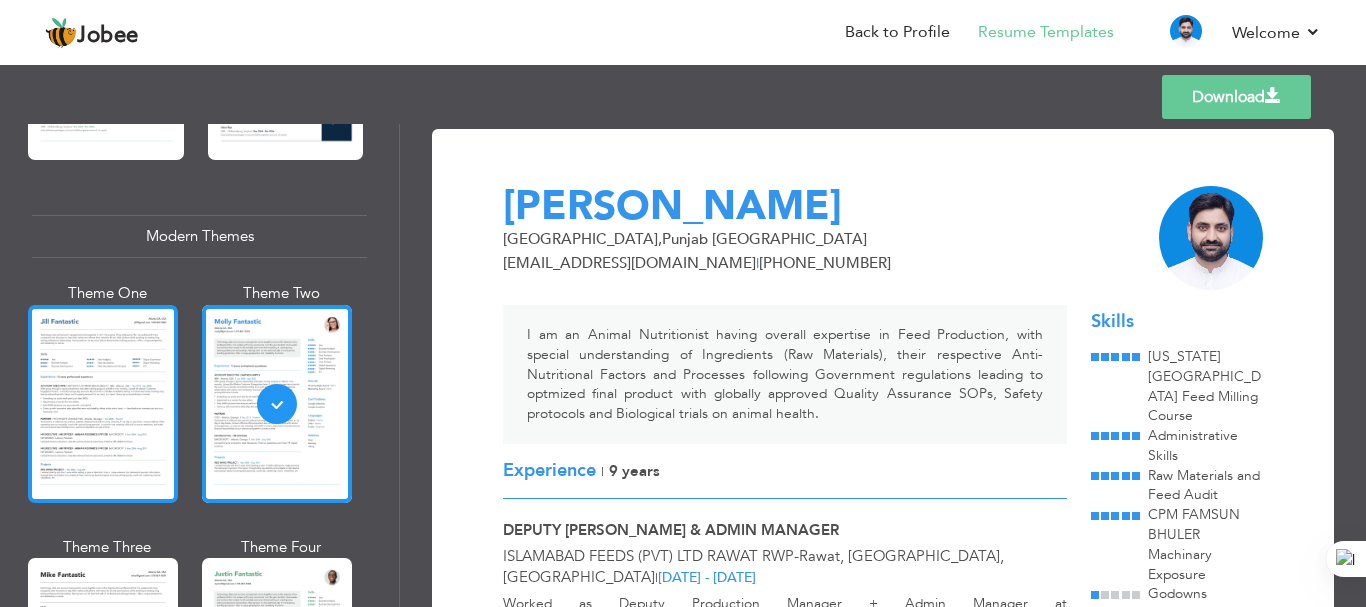 click at bounding box center [103, 404] 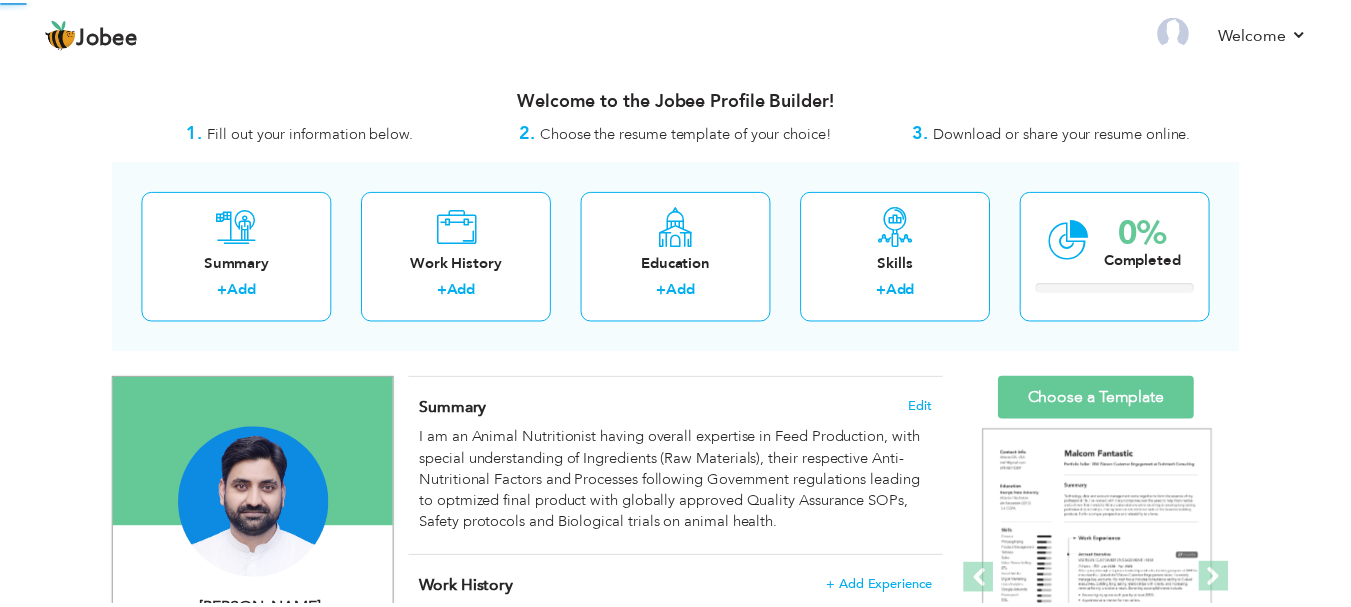 scroll, scrollTop: 0, scrollLeft: 0, axis: both 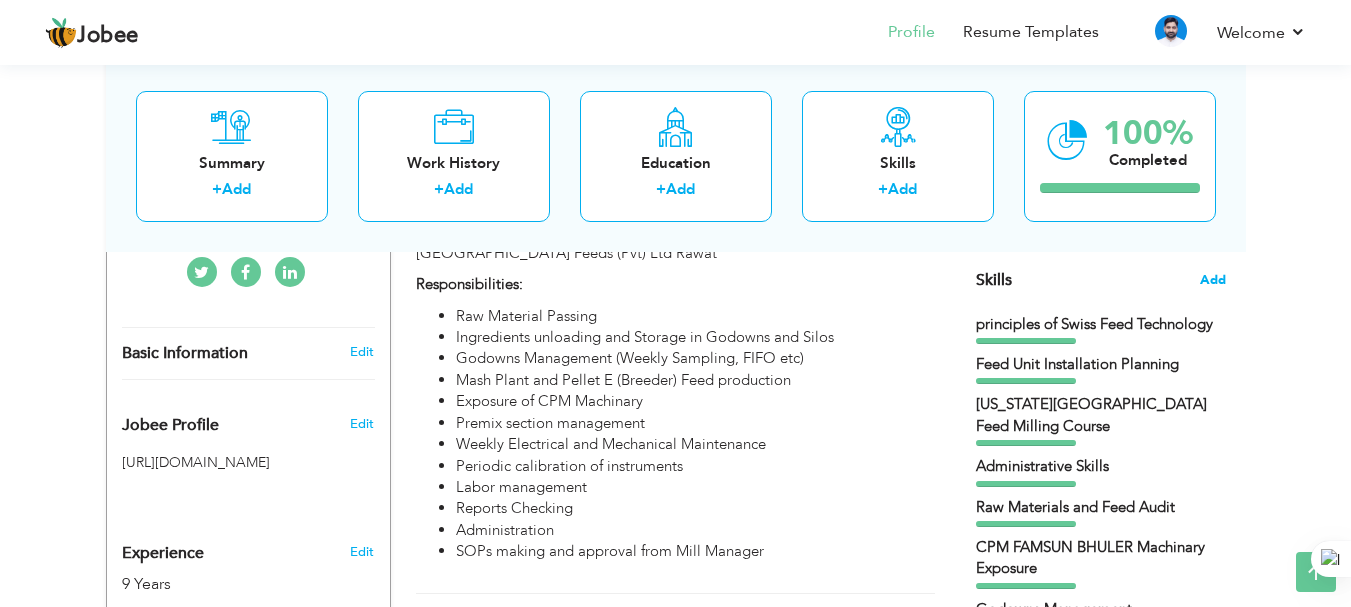 click on "Add" at bounding box center (1213, 280) 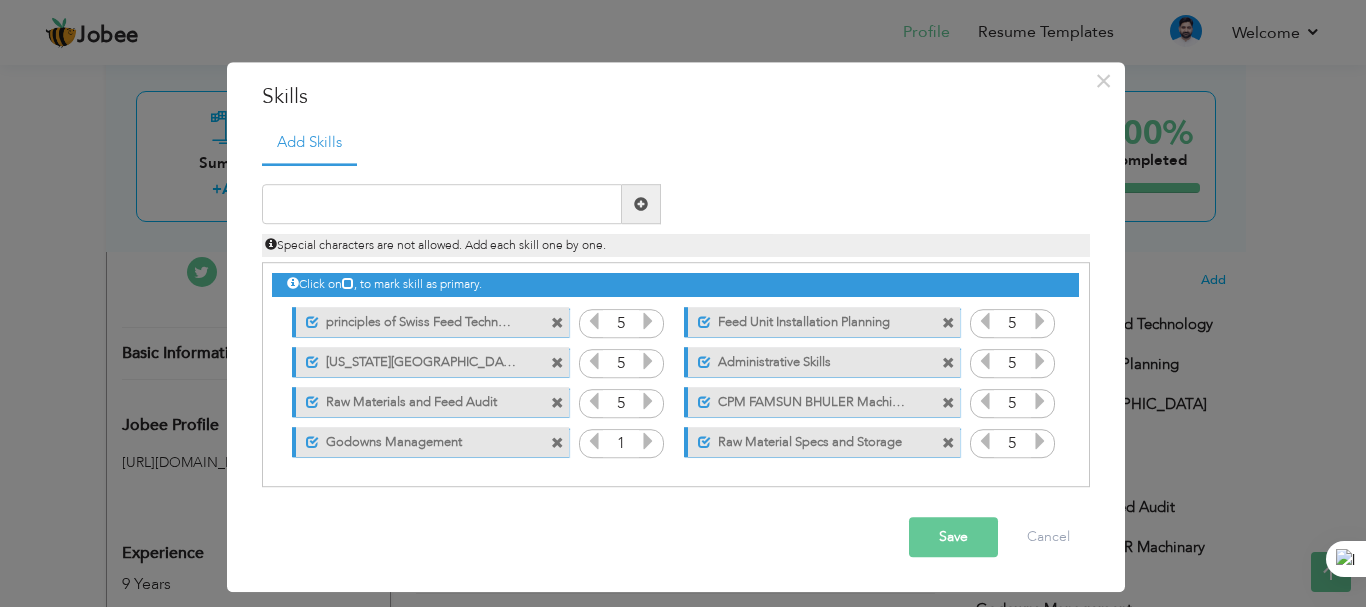 click at bounding box center [648, 442] 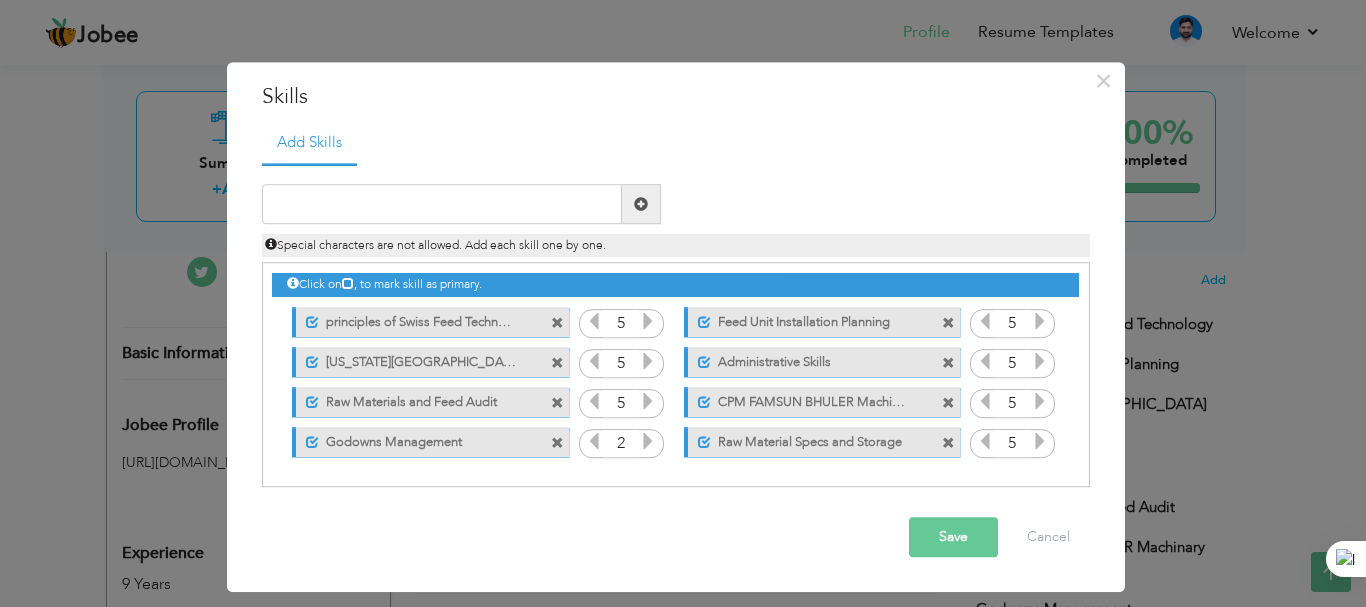 click at bounding box center (648, 442) 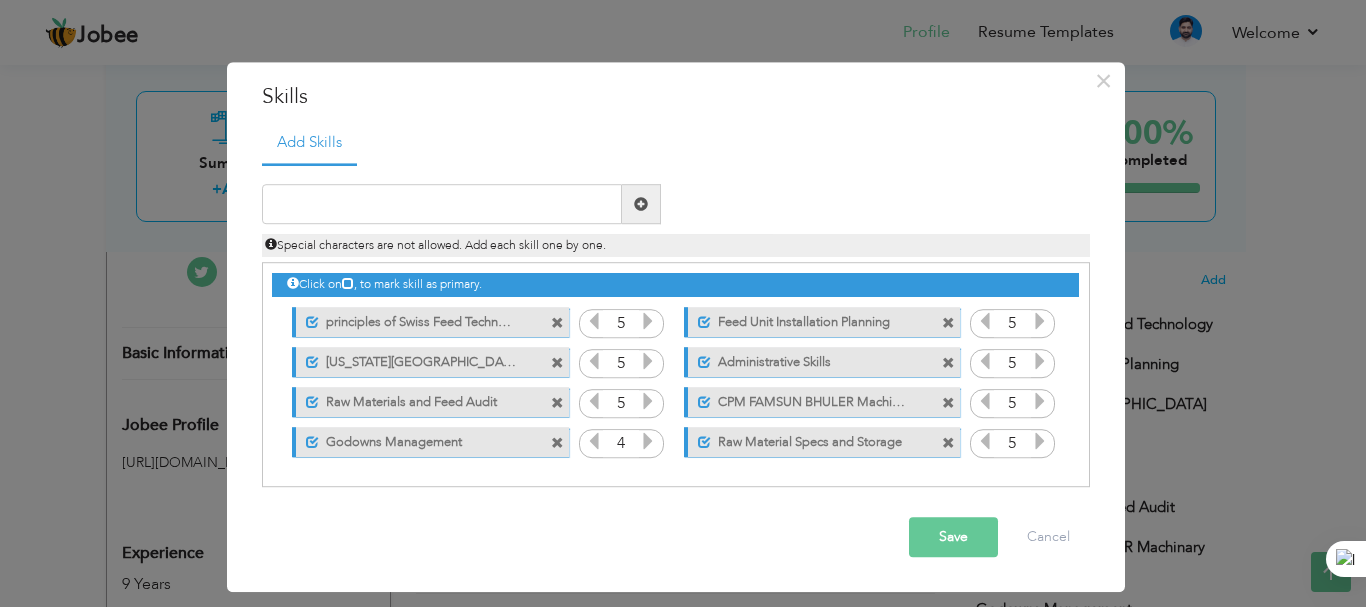 click at bounding box center [648, 442] 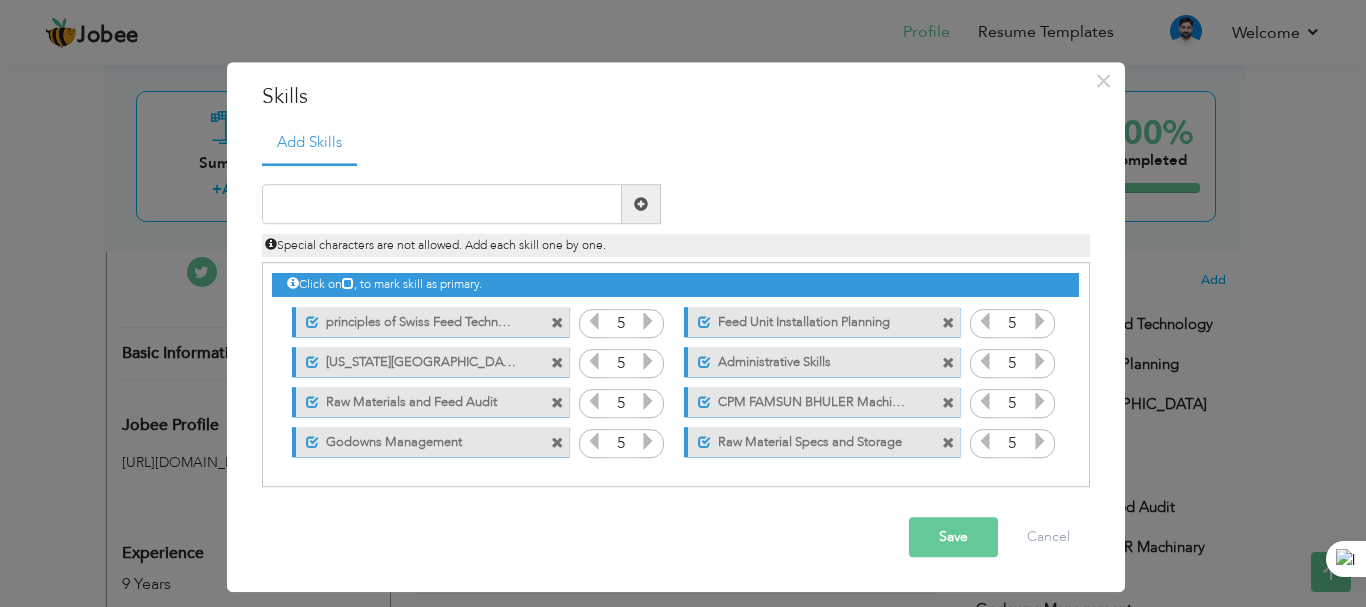 click on "Save" at bounding box center (953, 538) 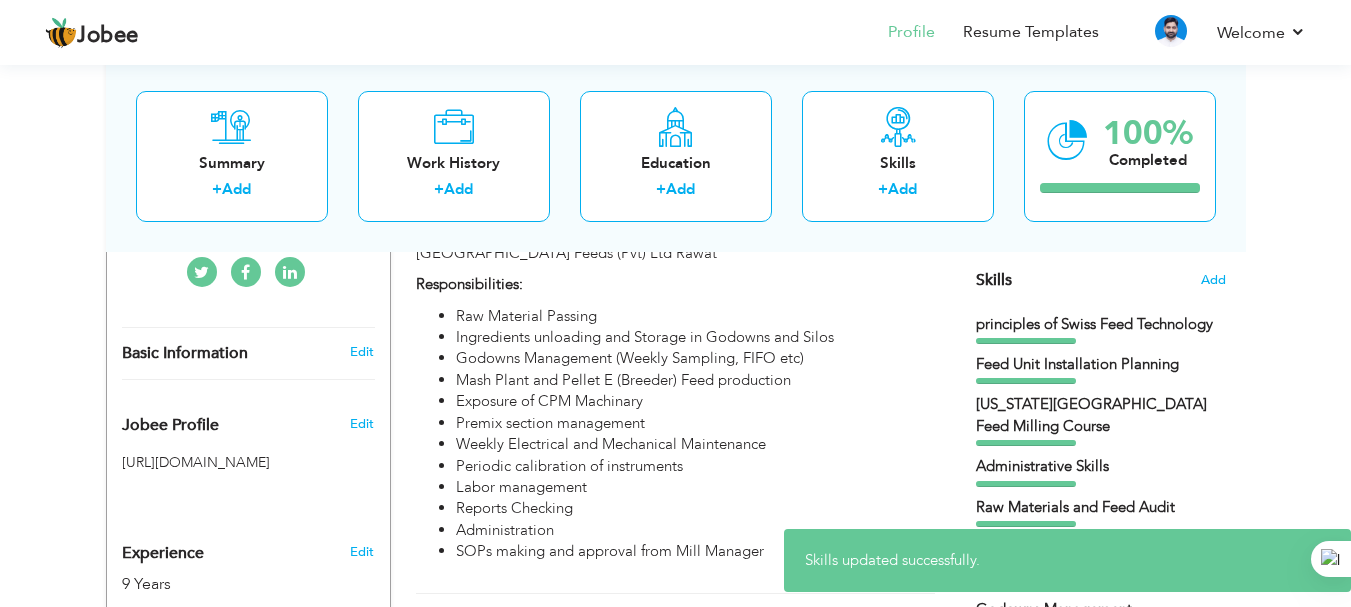 scroll, scrollTop: 0, scrollLeft: 0, axis: both 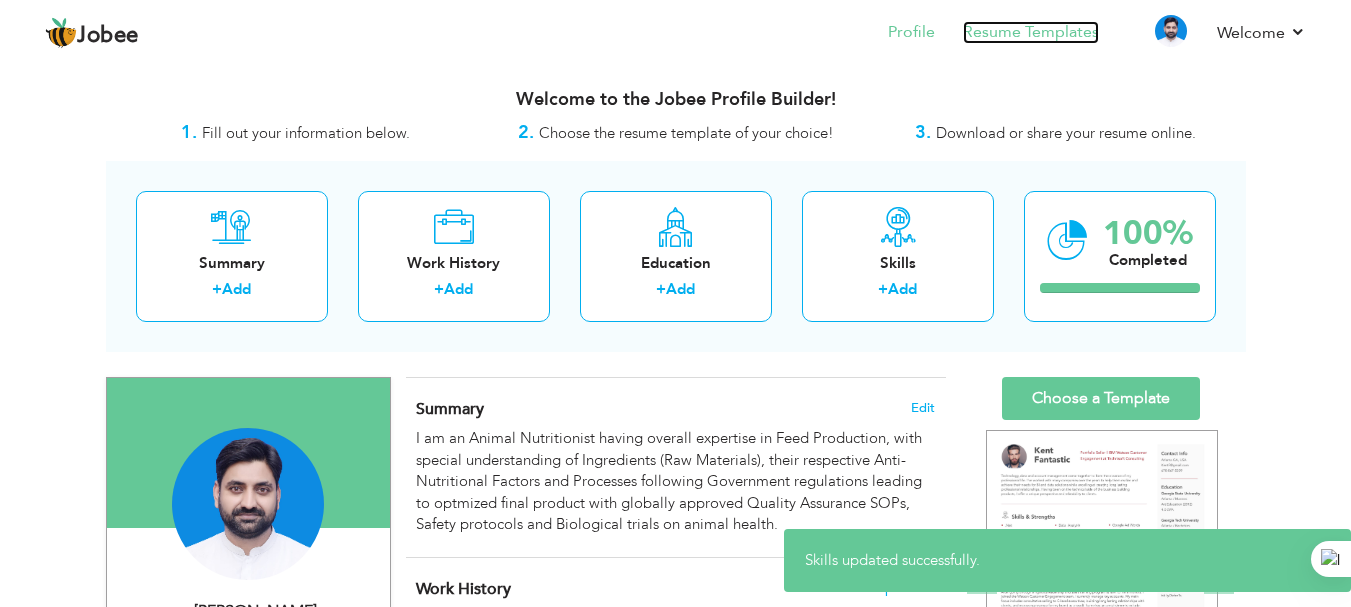 click on "Resume Templates" at bounding box center (1031, 32) 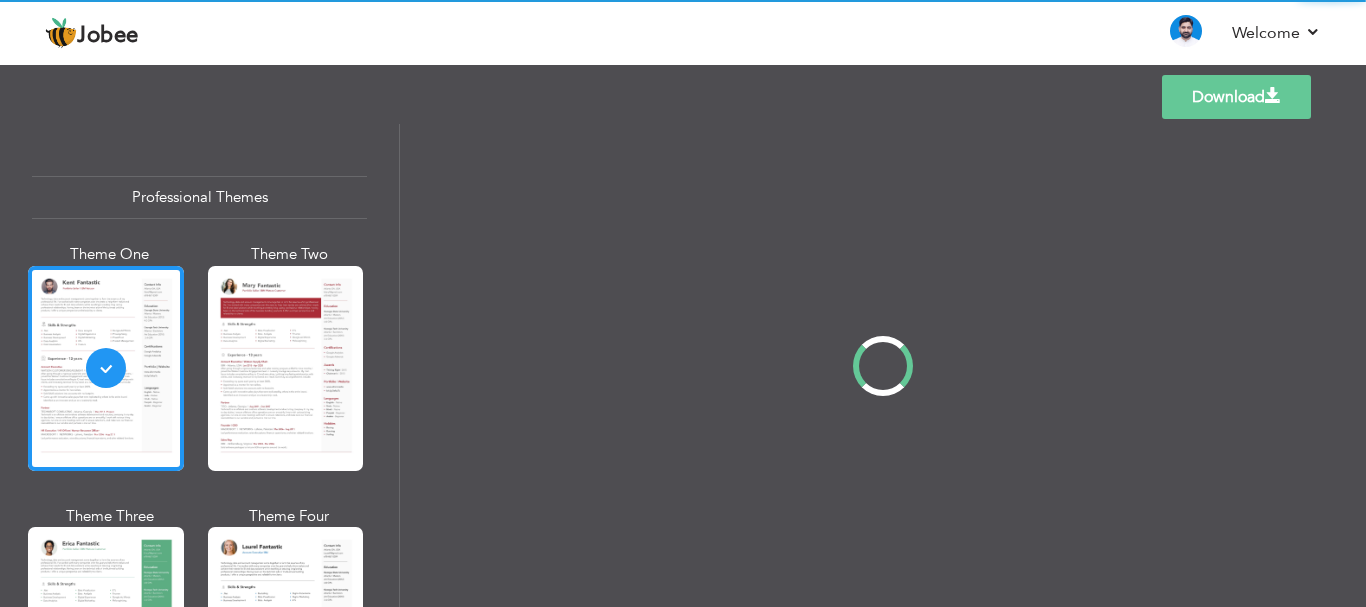 scroll, scrollTop: 0, scrollLeft: 0, axis: both 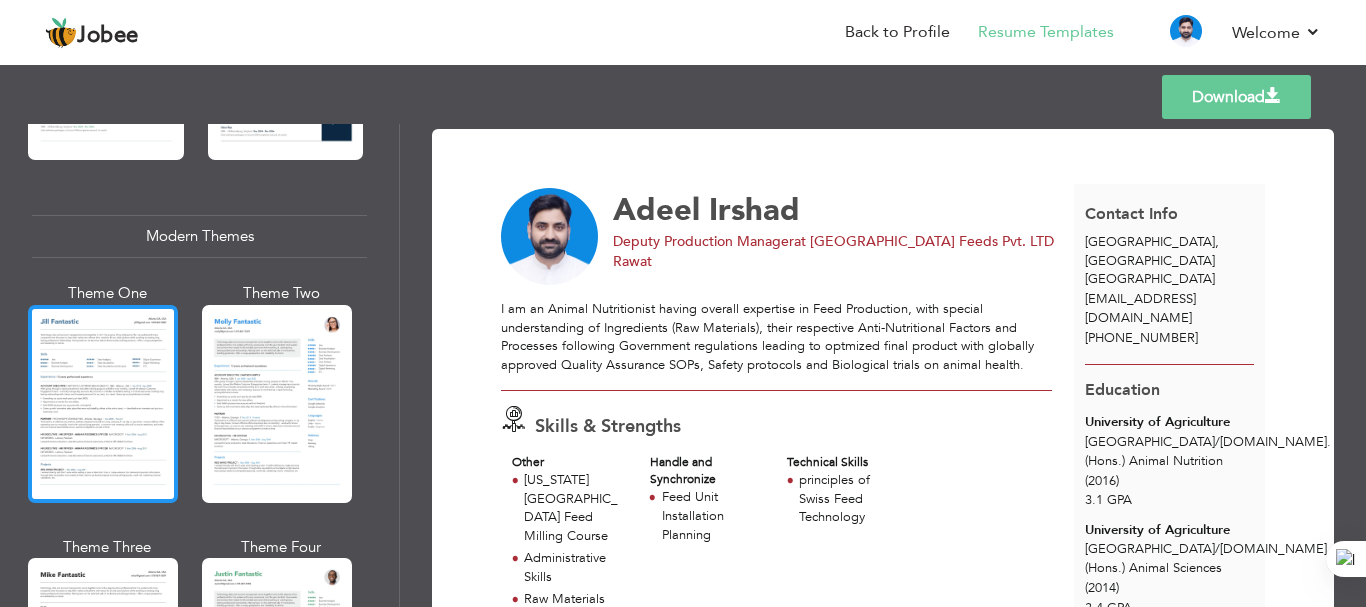 click at bounding box center [103, 404] 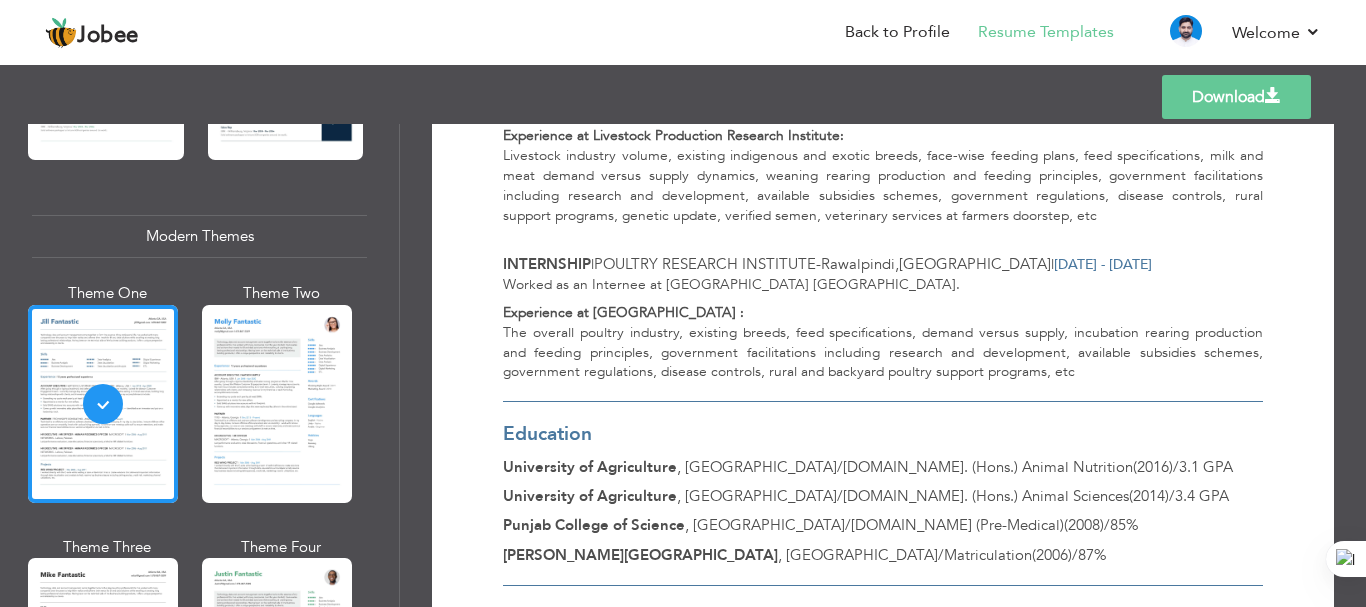 scroll, scrollTop: 2780, scrollLeft: 0, axis: vertical 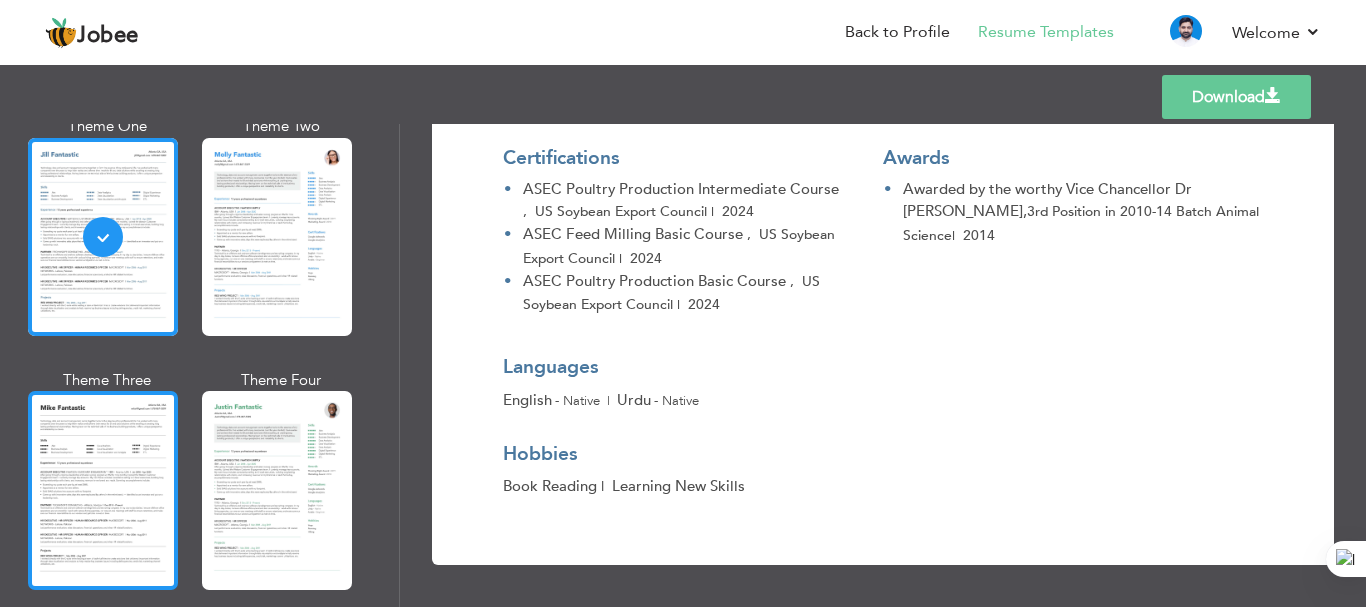 click at bounding box center (103, 490) 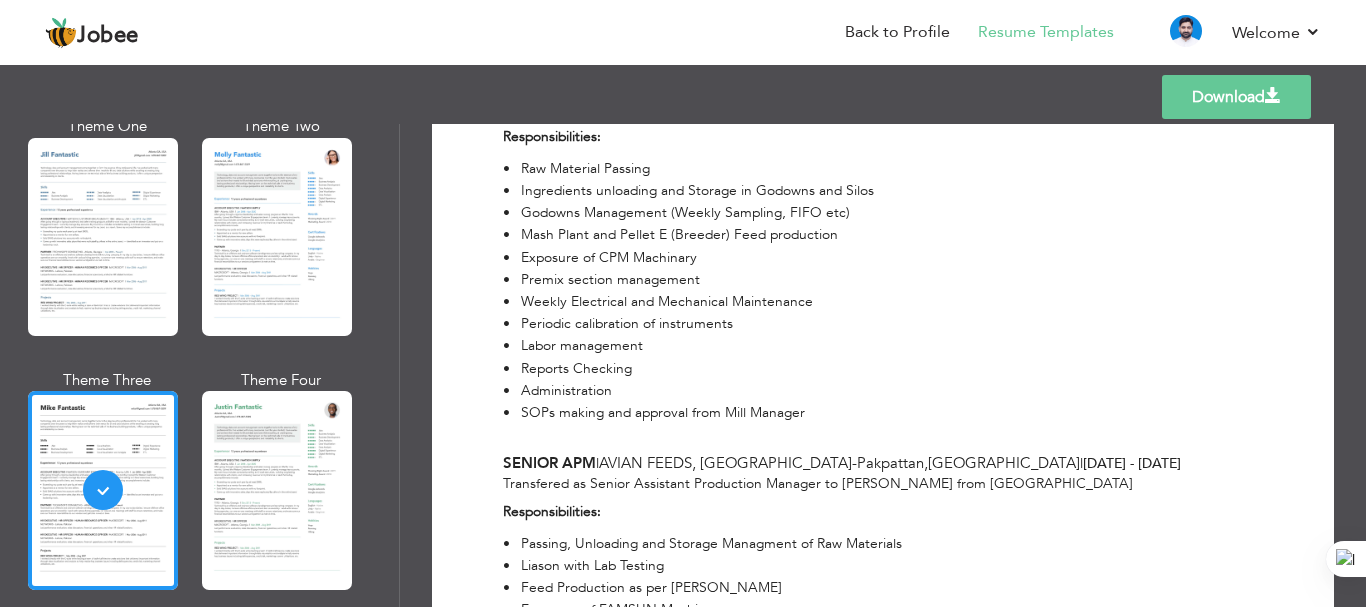 scroll, scrollTop: 0, scrollLeft: 0, axis: both 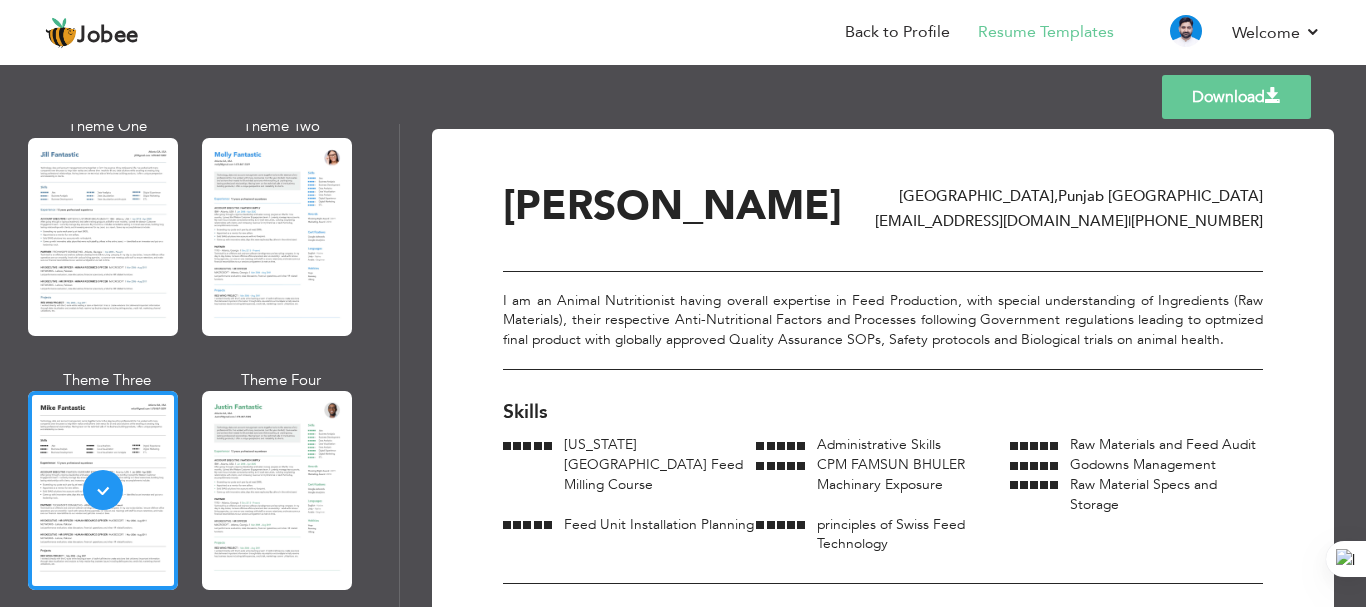 click on "Download" at bounding box center (1236, 97) 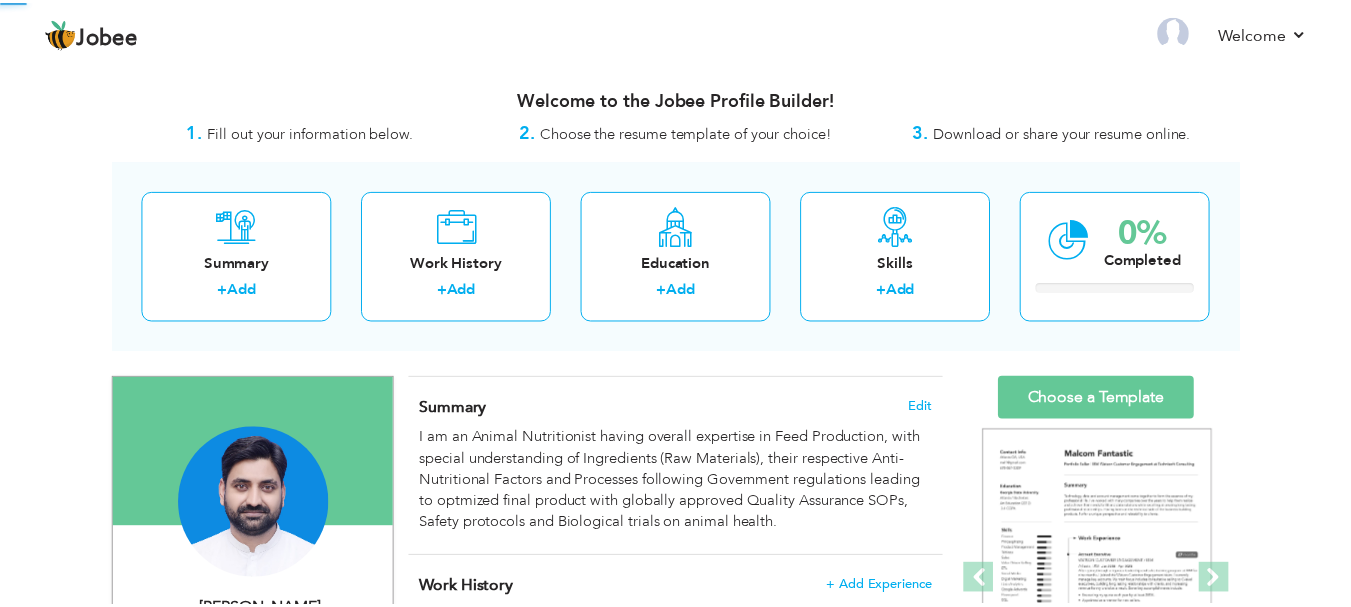 scroll, scrollTop: 0, scrollLeft: 0, axis: both 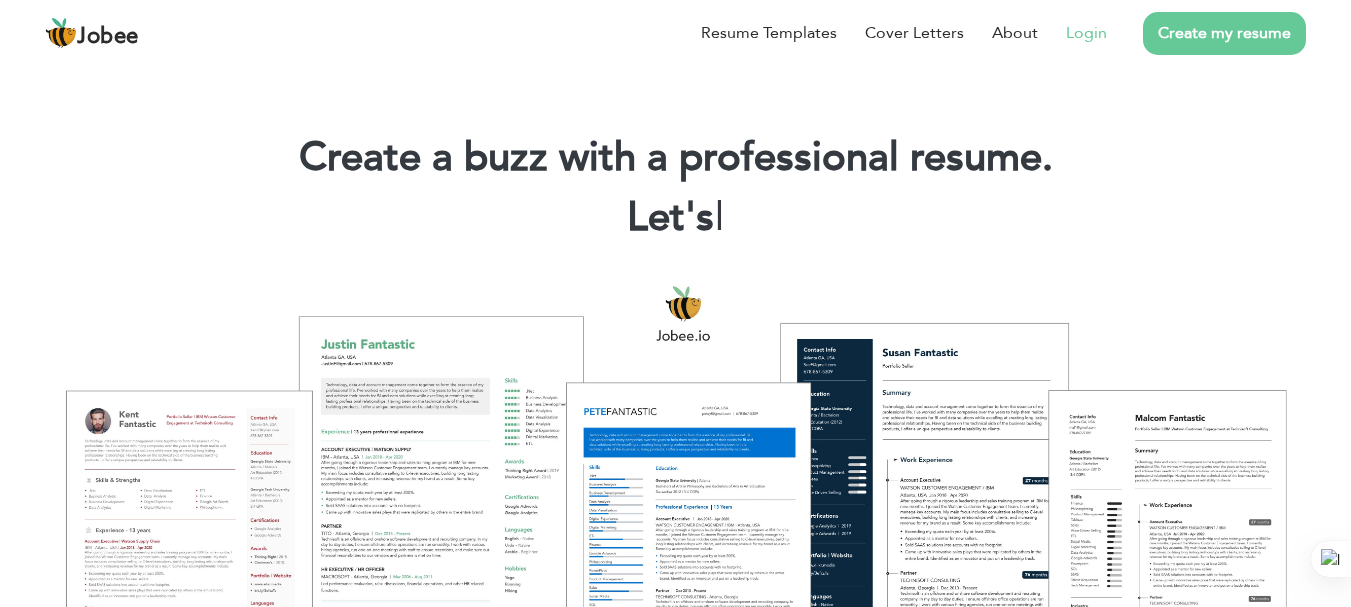 click on "Login" at bounding box center [1086, 33] 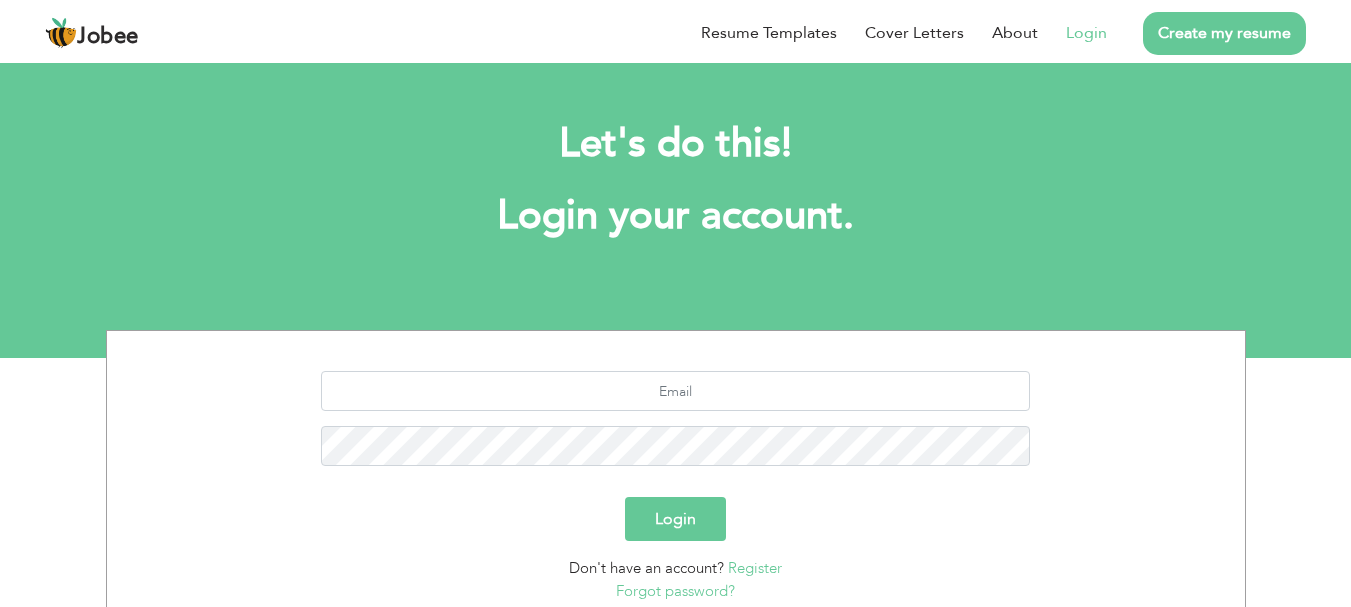 scroll, scrollTop: 0, scrollLeft: 0, axis: both 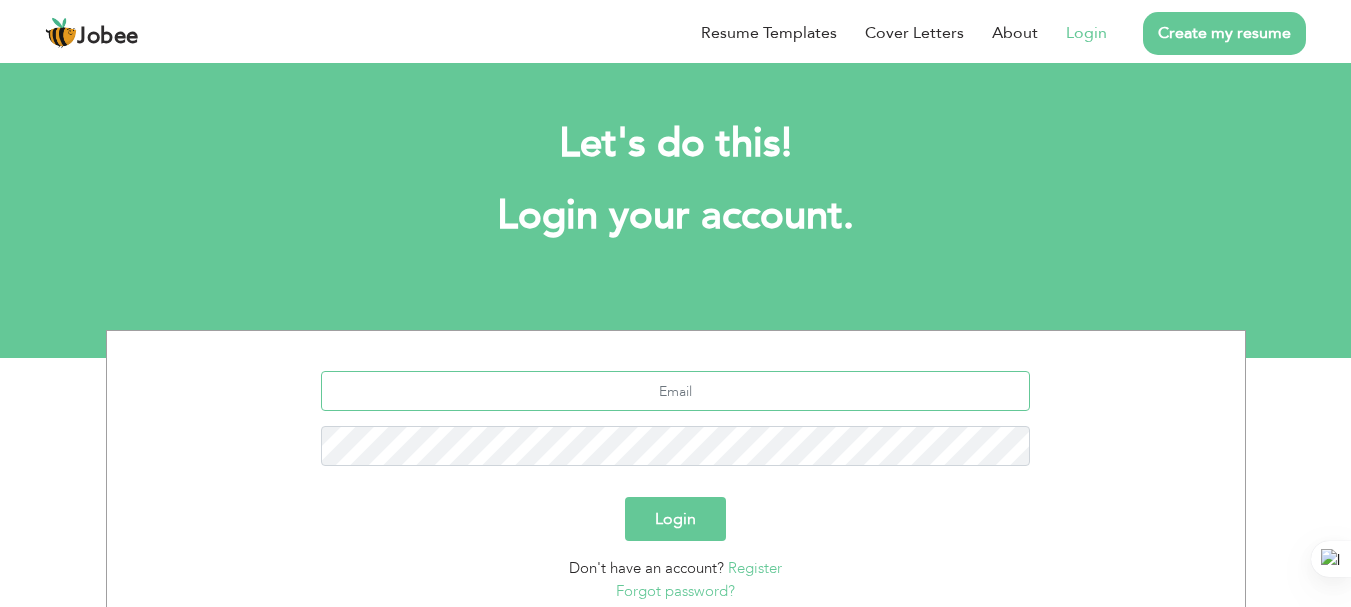 type on "[EMAIL_ADDRESS][DOMAIN_NAME]" 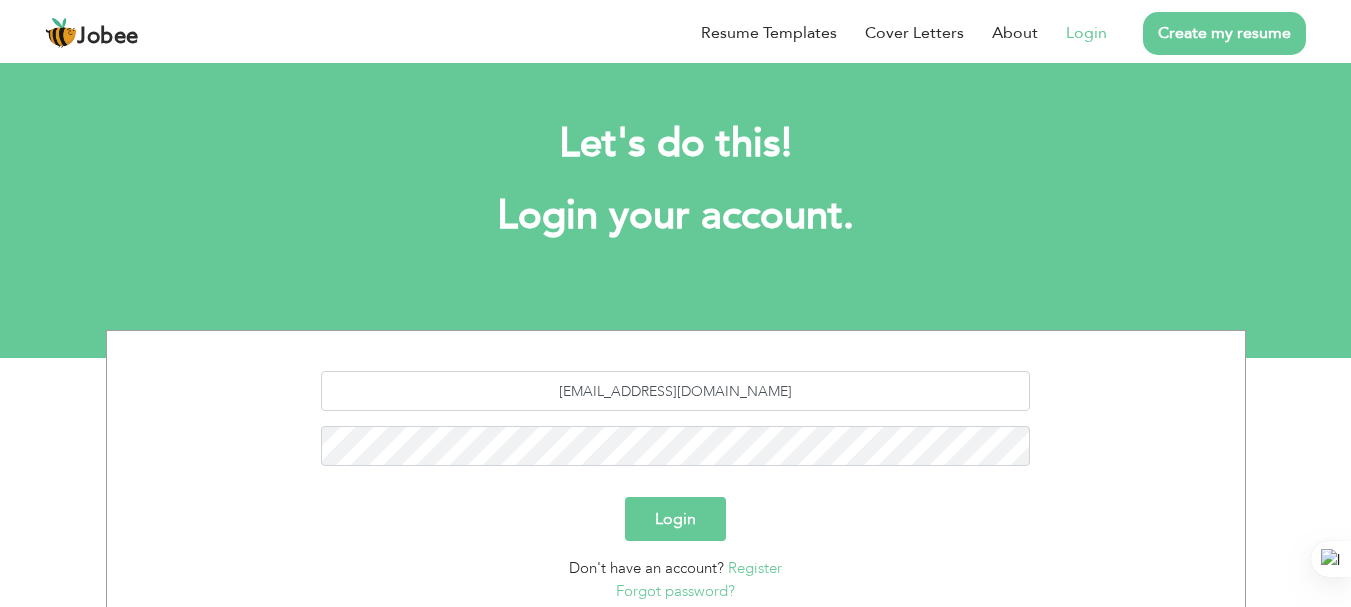 click on "Login" at bounding box center (675, 519) 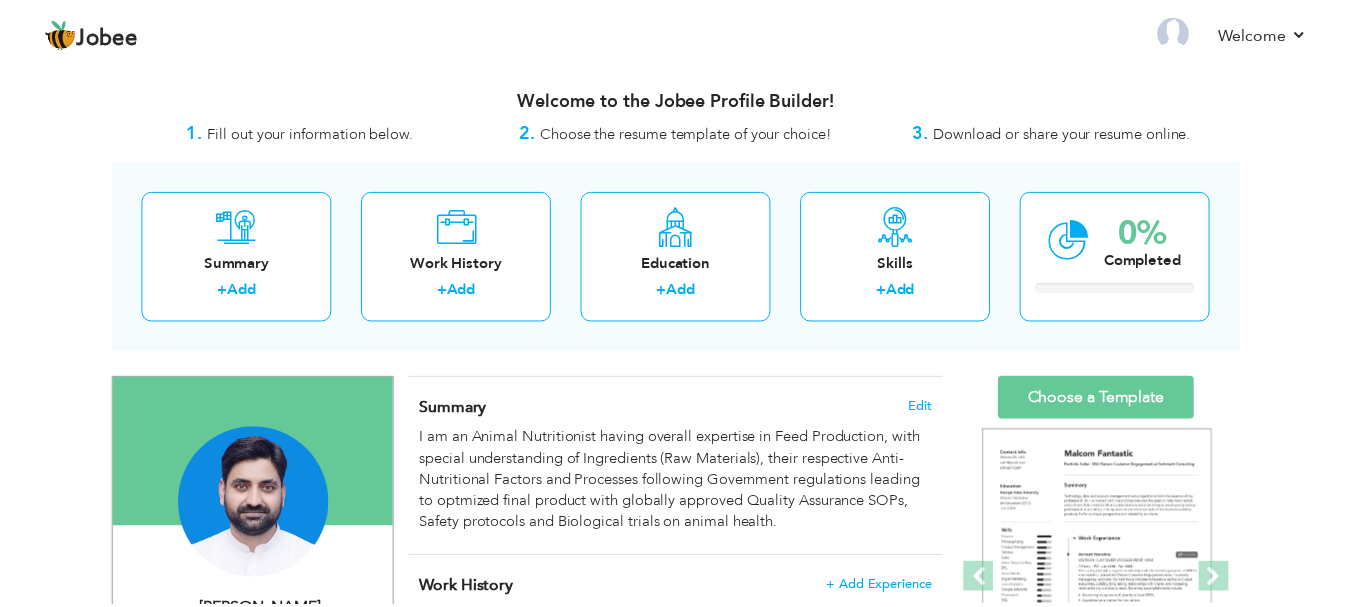 scroll, scrollTop: 0, scrollLeft: 0, axis: both 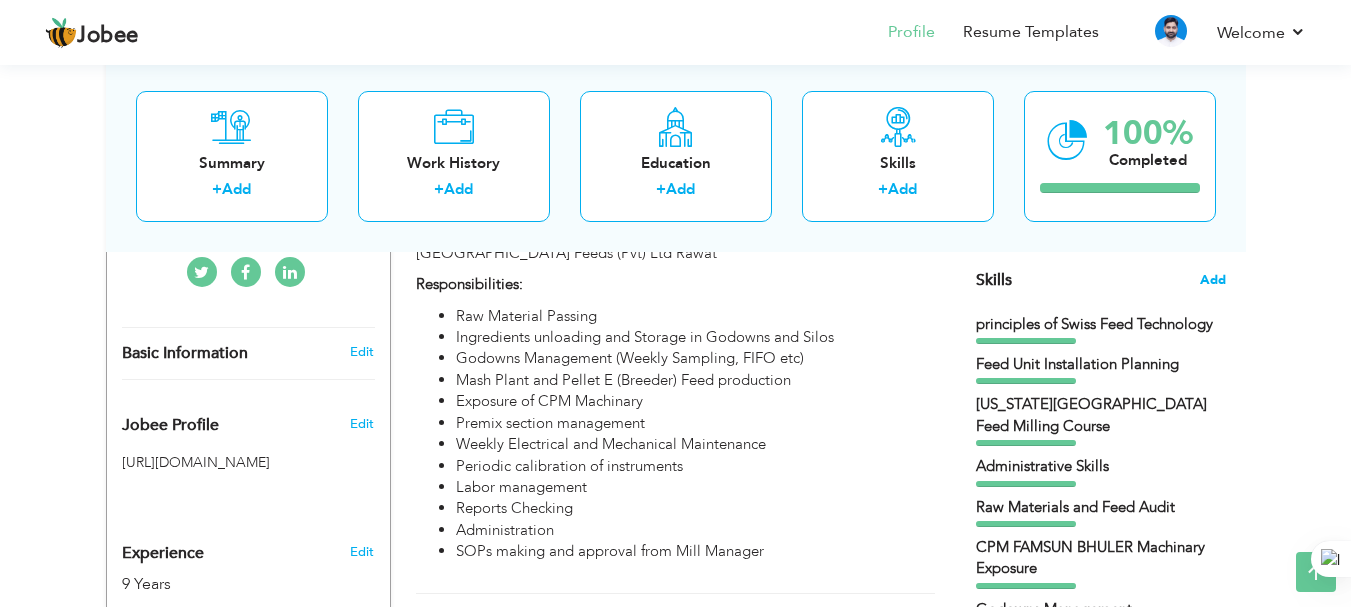 click on "Add" at bounding box center (1213, 280) 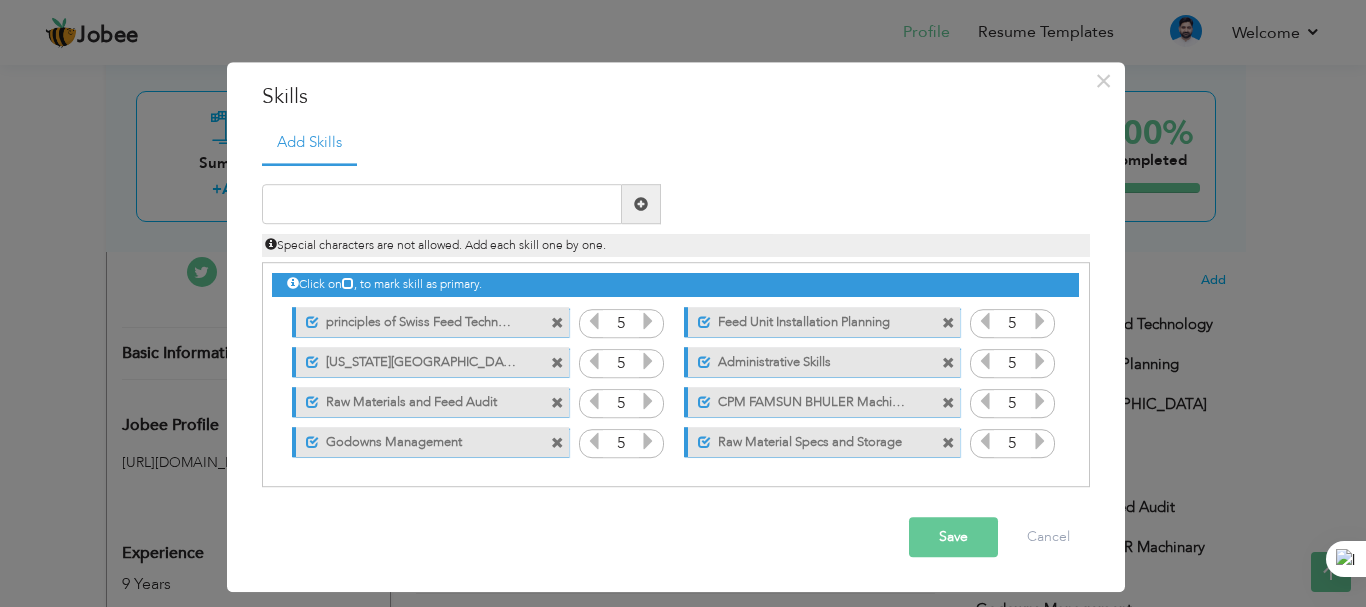click at bounding box center [557, 323] 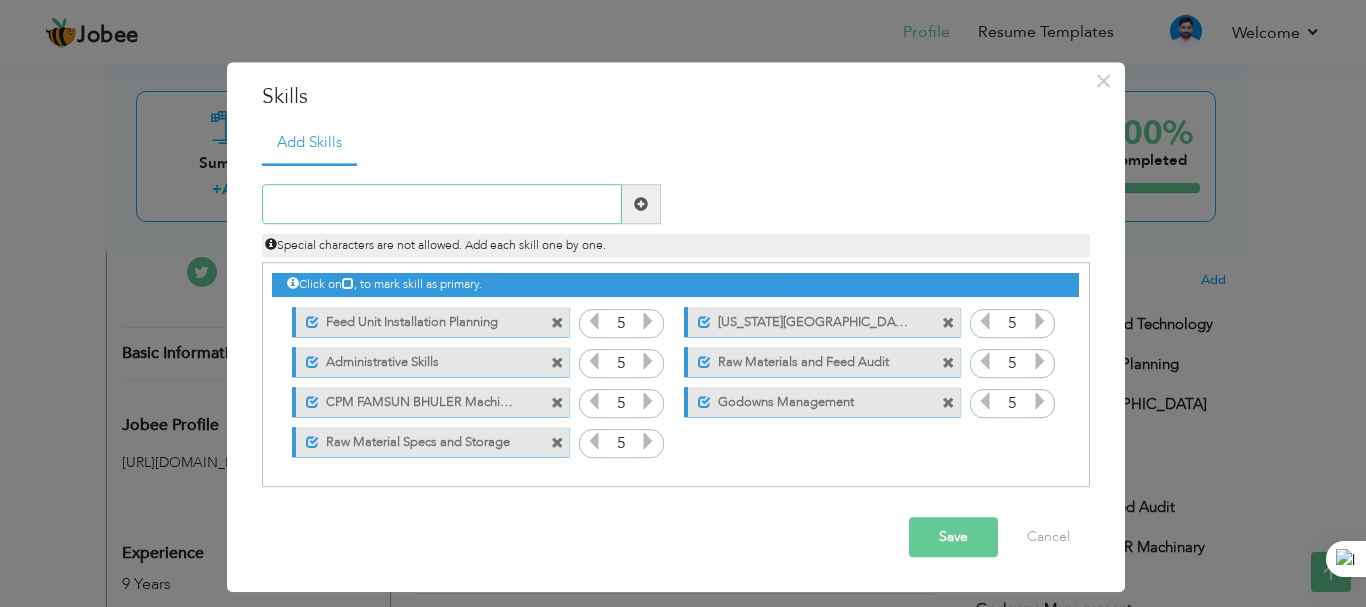 click at bounding box center (442, 205) 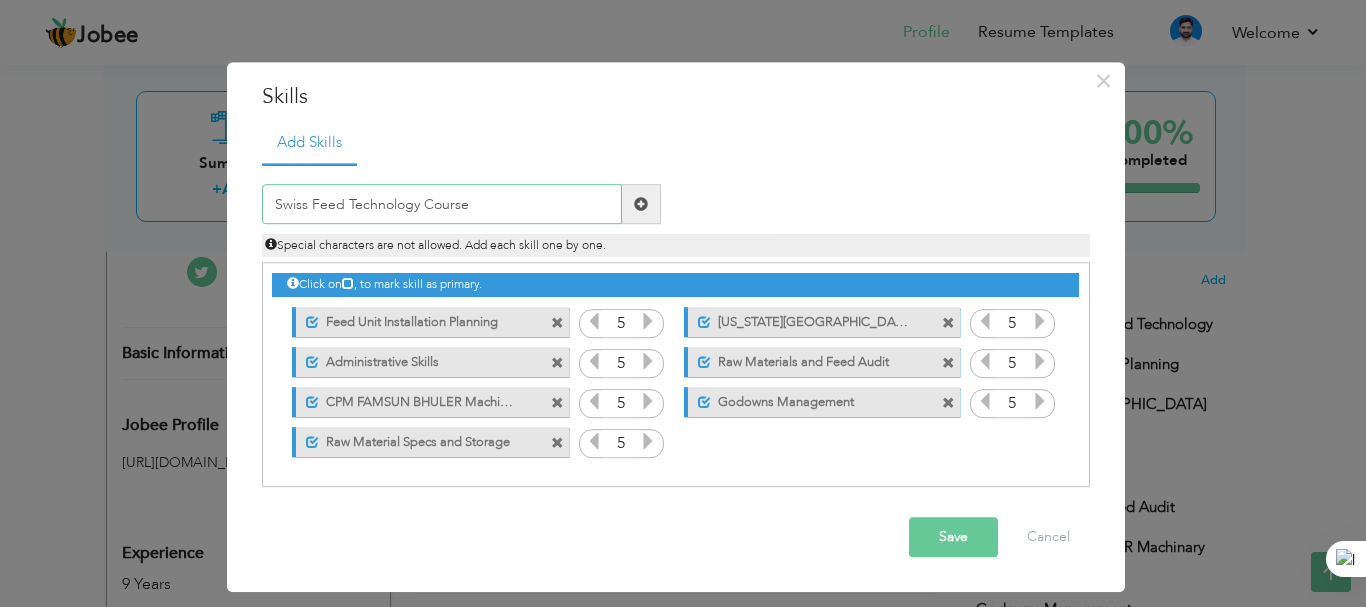 type on "Swiss Feed Technology Course" 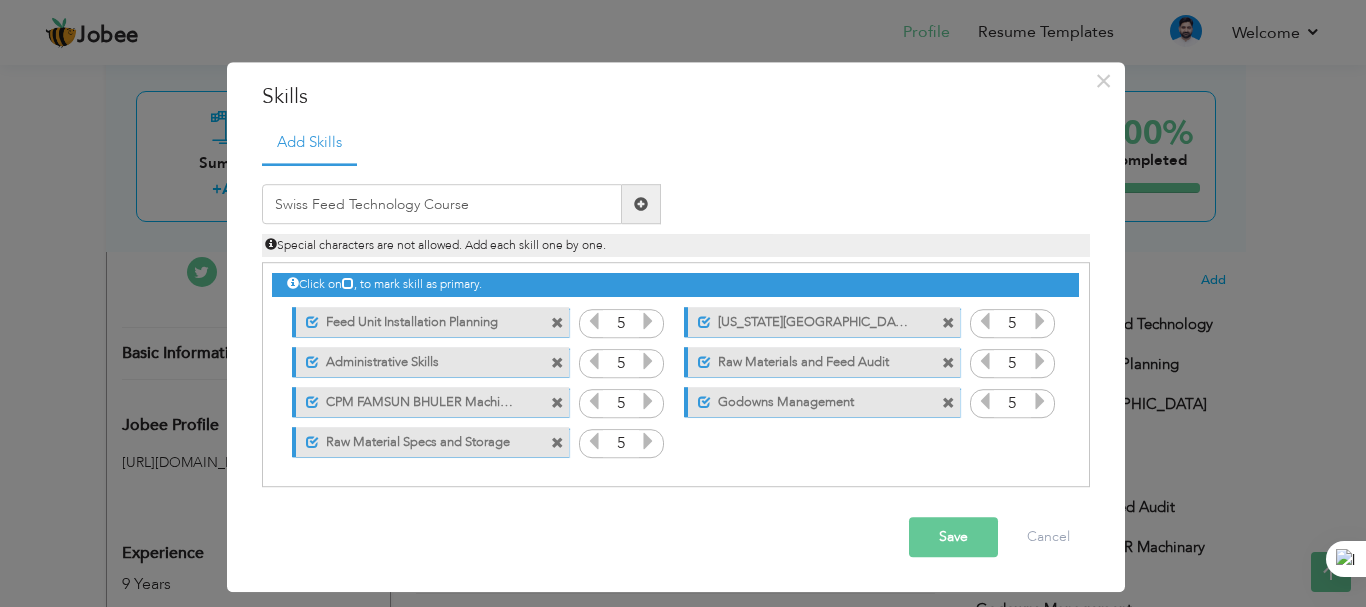 click at bounding box center (641, 204) 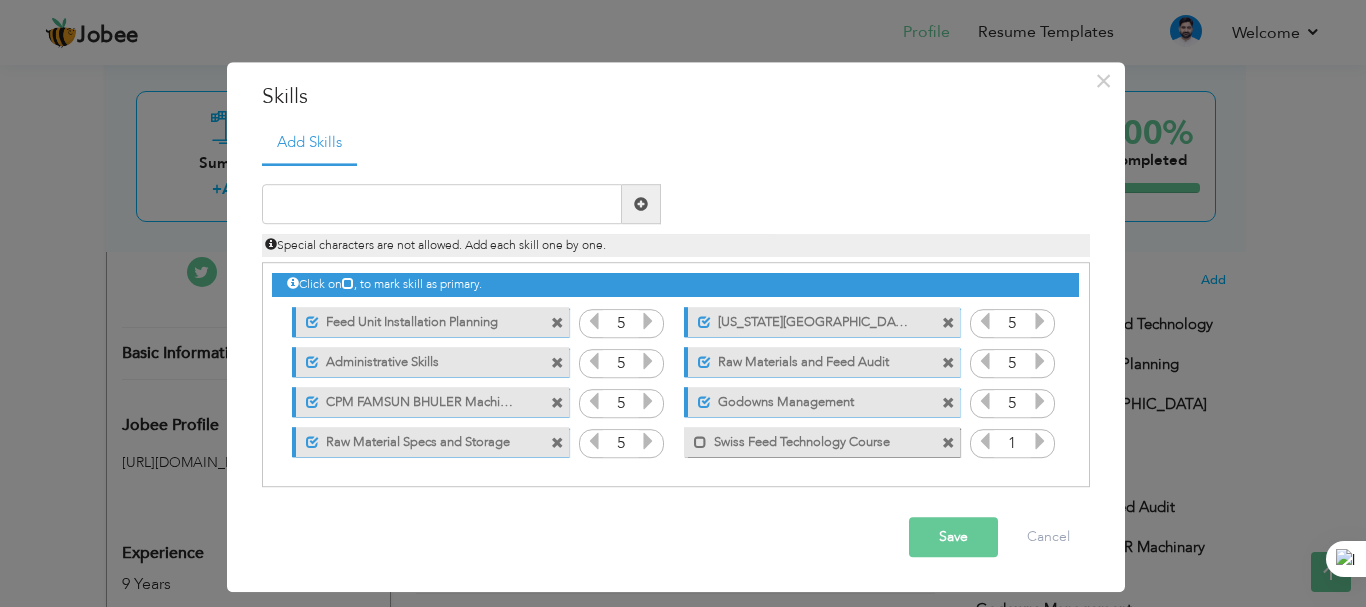 click at bounding box center (557, 323) 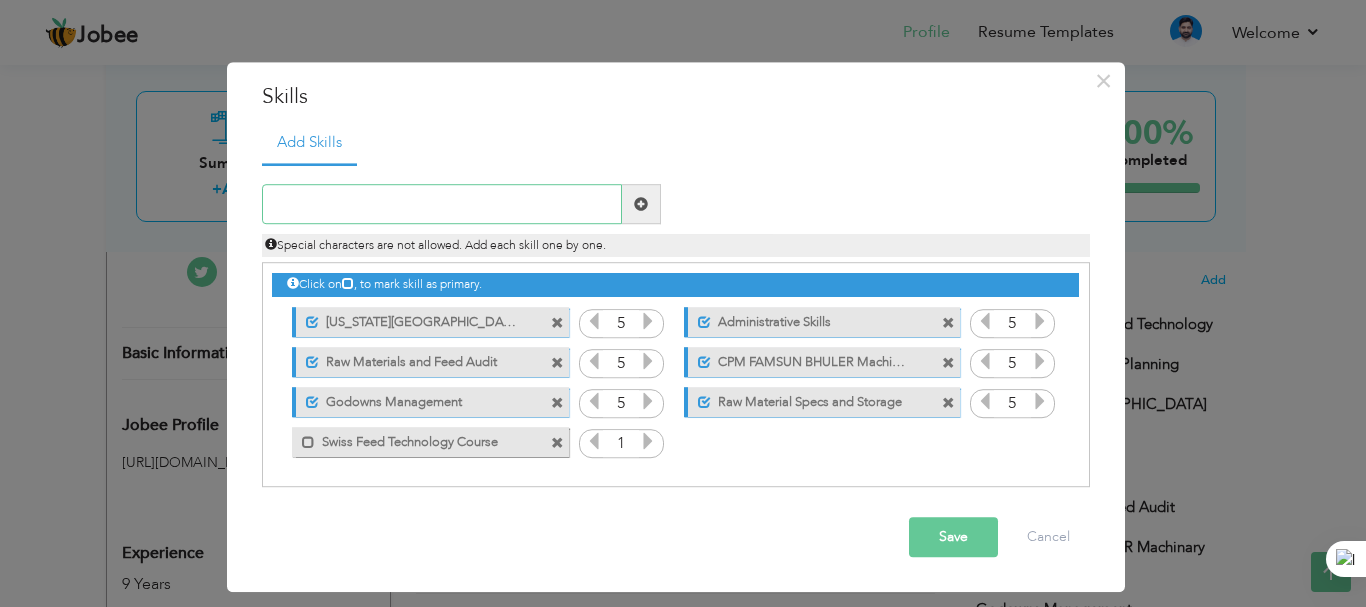 click at bounding box center (442, 205) 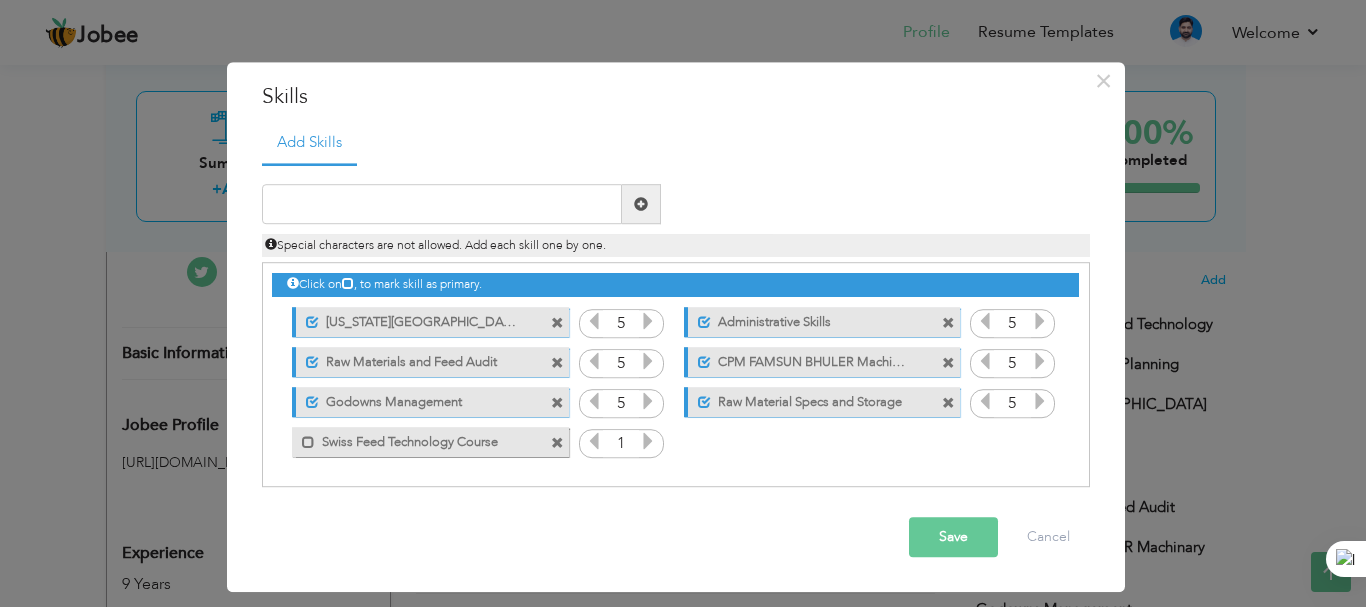 click at bounding box center [557, 323] 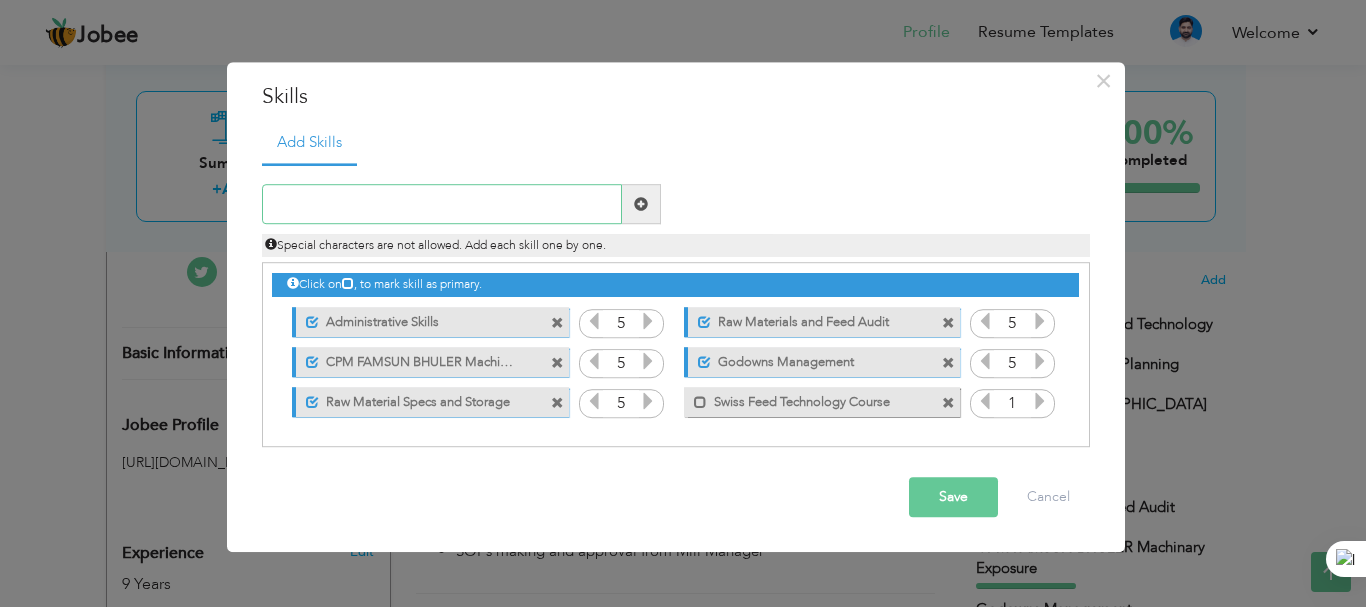 click at bounding box center (442, 205) 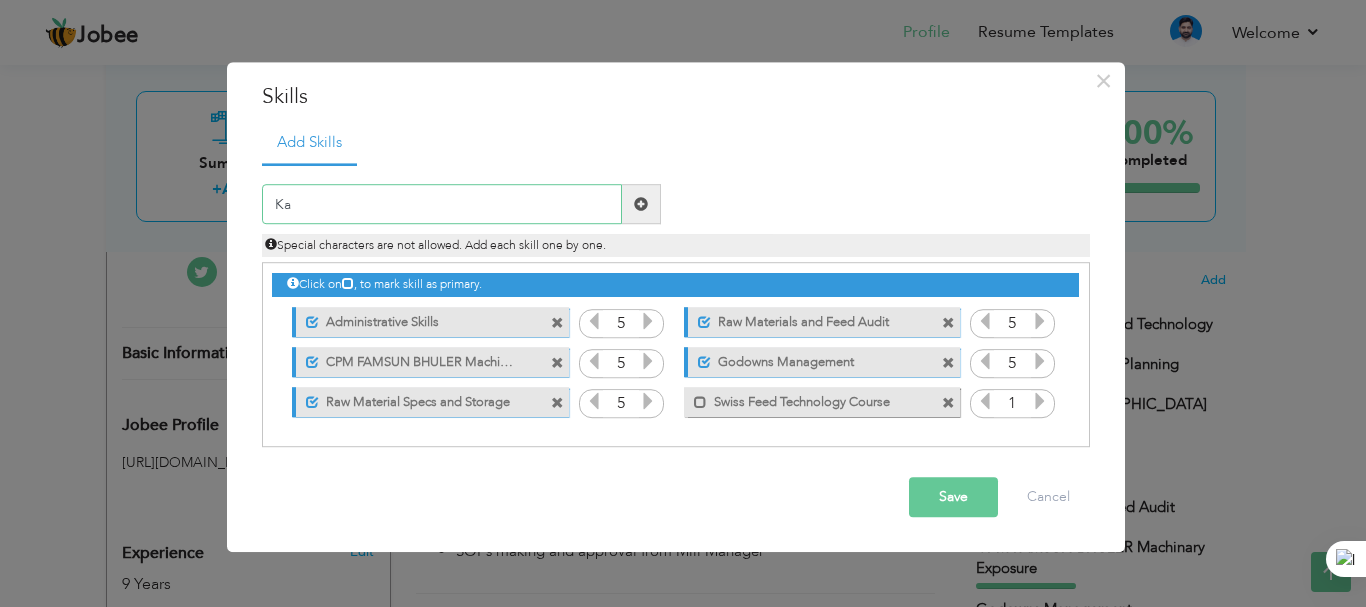 type on "K" 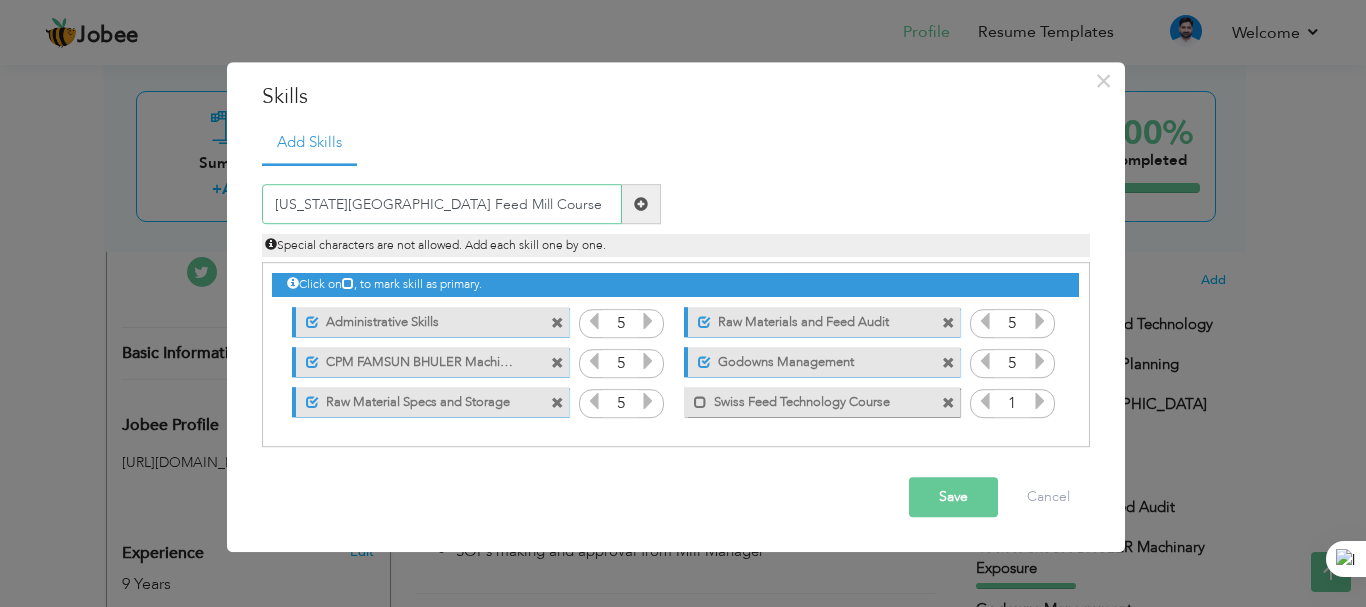 type on "[US_STATE][GEOGRAPHIC_DATA] Feed Mill Course" 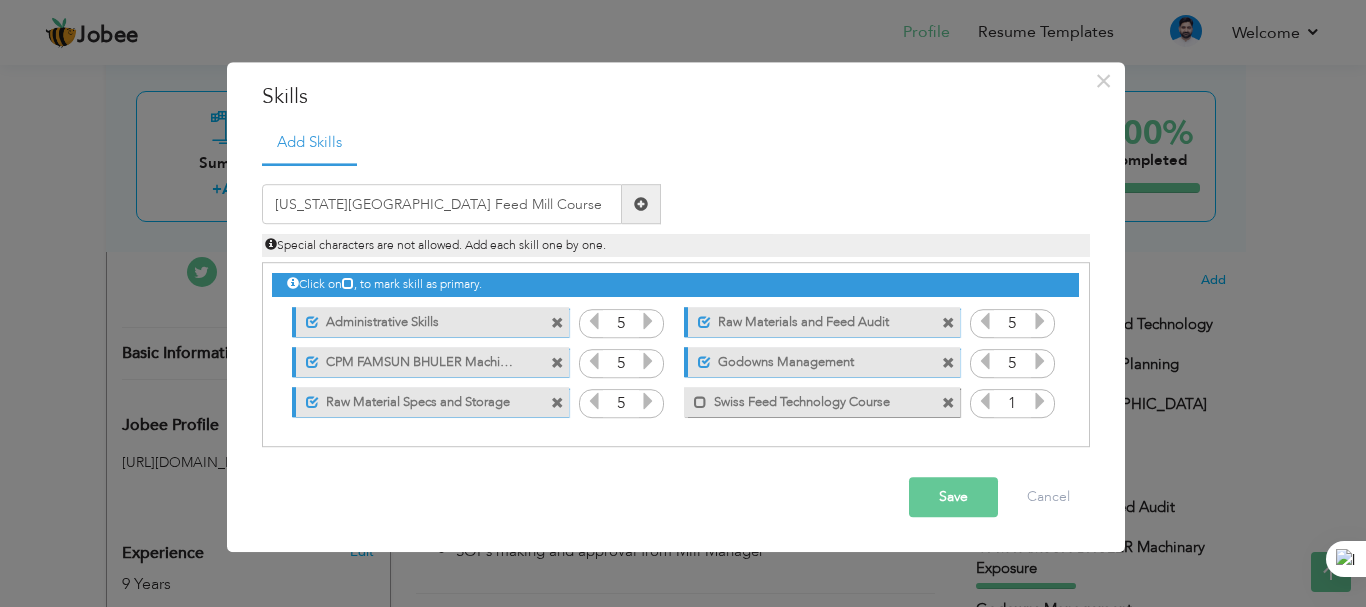 click at bounding box center [641, 205] 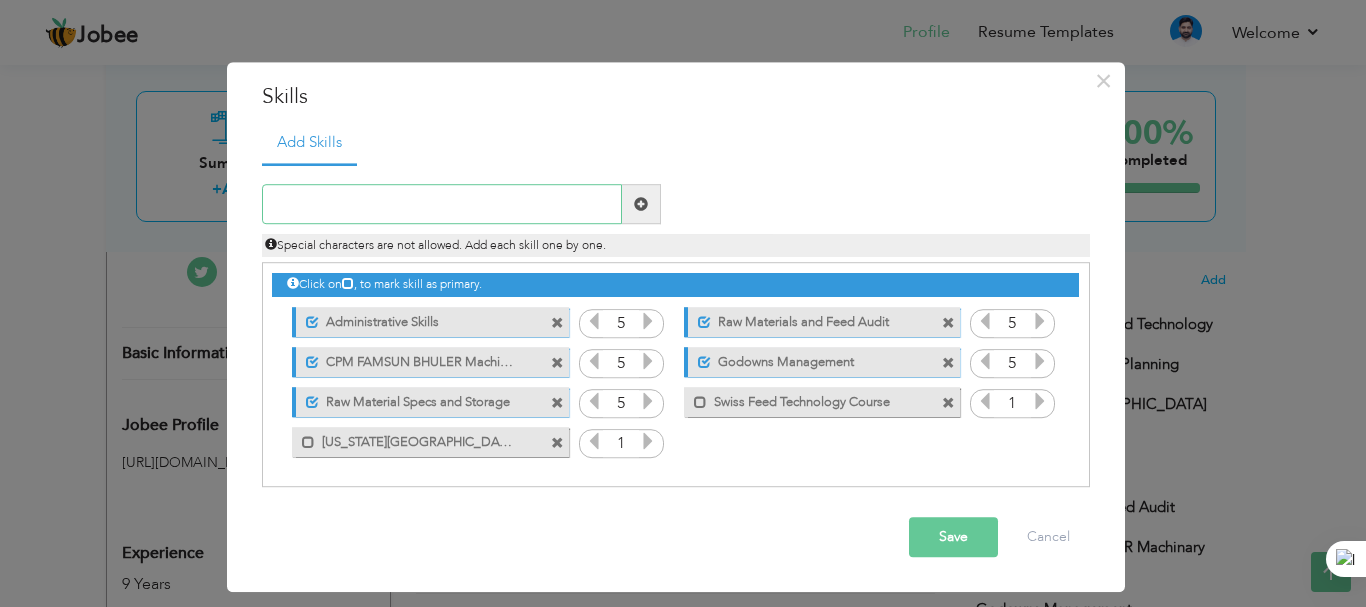 click at bounding box center (442, 205) 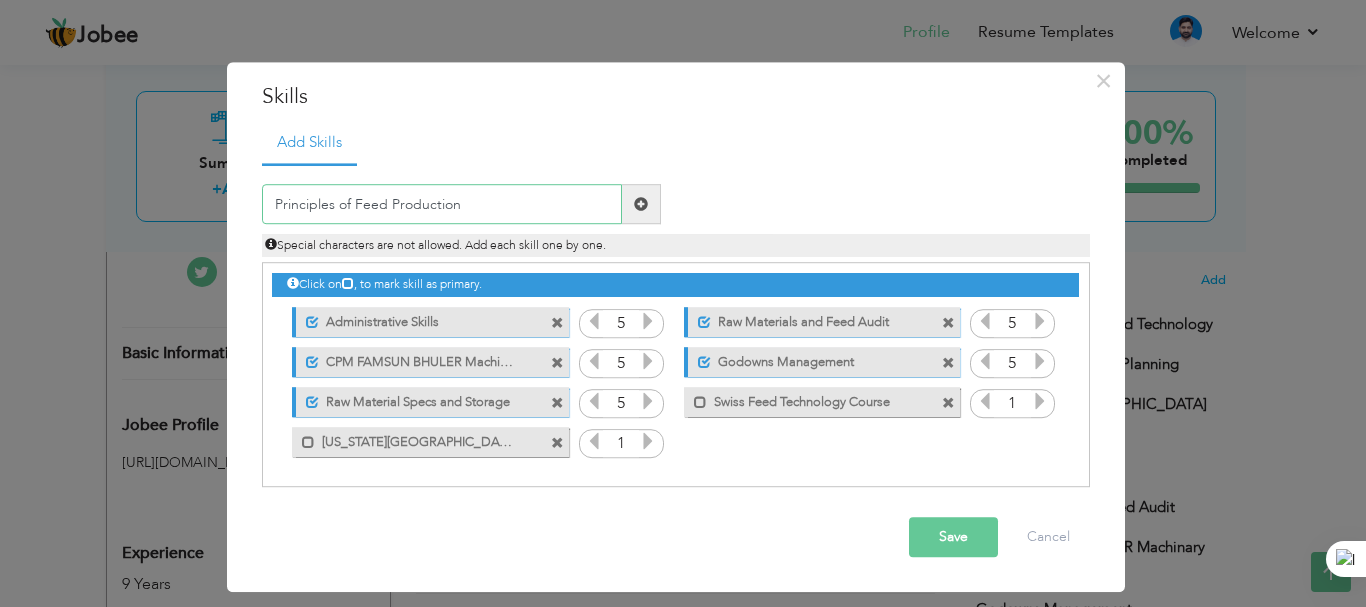type on "Principles of Feed Production" 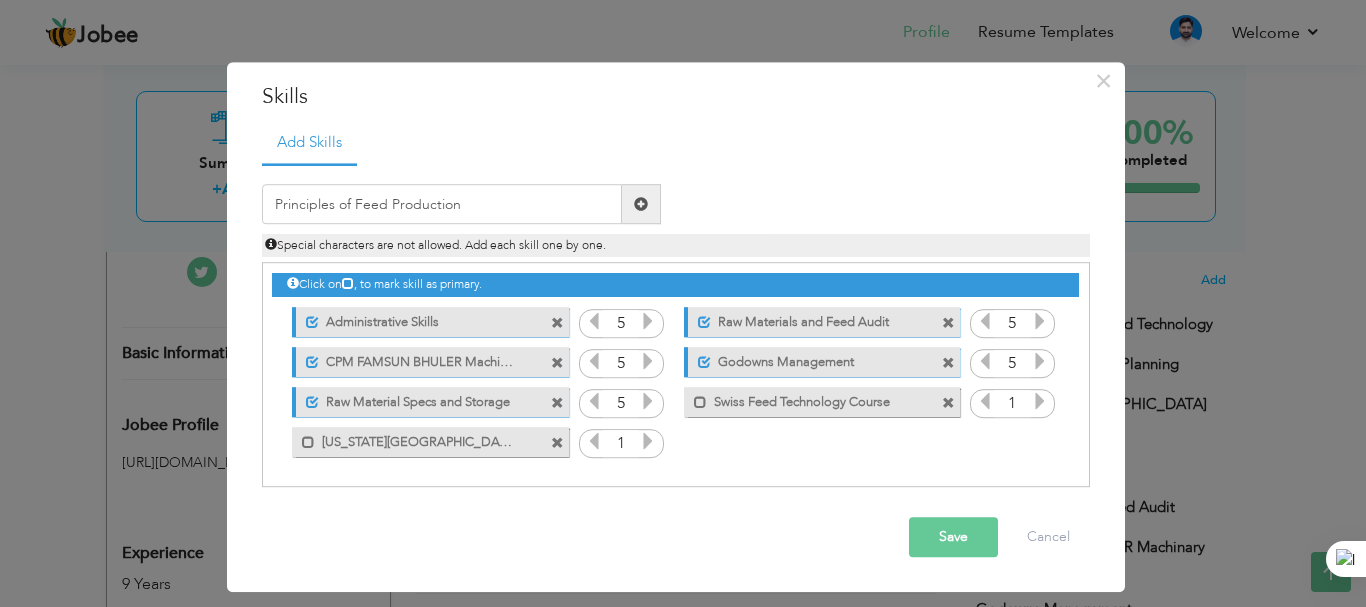 click on "Save" at bounding box center (953, 538) 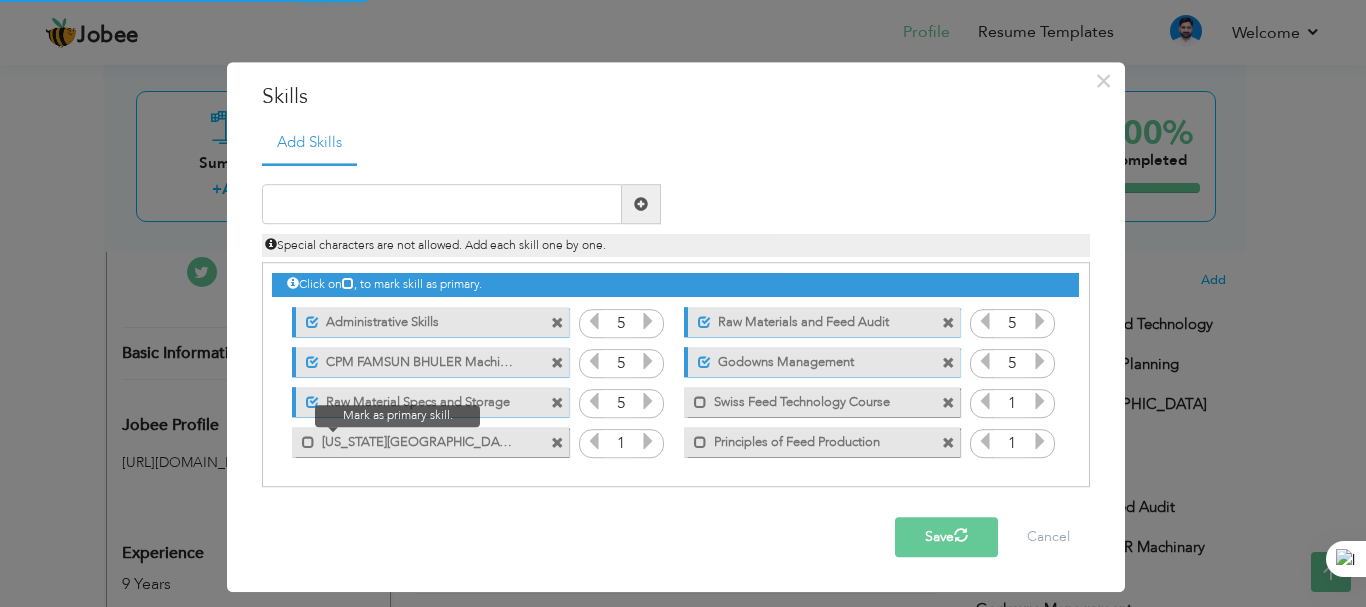 click at bounding box center [303, 437] 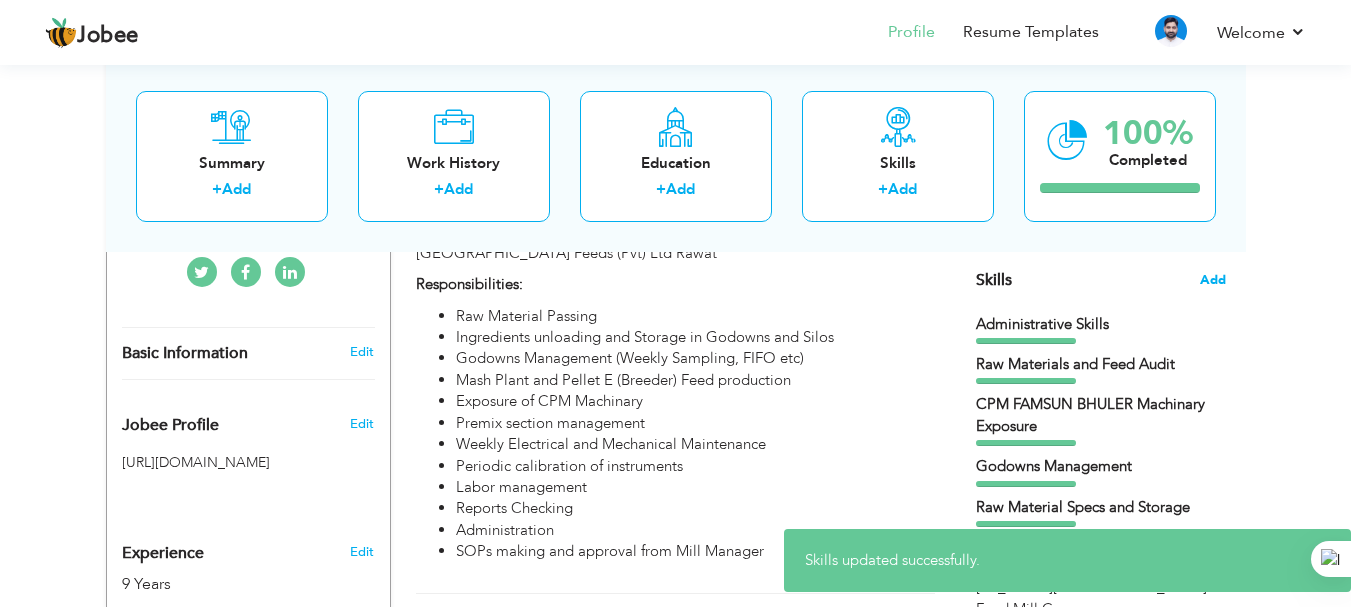 click on "Add" at bounding box center [1213, 280] 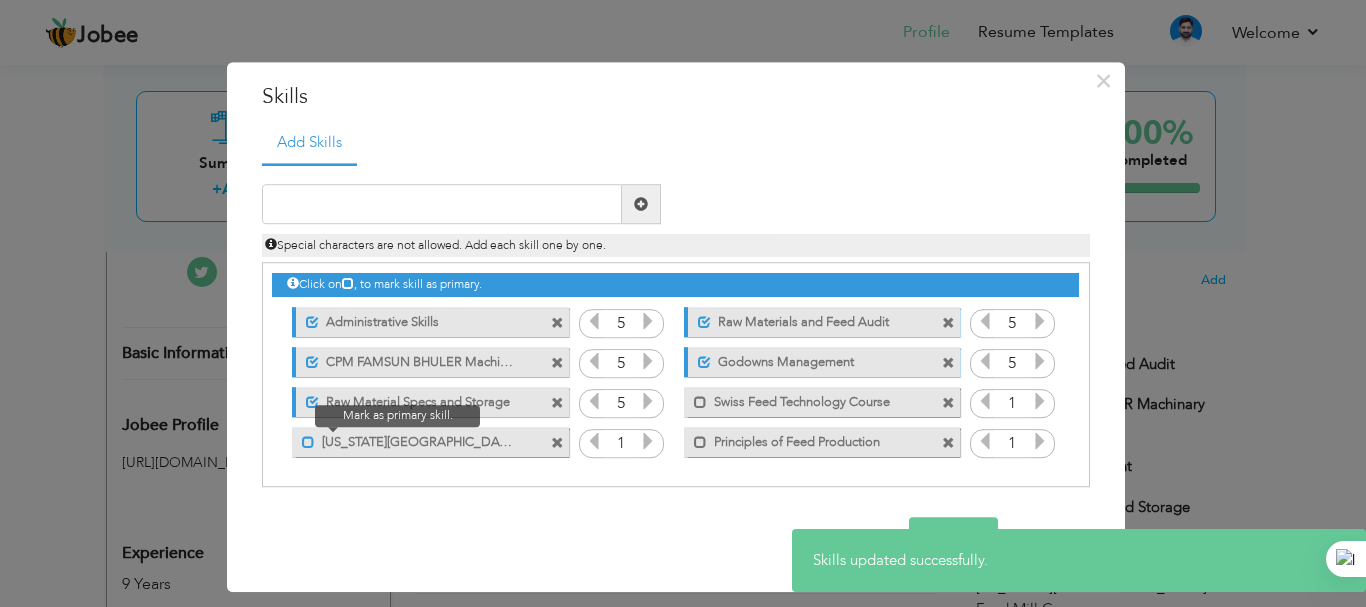 click at bounding box center (308, 442) 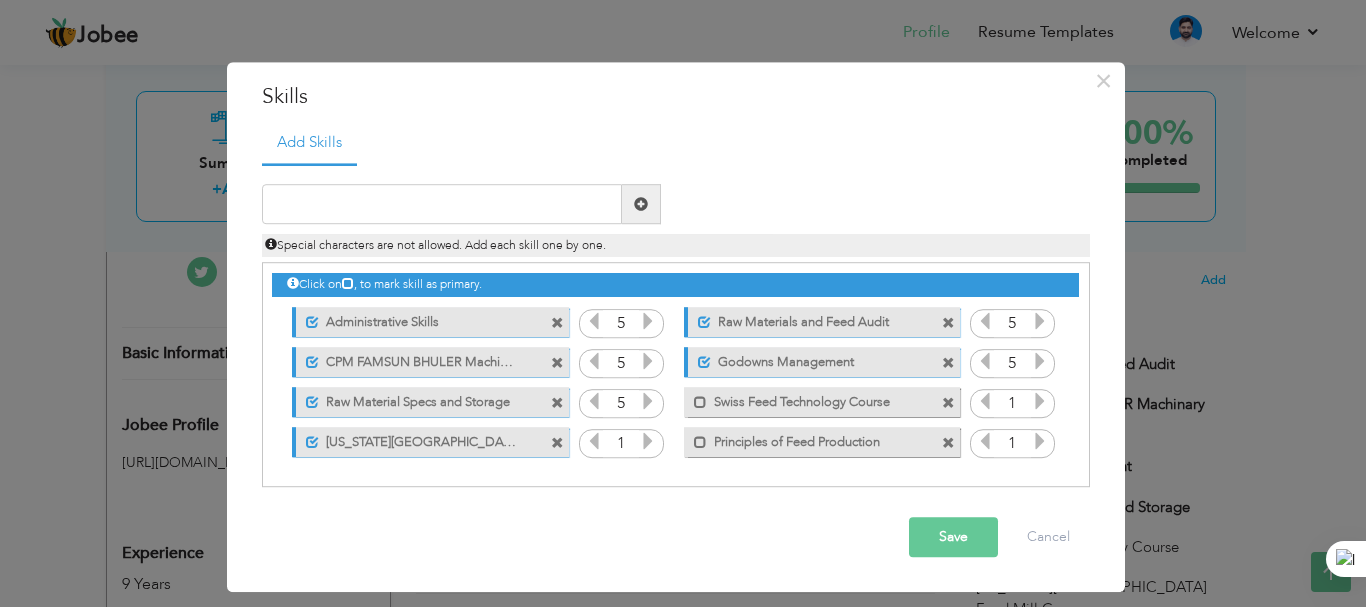 click at bounding box center (648, 442) 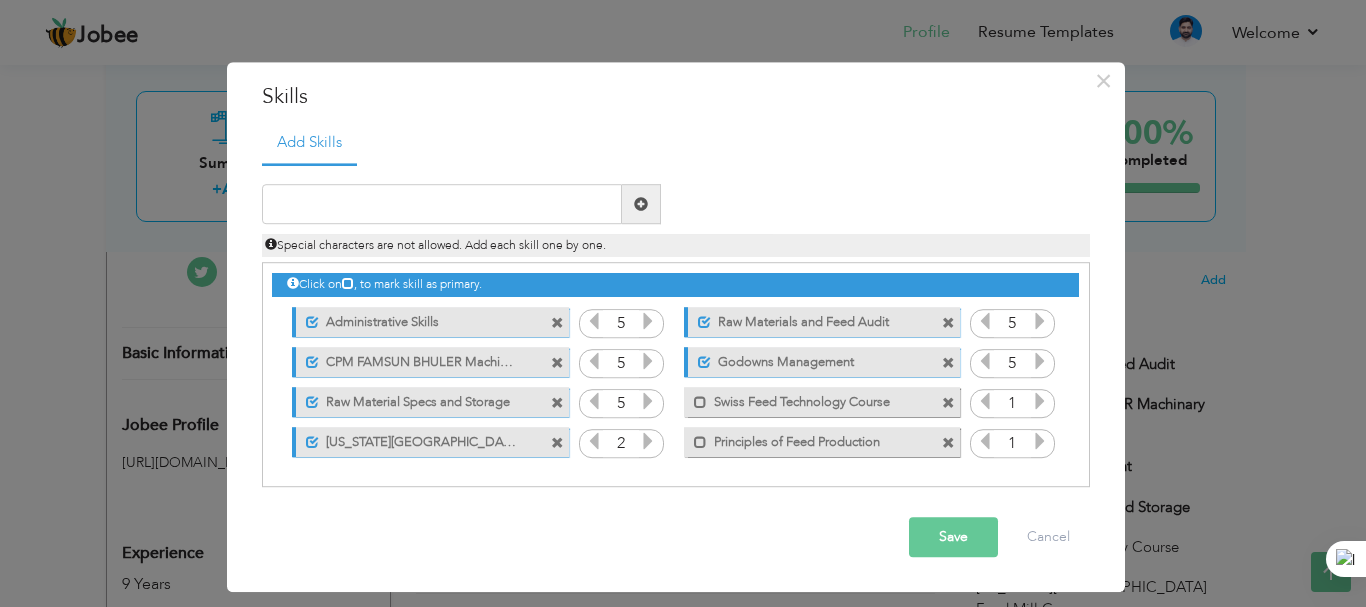 click at bounding box center [648, 442] 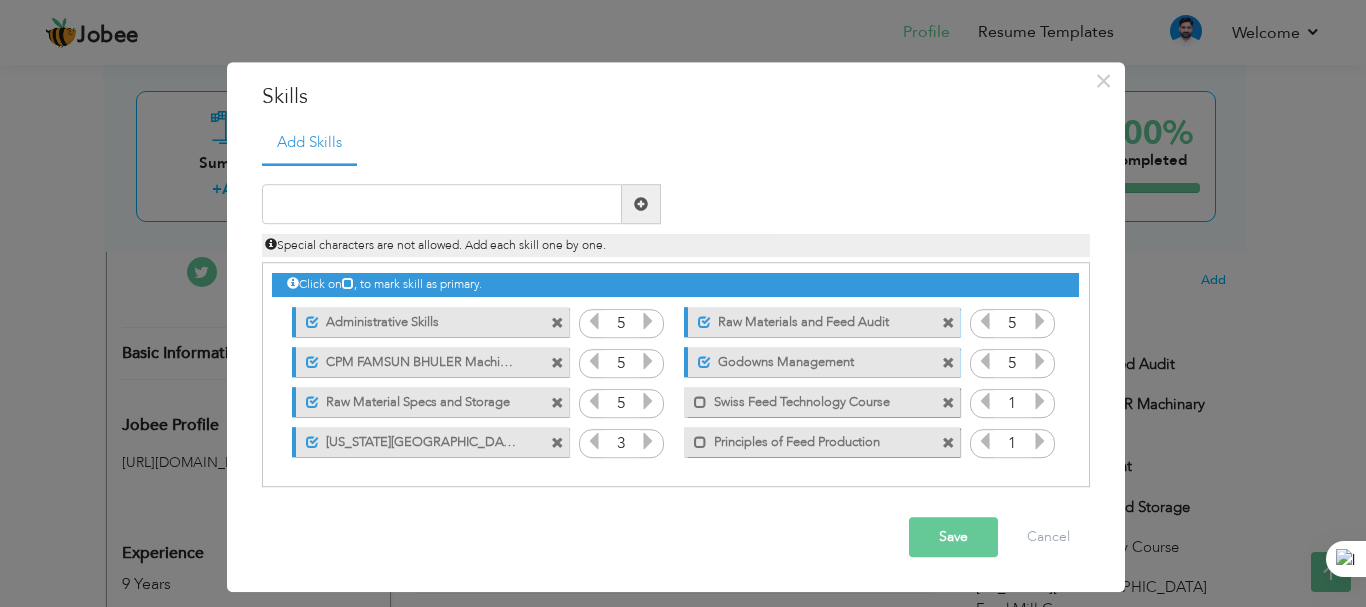 click at bounding box center [648, 442] 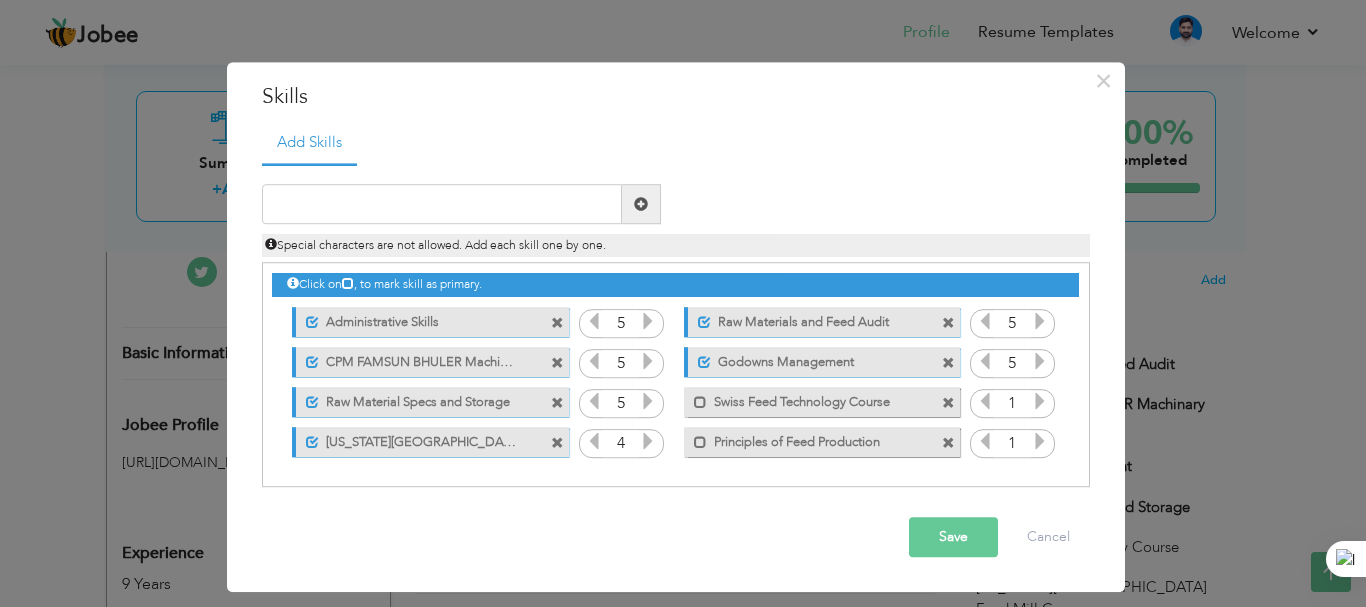 click at bounding box center [648, 442] 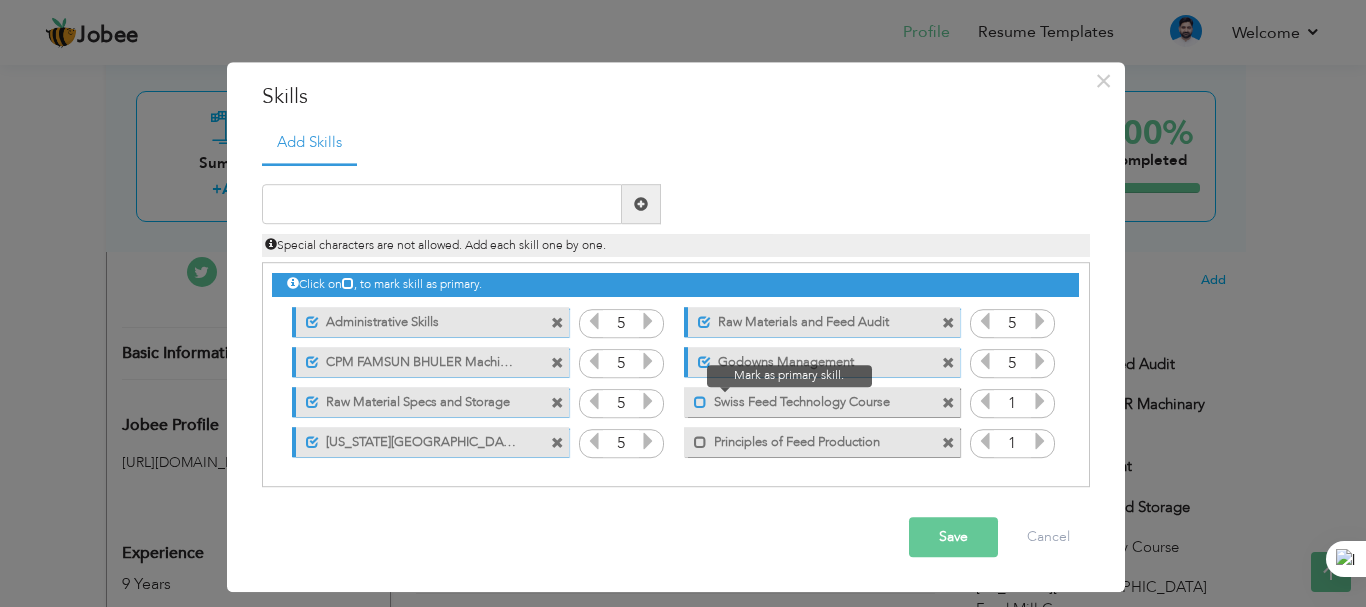 click at bounding box center [700, 402] 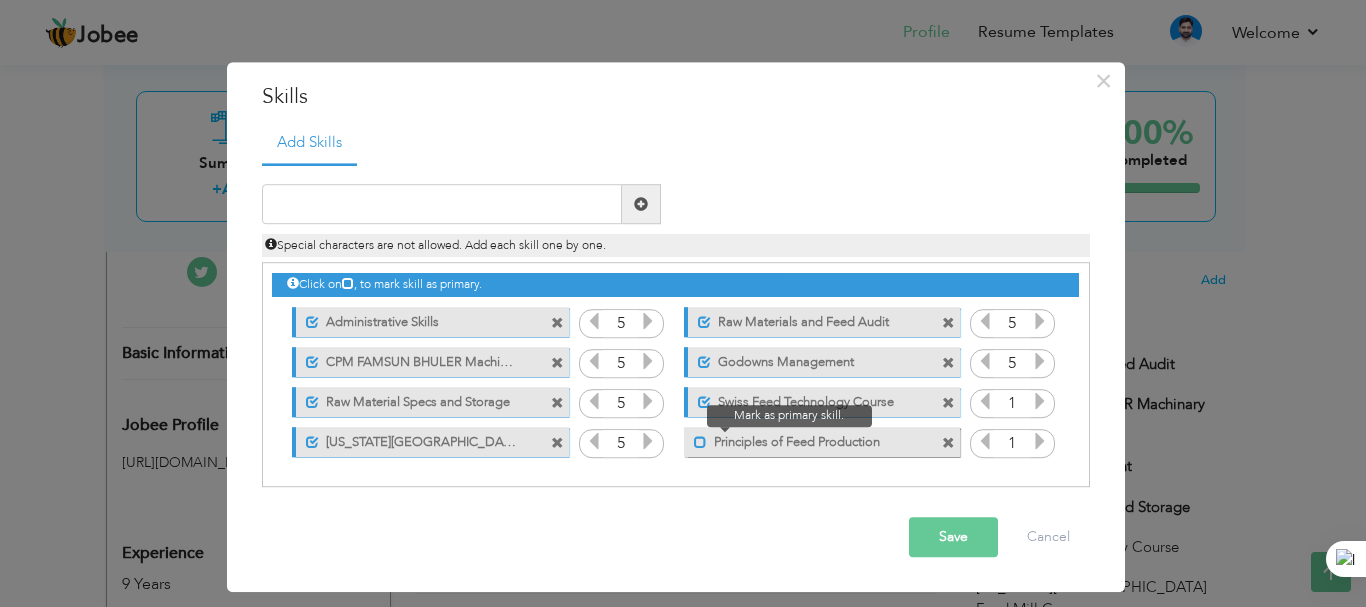 click at bounding box center (700, 442) 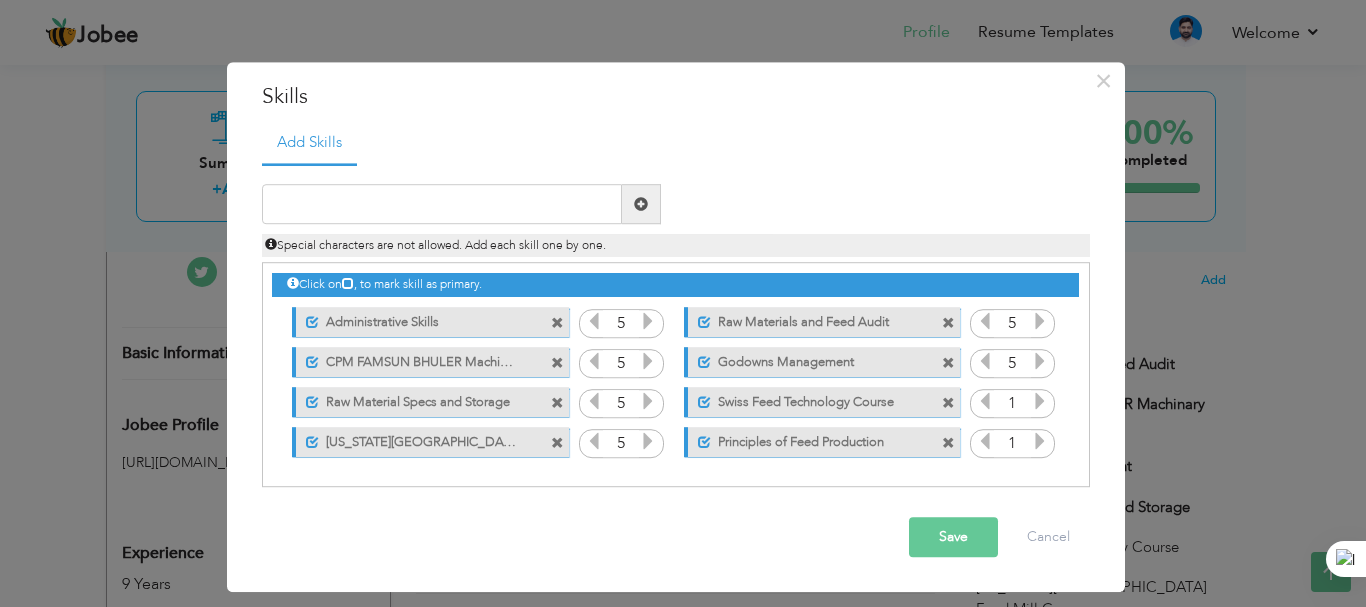 click at bounding box center [1040, 402] 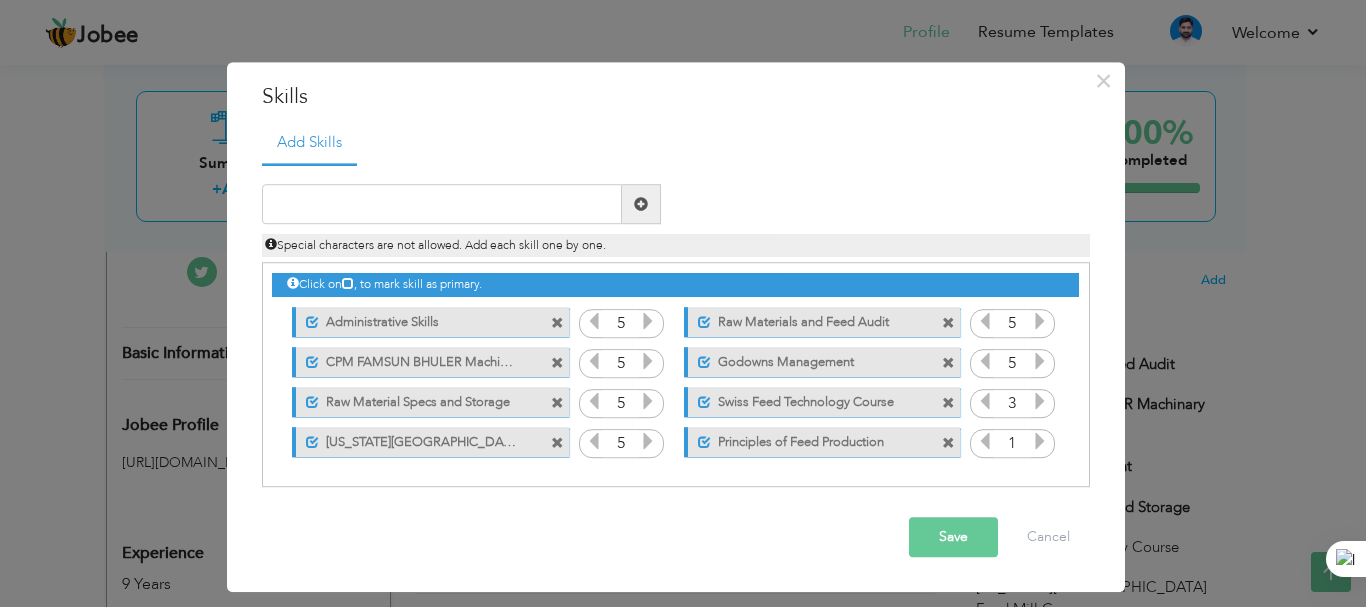 click at bounding box center (1040, 402) 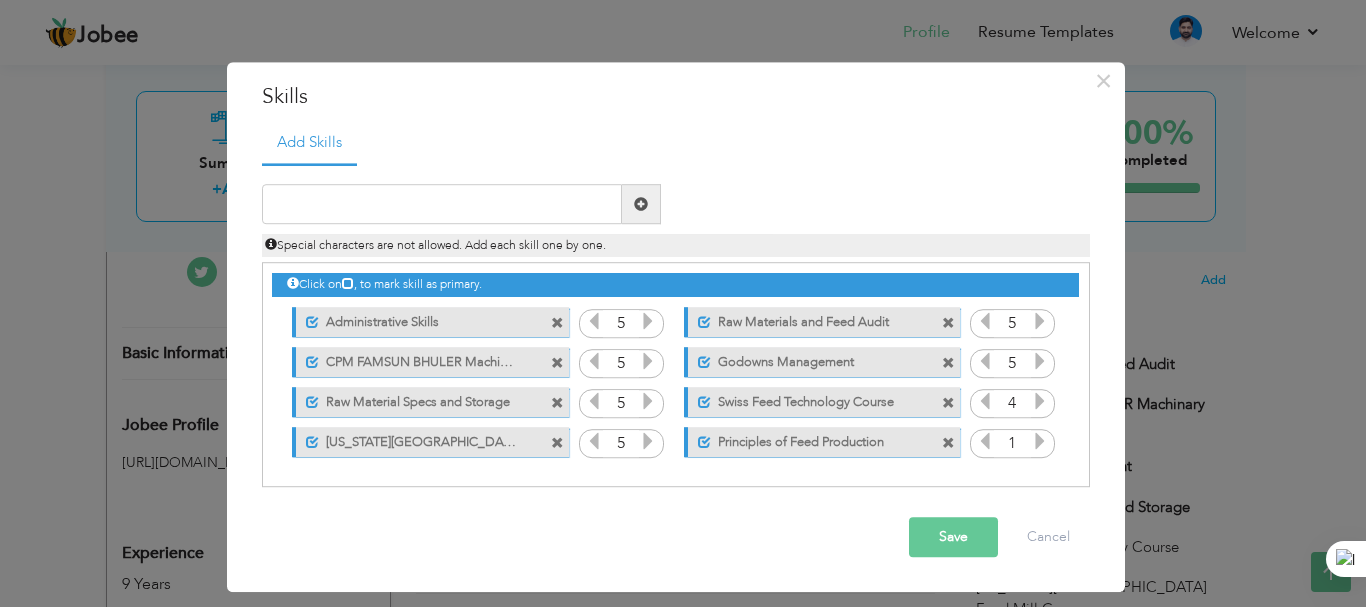 click at bounding box center [1040, 402] 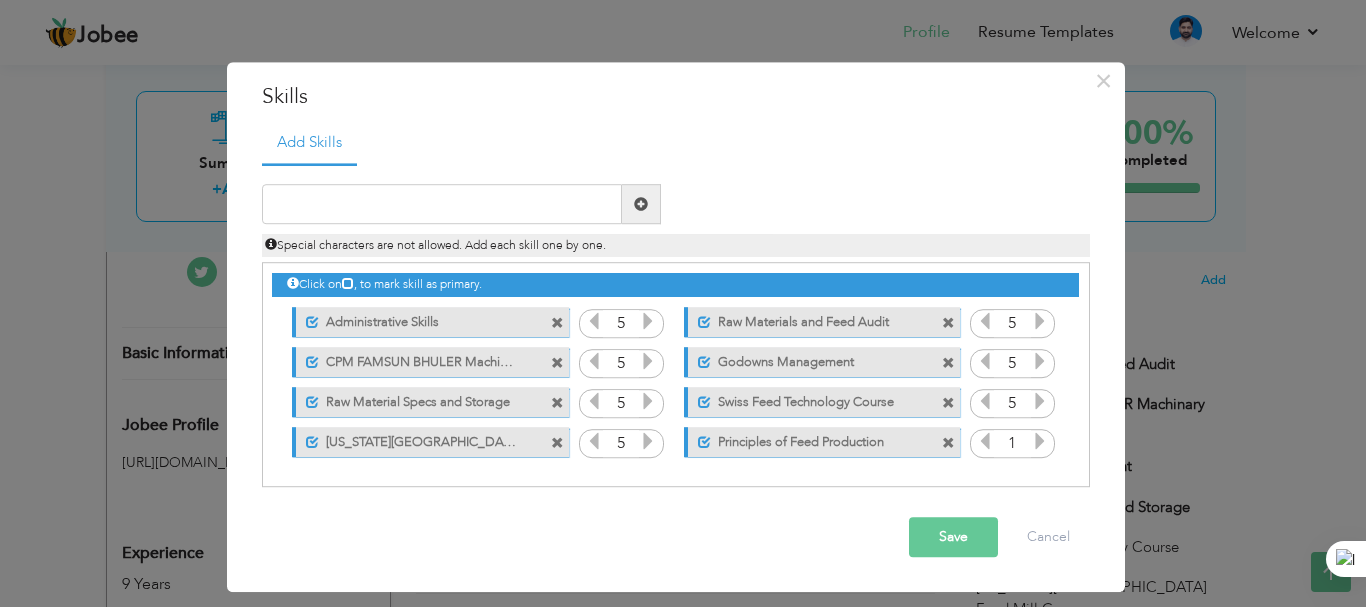 click at bounding box center [1040, 442] 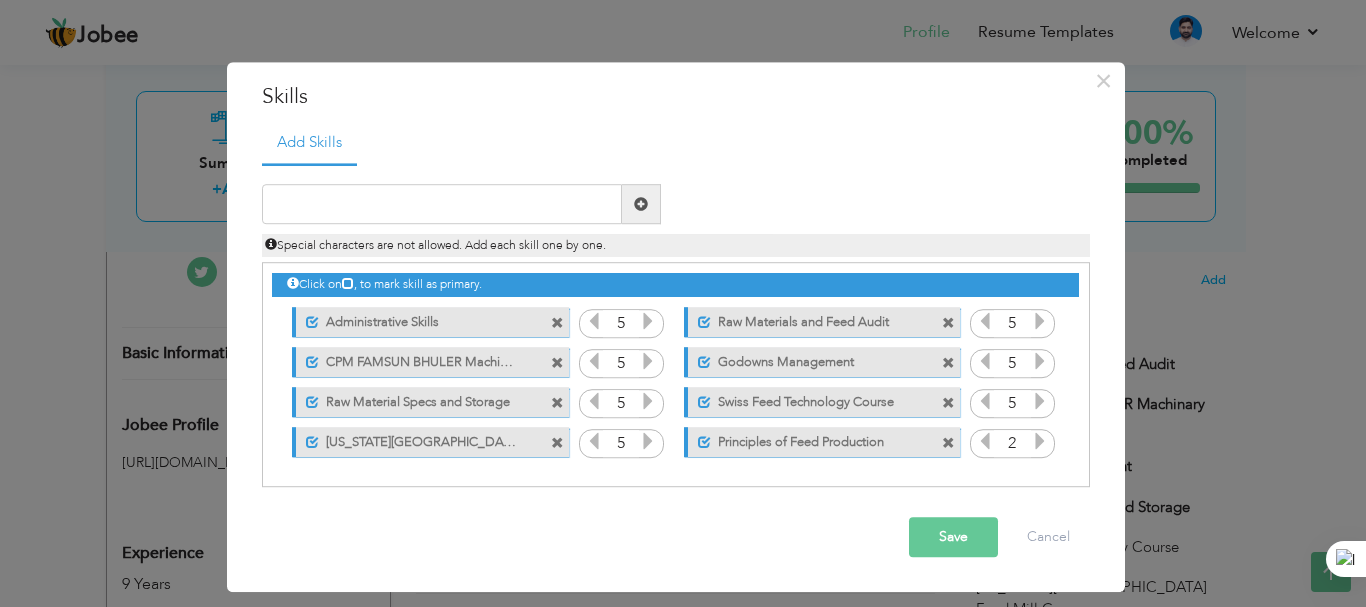 click at bounding box center (1040, 442) 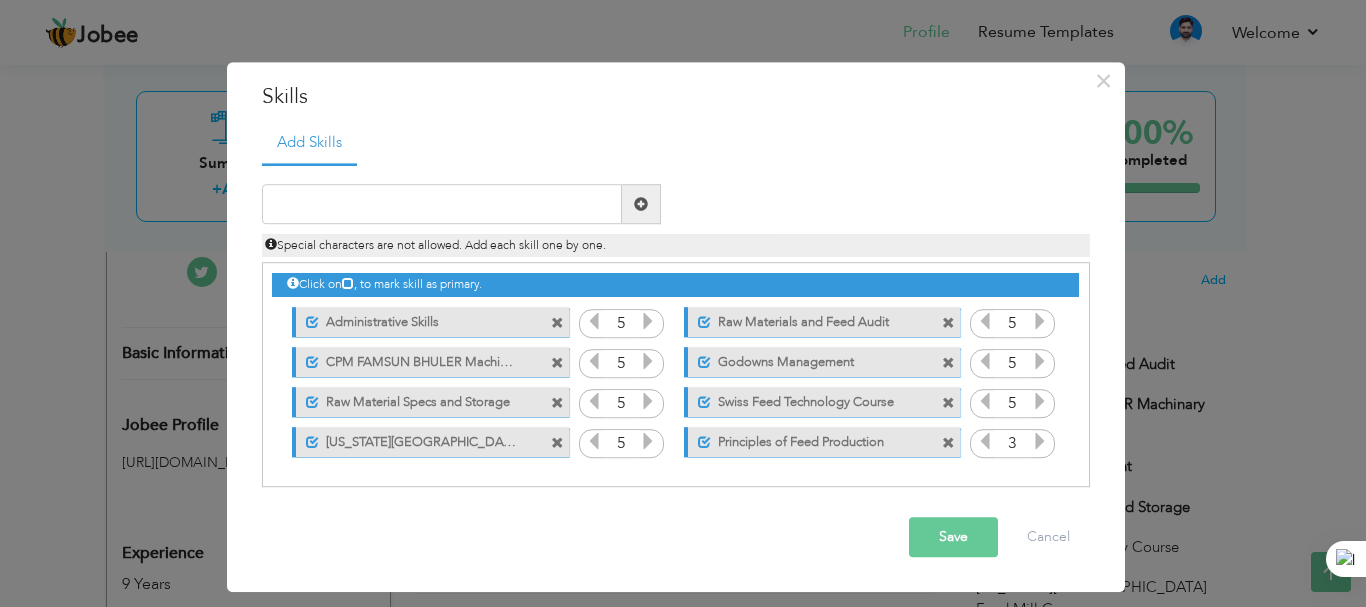 click at bounding box center (1040, 442) 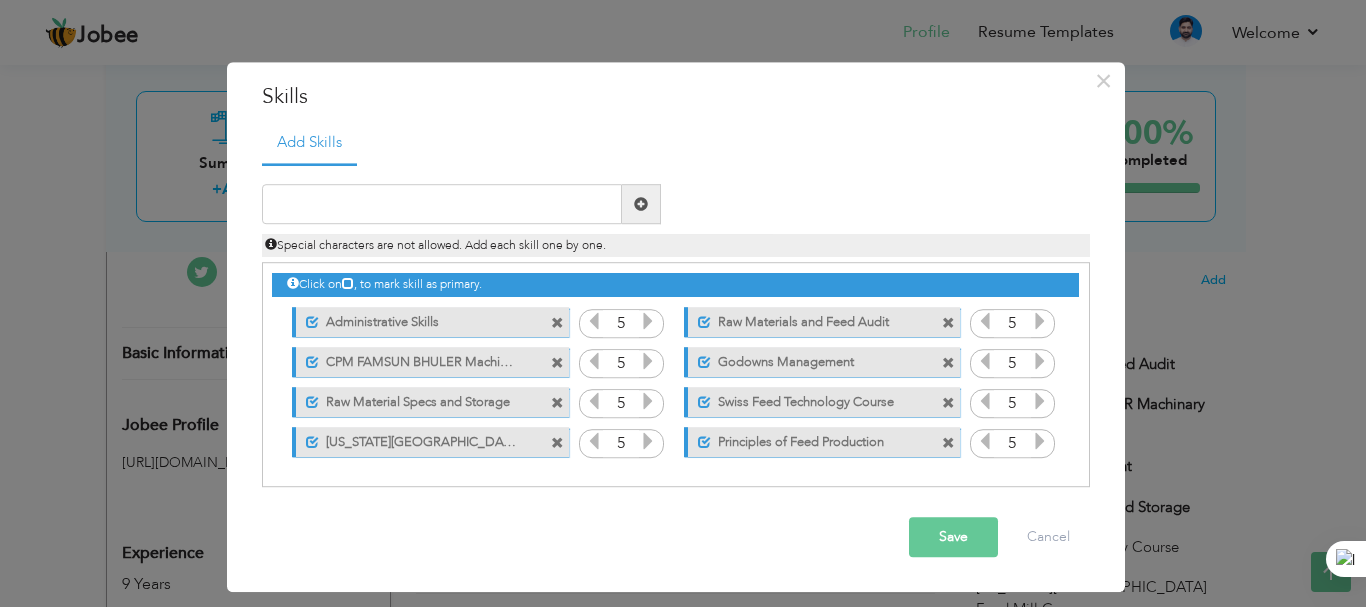 click on "Save" at bounding box center (953, 538) 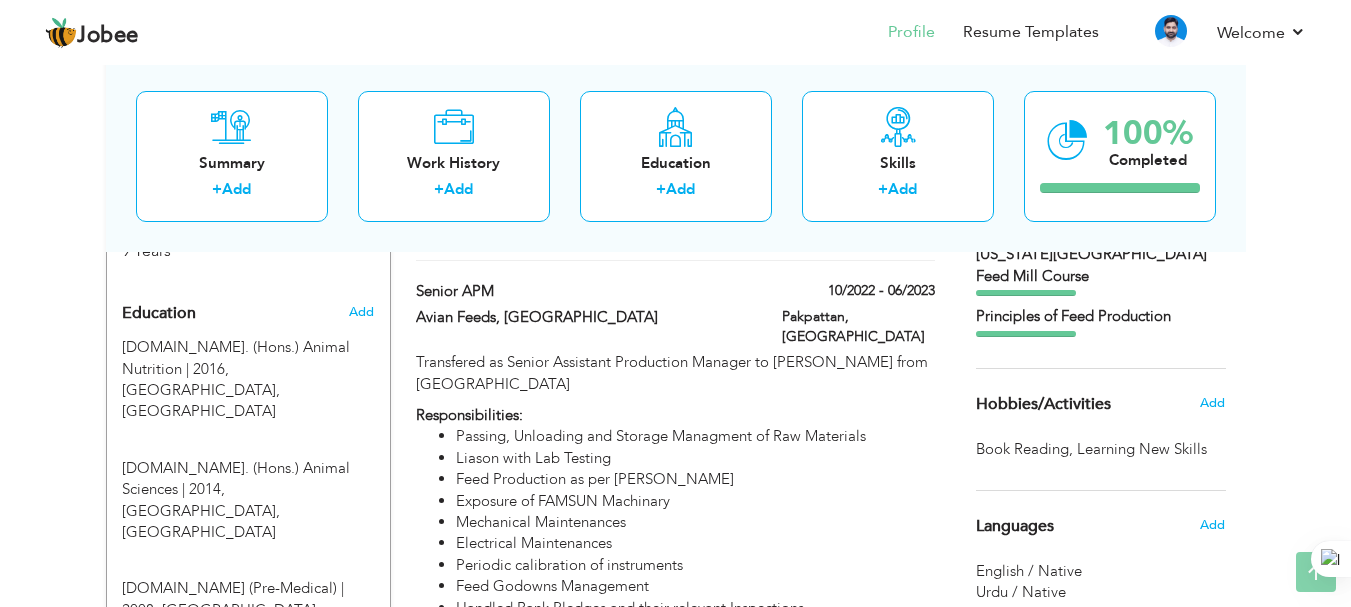 scroll, scrollTop: 0, scrollLeft: 0, axis: both 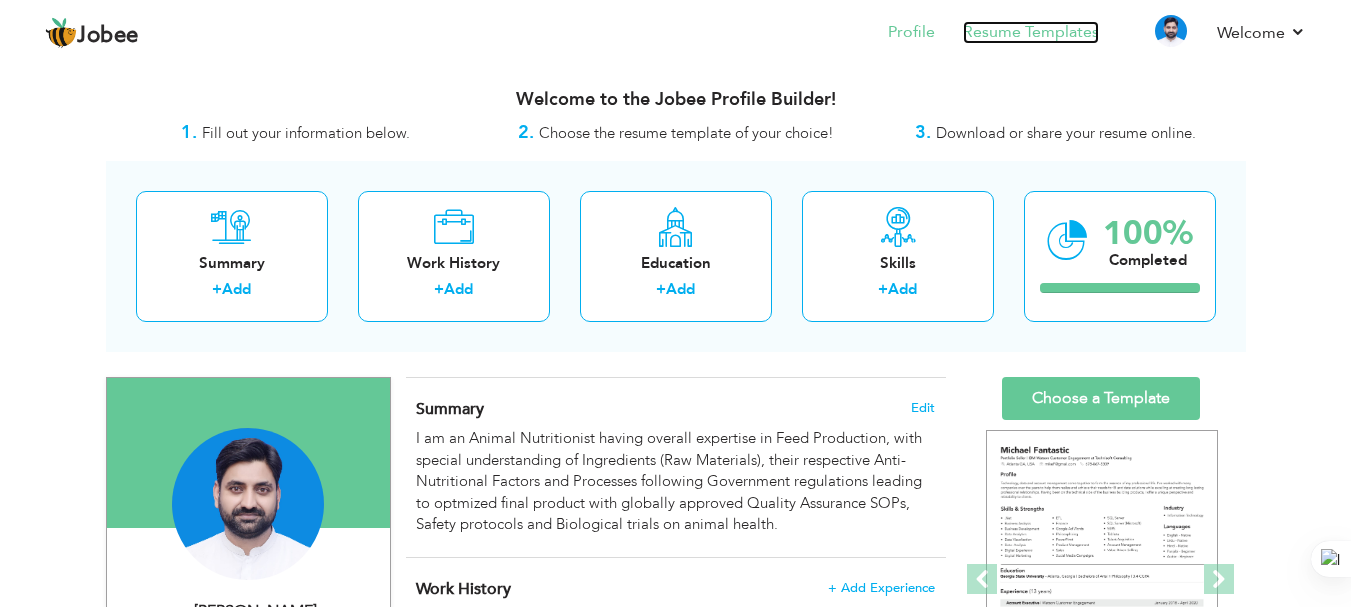 click on "Resume Templates" at bounding box center [1031, 32] 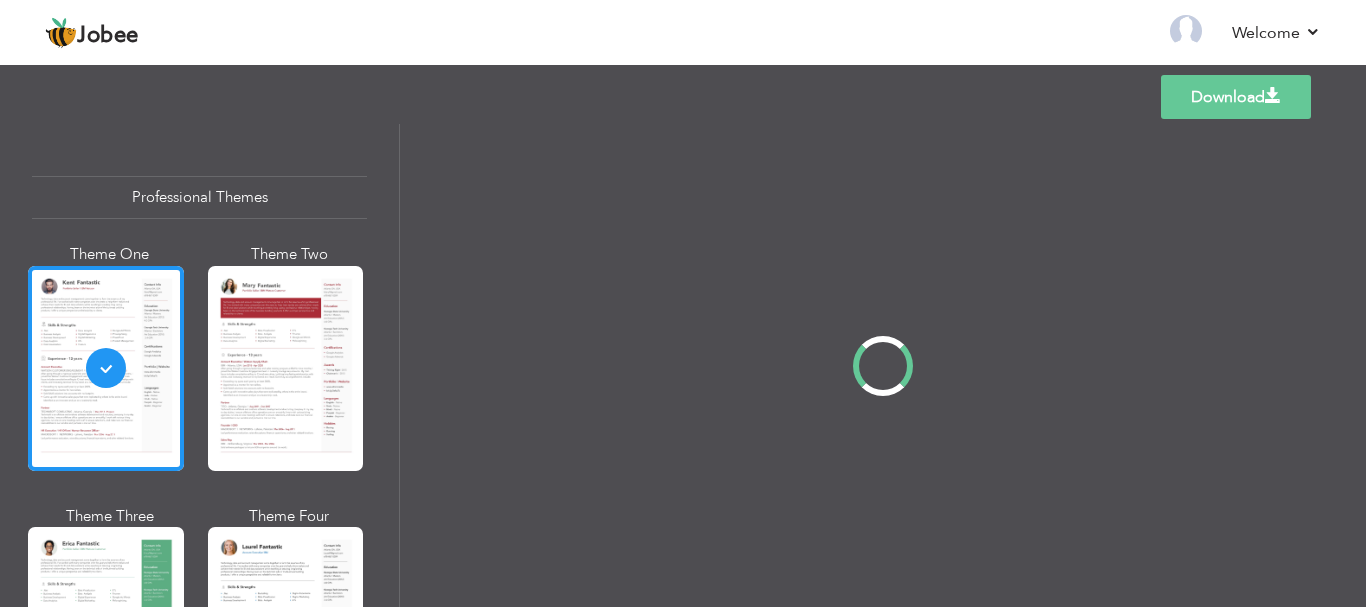 scroll, scrollTop: 0, scrollLeft: 0, axis: both 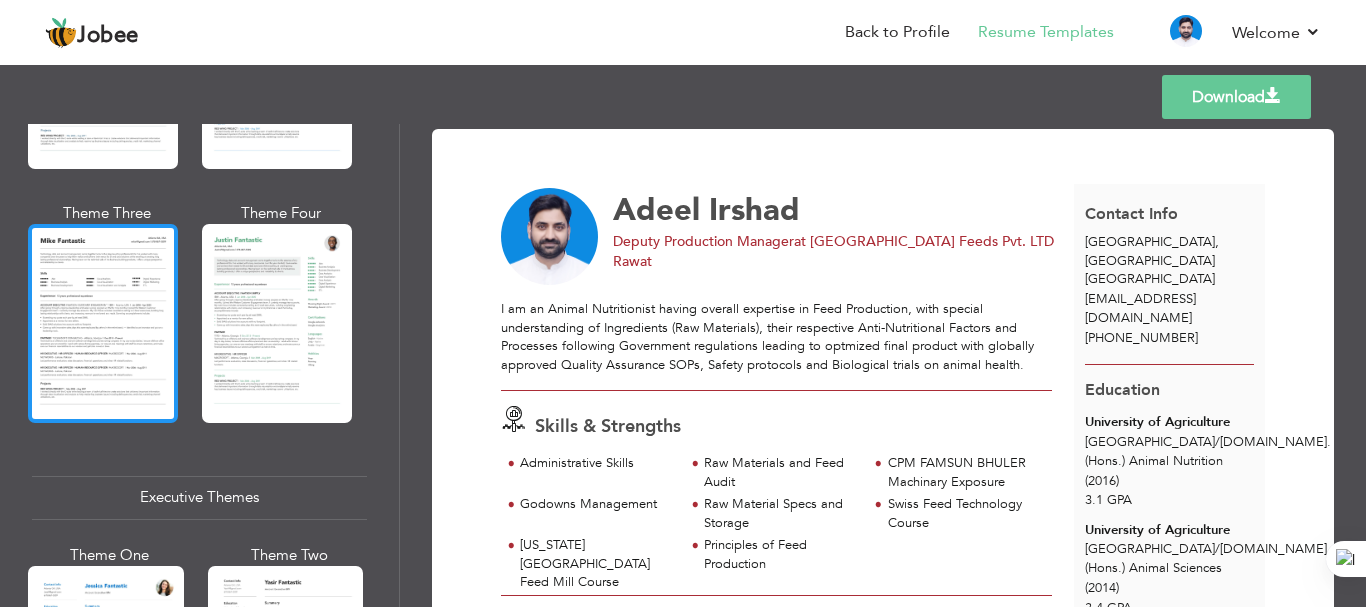 click at bounding box center (103, 323) 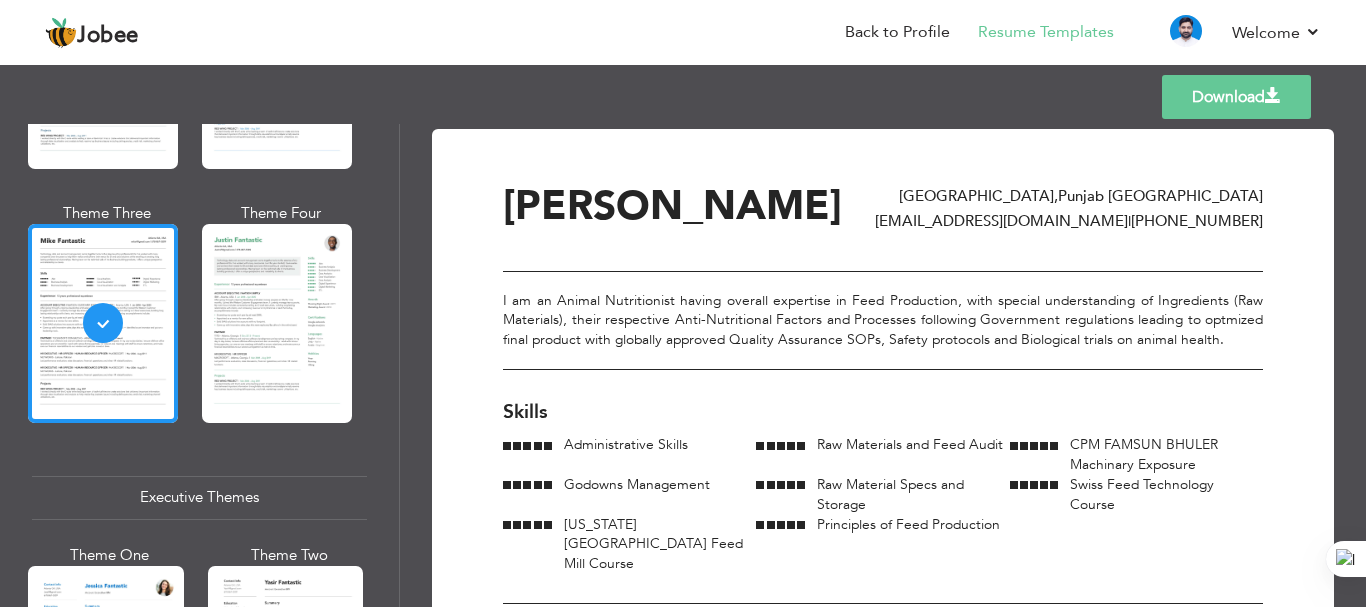 scroll, scrollTop: 167, scrollLeft: 0, axis: vertical 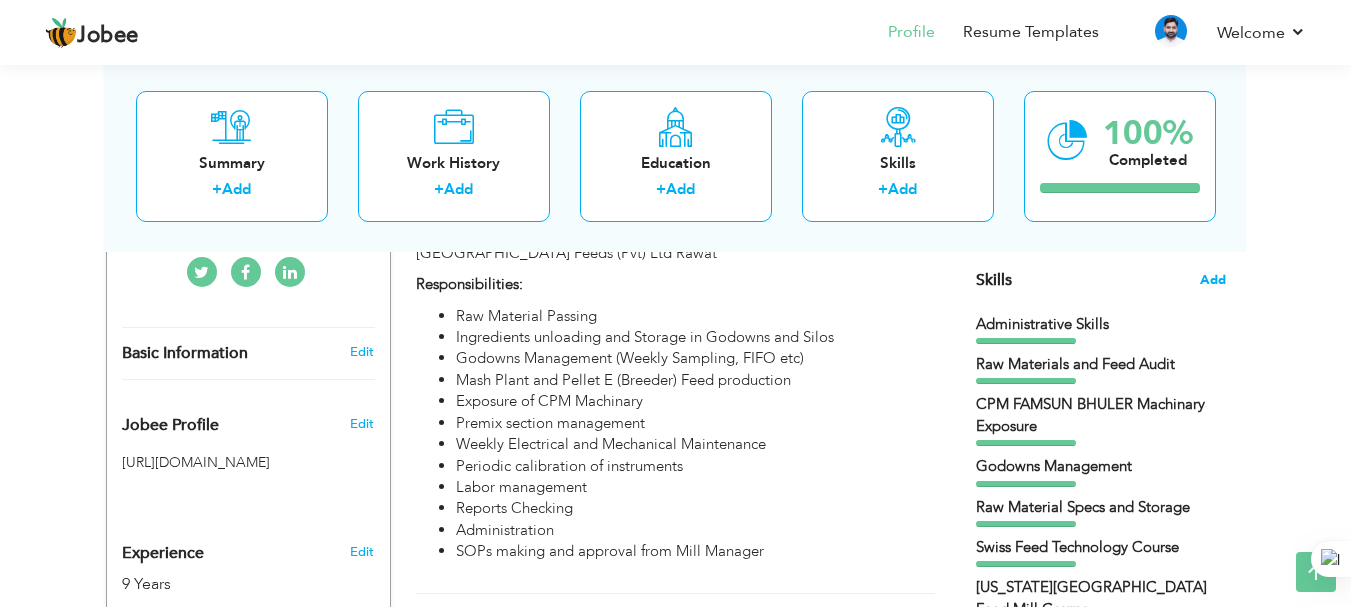 click on "Add" at bounding box center [1213, 280] 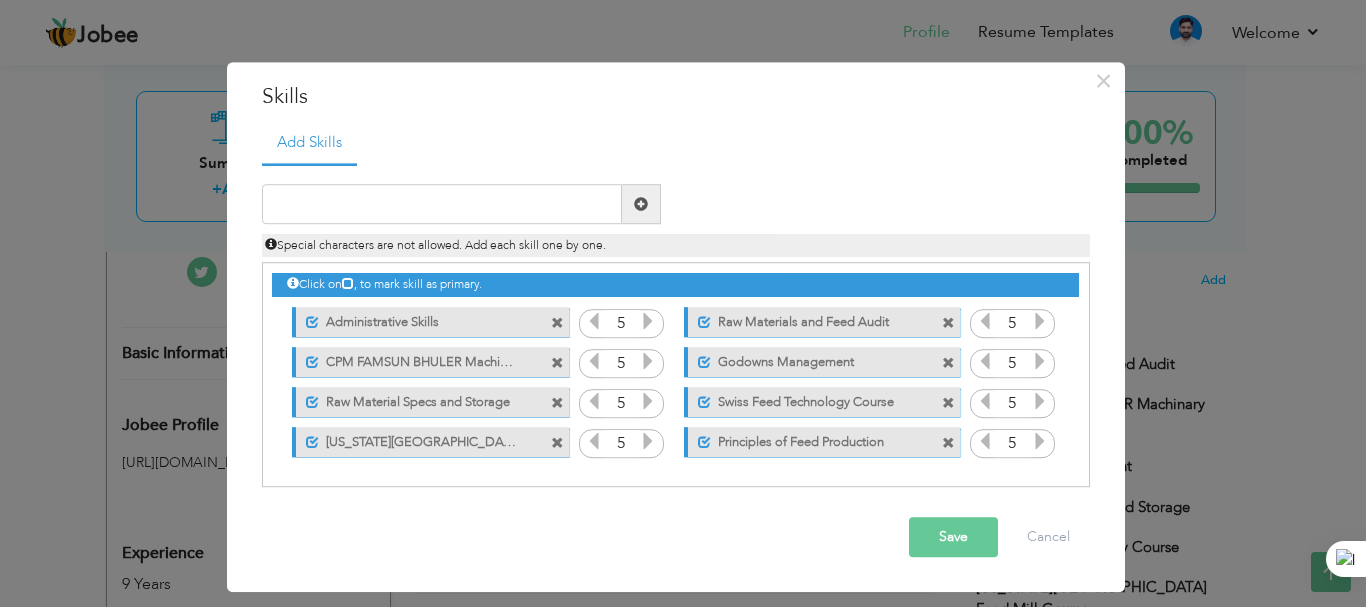 click at bounding box center [557, 323] 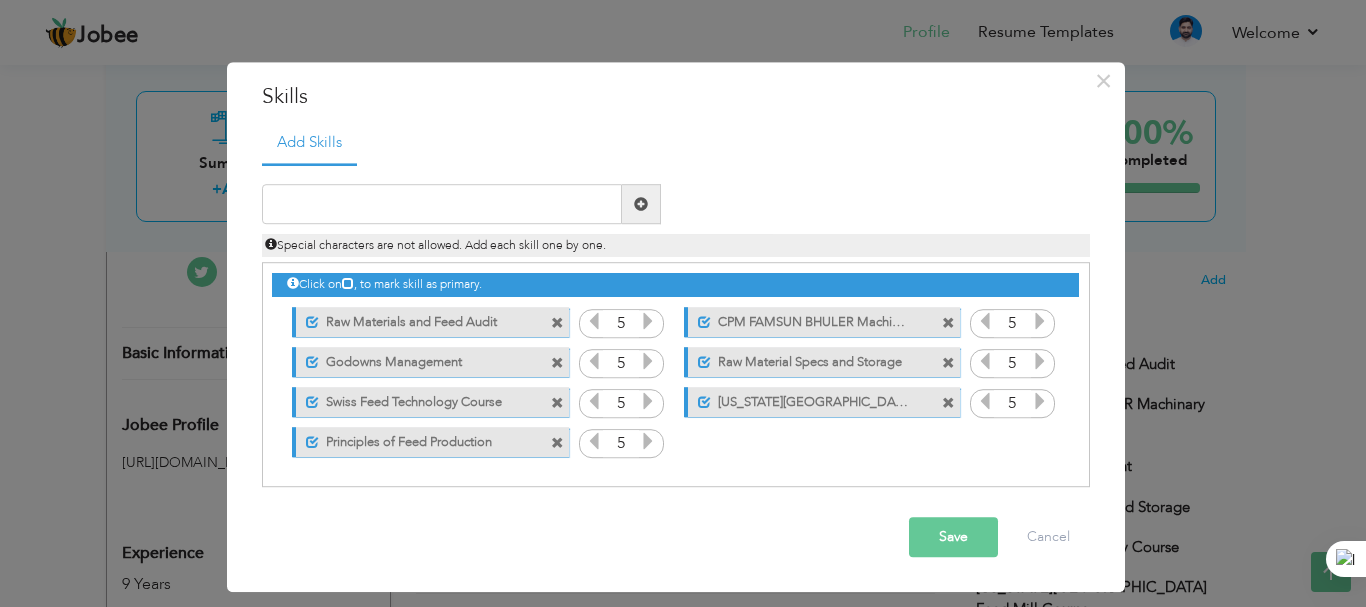 click at bounding box center [557, 323] 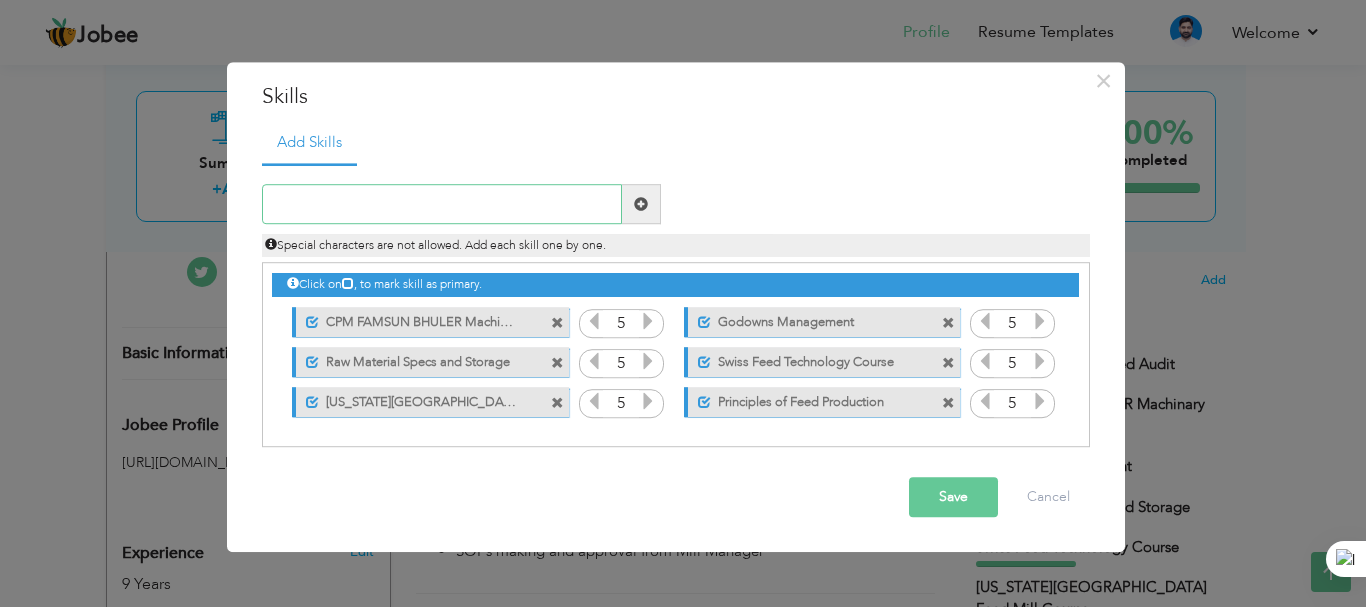 click at bounding box center (442, 205) 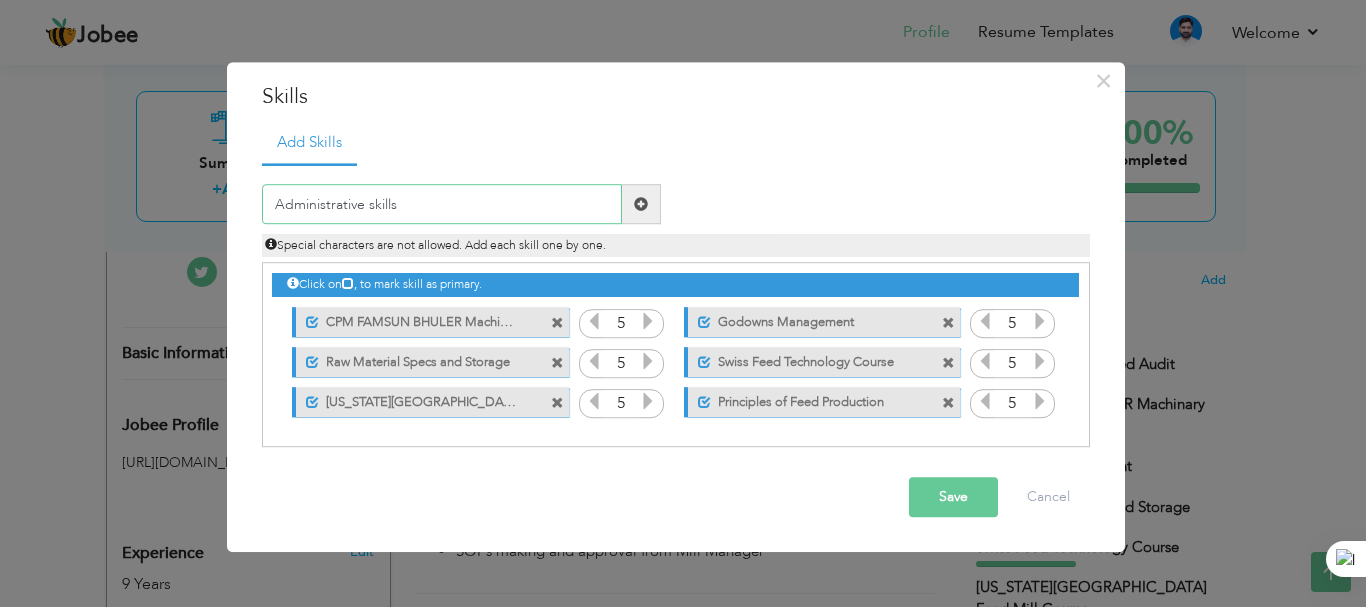 type on "Administrative skills" 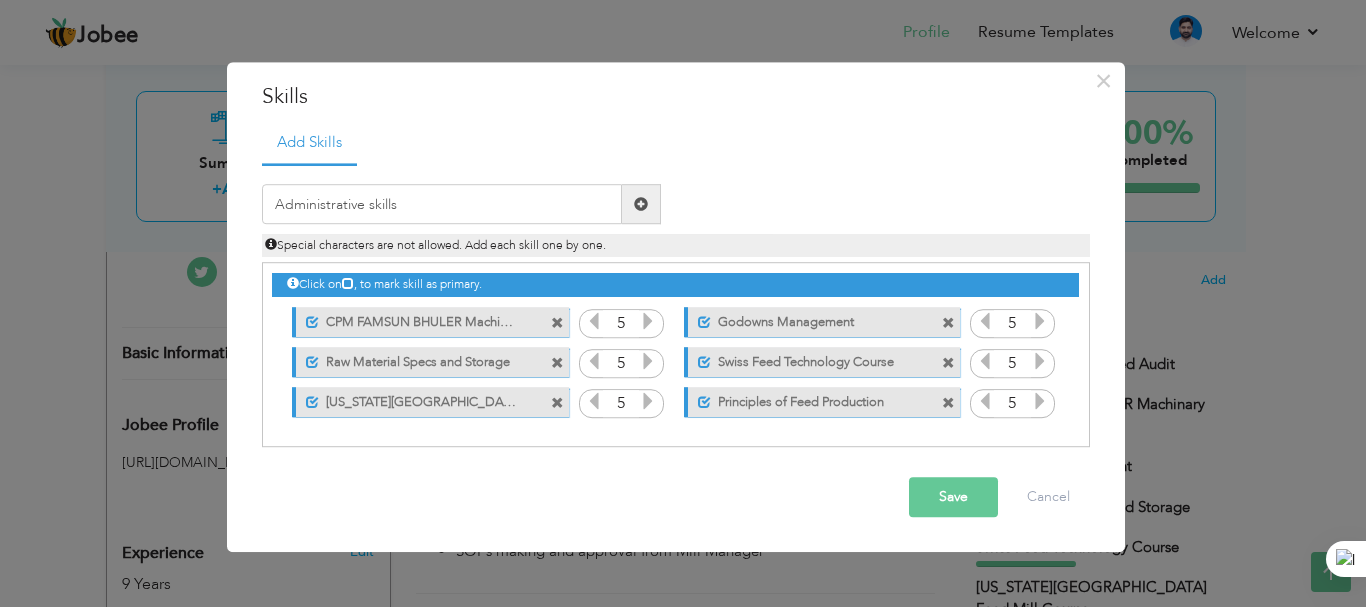 click on "Save" at bounding box center [953, 498] 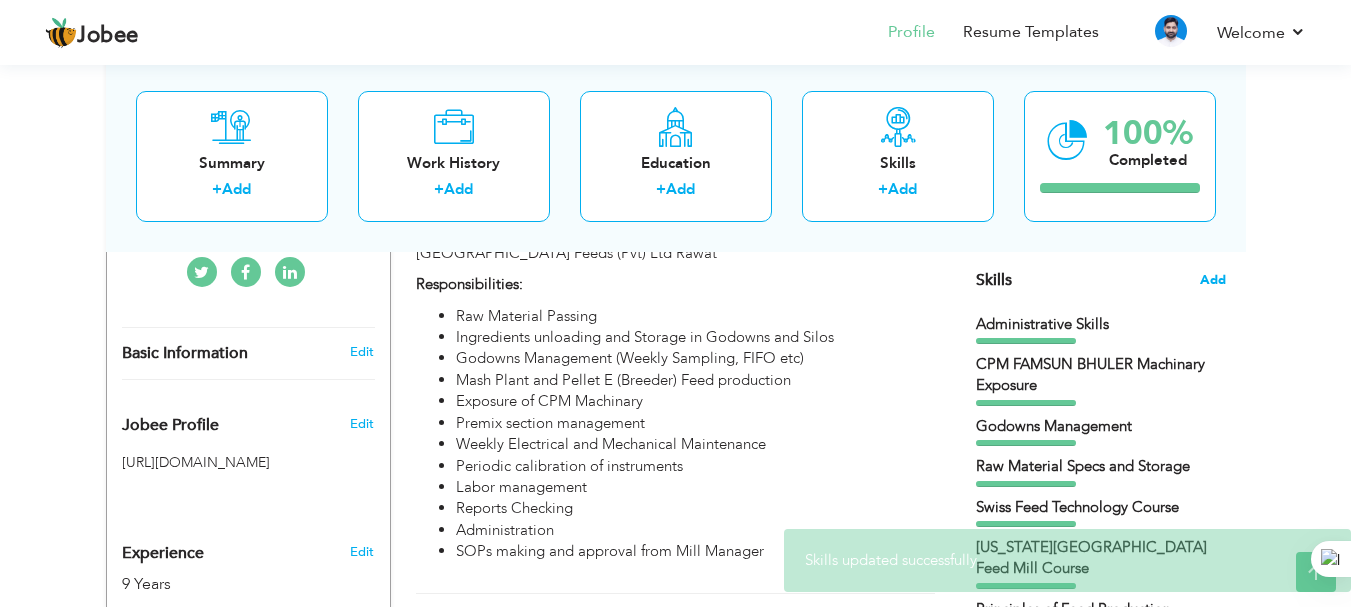 click on "Add" at bounding box center (1213, 280) 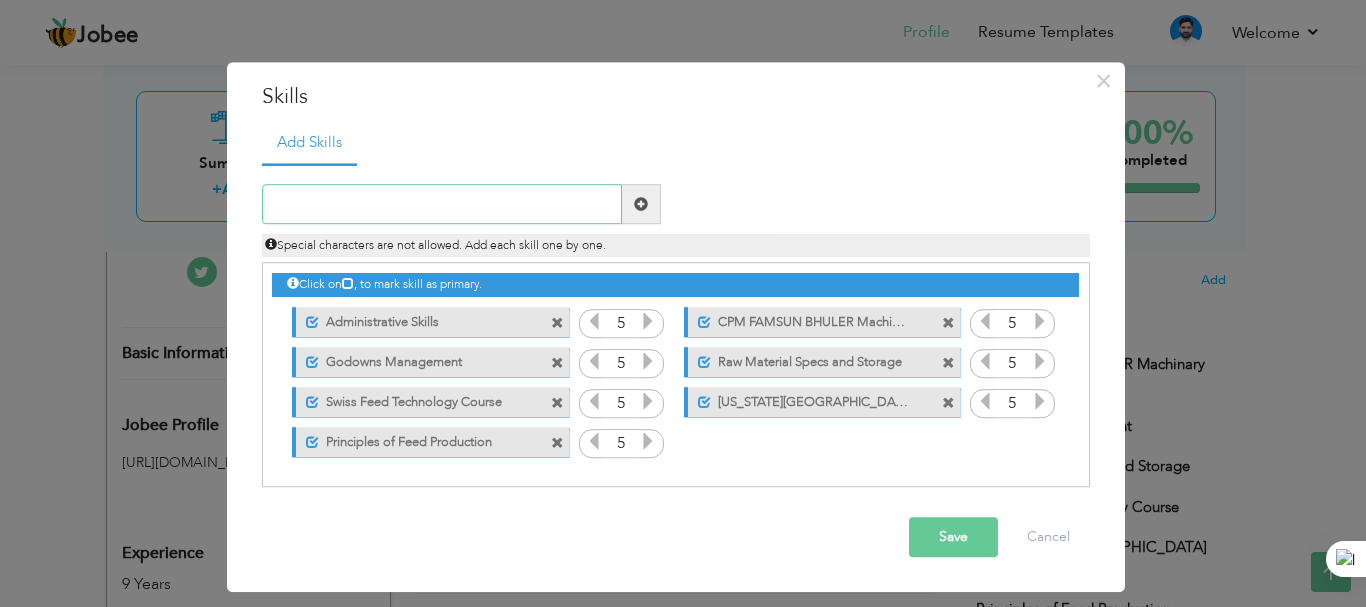 click at bounding box center (442, 205) 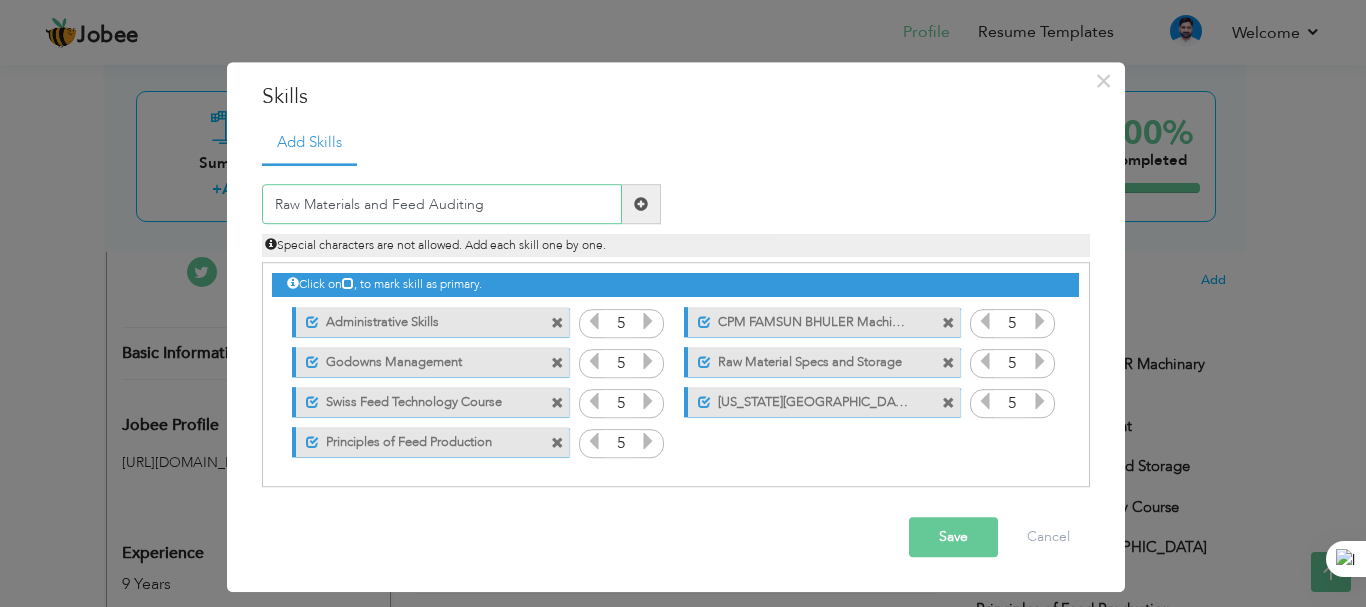 type on "Raw Materials and Feed Auditing" 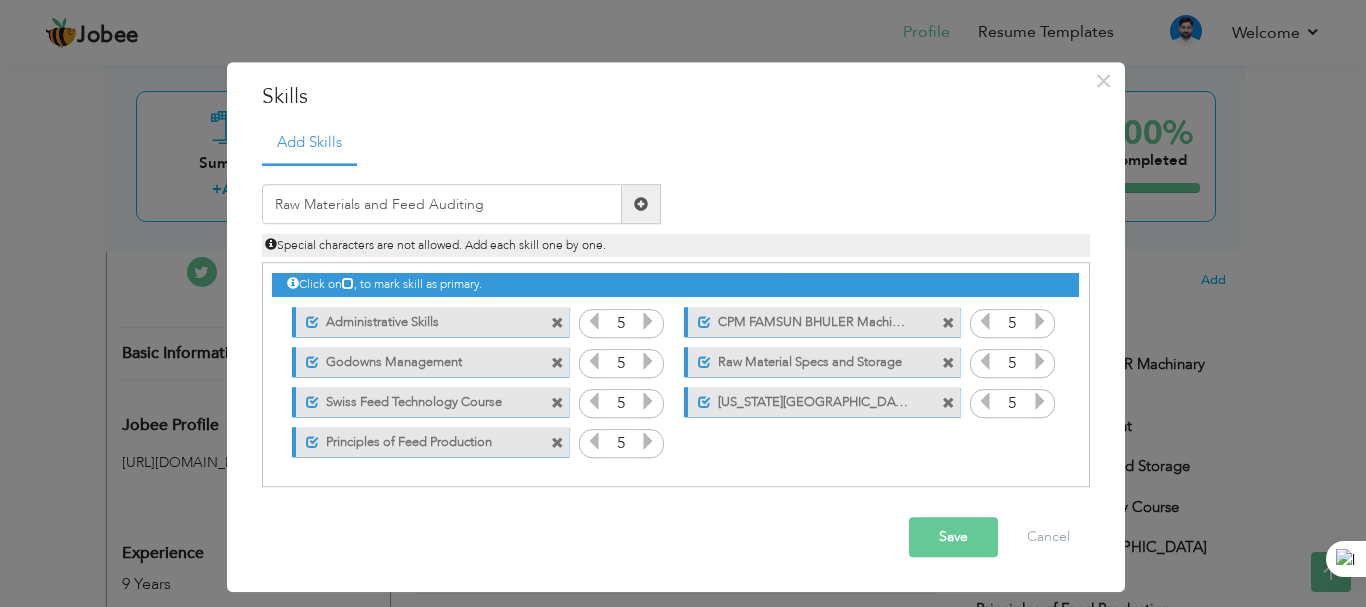 click on "Save" at bounding box center [953, 538] 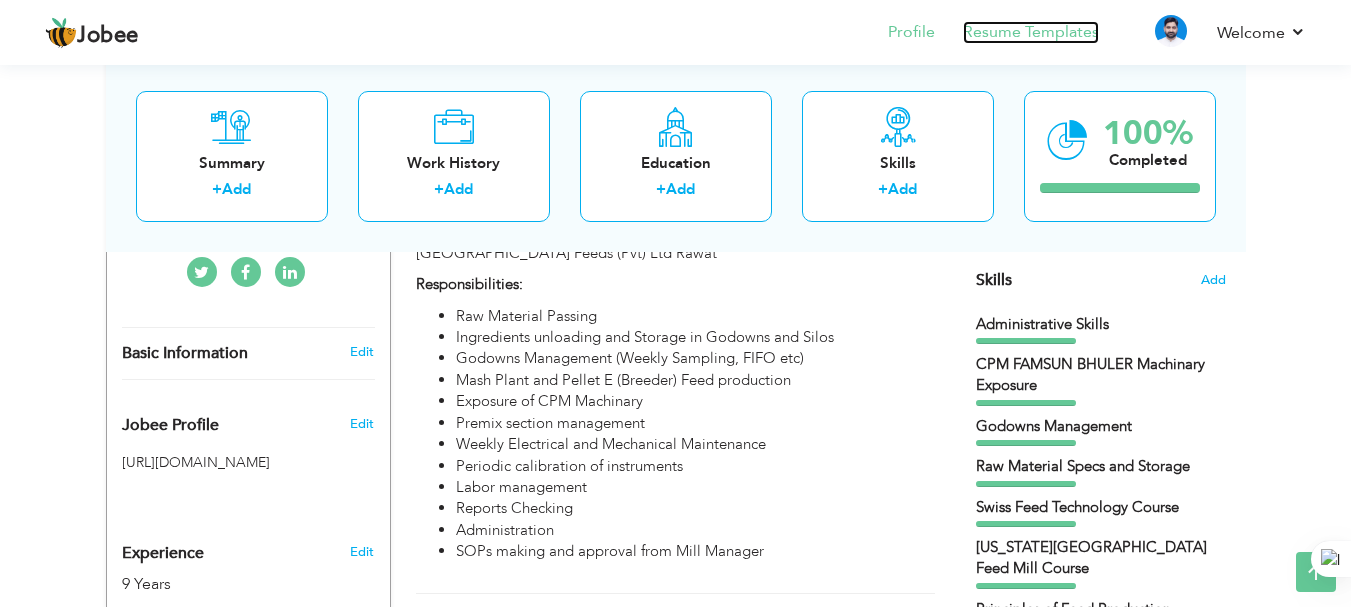 click on "Resume Templates" at bounding box center (1031, 32) 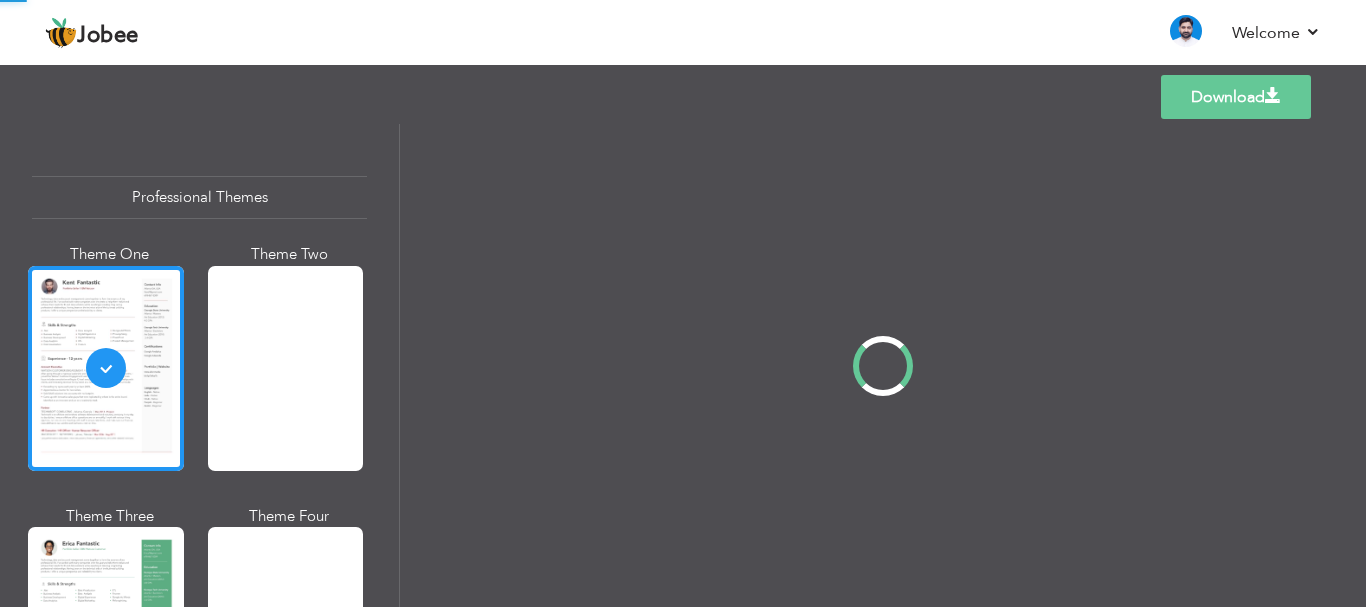 scroll, scrollTop: 0, scrollLeft: 0, axis: both 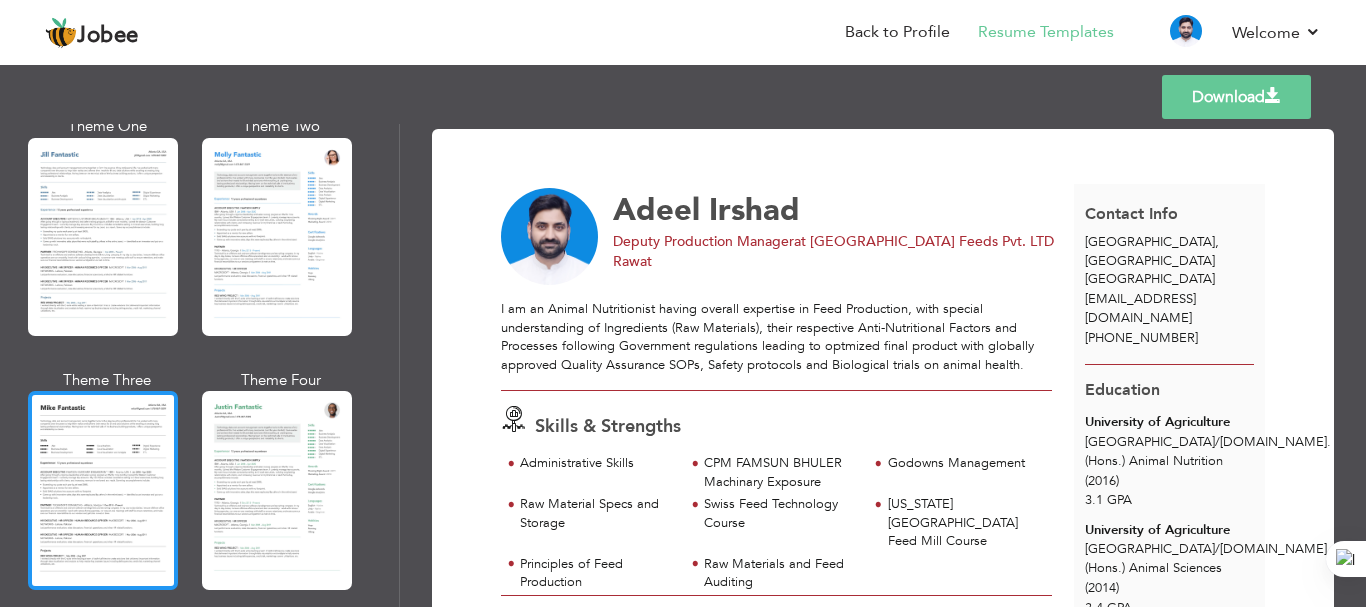 click at bounding box center (103, 490) 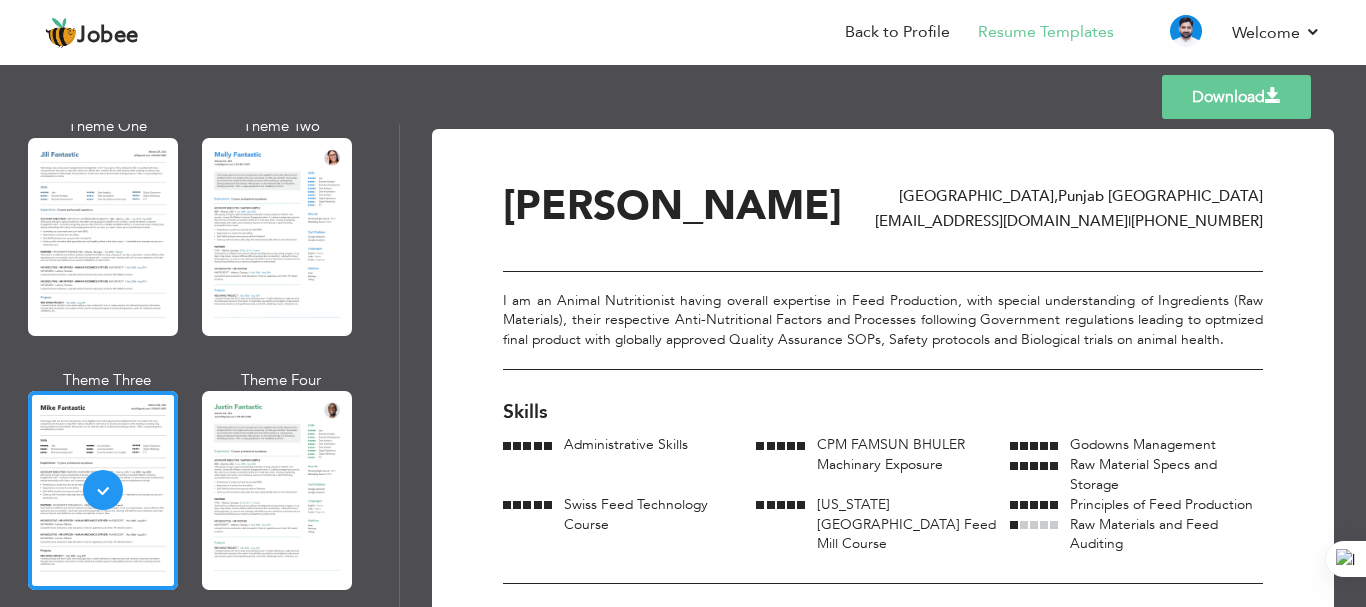 scroll, scrollTop: 167, scrollLeft: 0, axis: vertical 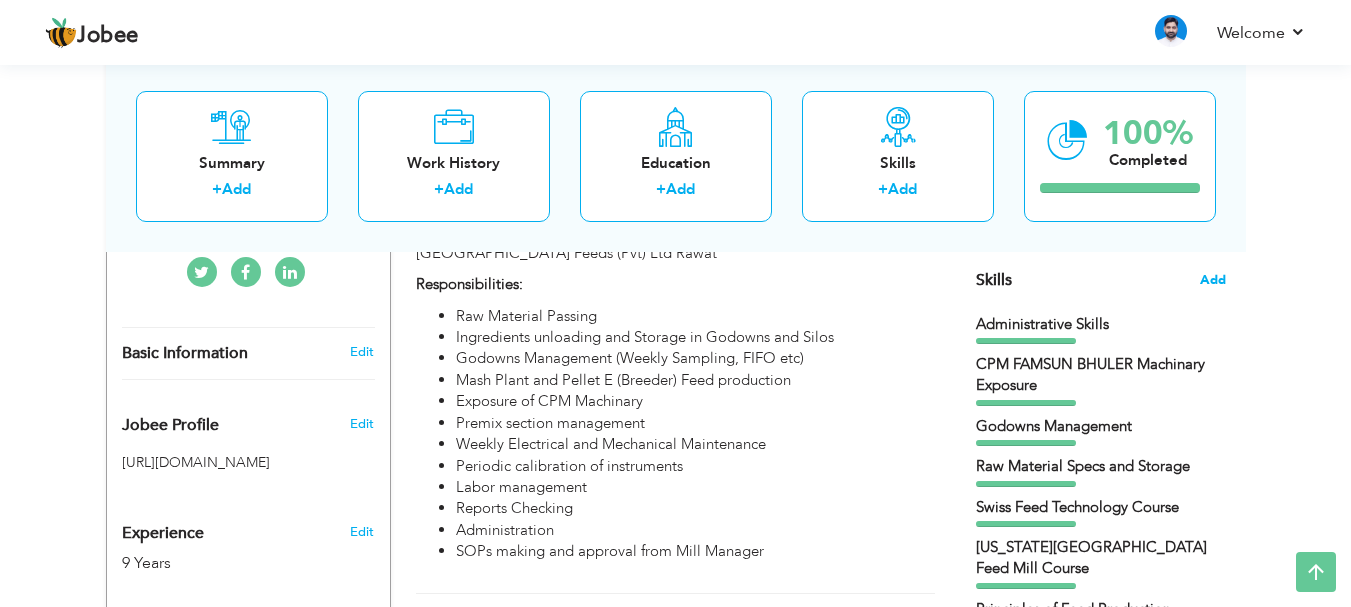 click on "Add" at bounding box center [1213, 280] 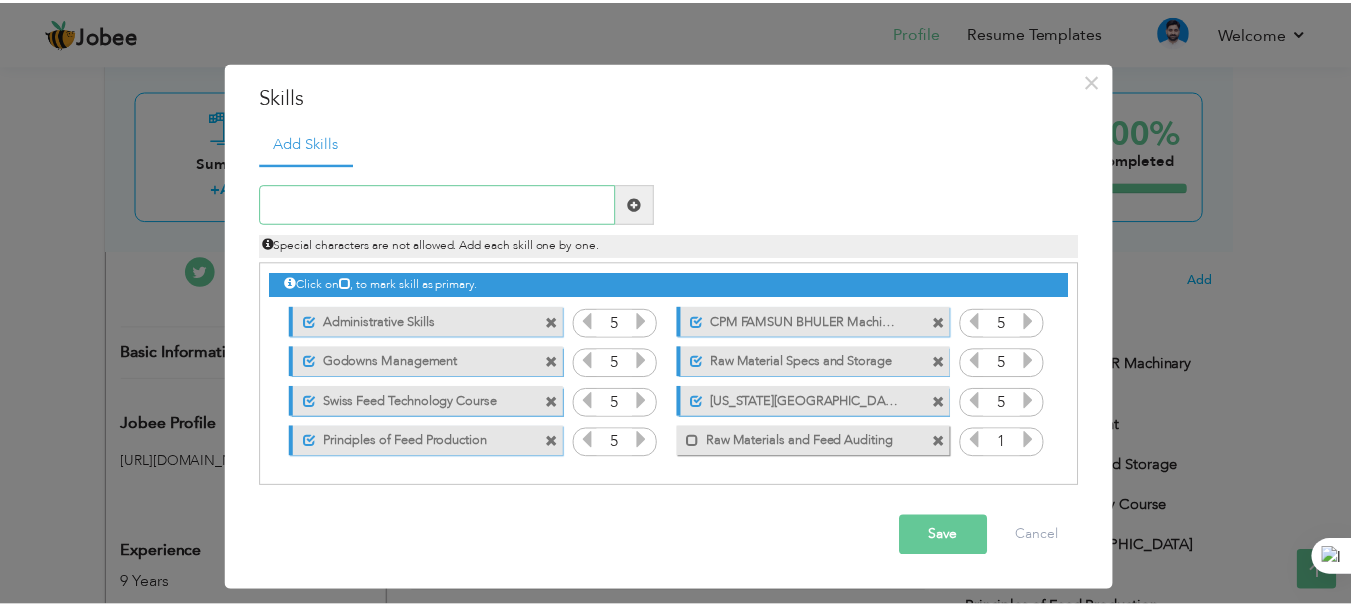 scroll, scrollTop: 0, scrollLeft: 0, axis: both 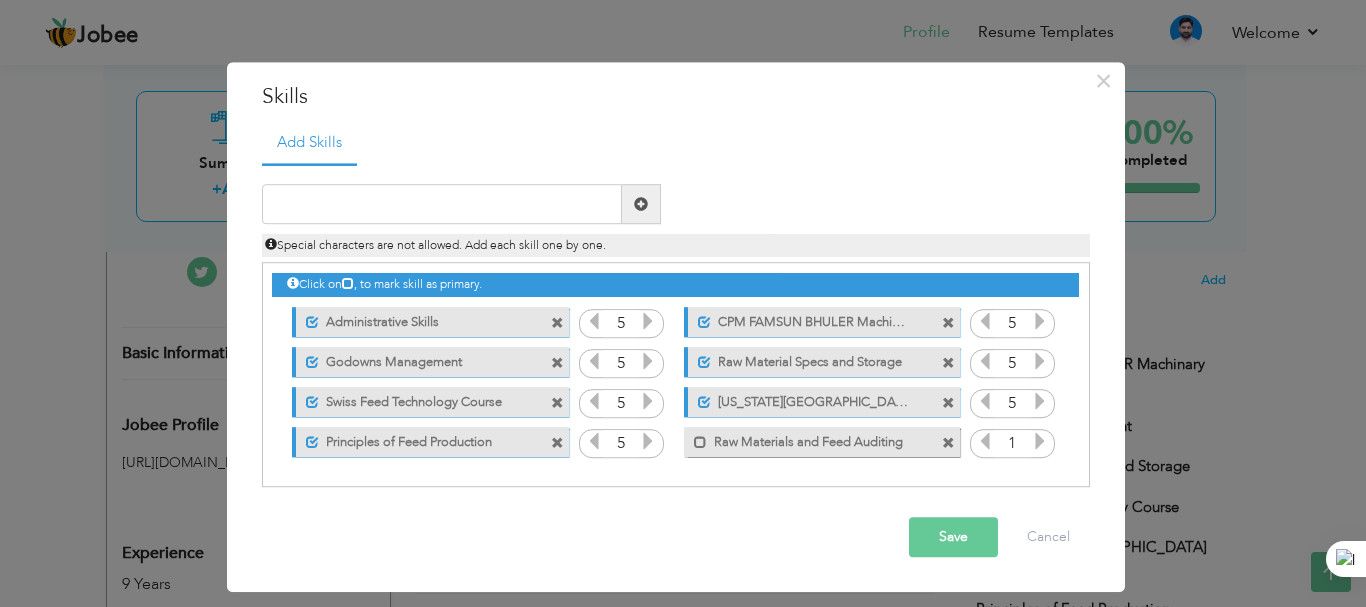 click at bounding box center (557, 323) 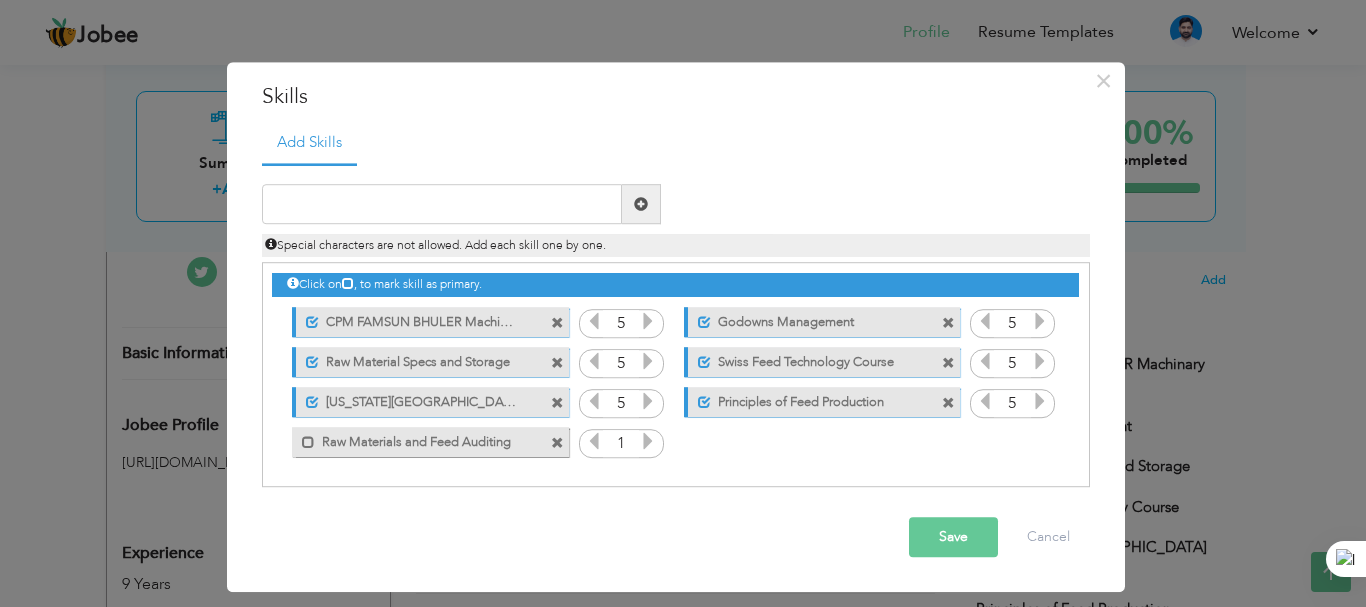 click on "Save" at bounding box center [953, 538] 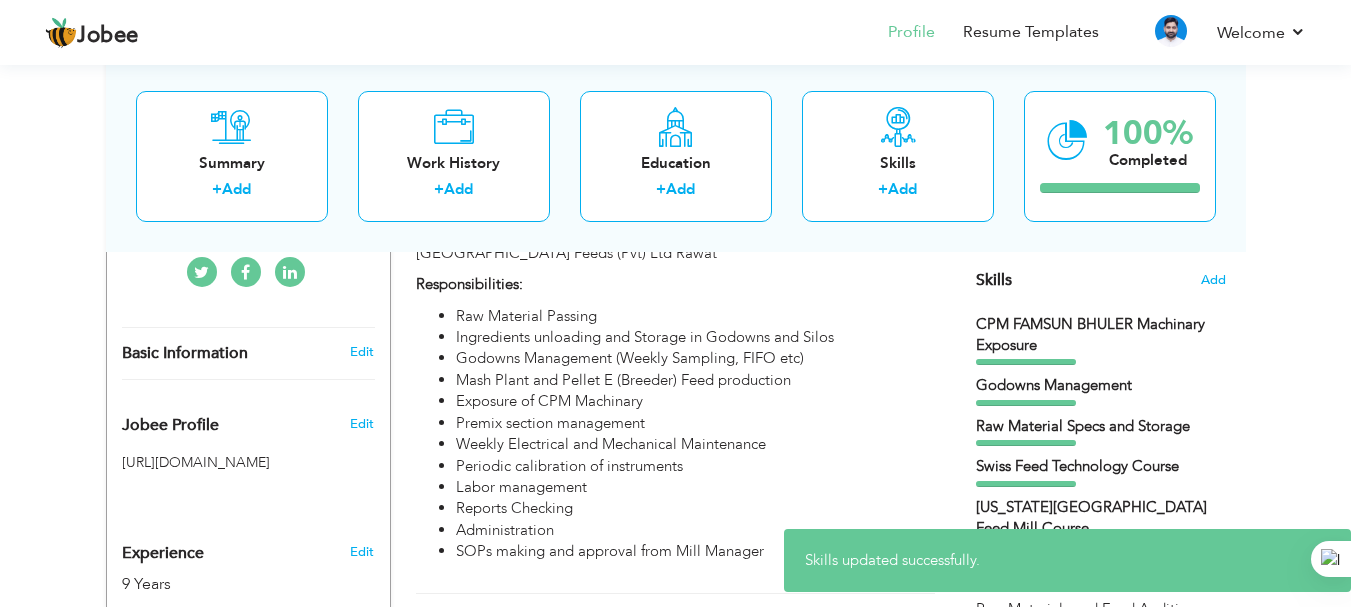 click on "Choose a Template
‹" at bounding box center [1103, 1234] 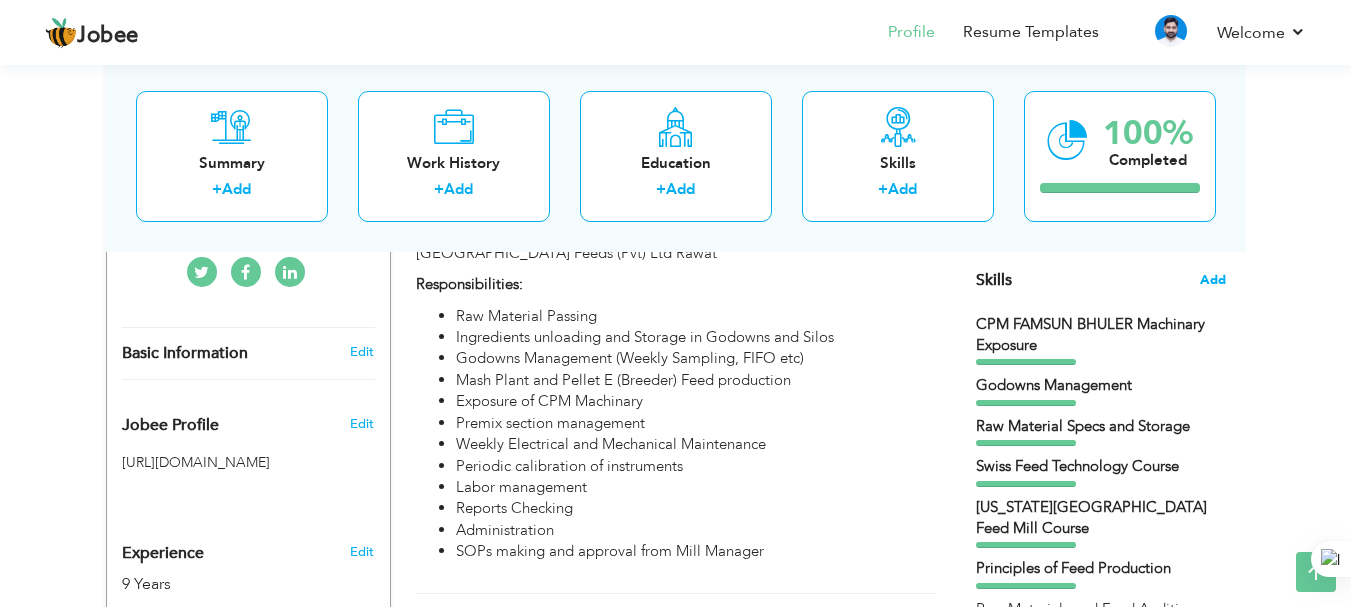 click on "Add" at bounding box center [1213, 280] 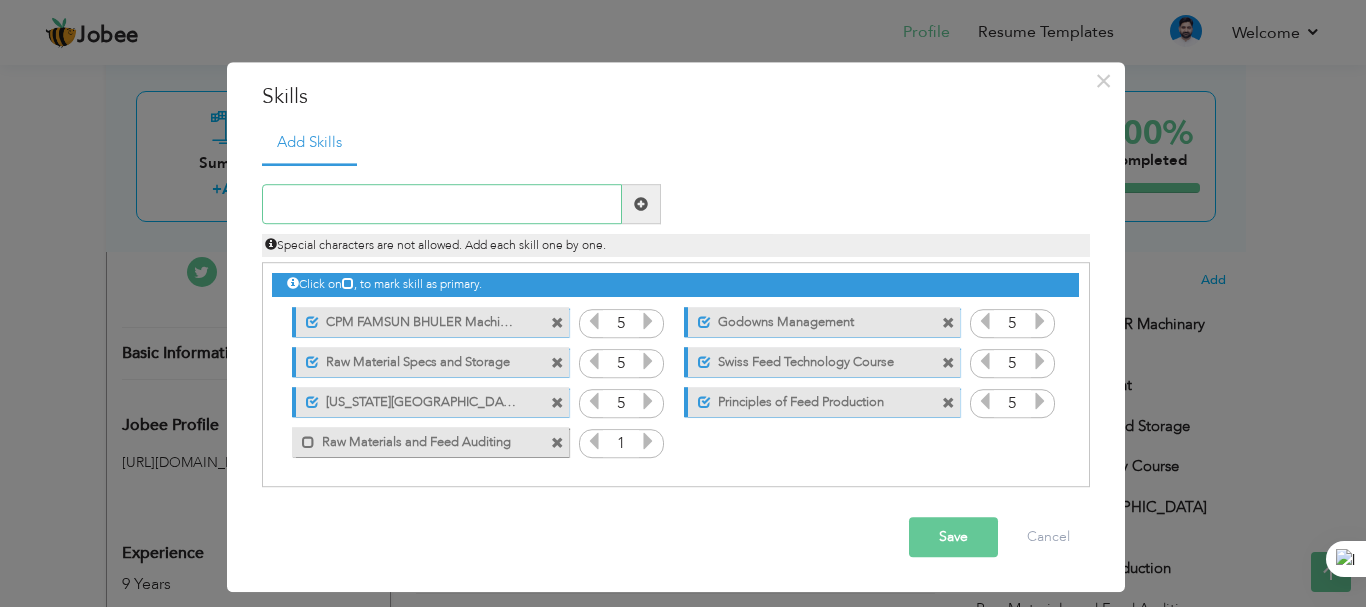 click at bounding box center [442, 205] 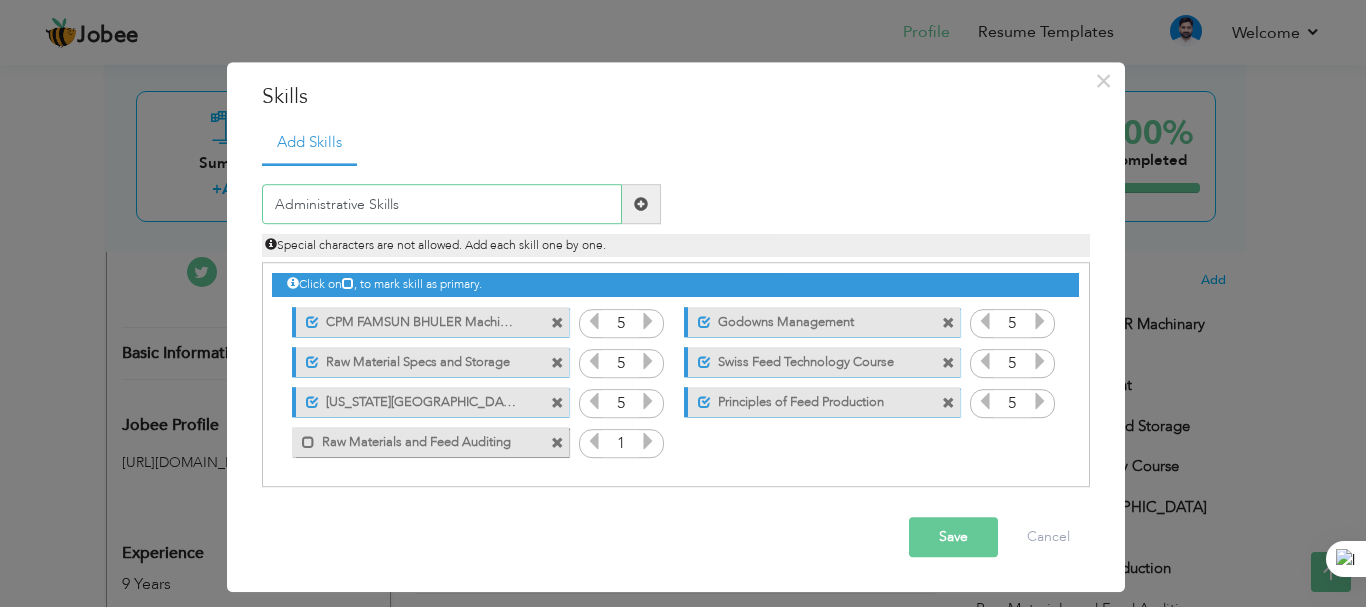 type on "Administrative Skills" 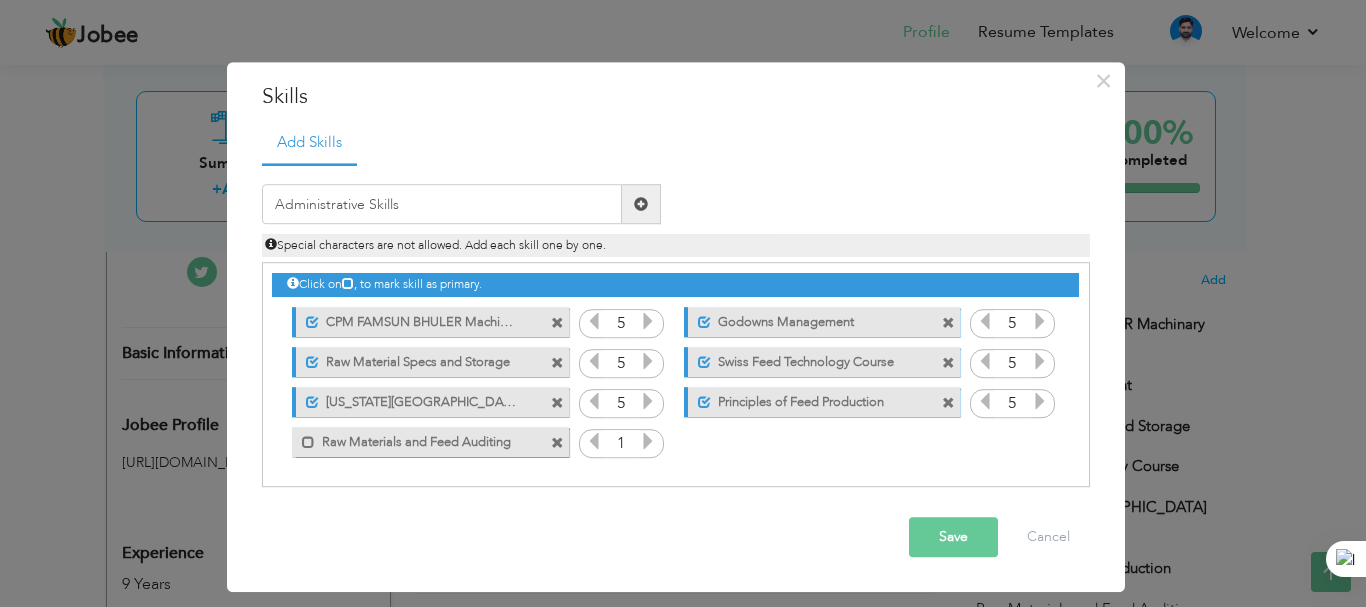 click on "Save" at bounding box center (953, 538) 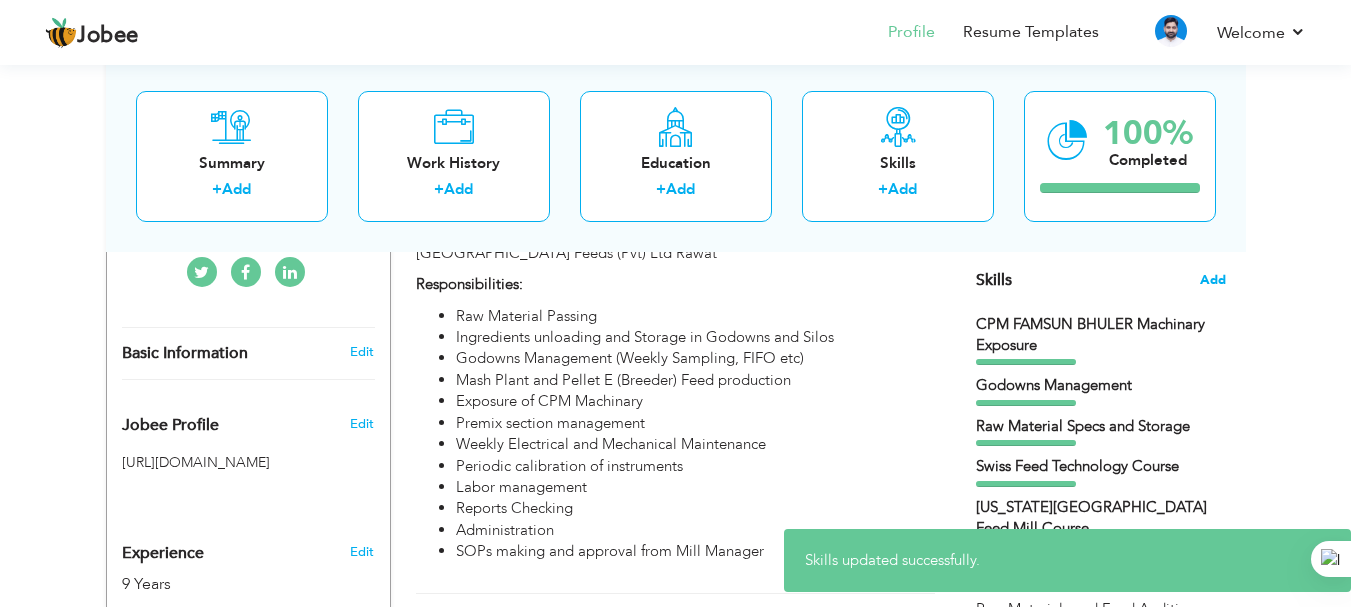 click on "Add" at bounding box center [1213, 280] 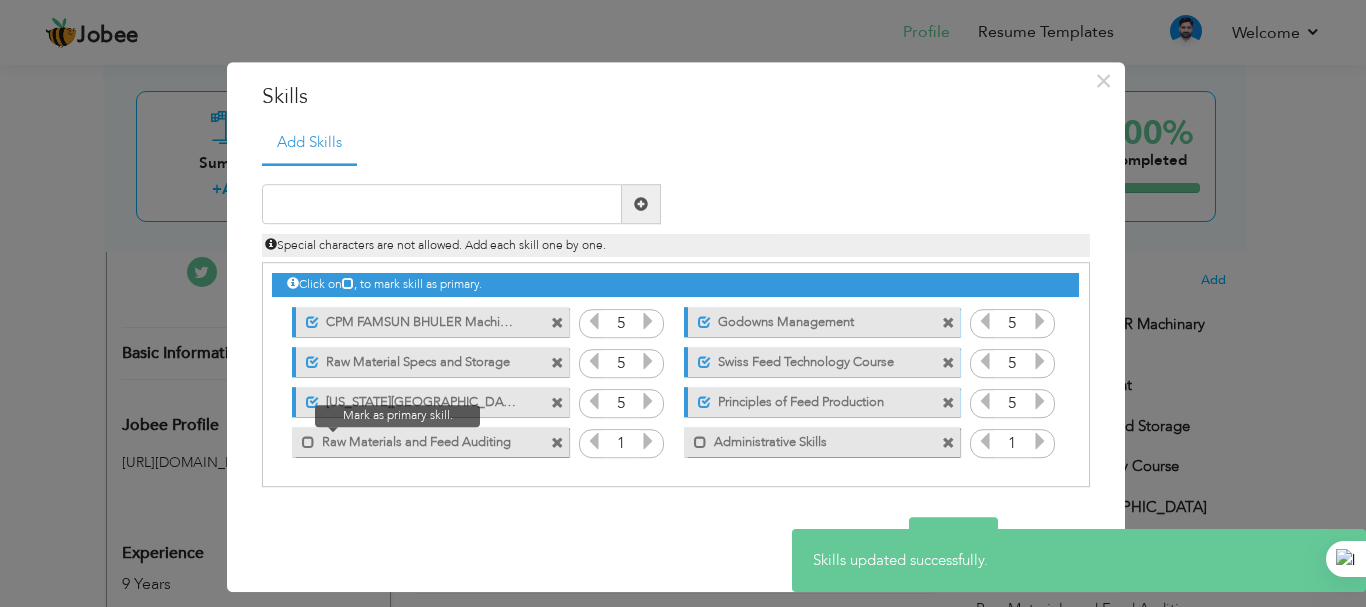 click at bounding box center (303, 437) 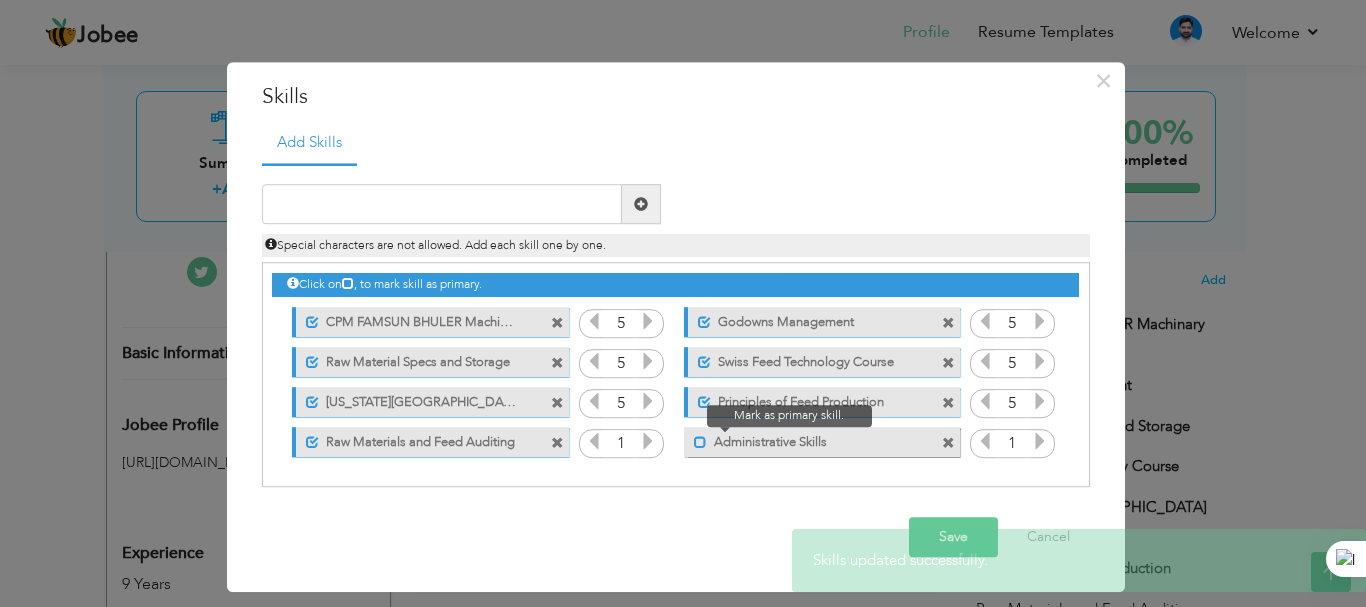 click at bounding box center (700, 442) 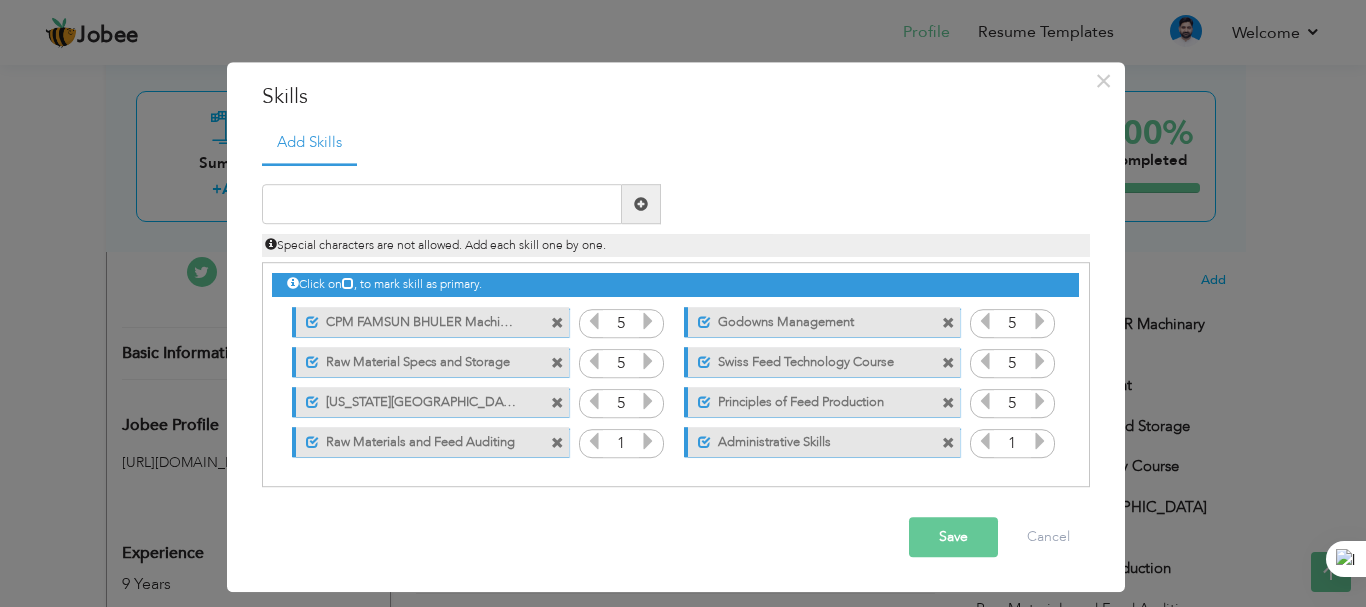 click at bounding box center [648, 442] 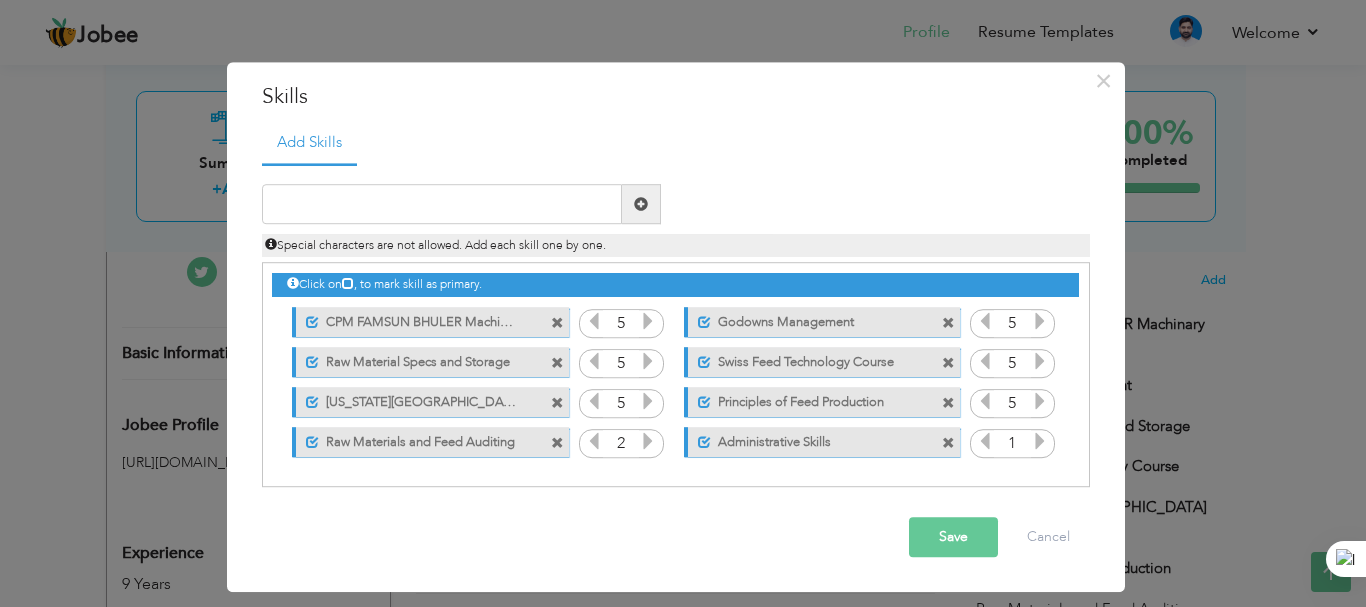 click at bounding box center [648, 442] 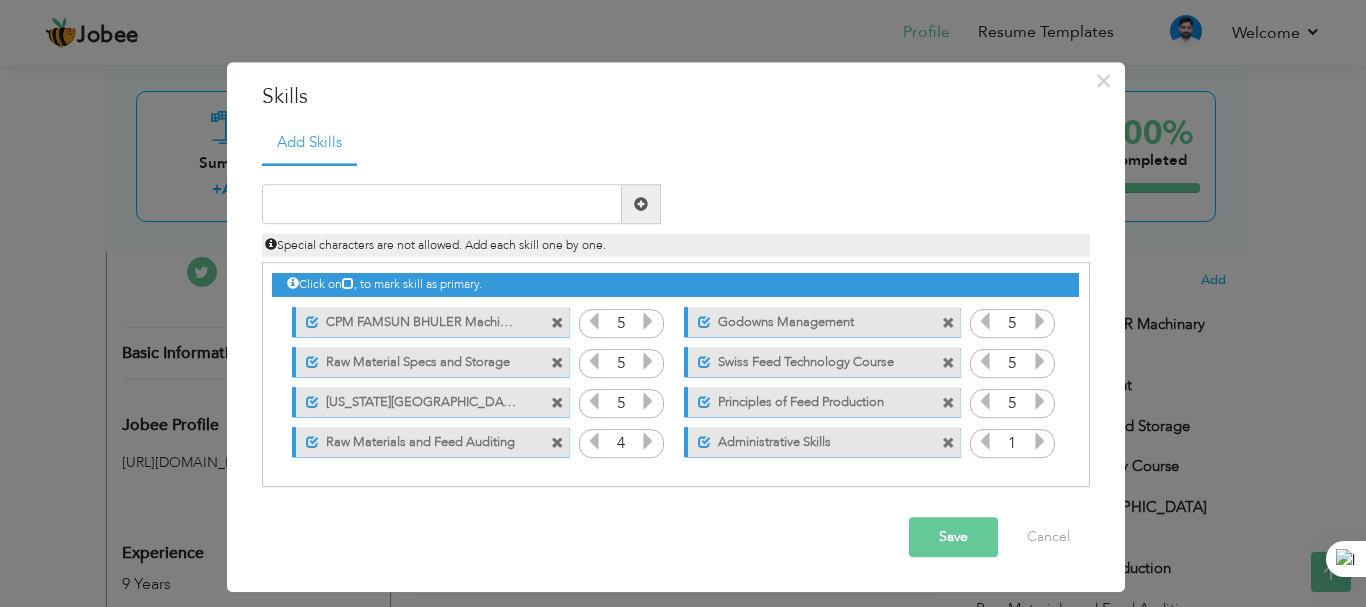 click at bounding box center (648, 442) 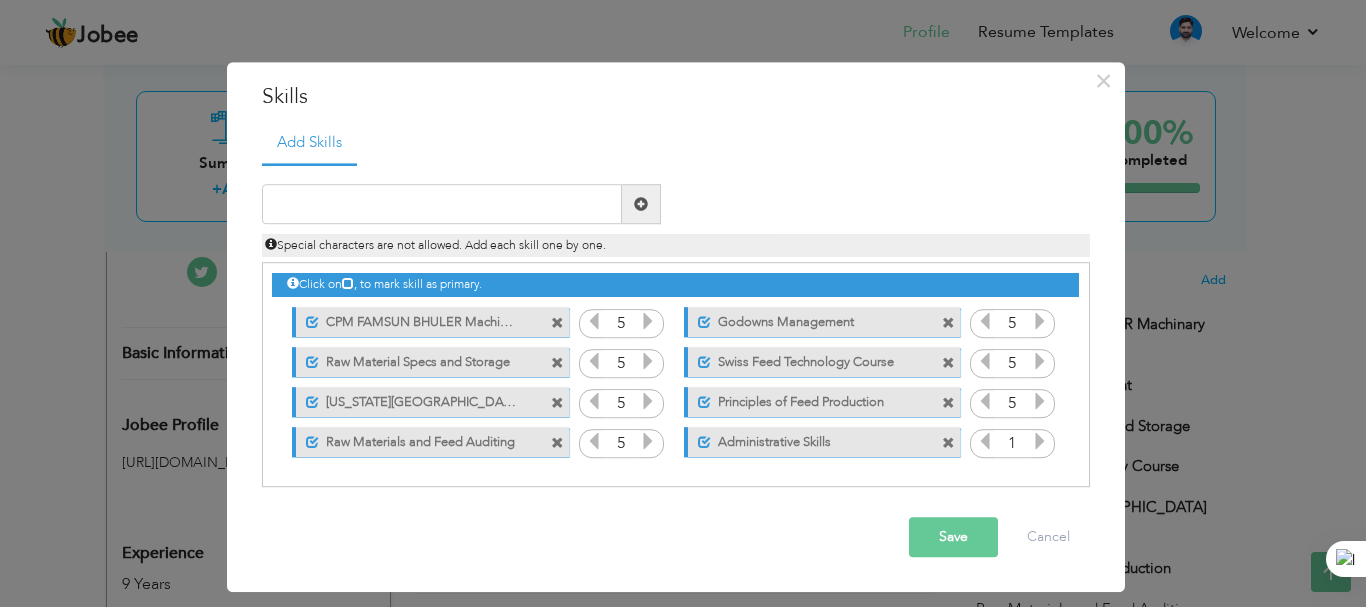 click at bounding box center (1040, 442) 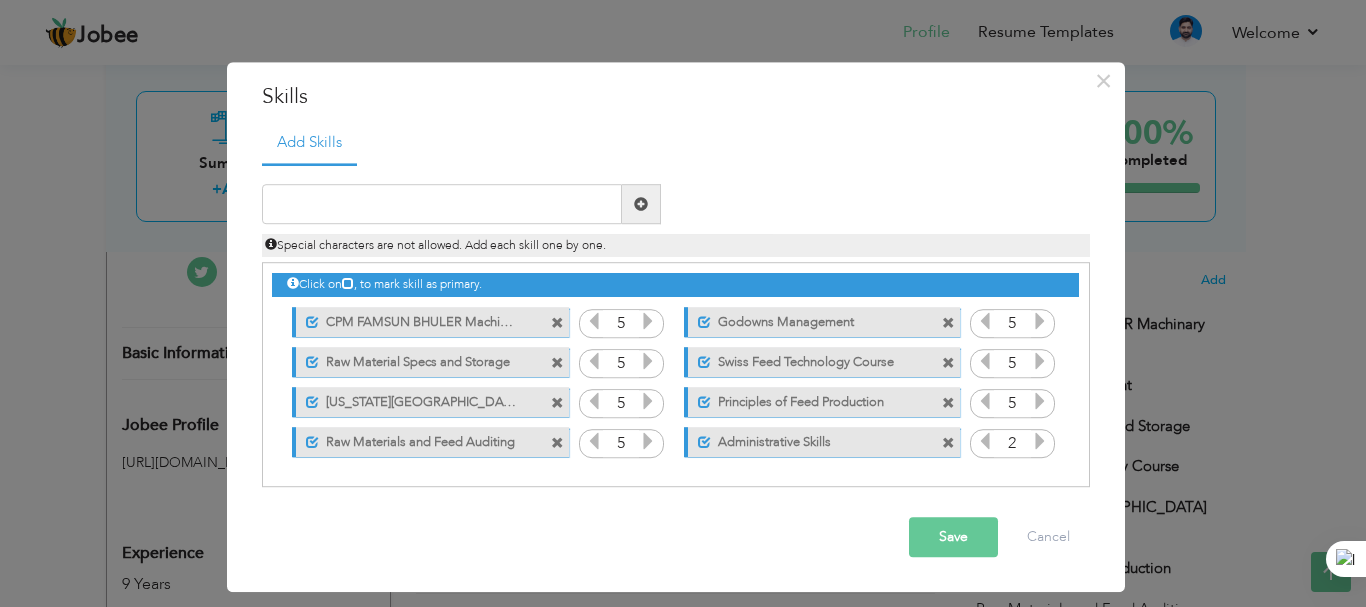 click at bounding box center [1040, 442] 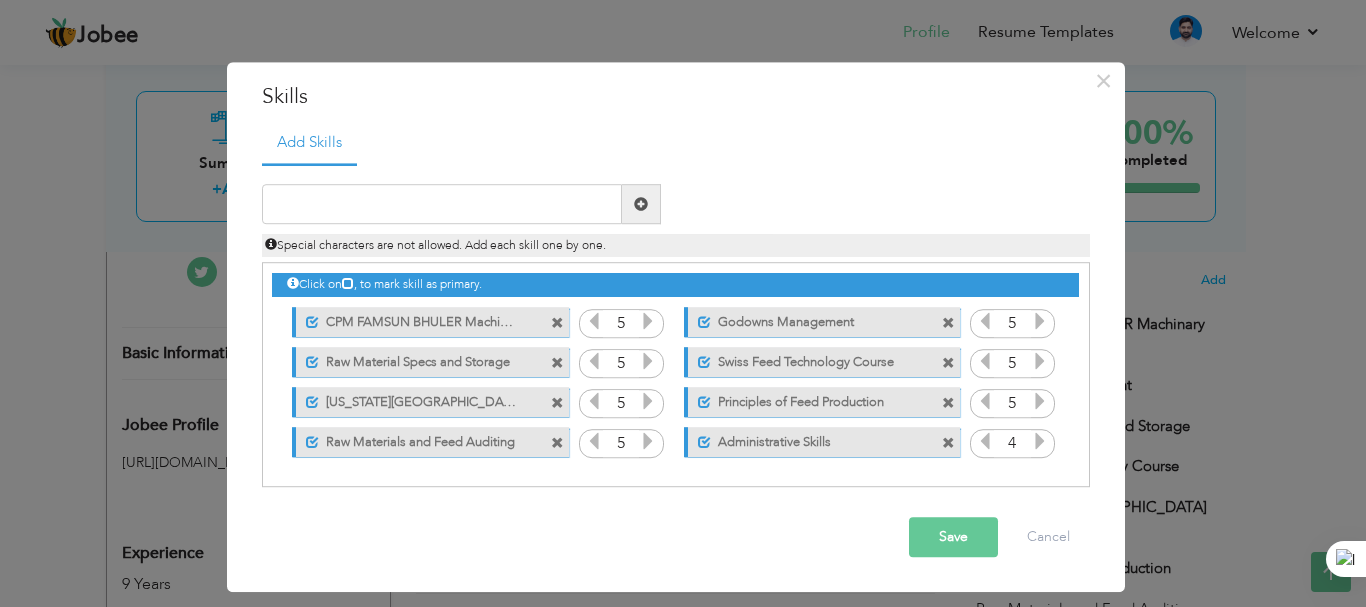 click at bounding box center (1040, 442) 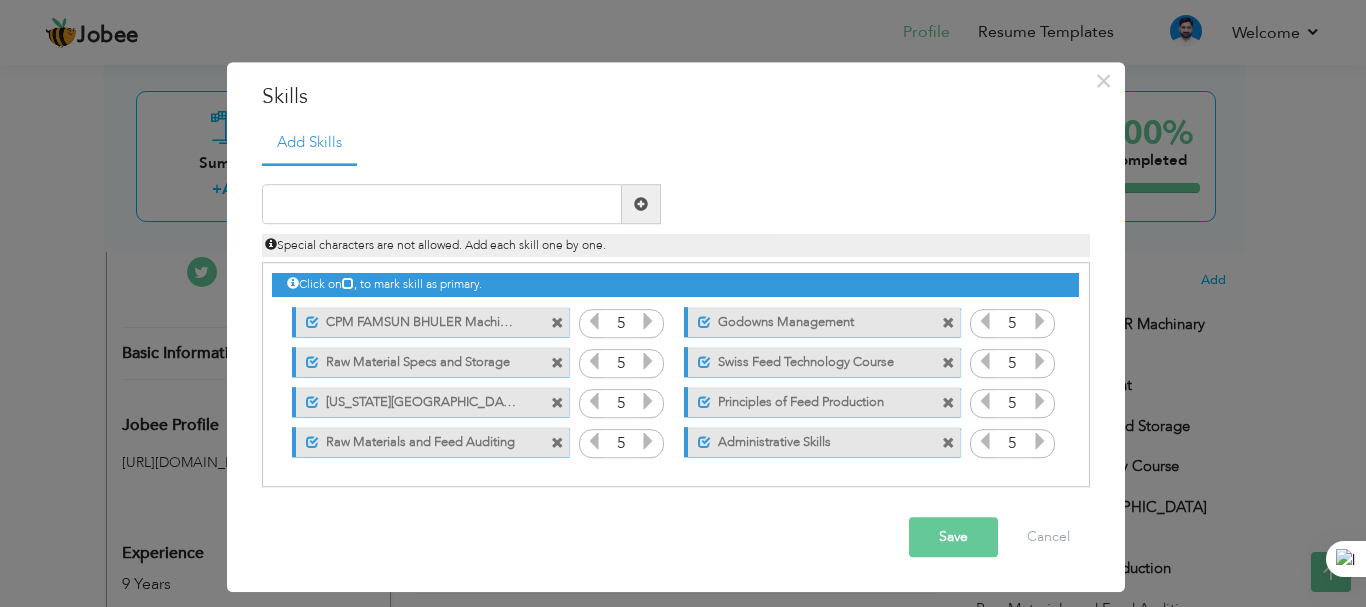 click on "Save" at bounding box center (953, 538) 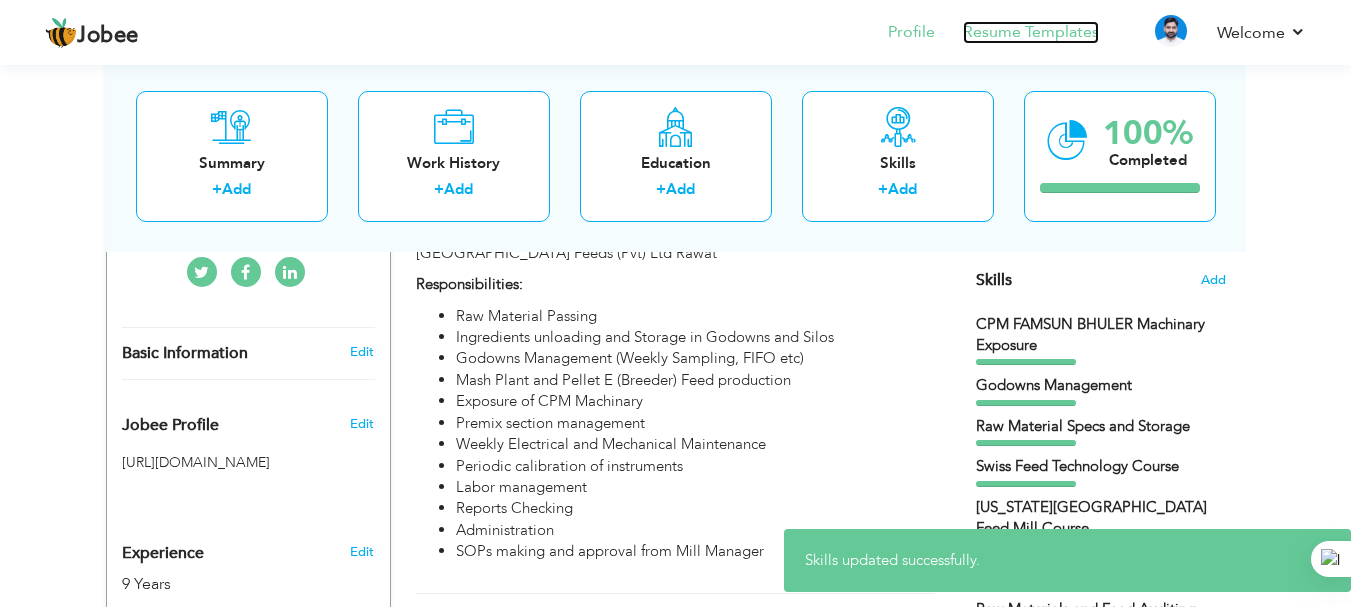 click on "Resume Templates" at bounding box center (1031, 32) 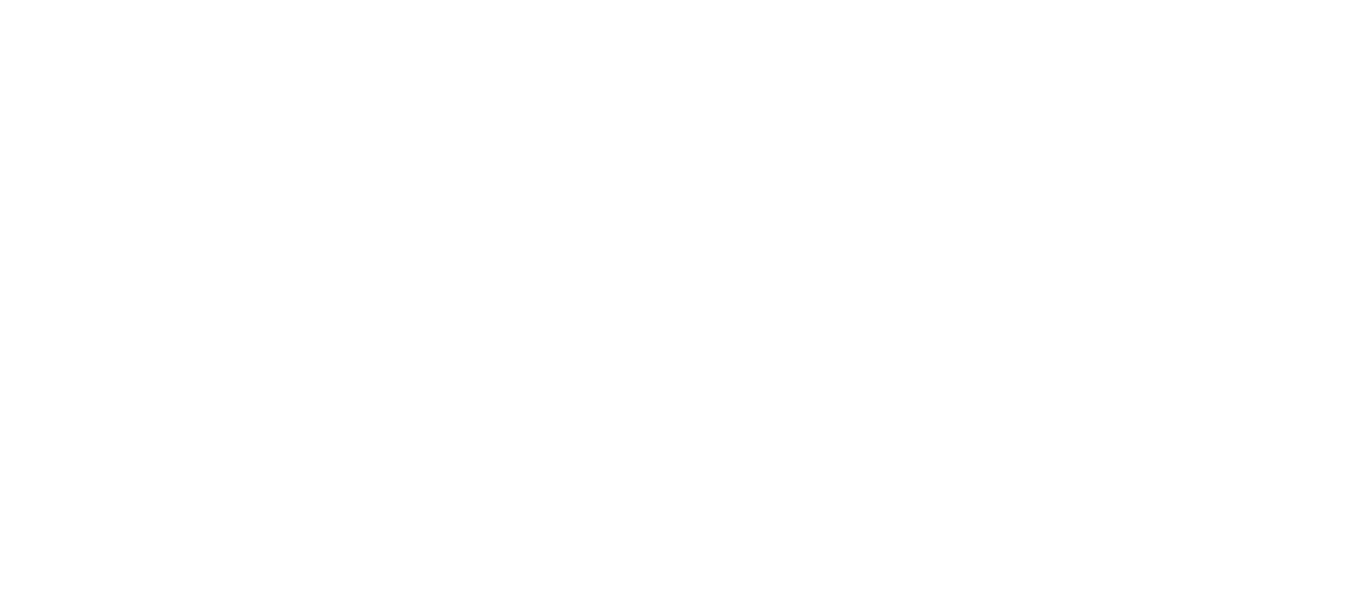 scroll, scrollTop: 0, scrollLeft: 0, axis: both 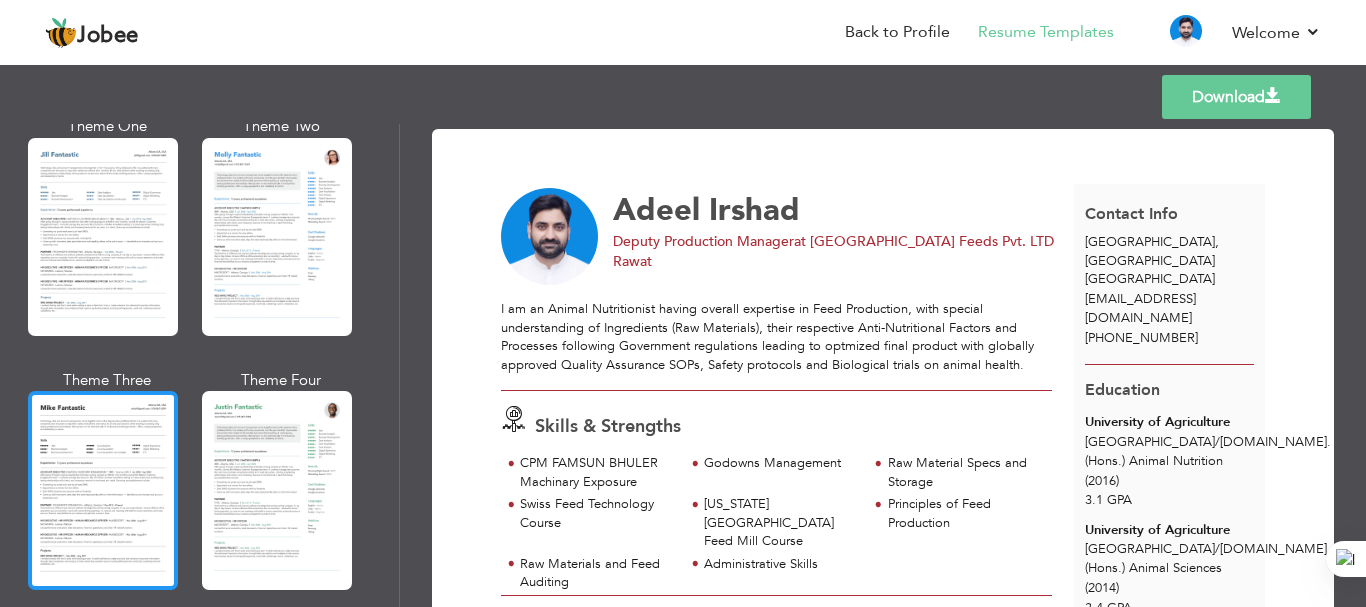 click at bounding box center (103, 490) 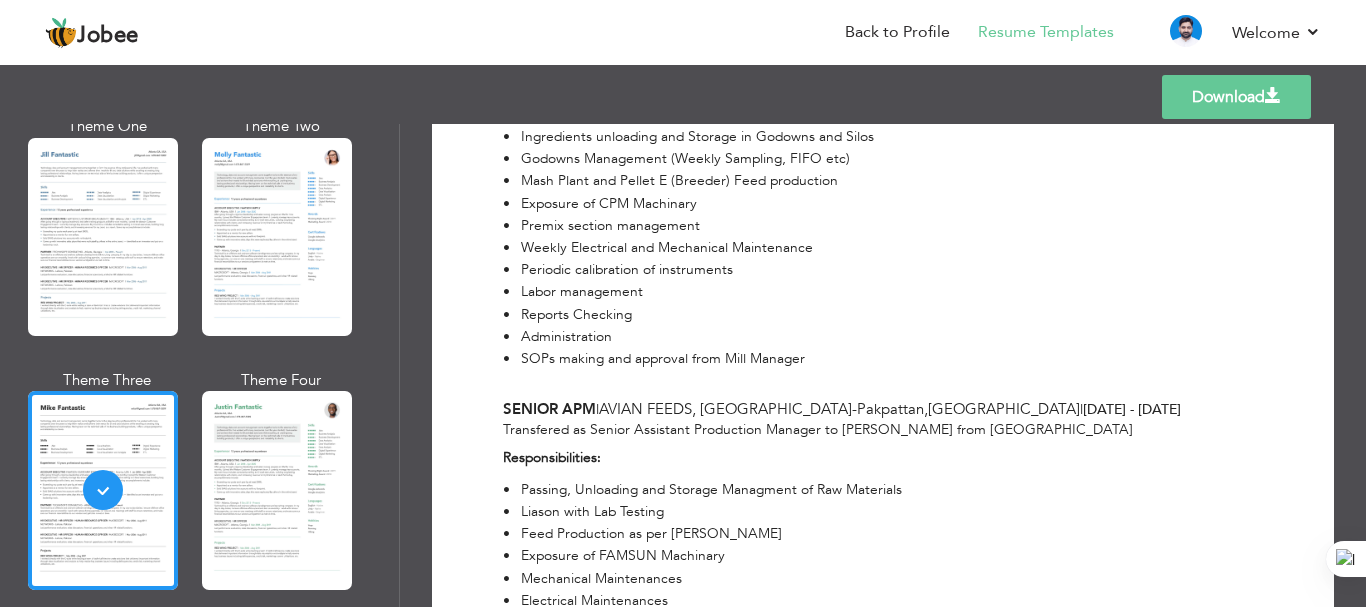 scroll, scrollTop: 833, scrollLeft: 0, axis: vertical 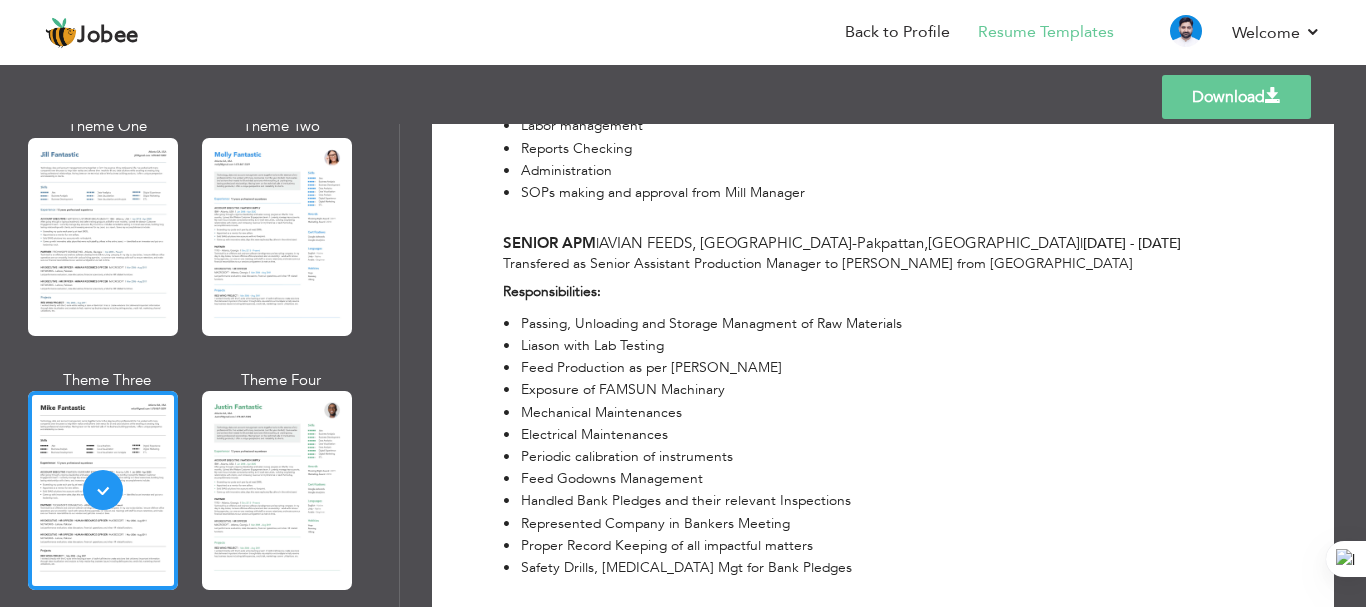 click on "Liason with Lab Testing" at bounding box center [702, 346] 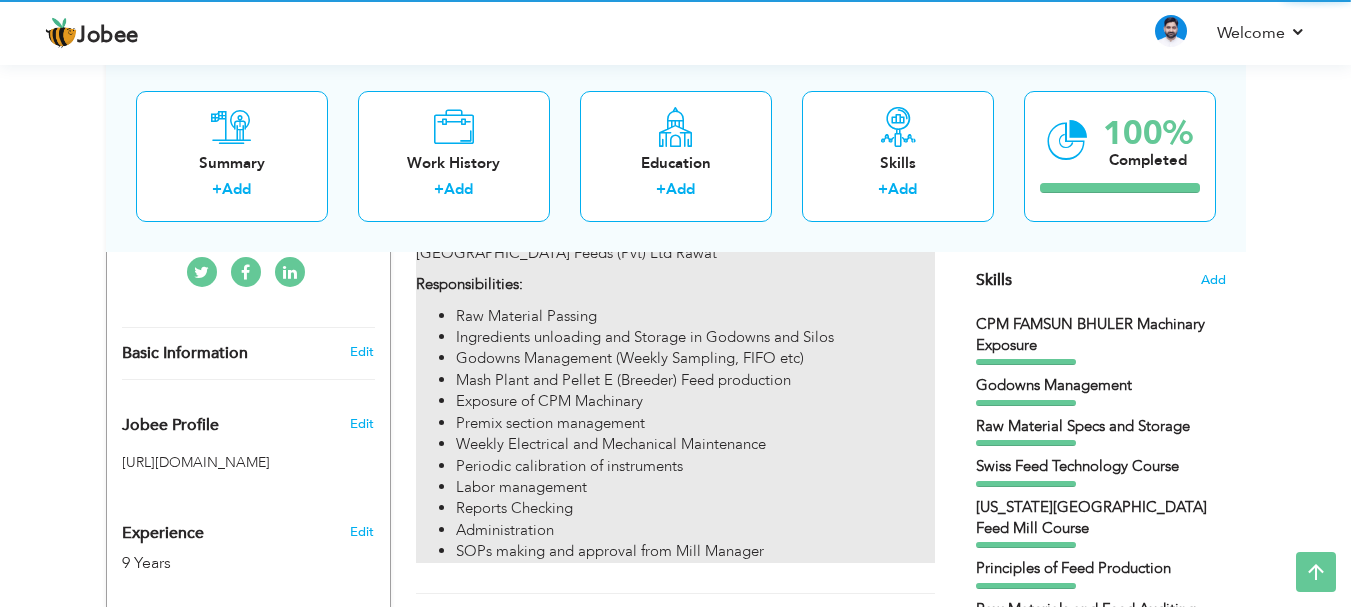 scroll, scrollTop: 500, scrollLeft: 0, axis: vertical 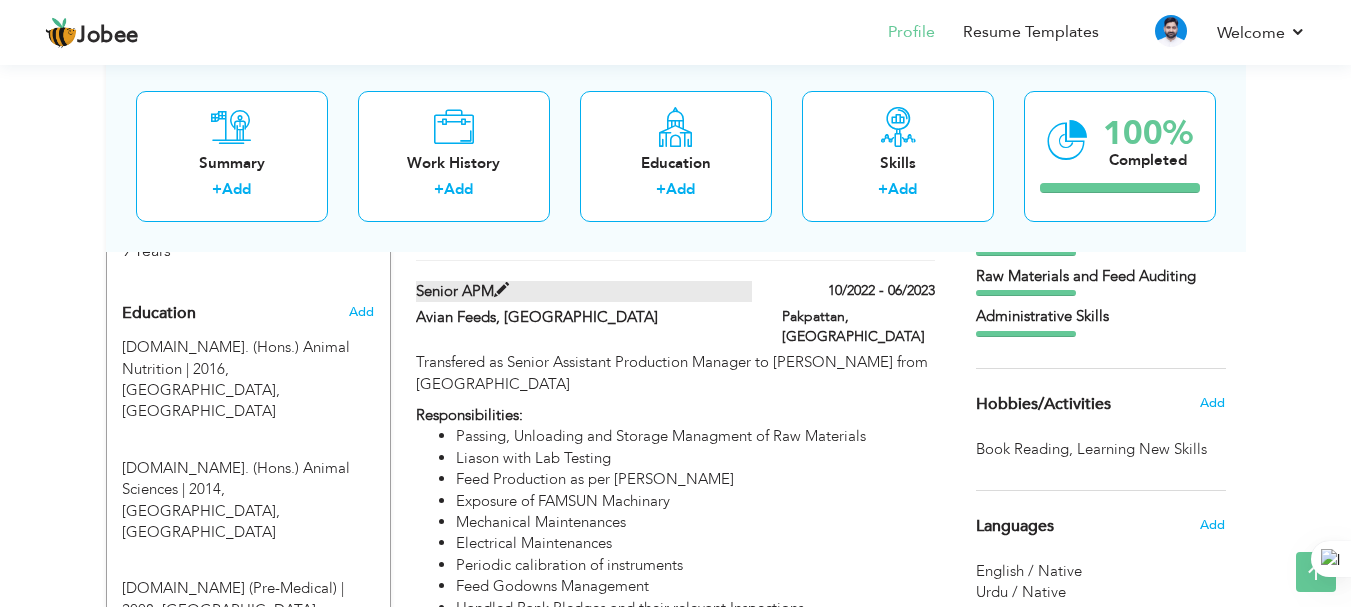 click on "Senior APM" at bounding box center [584, 291] 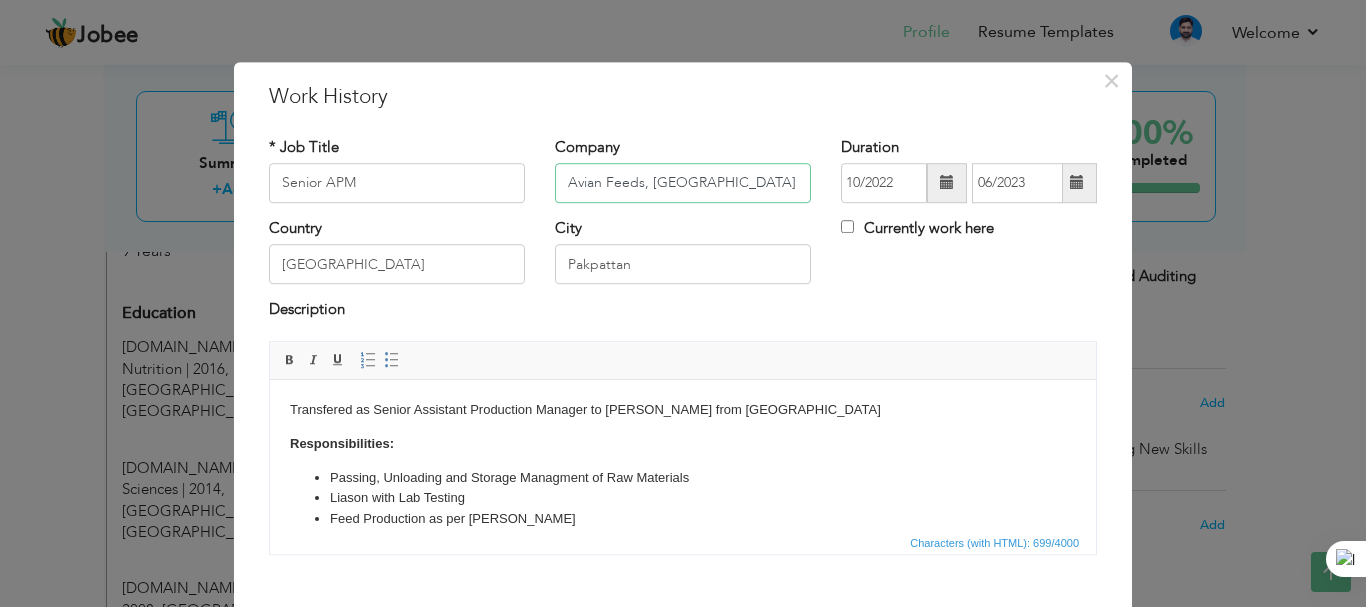 click on "Avian Feeds, [GEOGRAPHIC_DATA]" at bounding box center [683, 183] 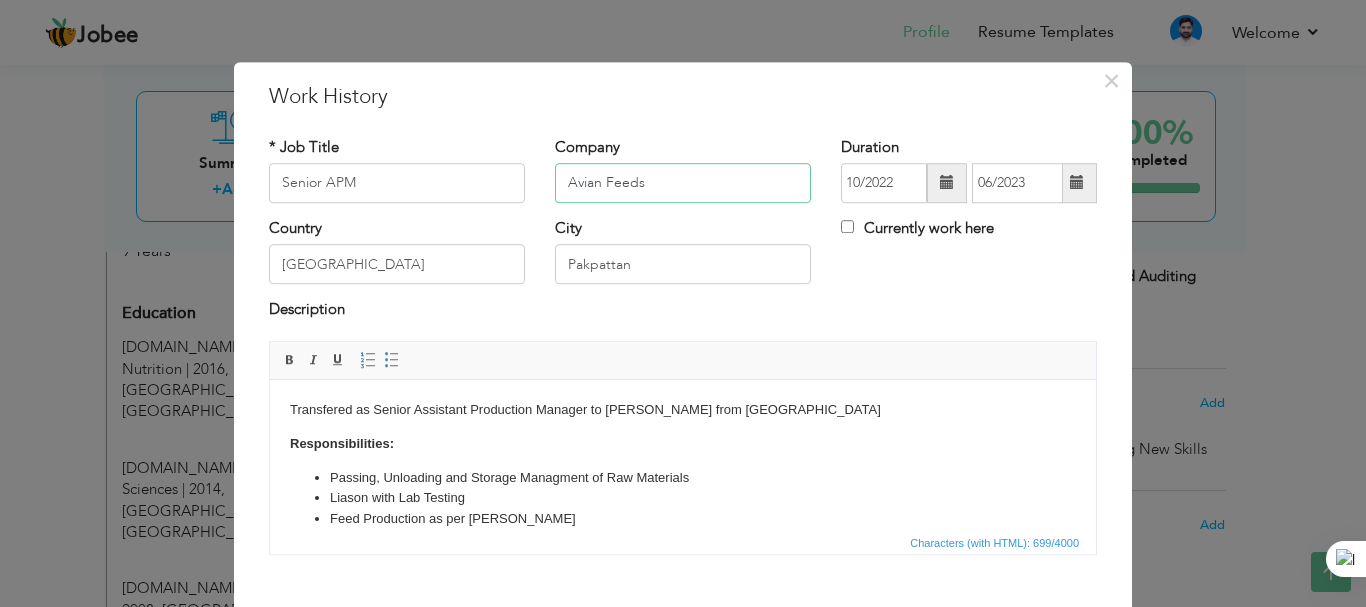 scroll, scrollTop: 112, scrollLeft: 0, axis: vertical 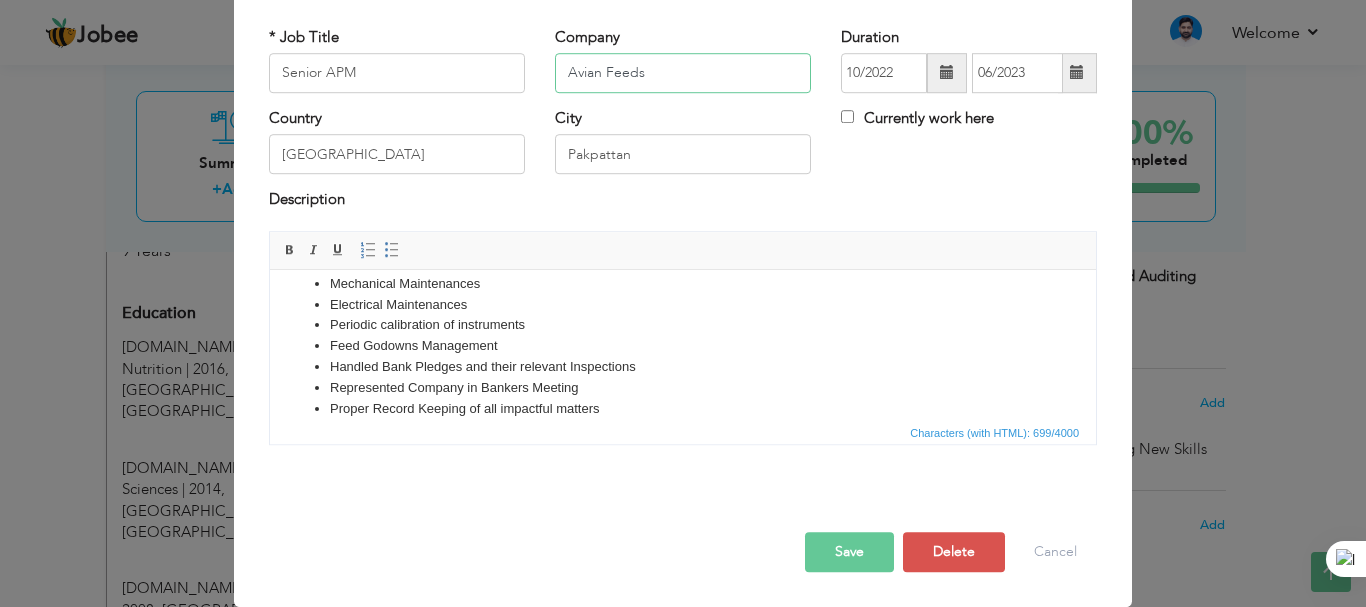type on "Avian Feeds" 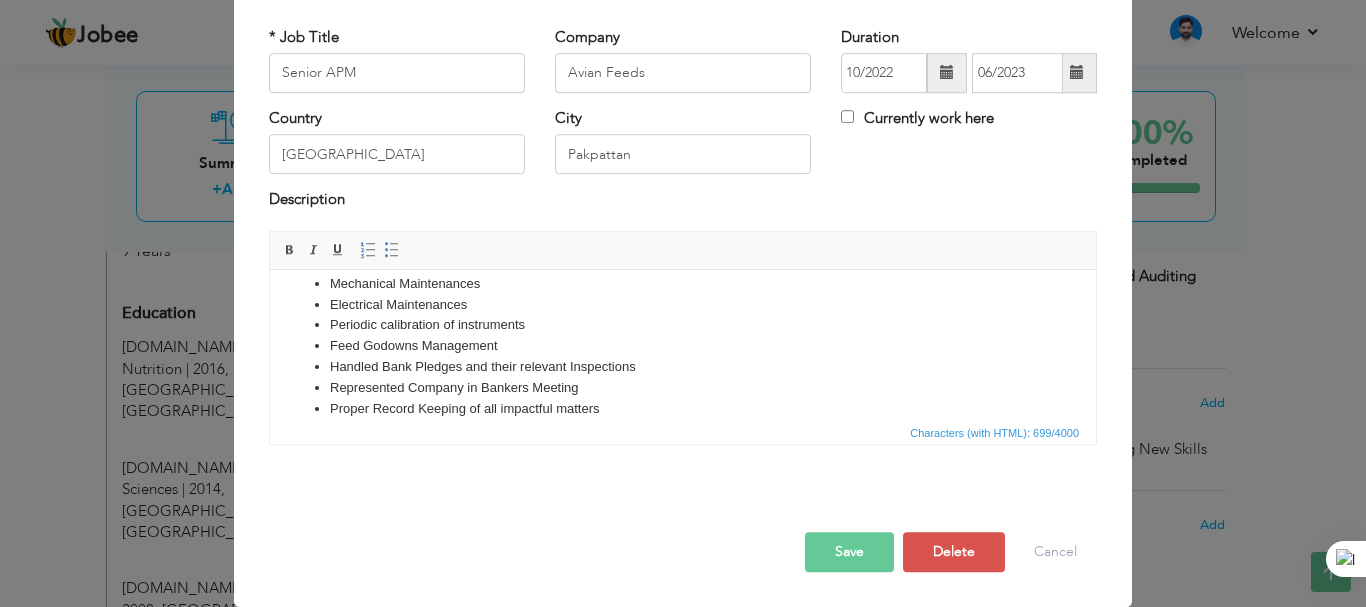 click on "Save" at bounding box center (849, 552) 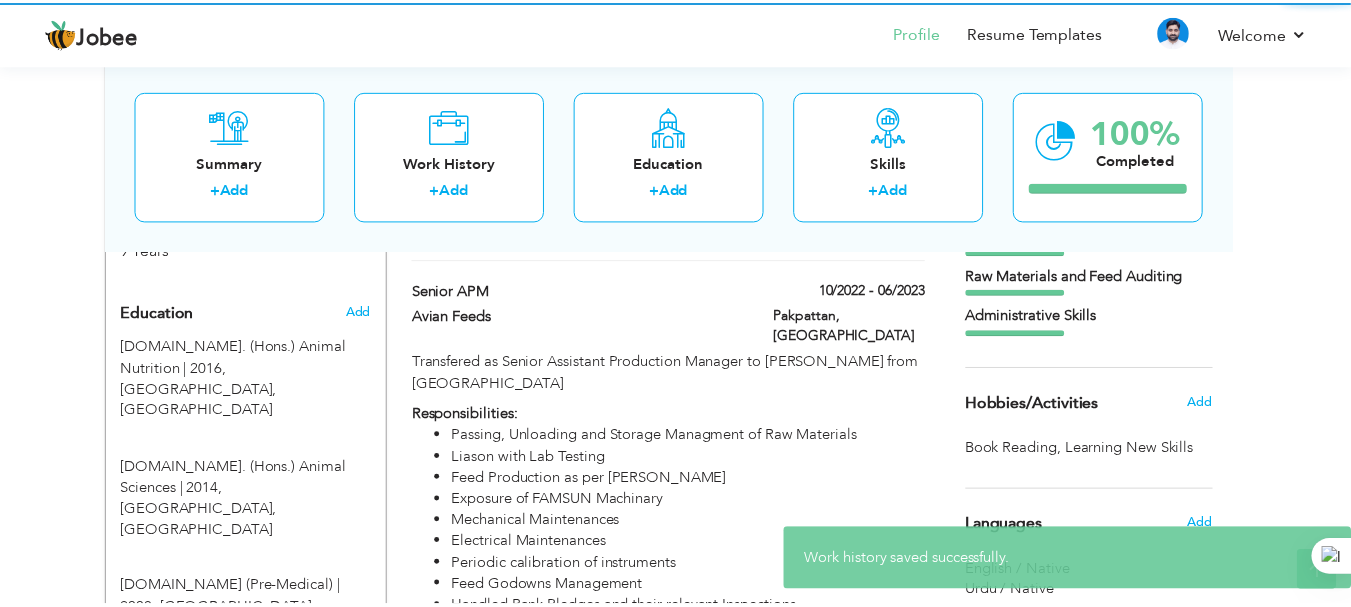 scroll, scrollTop: 0, scrollLeft: 0, axis: both 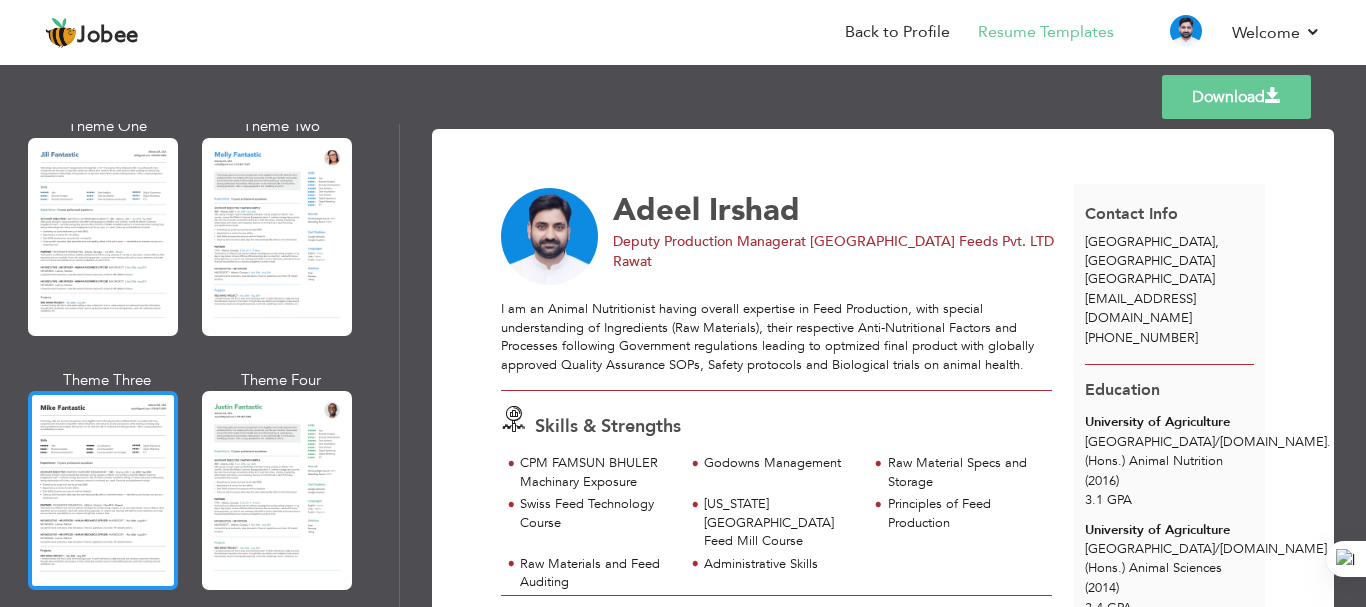 click at bounding box center (103, 490) 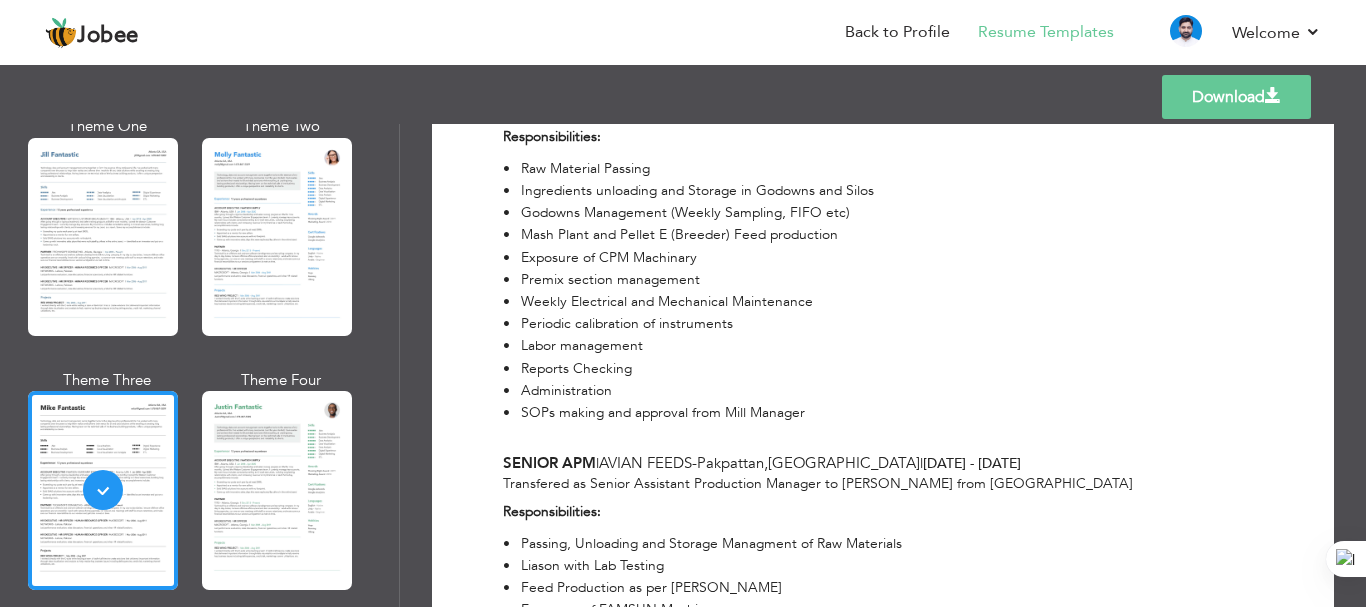scroll, scrollTop: 0, scrollLeft: 0, axis: both 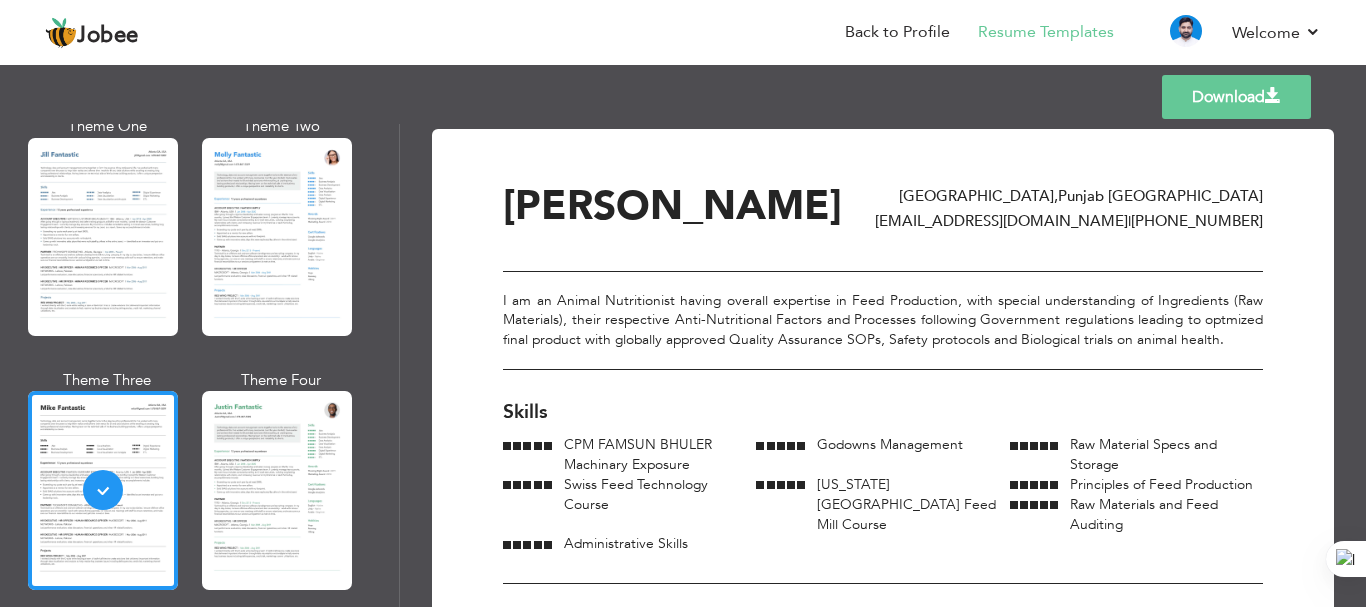 click on "Download" at bounding box center [1236, 97] 